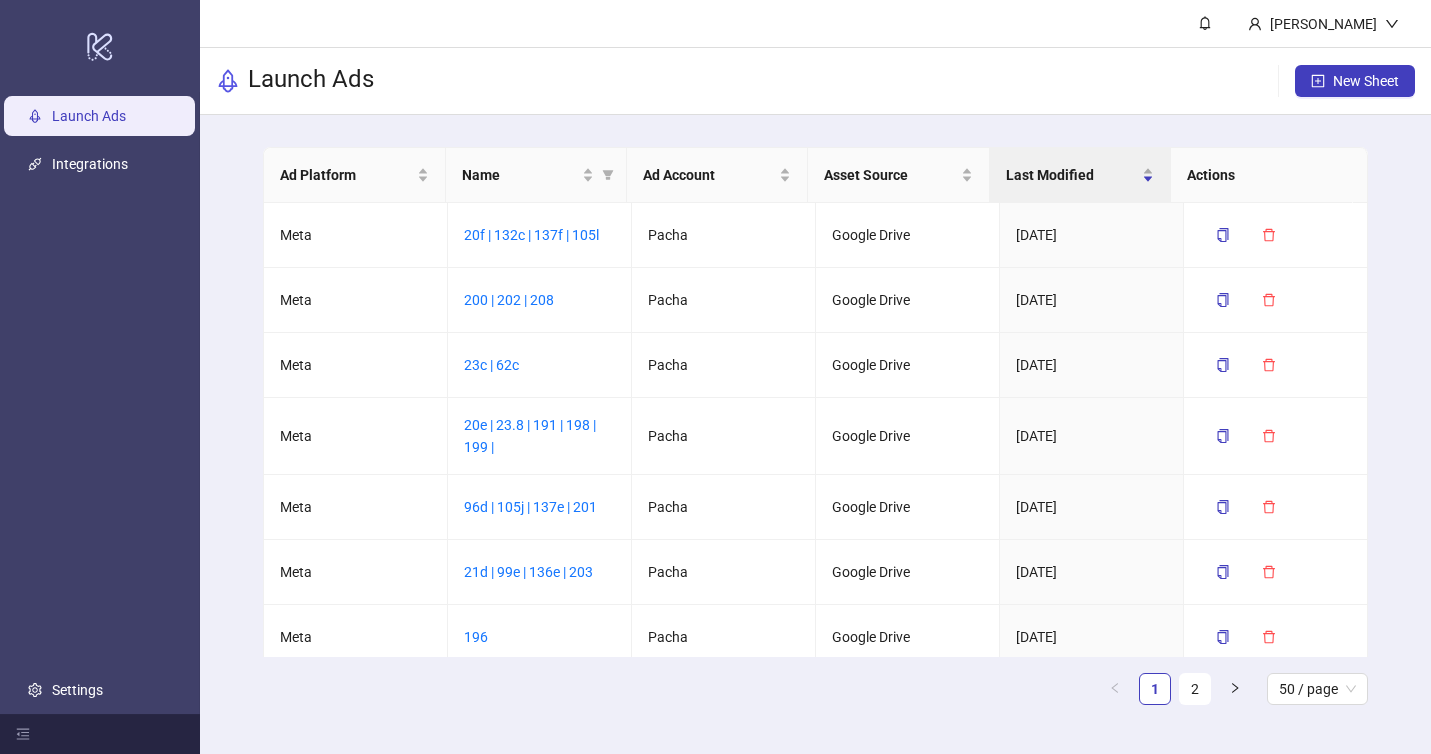 scroll, scrollTop: 0, scrollLeft: 0, axis: both 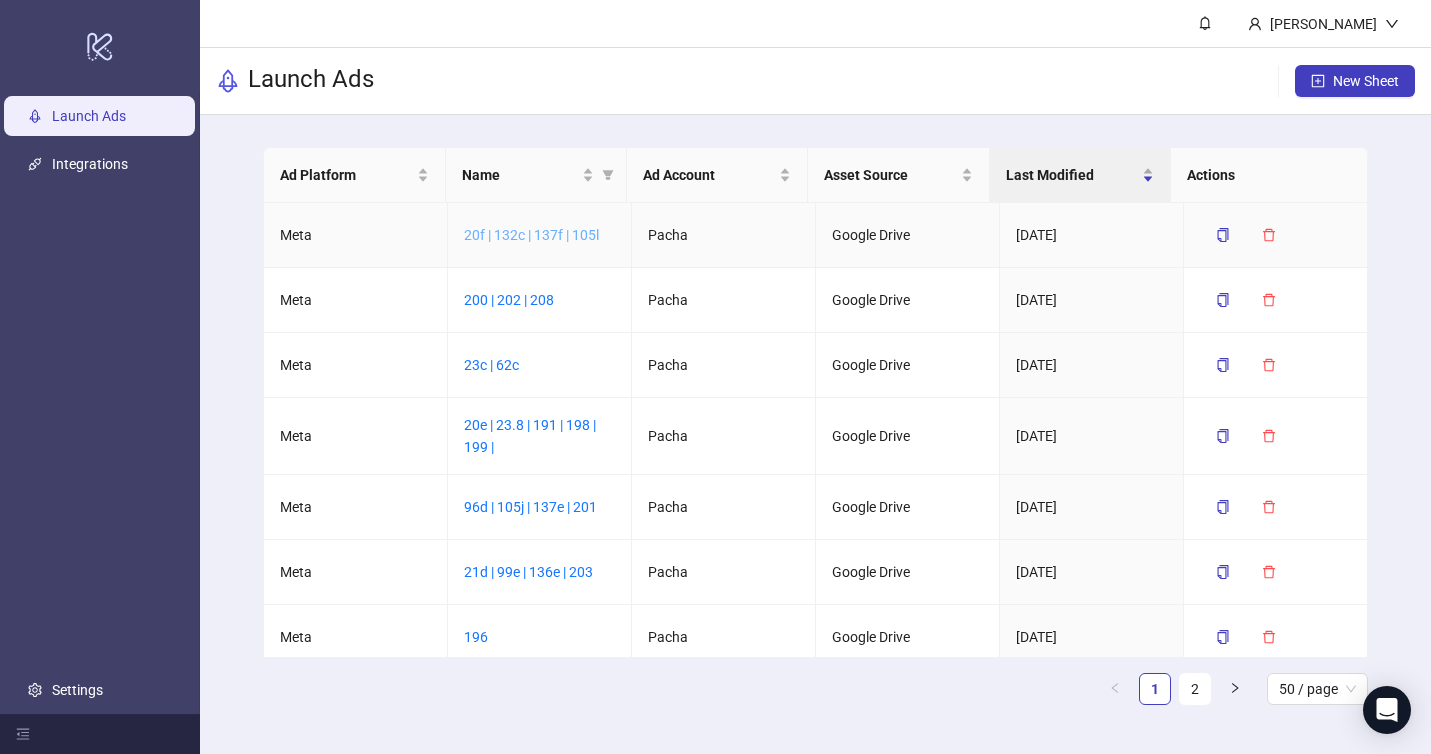 click on "20f | 132c | 137f | 105l" at bounding box center [531, 235] 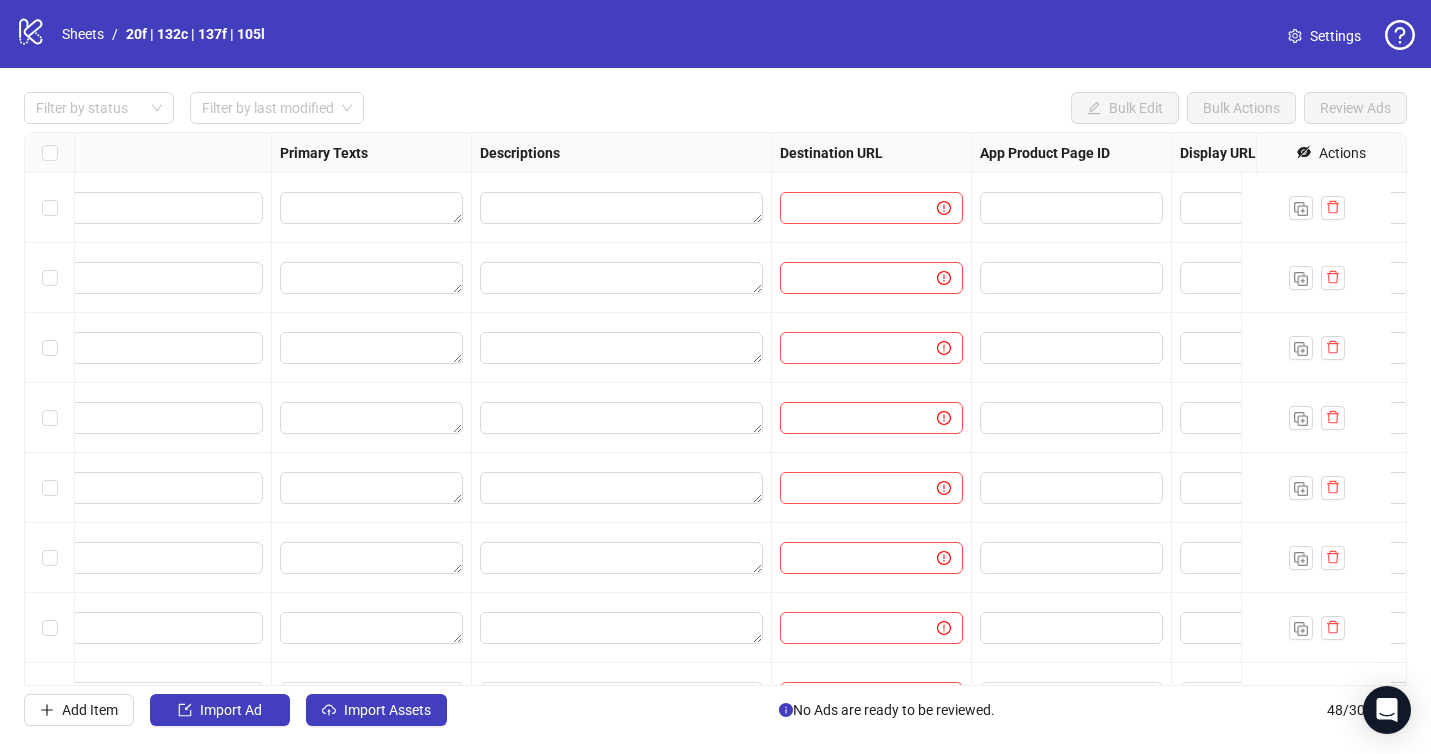 scroll, scrollTop: 0, scrollLeft: 1213, axis: horizontal 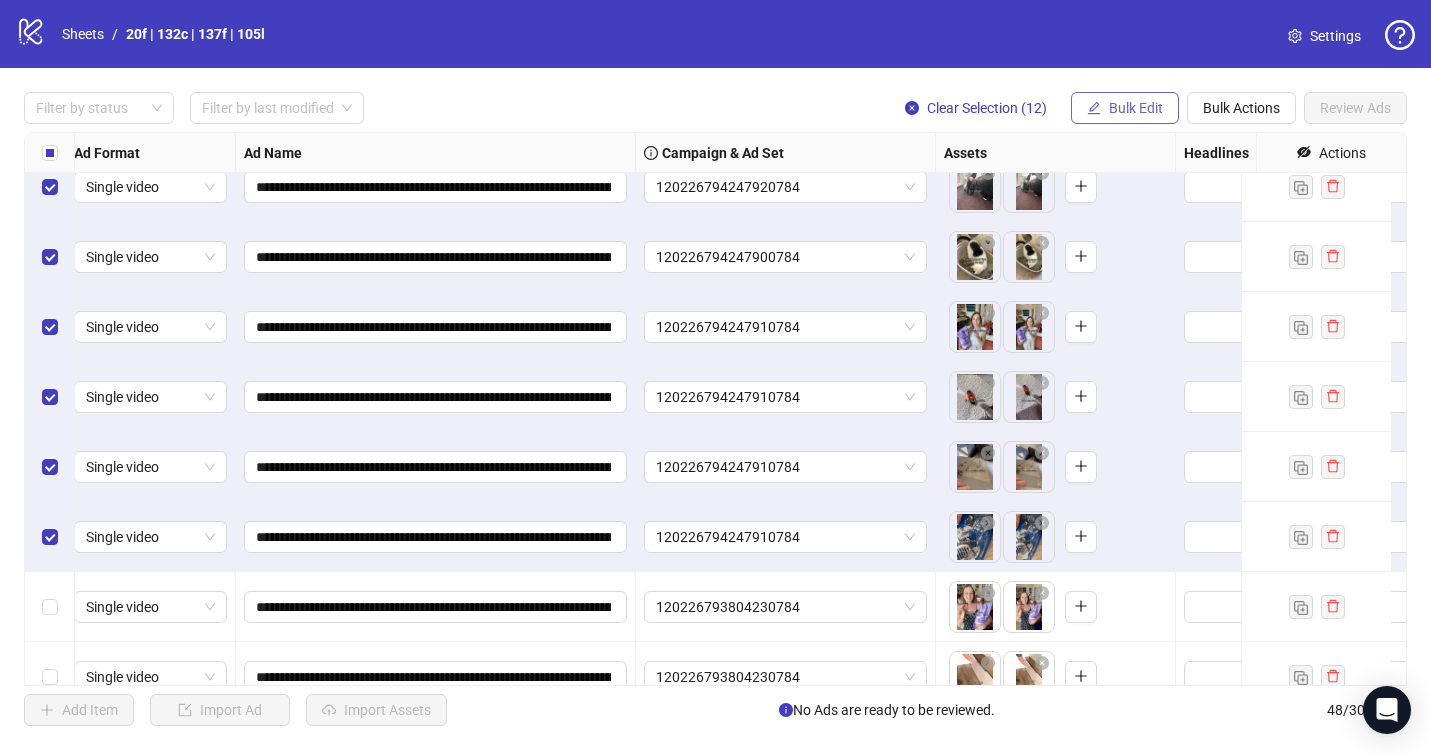 click on "Bulk Edit" at bounding box center [1136, 108] 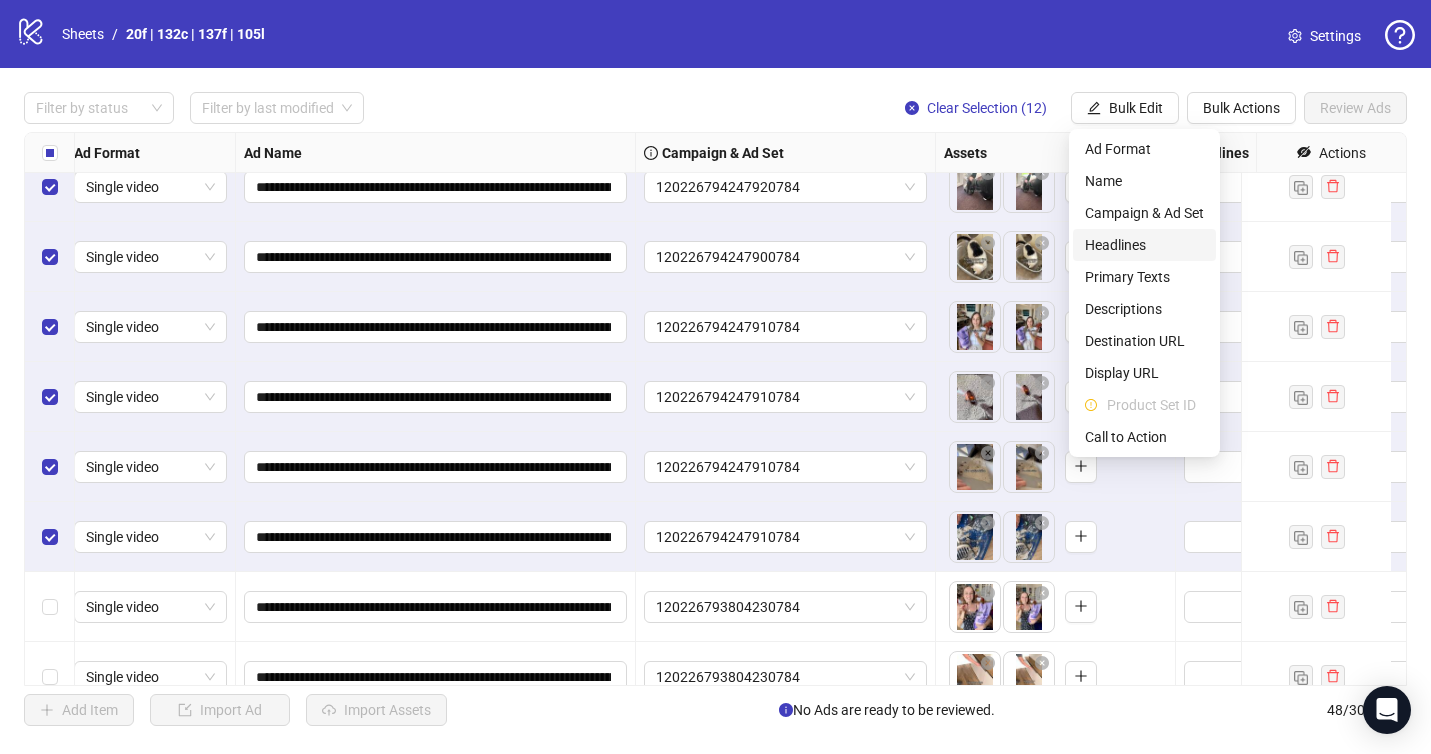 click on "Headlines" at bounding box center (1144, 245) 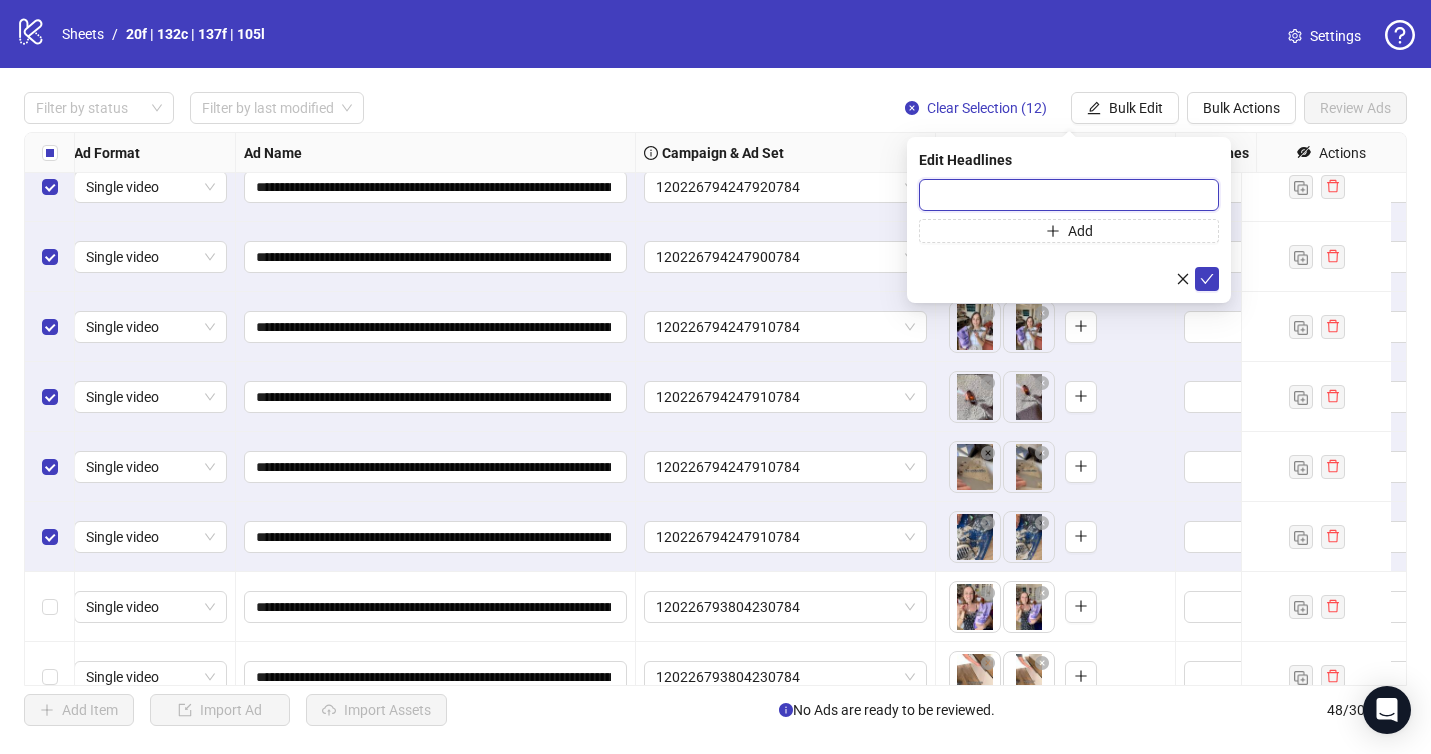 click at bounding box center [1069, 195] 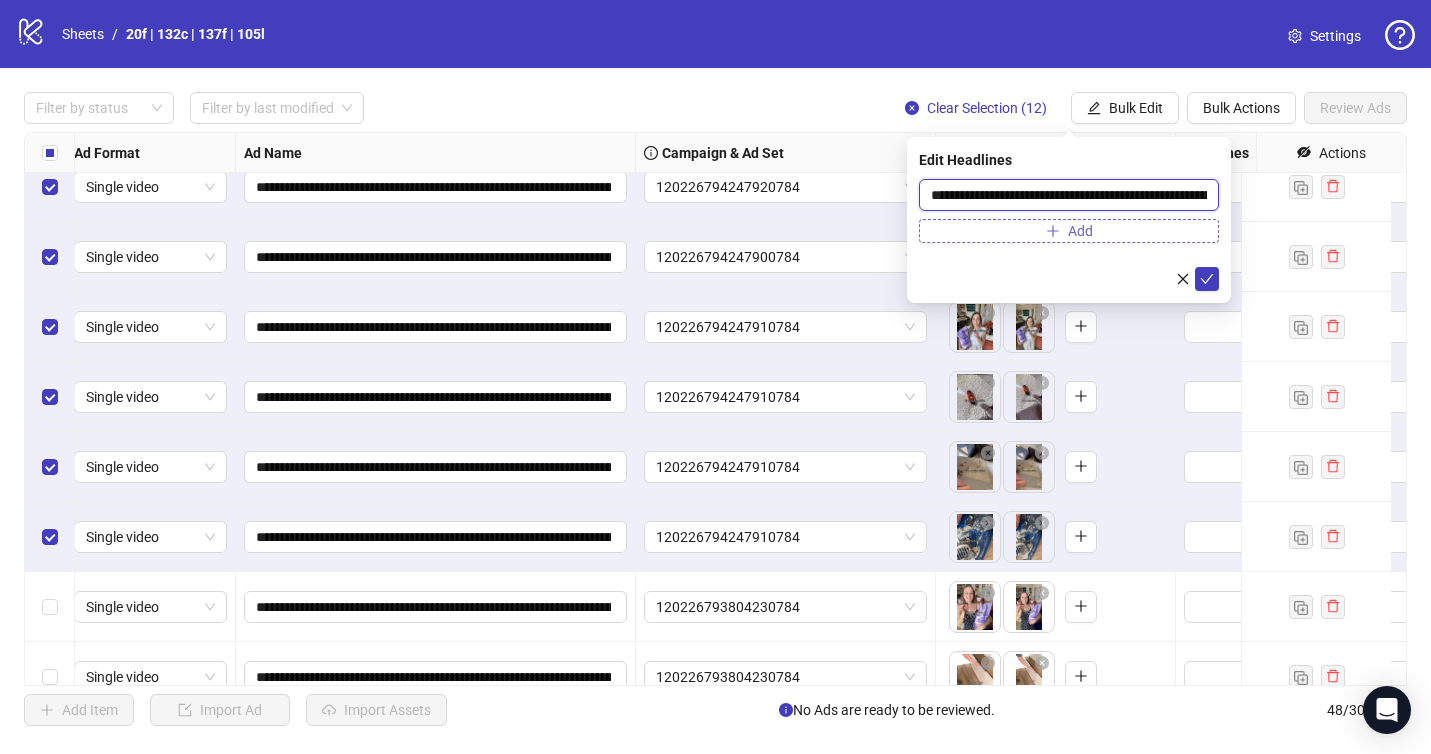 scroll, scrollTop: 0, scrollLeft: 130, axis: horizontal 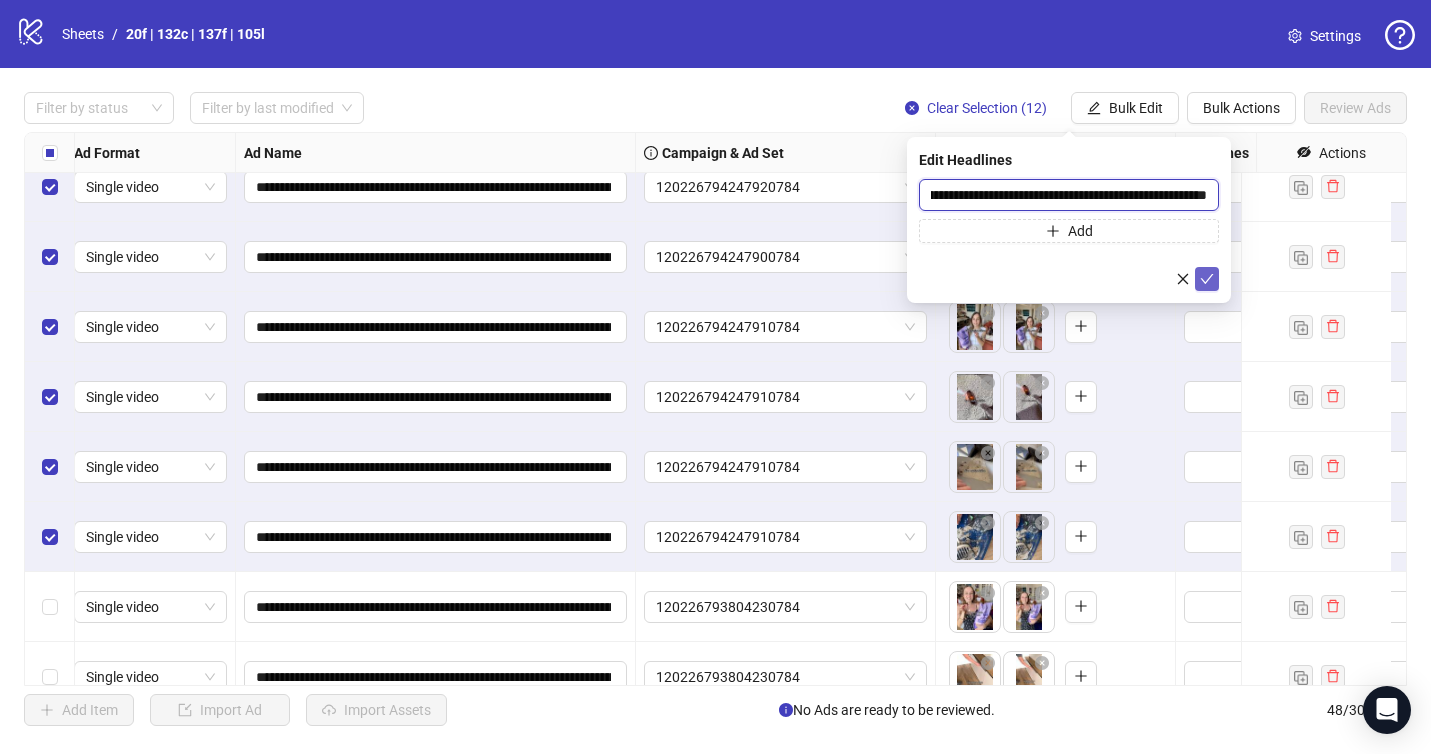 type on "**********" 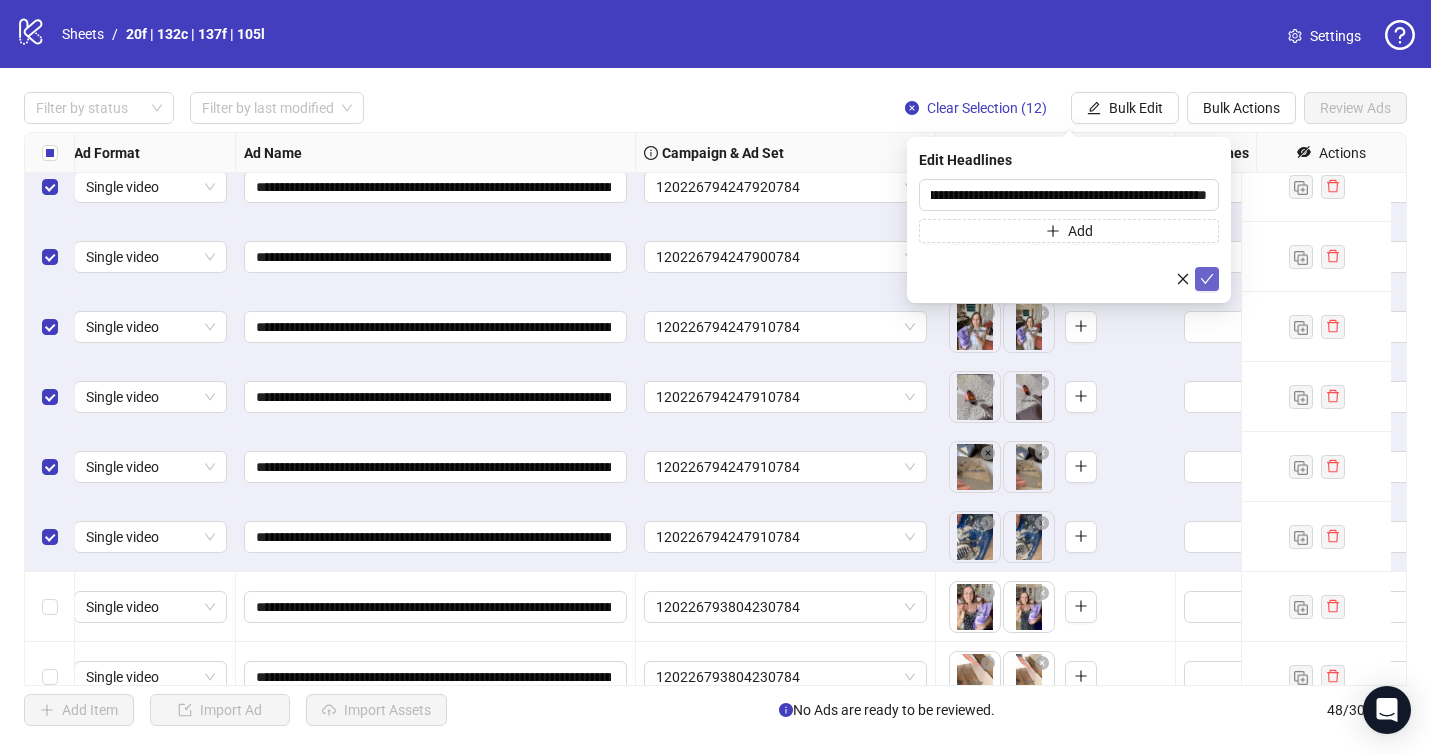 click at bounding box center [1207, 279] 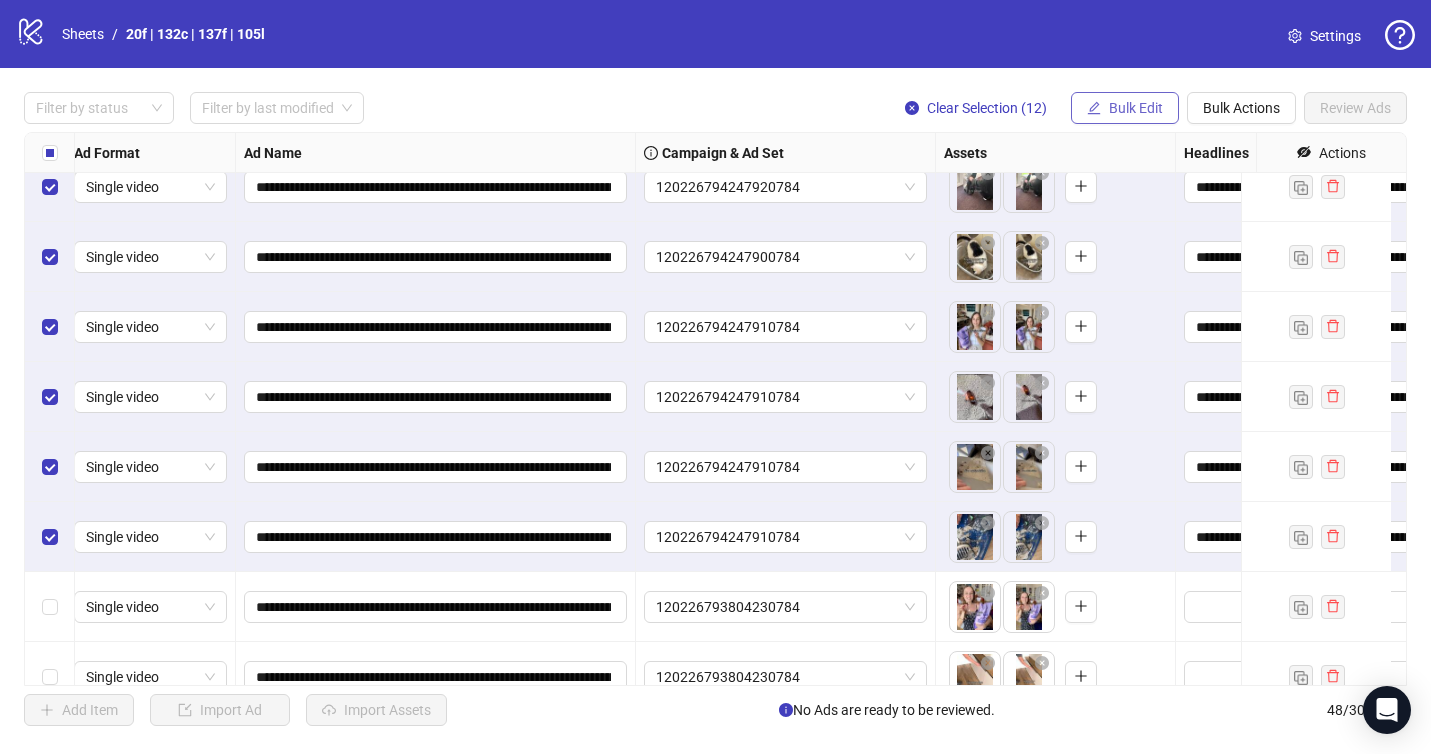 click on "Bulk Edit" at bounding box center [1136, 108] 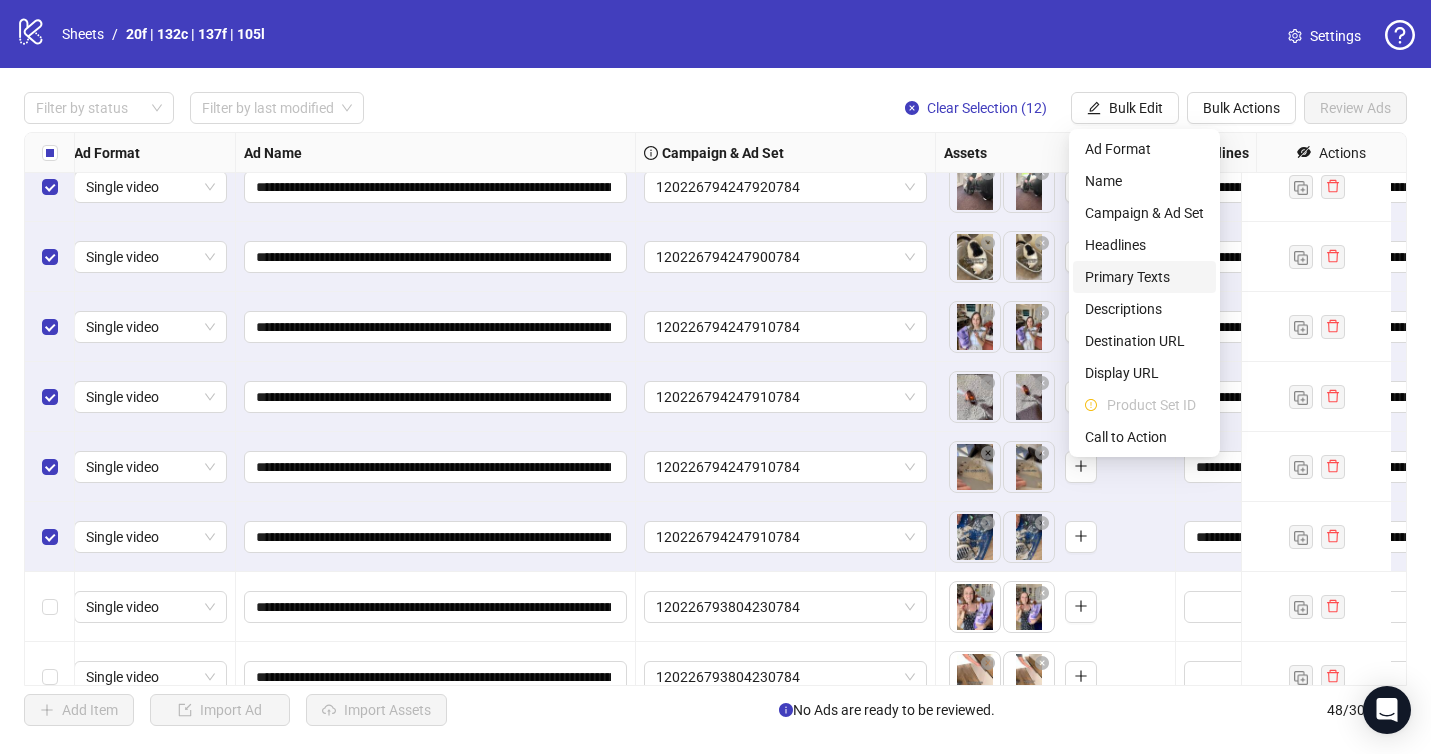 click on "Primary Texts" at bounding box center [1144, 277] 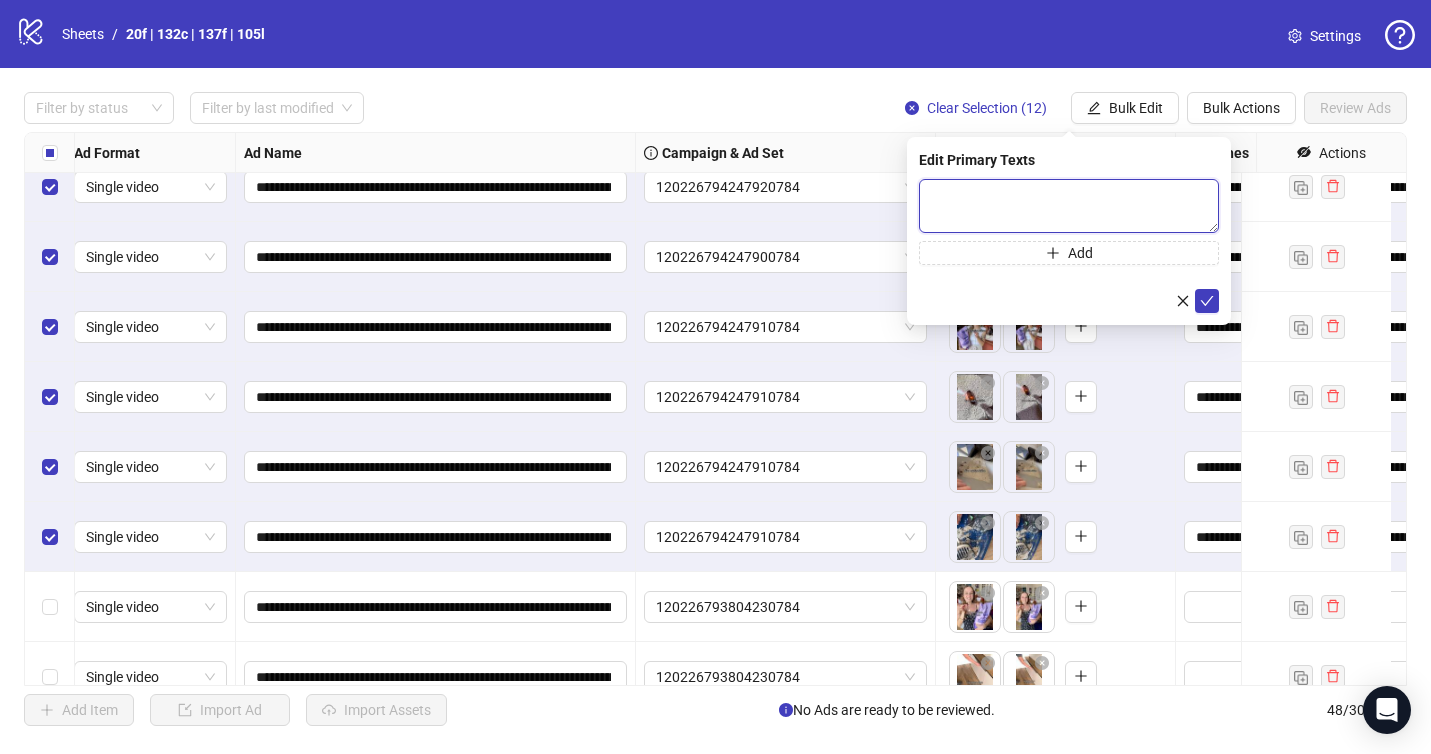 click at bounding box center (1069, 206) 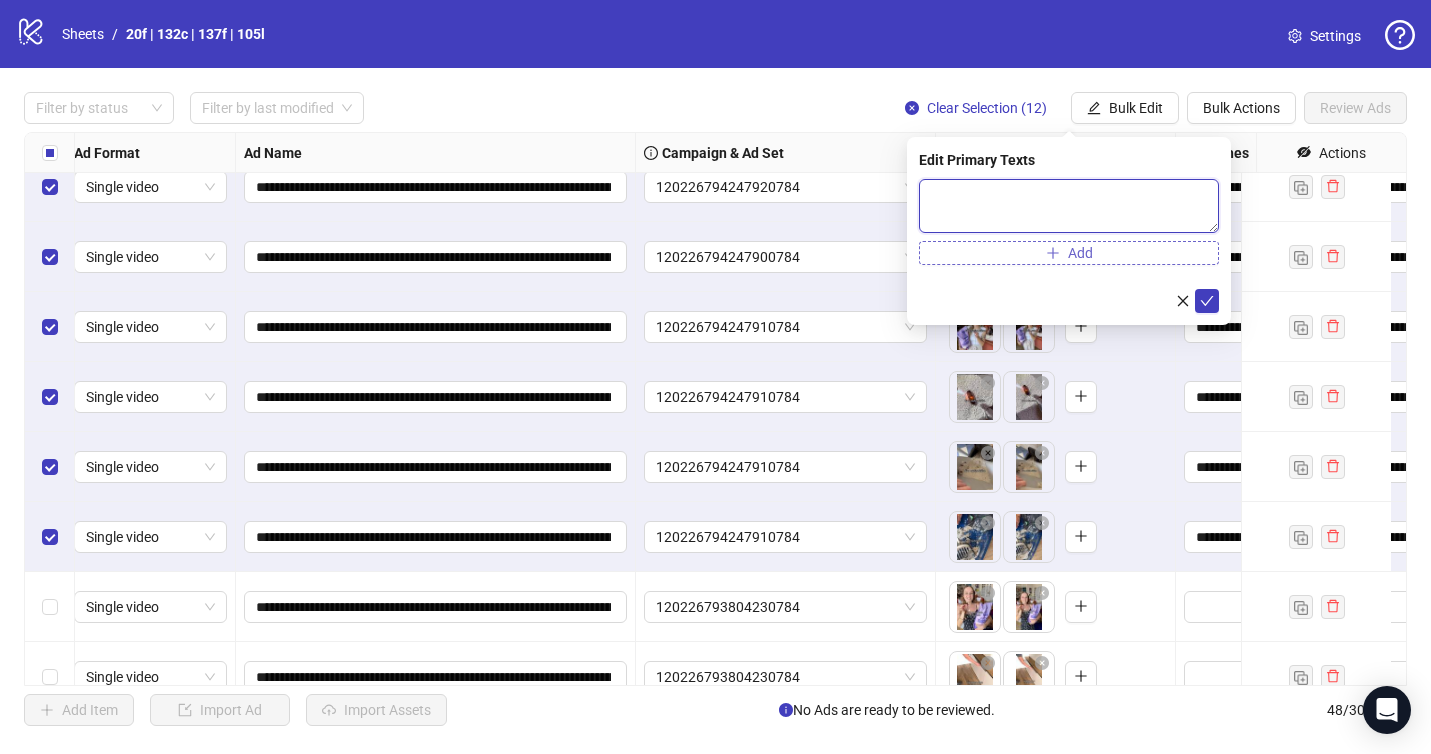 paste on "**********" 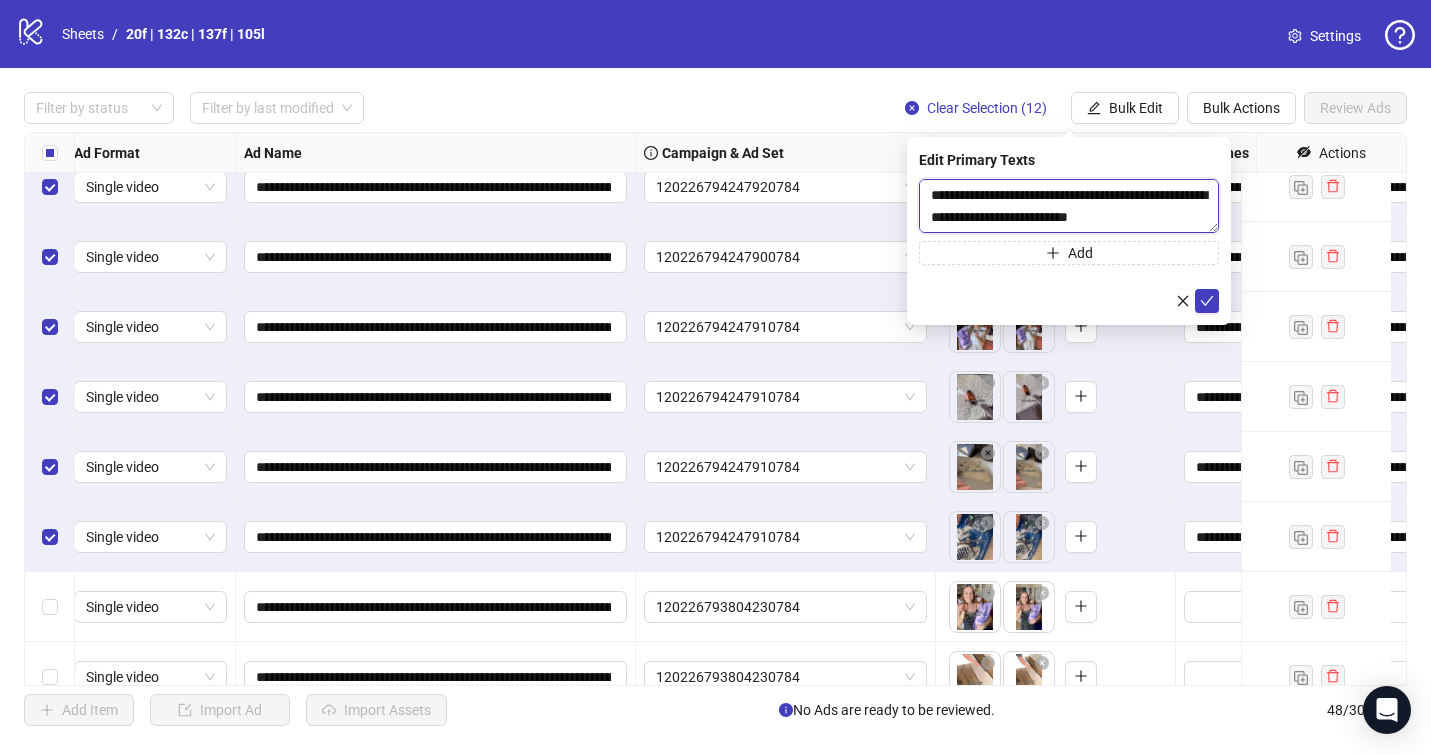 scroll, scrollTop: 59, scrollLeft: 0, axis: vertical 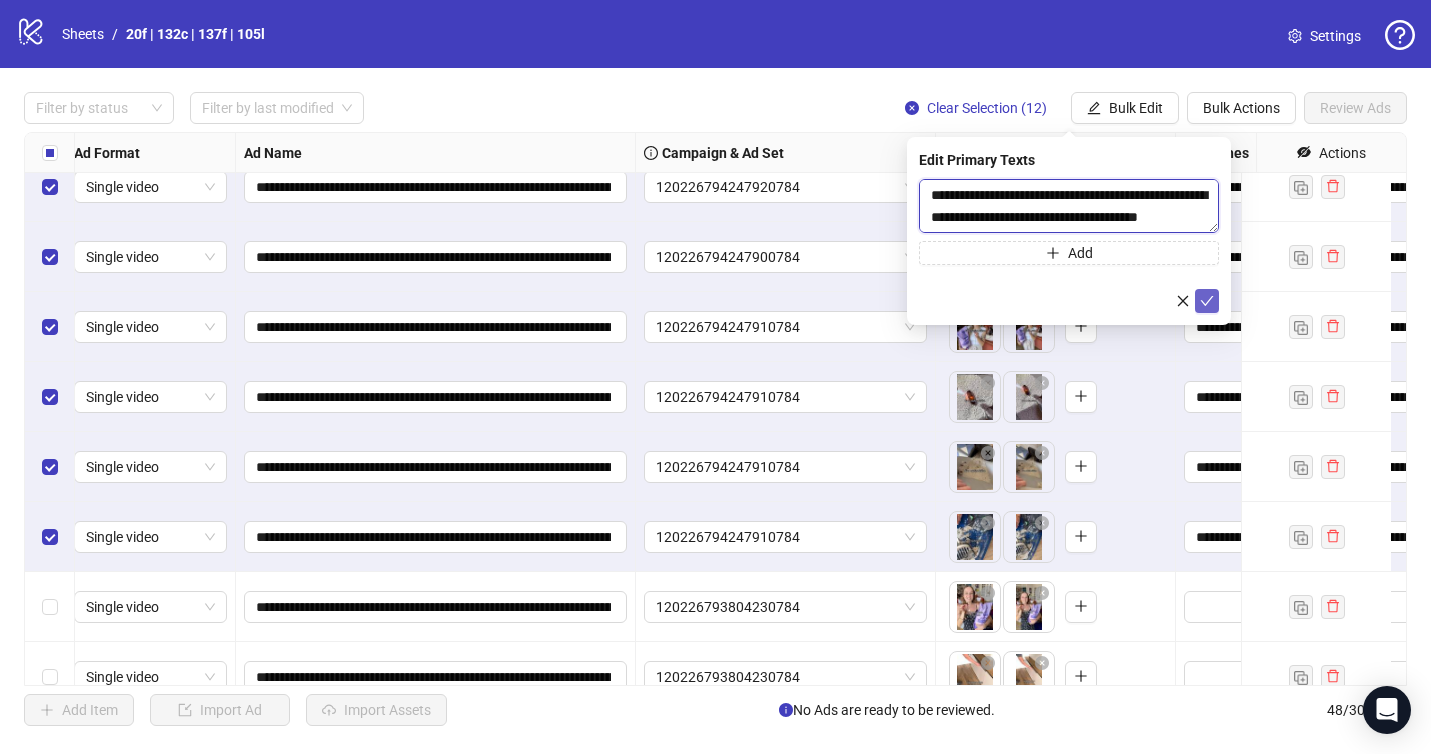 type on "**********" 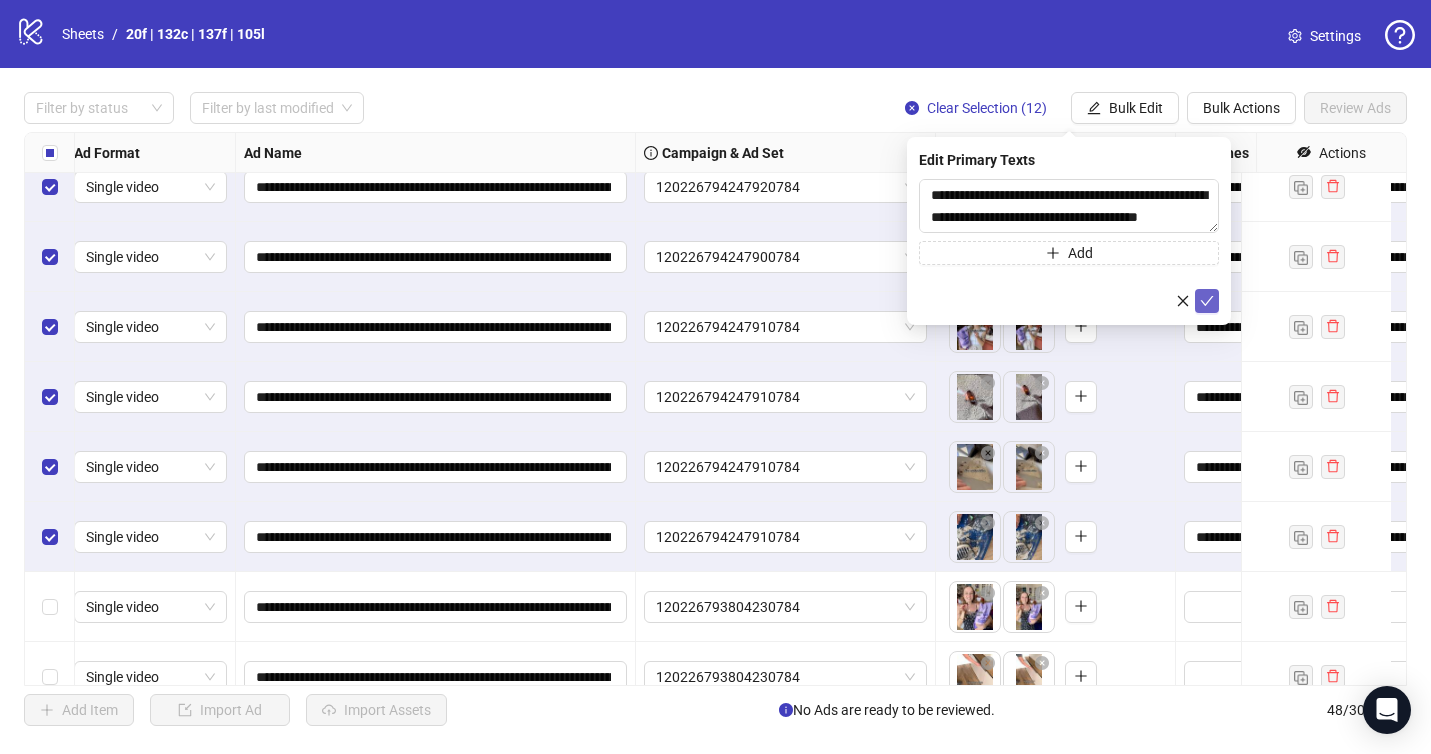 click 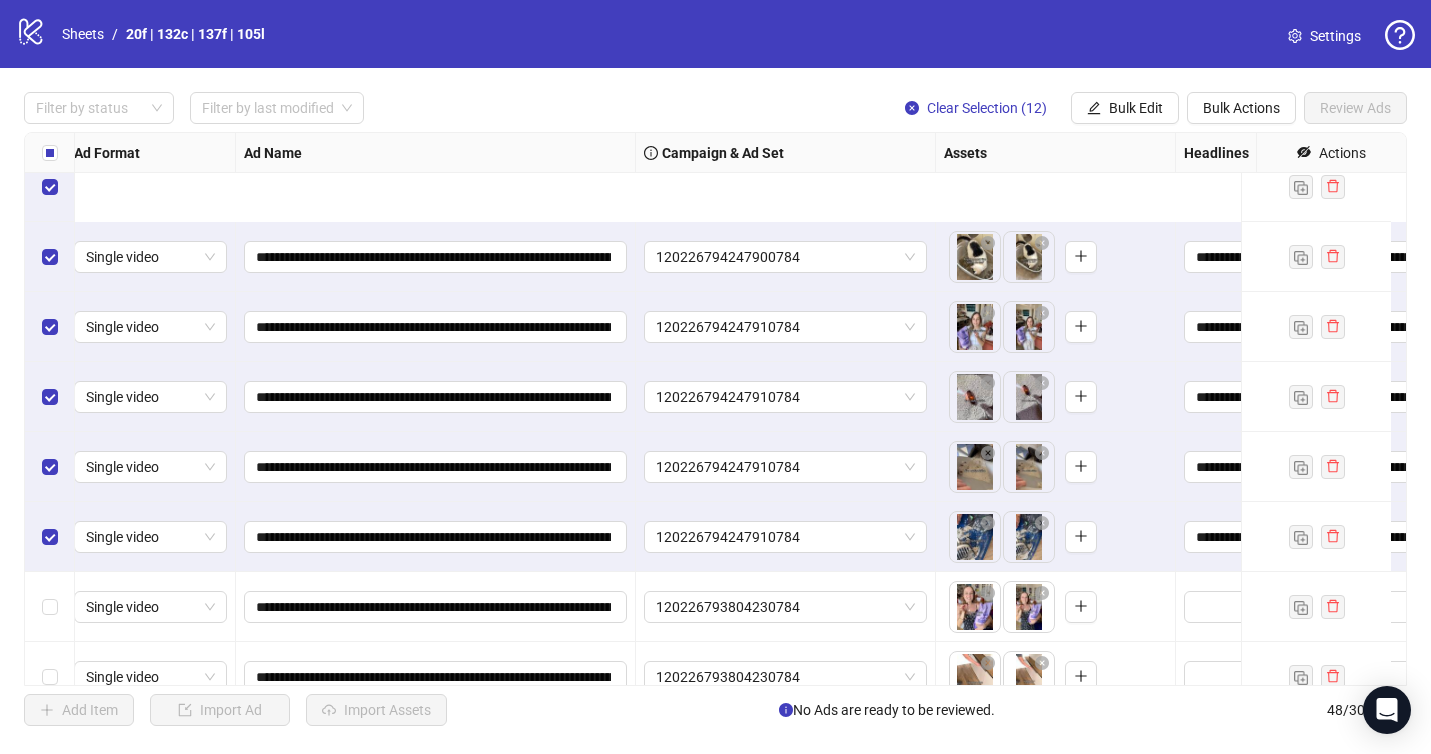 scroll, scrollTop: 2297, scrollLeft: 9, axis: both 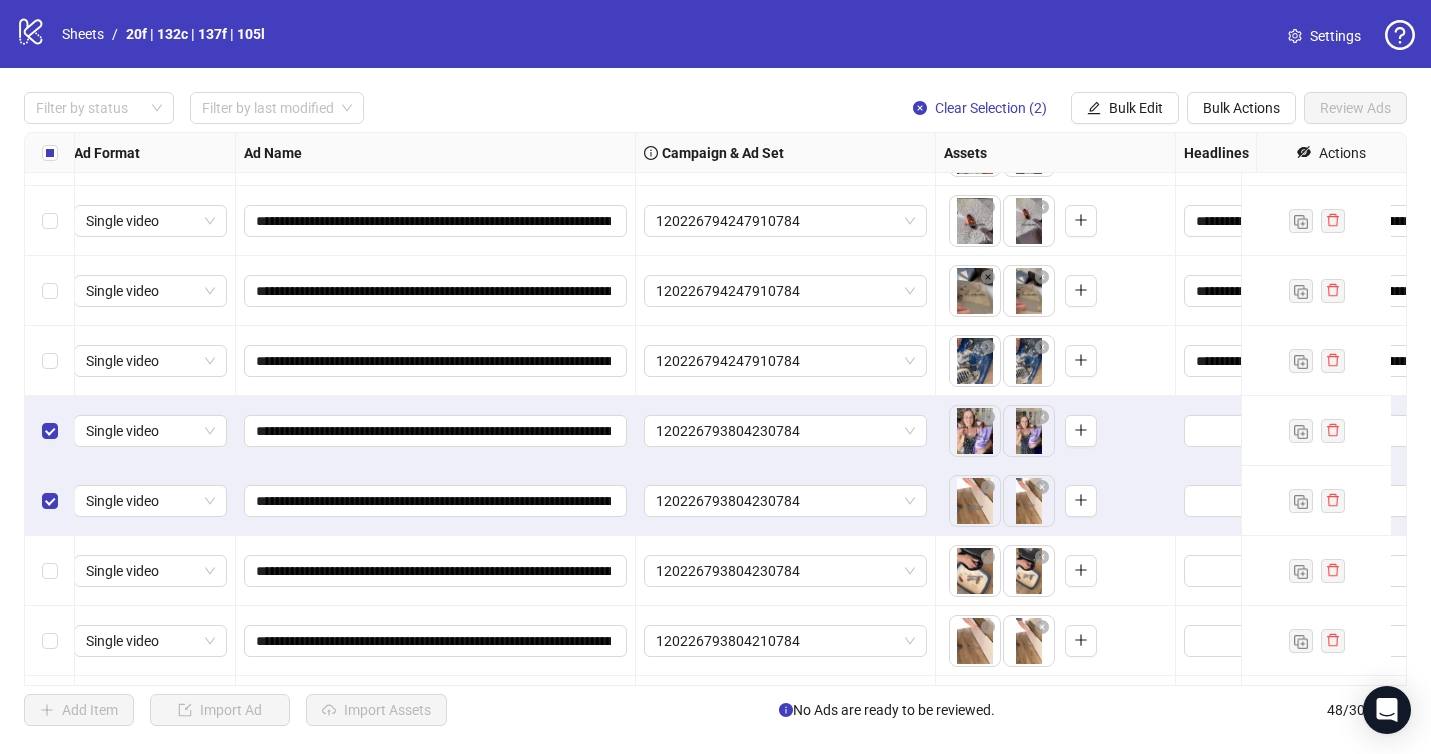 click at bounding box center [50, 571] 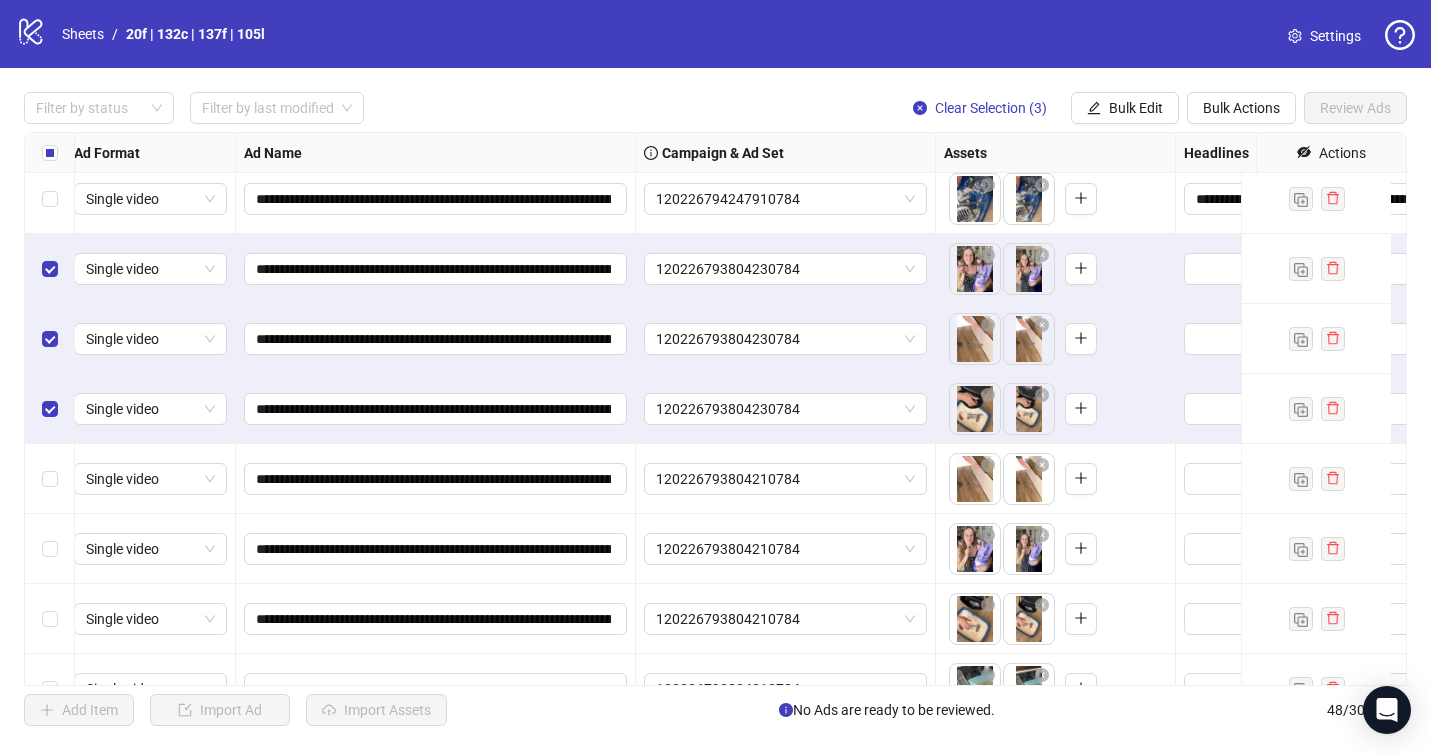 scroll, scrollTop: 2624, scrollLeft: 9, axis: both 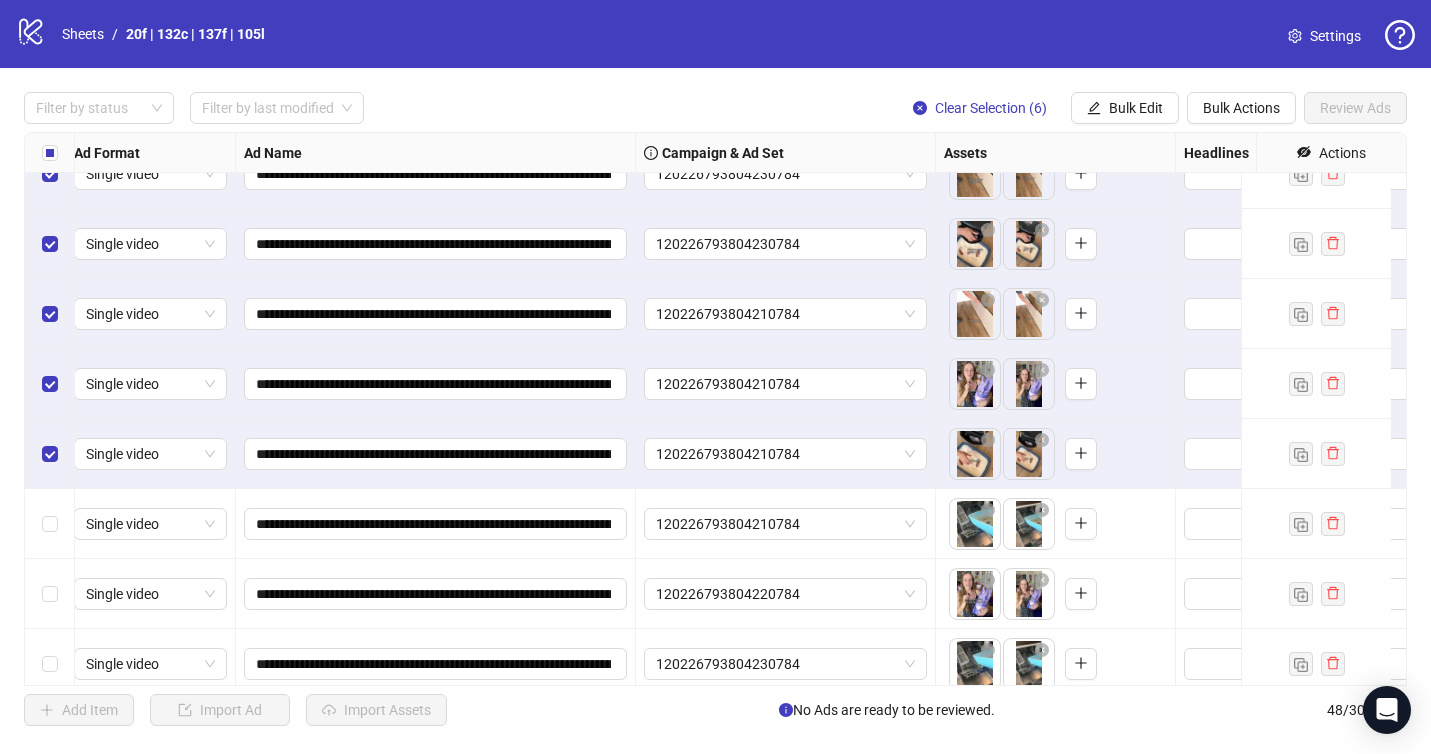 click at bounding box center (50, 524) 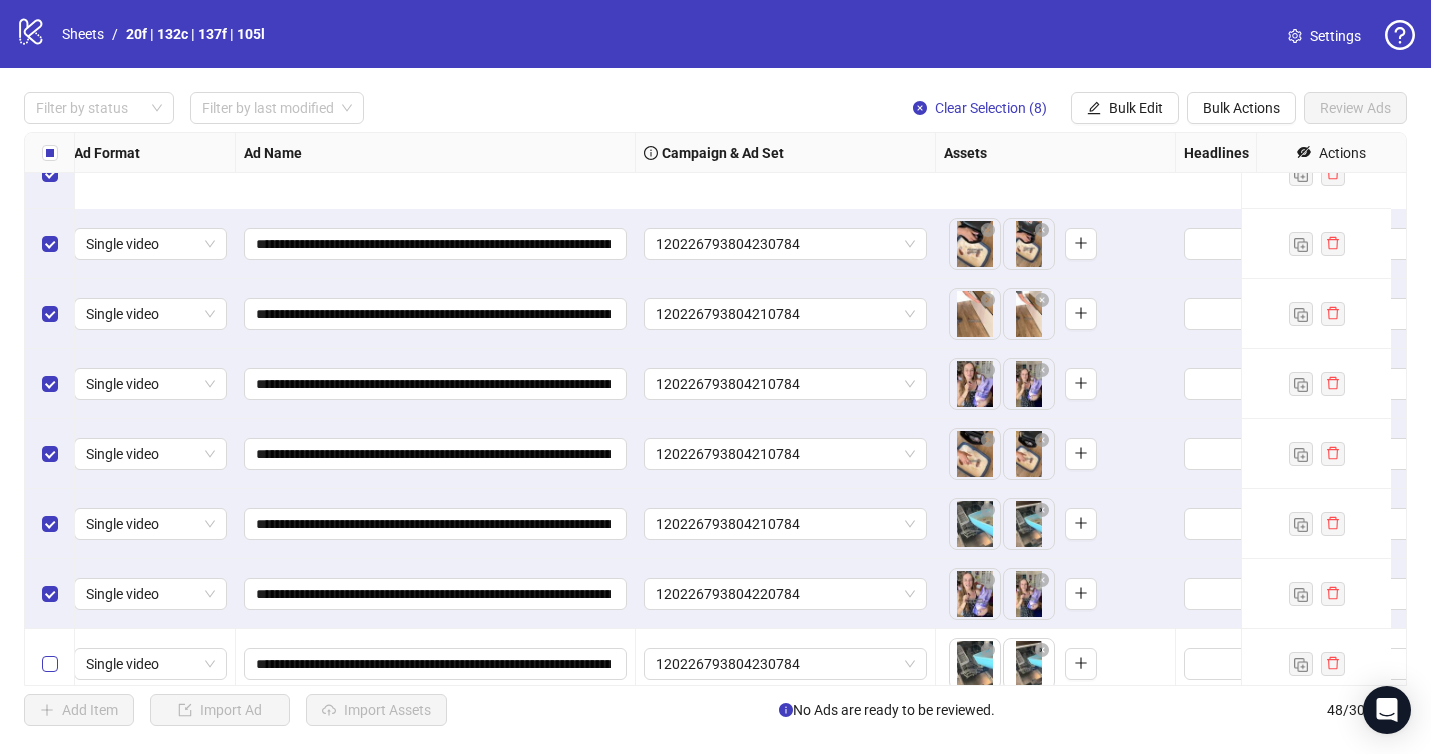 scroll, scrollTop: 2773, scrollLeft: 9, axis: both 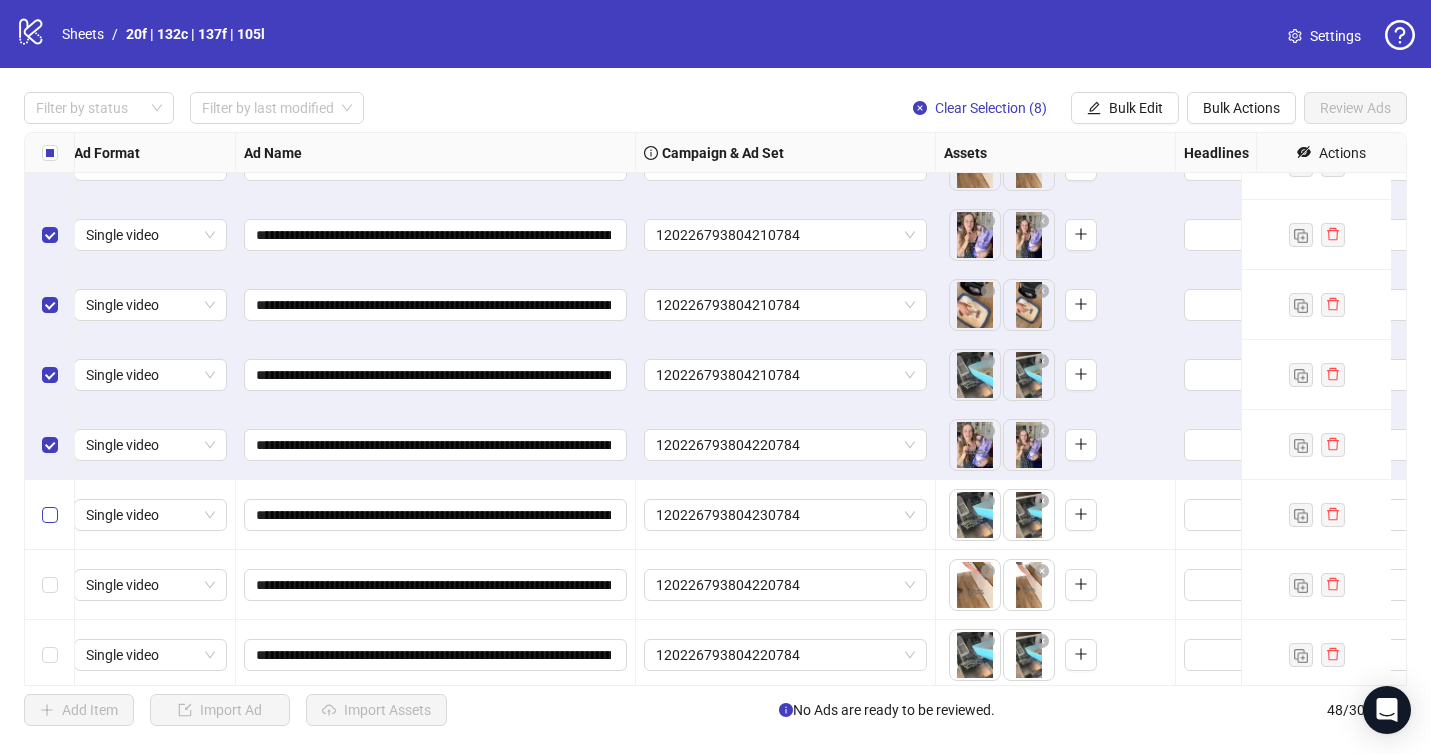 click at bounding box center [50, 515] 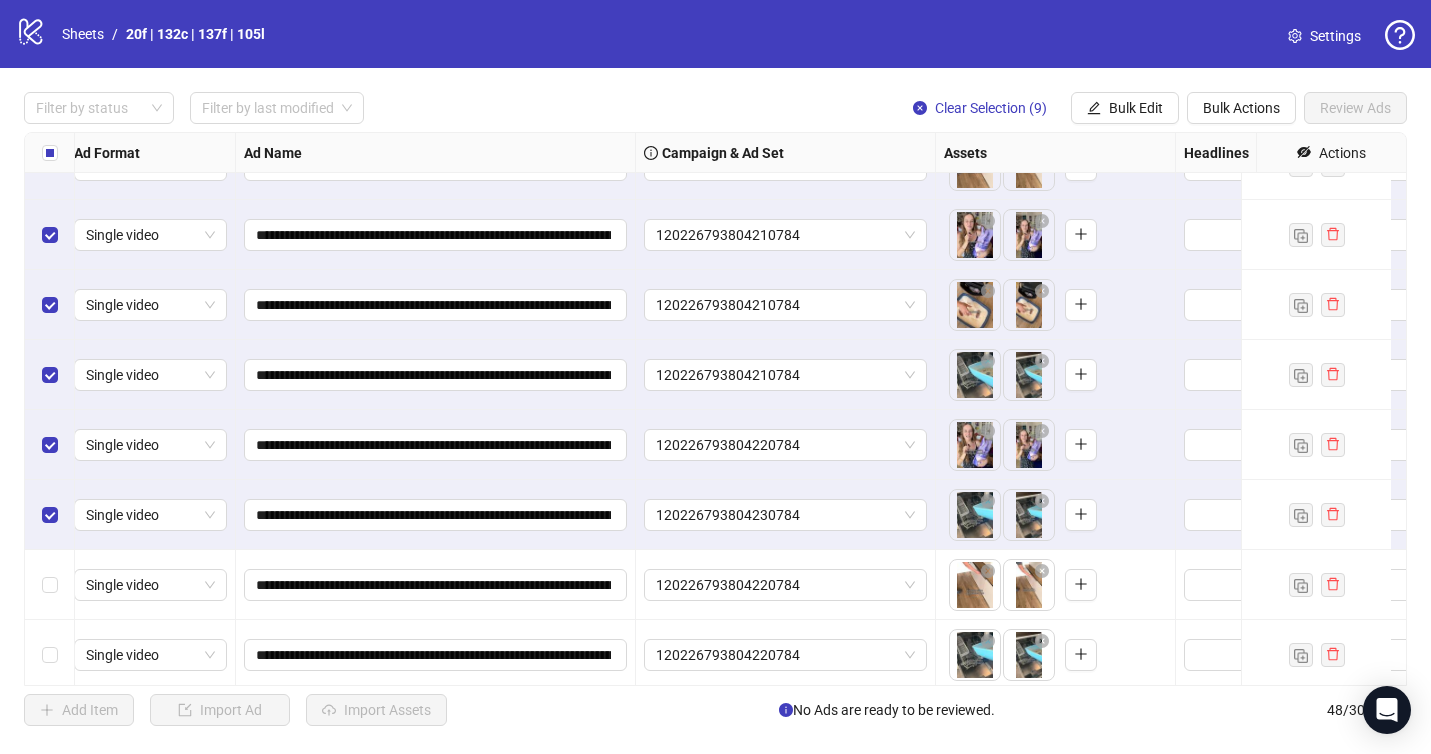 click at bounding box center [50, 585] 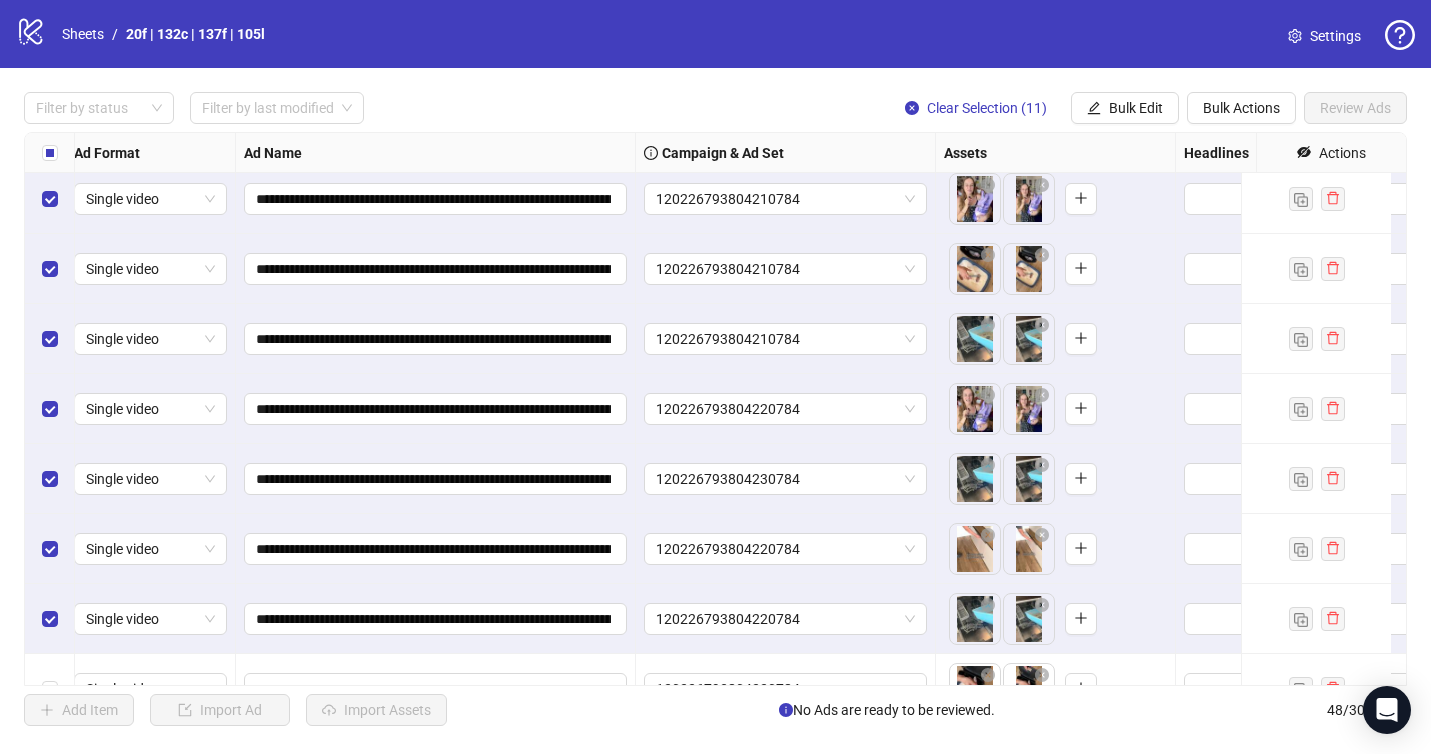 scroll, scrollTop: 2863, scrollLeft: 9, axis: both 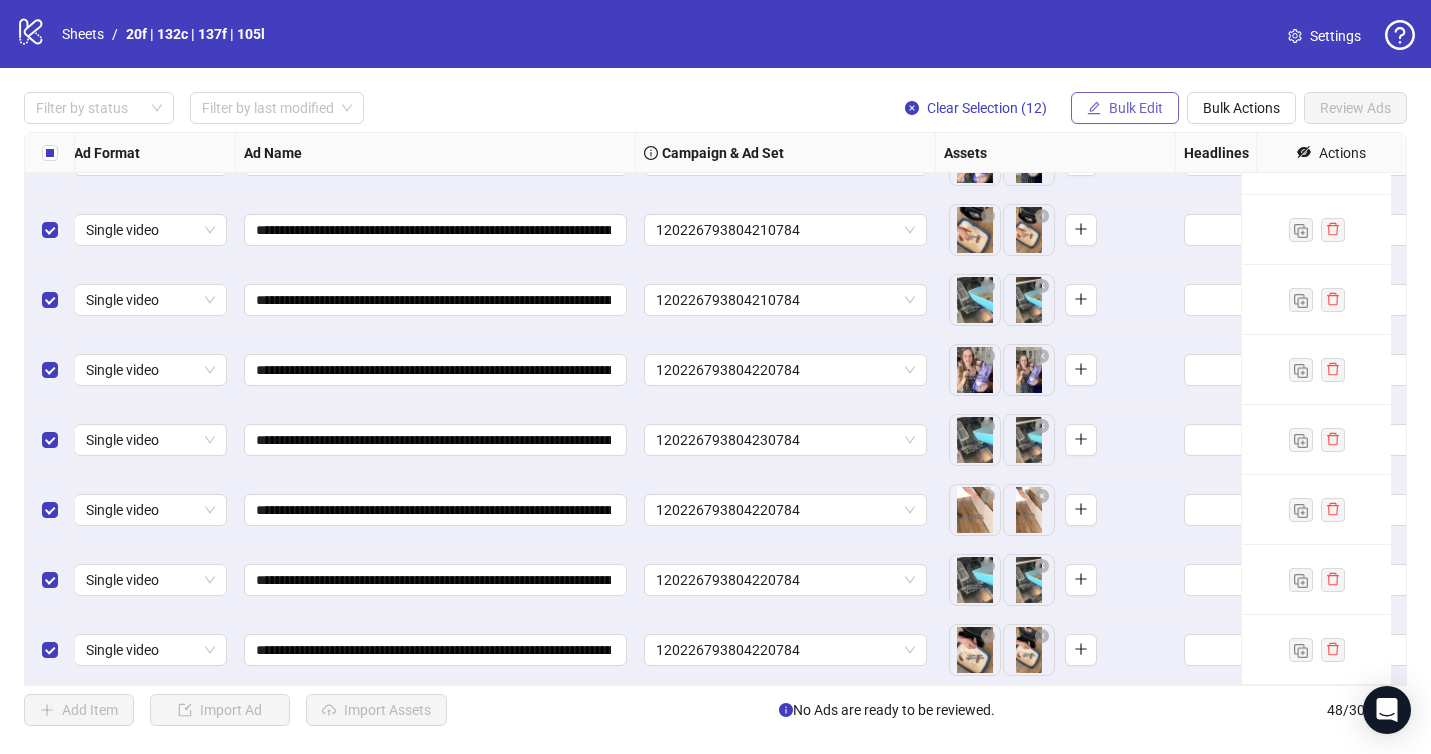 click on "Bulk Edit" at bounding box center (1136, 108) 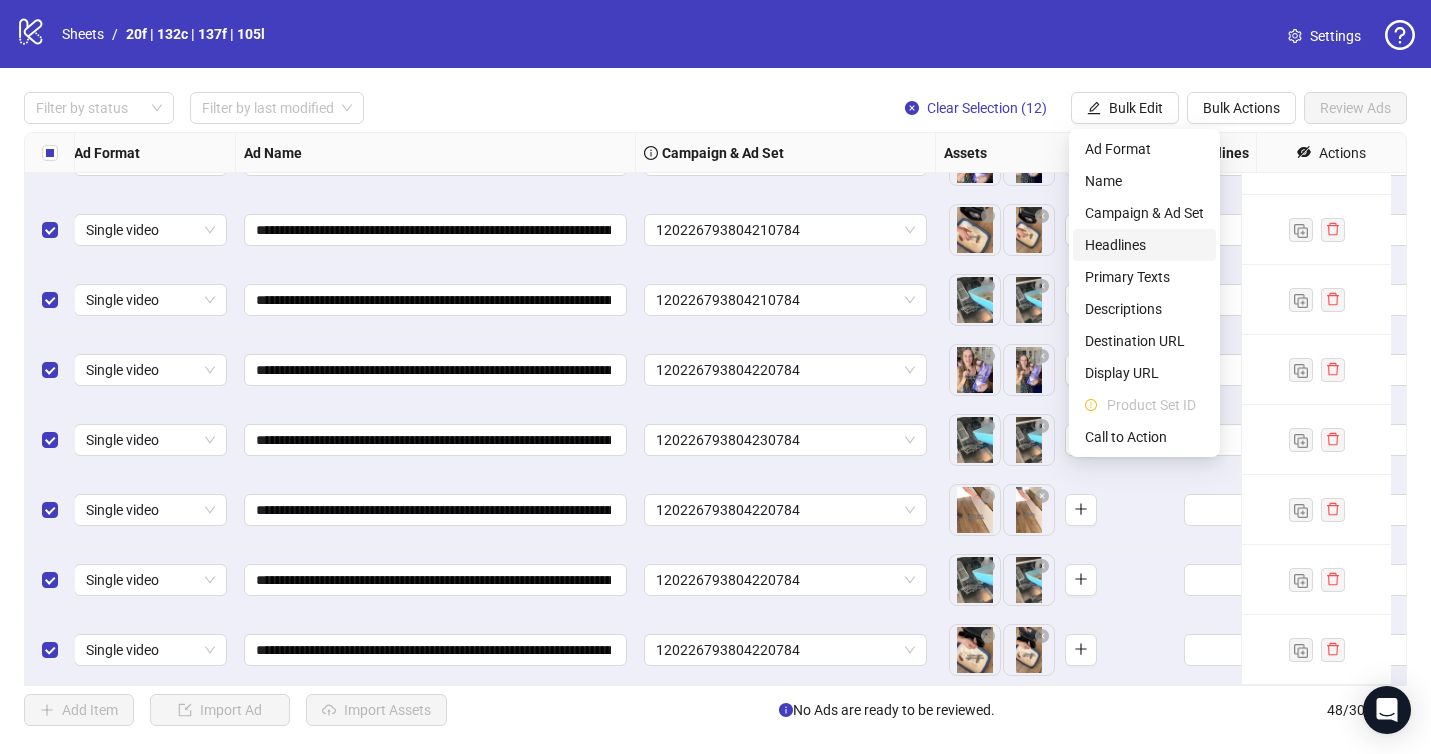 click on "Headlines" at bounding box center (1144, 245) 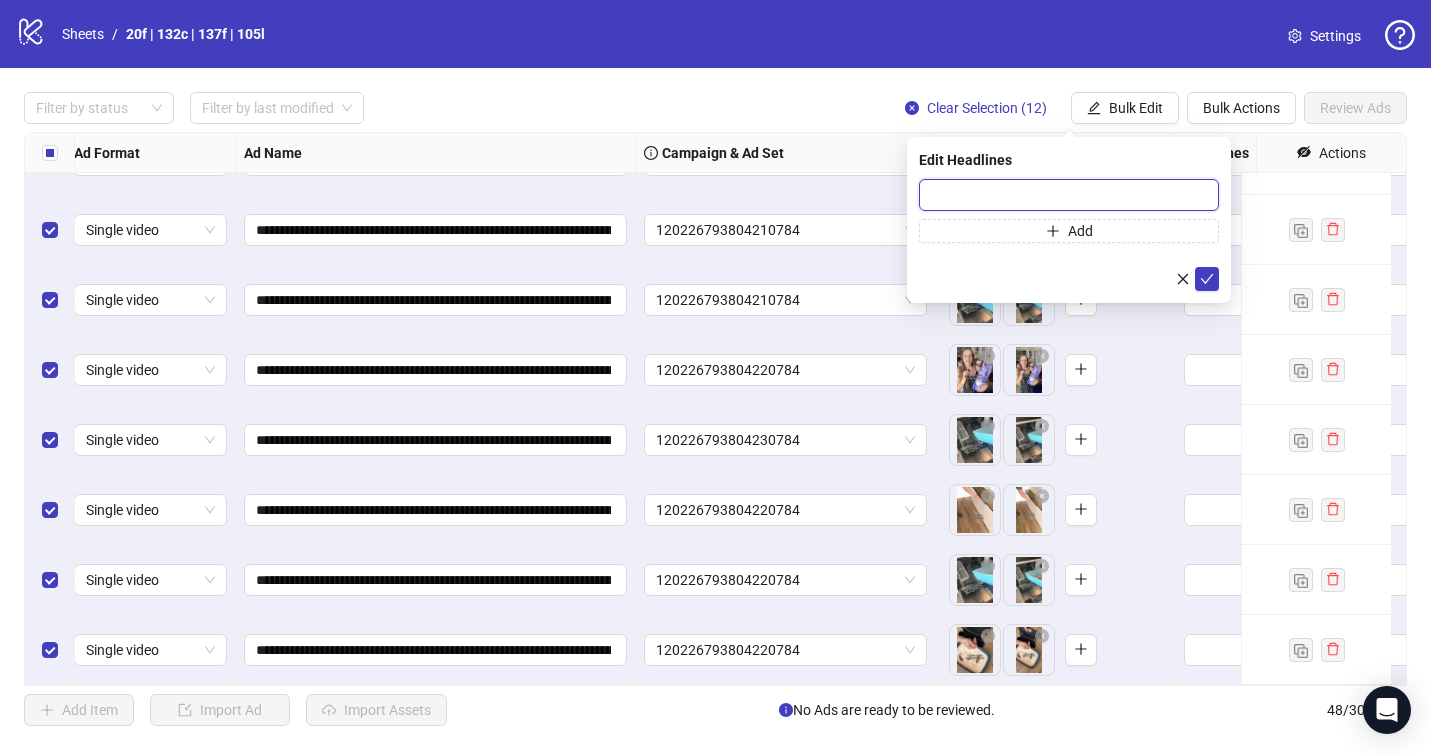 click at bounding box center (1069, 195) 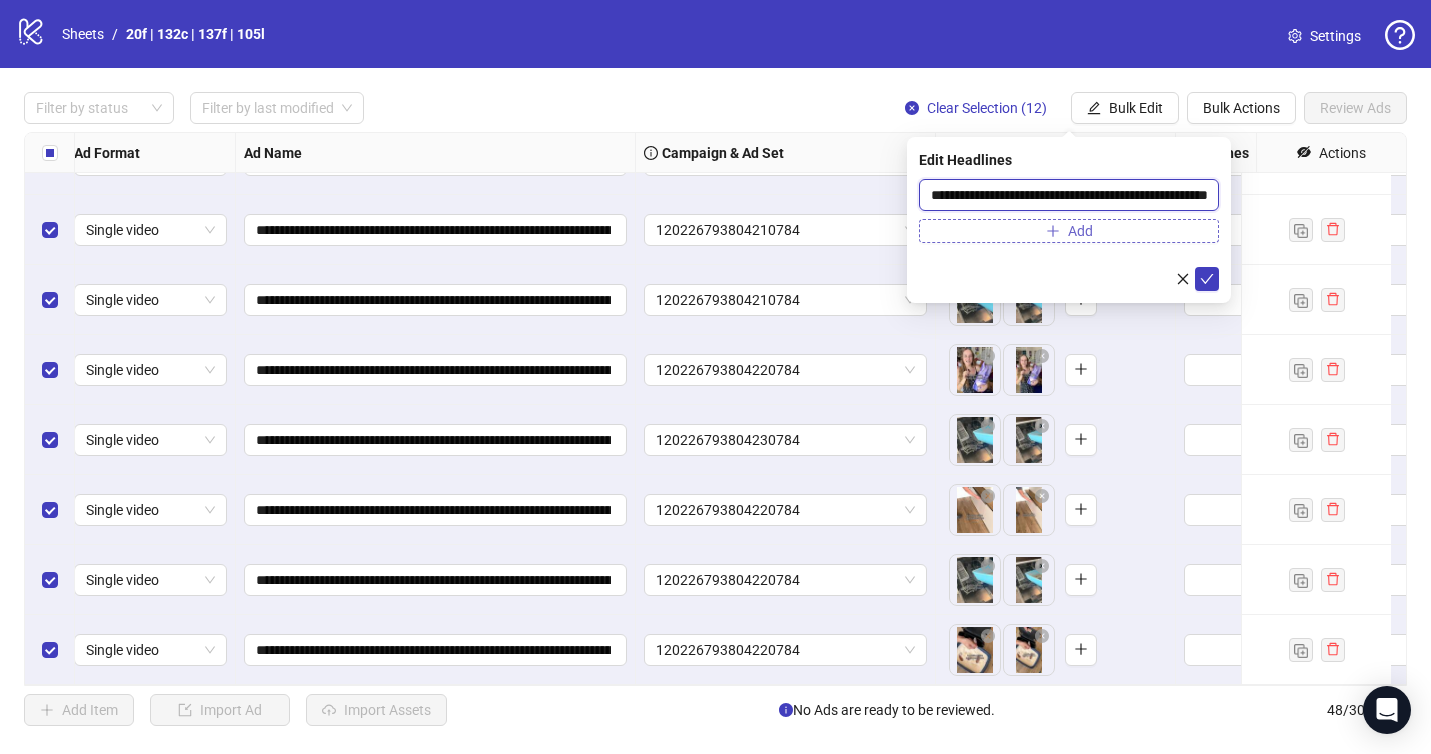 scroll, scrollTop: 0, scrollLeft: 57, axis: horizontal 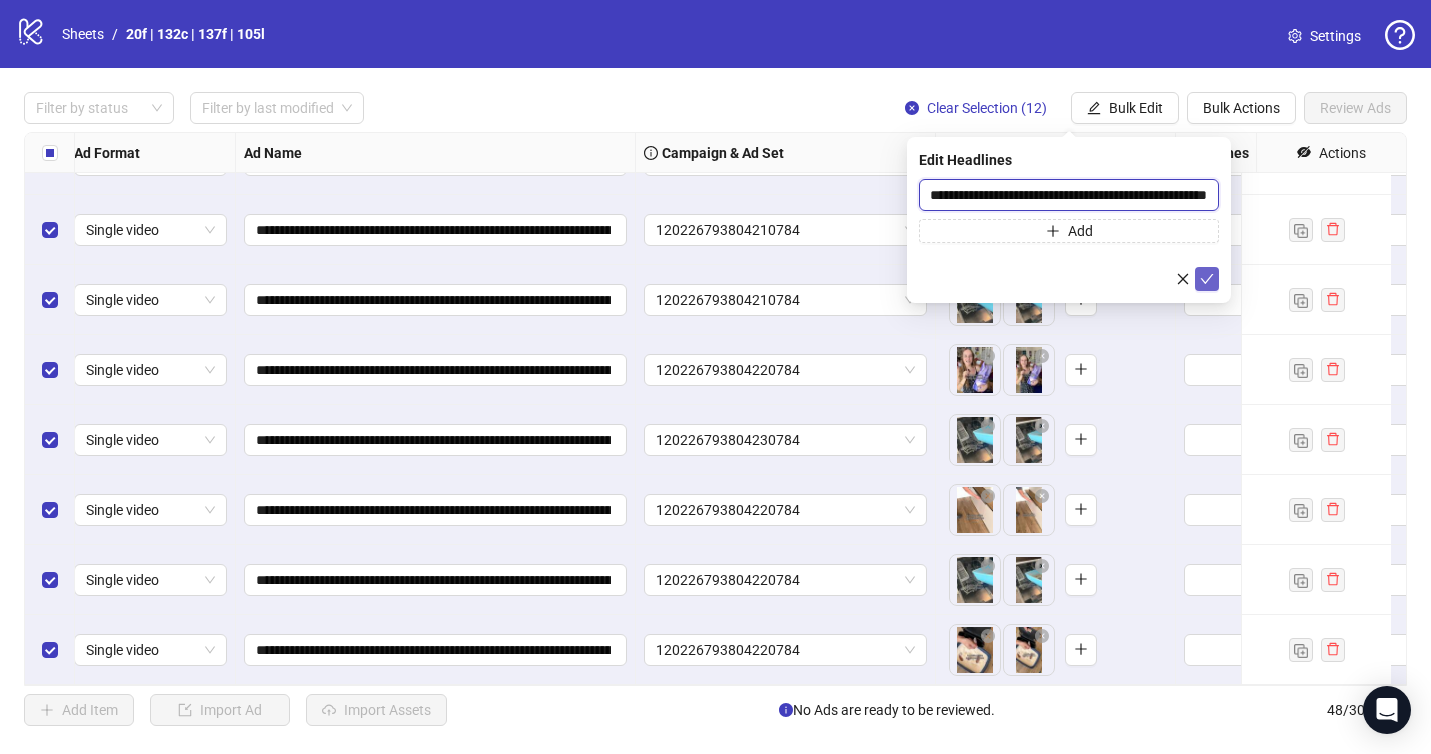 type on "**********" 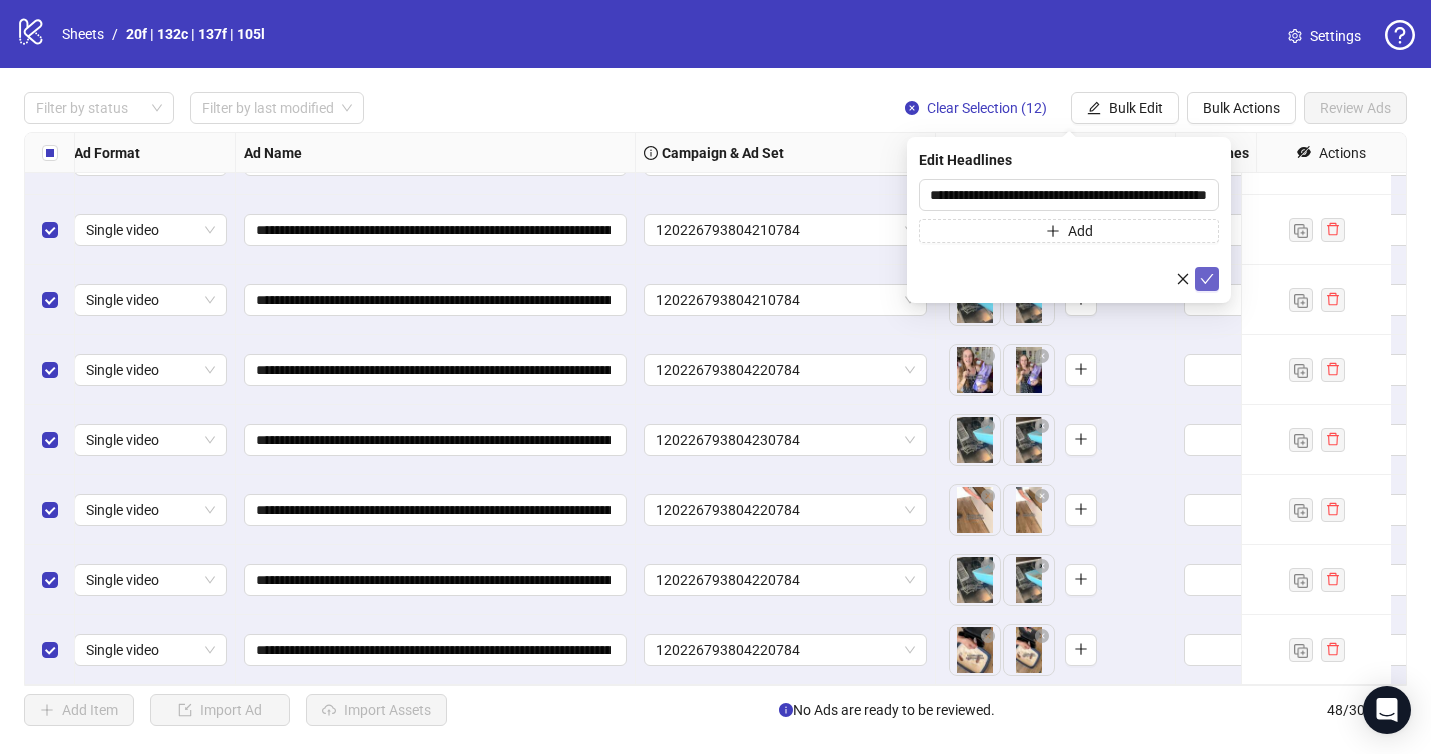 click 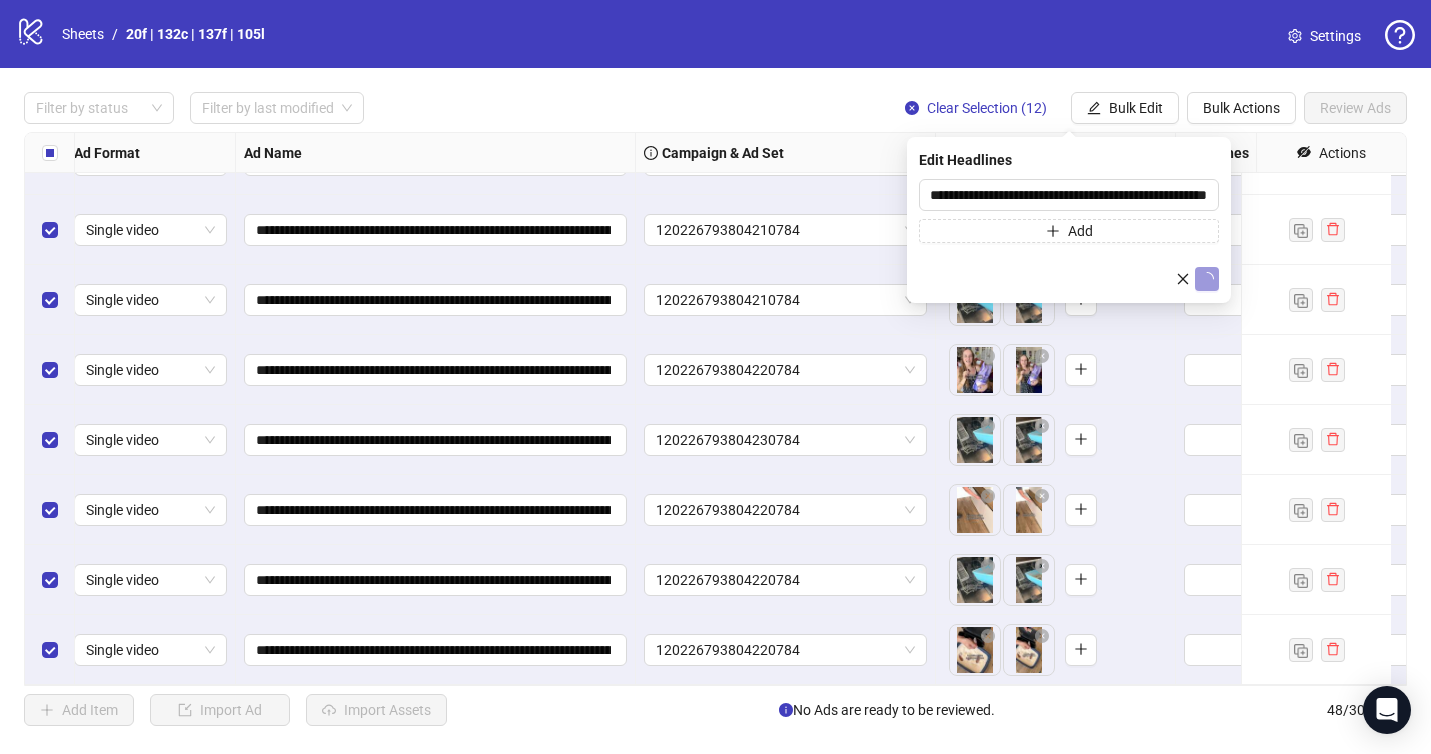 scroll, scrollTop: 0, scrollLeft: 0, axis: both 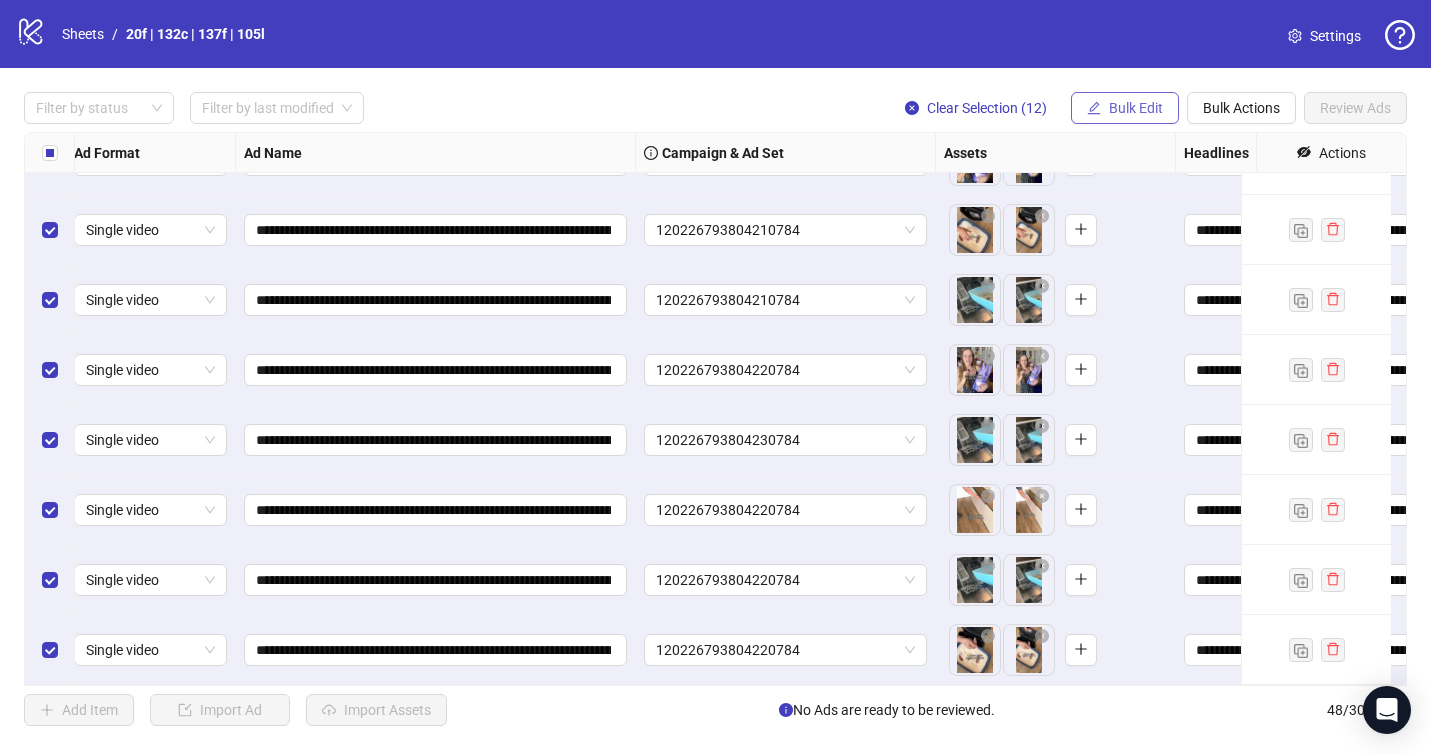 click on "Bulk Edit" at bounding box center (1136, 108) 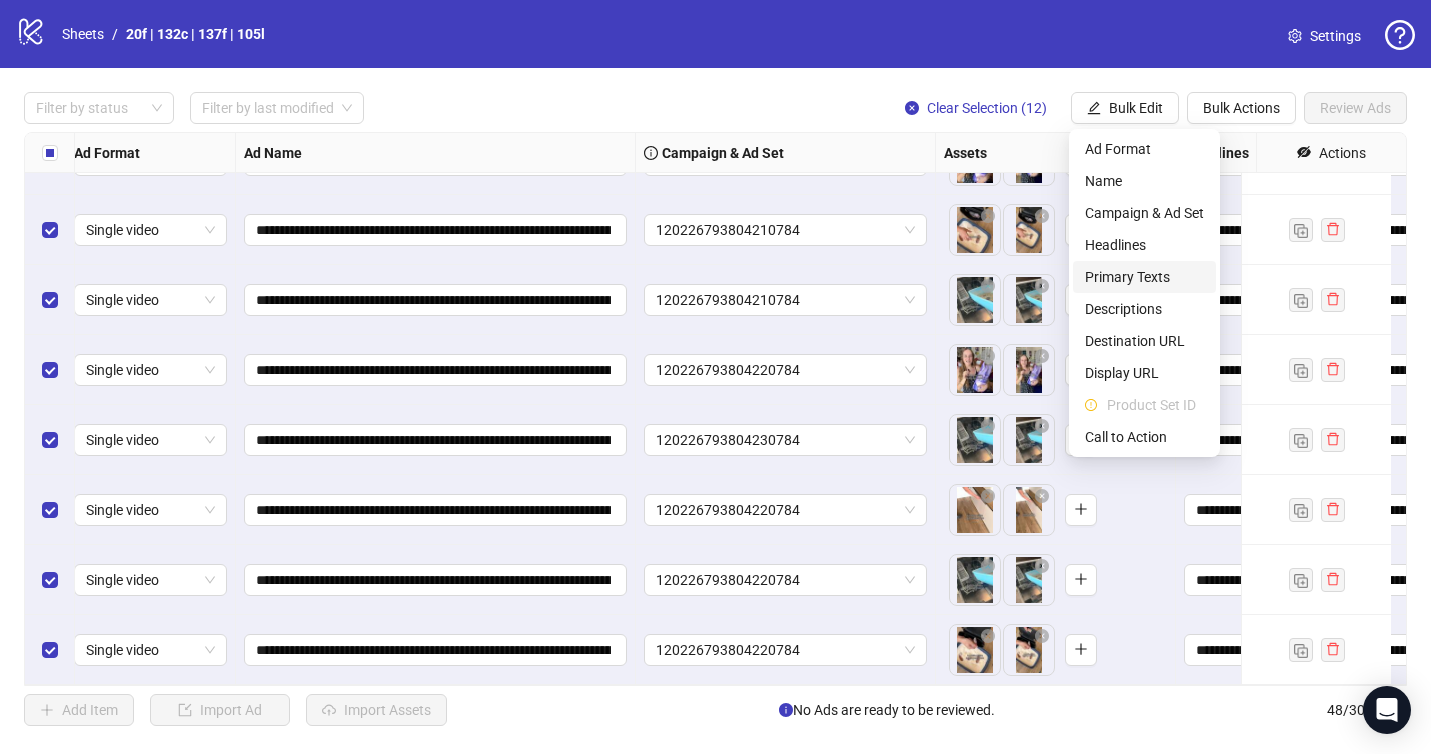 click on "Primary Texts" at bounding box center (1144, 277) 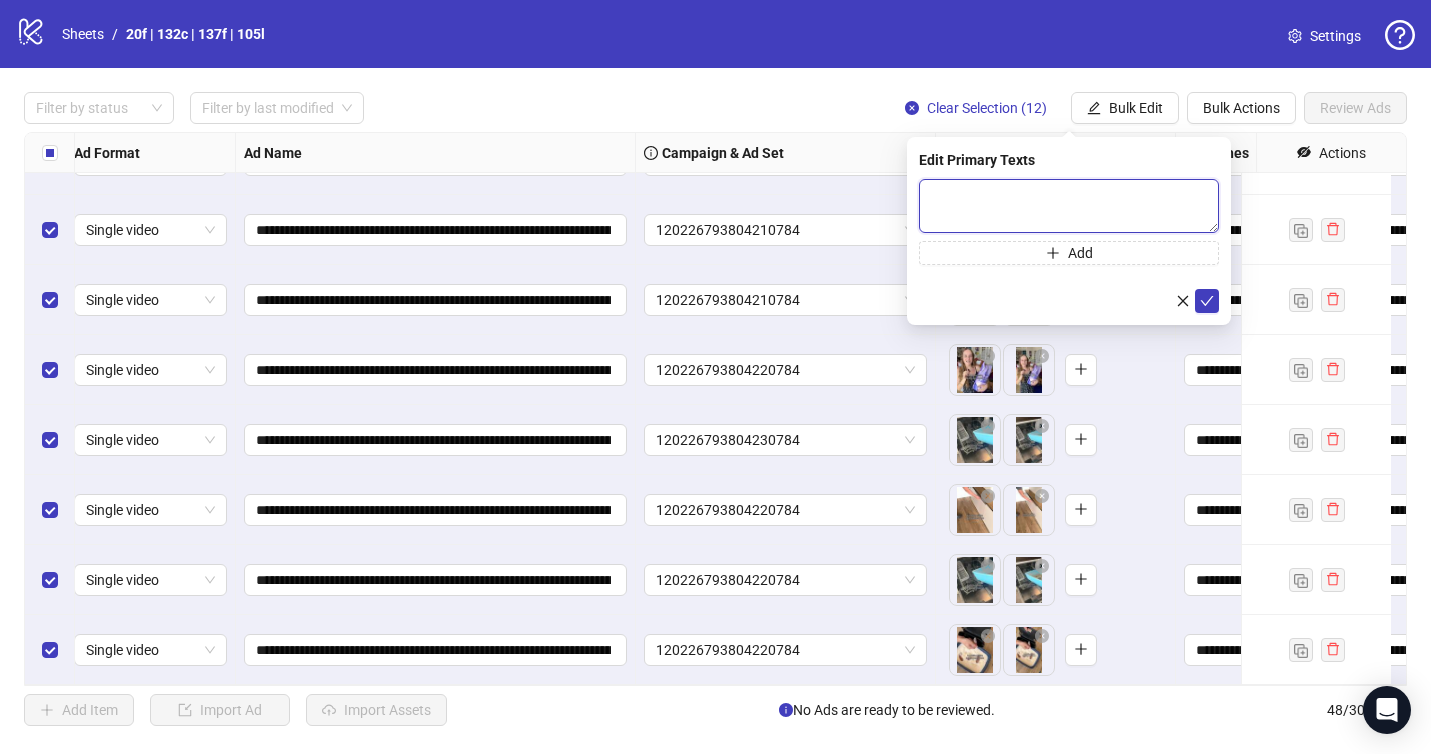 click at bounding box center [1069, 206] 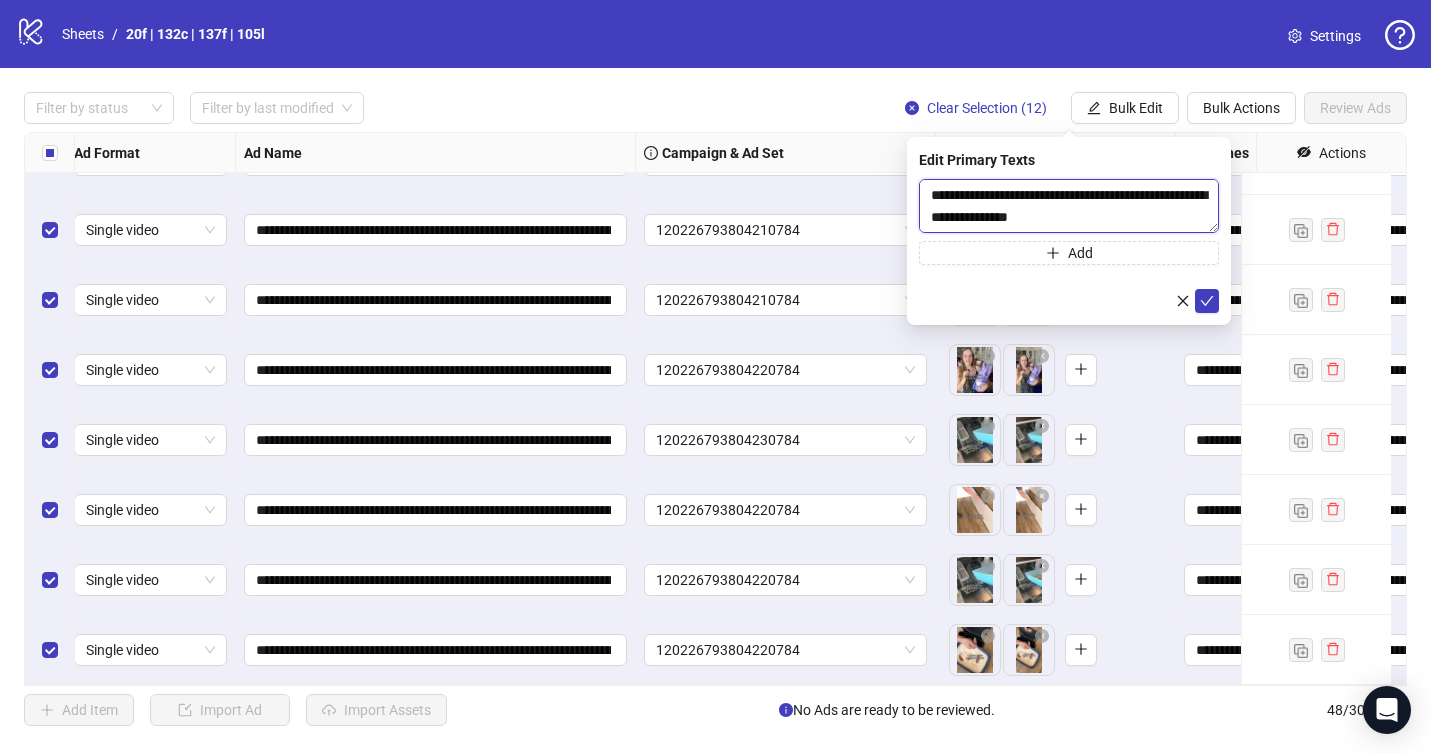 scroll, scrollTop: 389, scrollLeft: 0, axis: vertical 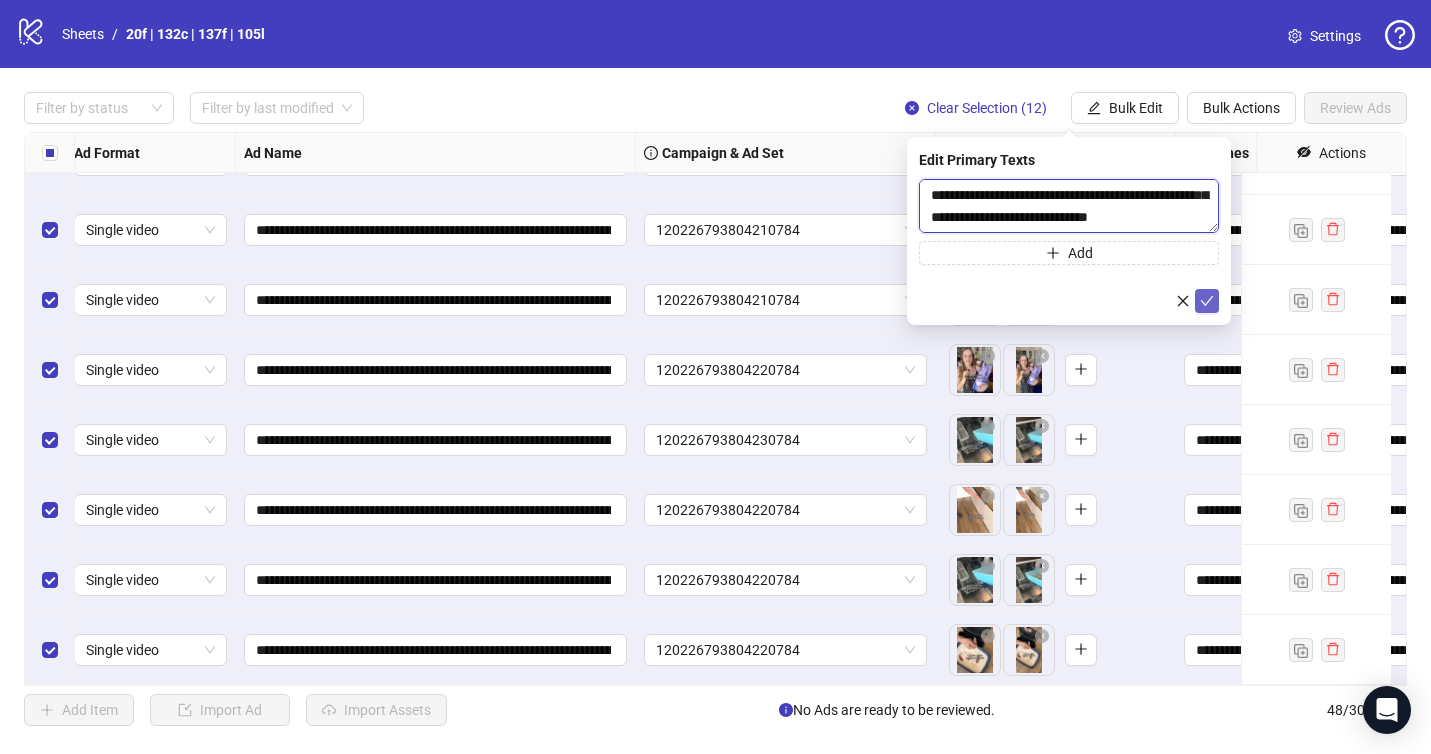 type on "**********" 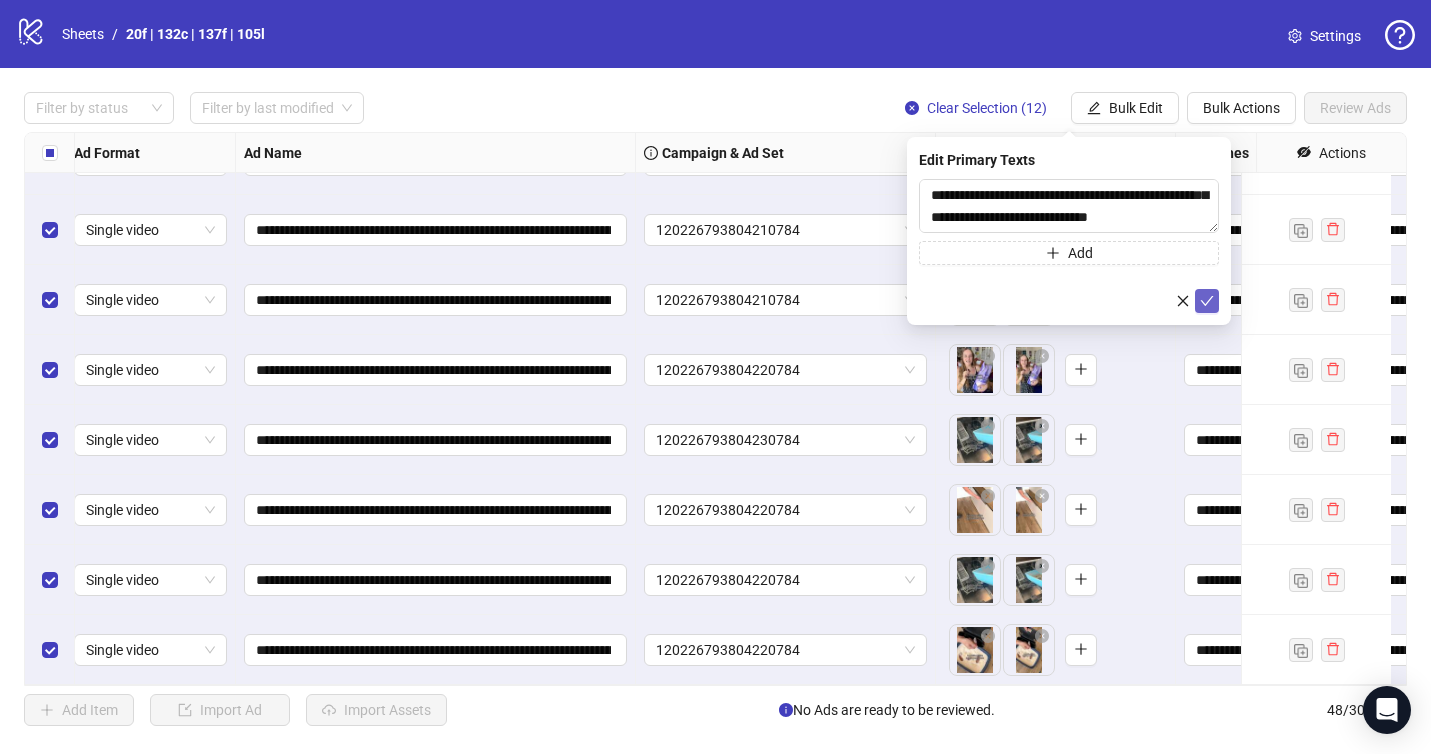 click 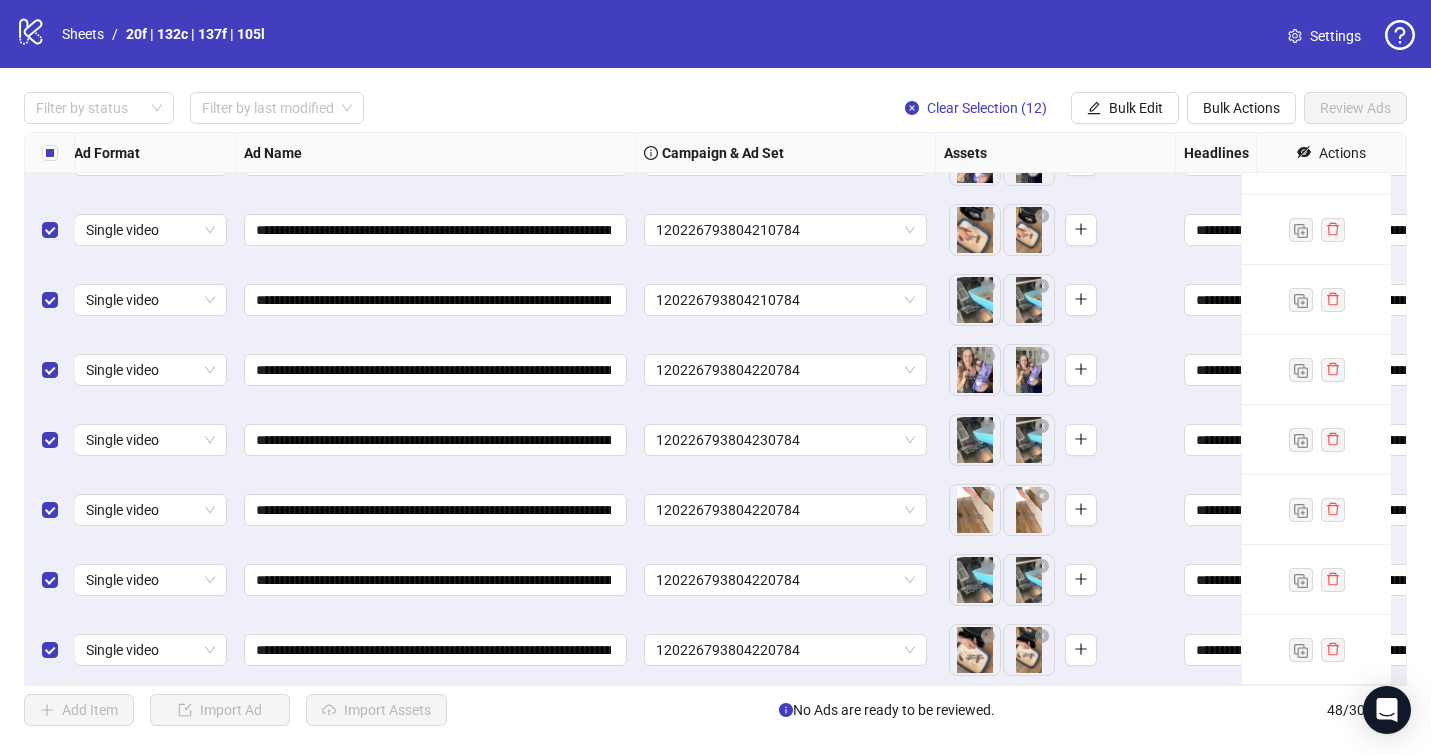 click on "Add Item Import Ad Import Assets  No Ads are ready to be reviewed. 48 / 300  items" at bounding box center (715, 710) 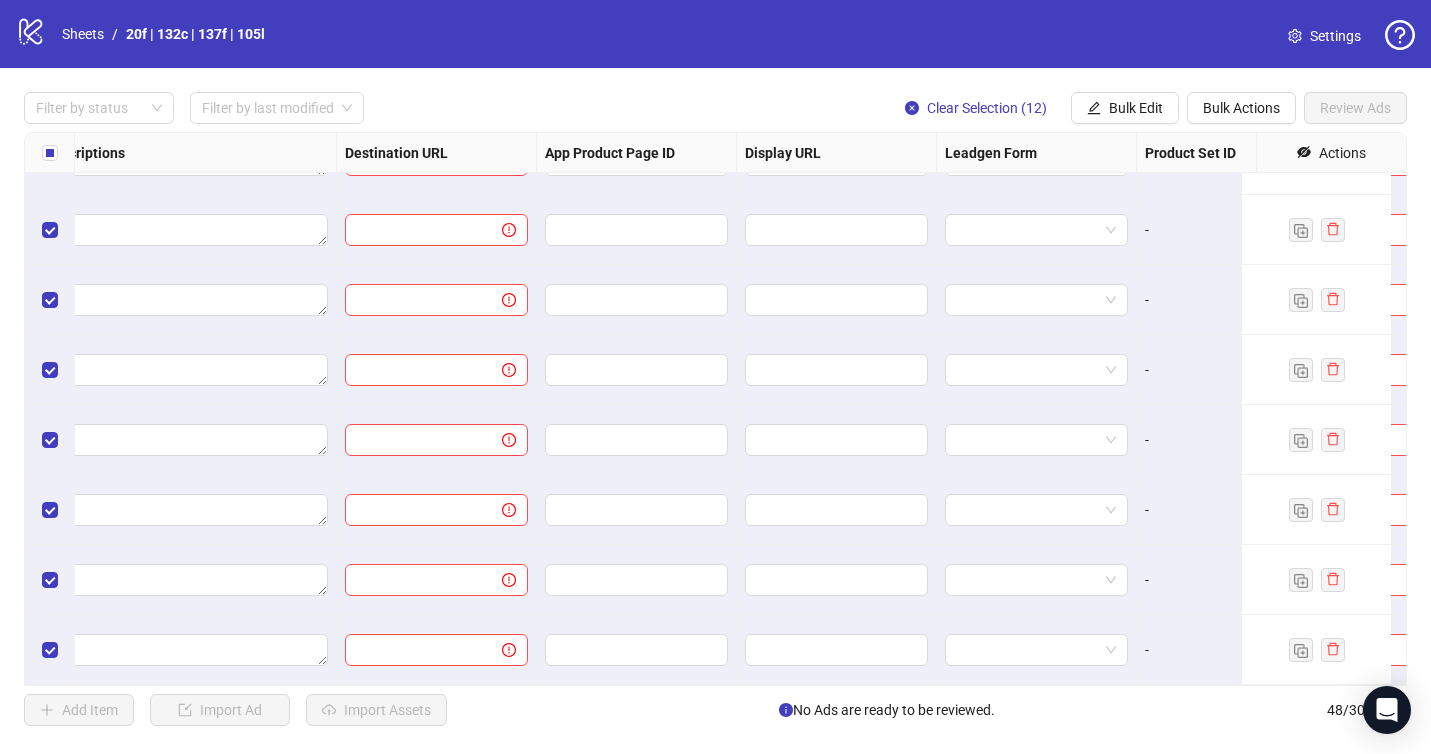 scroll, scrollTop: 2863, scrollLeft: 1904, axis: both 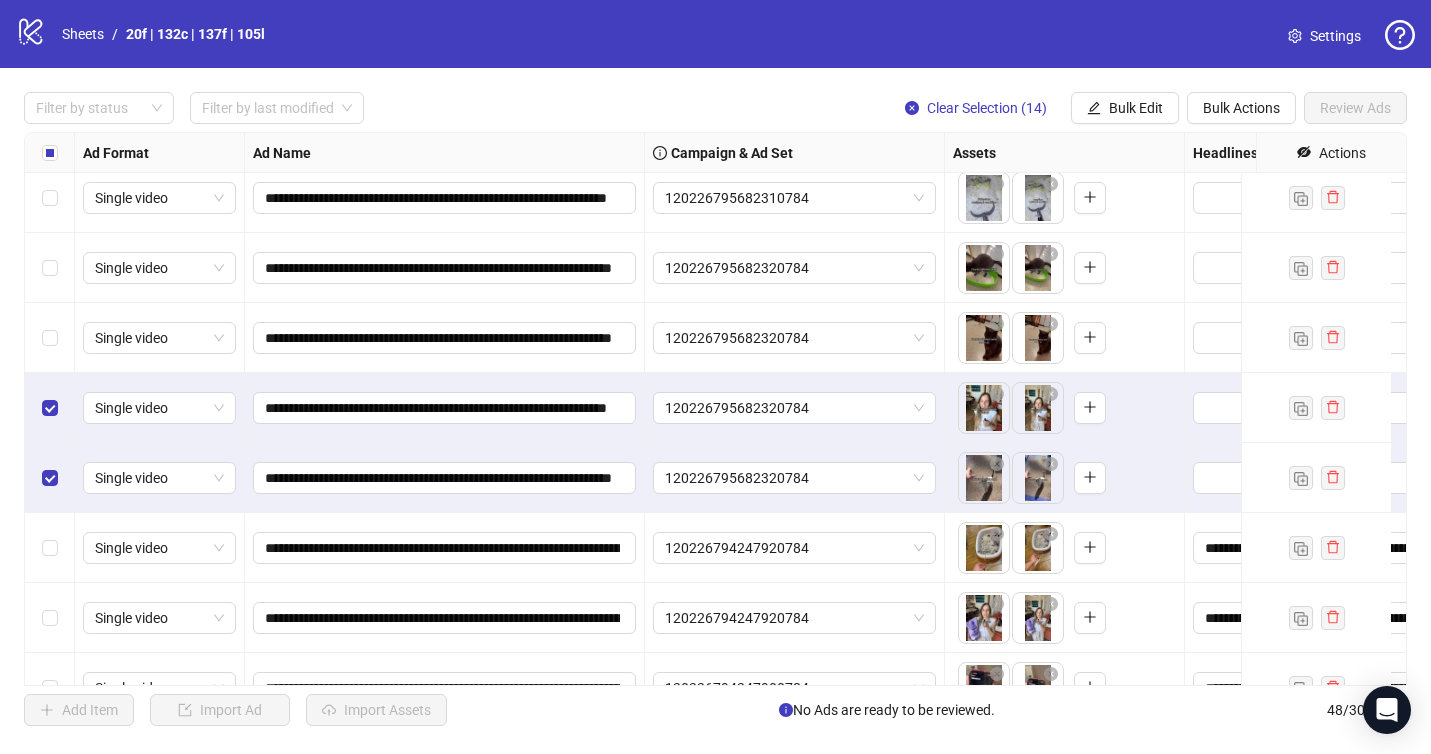 click at bounding box center [50, 338] 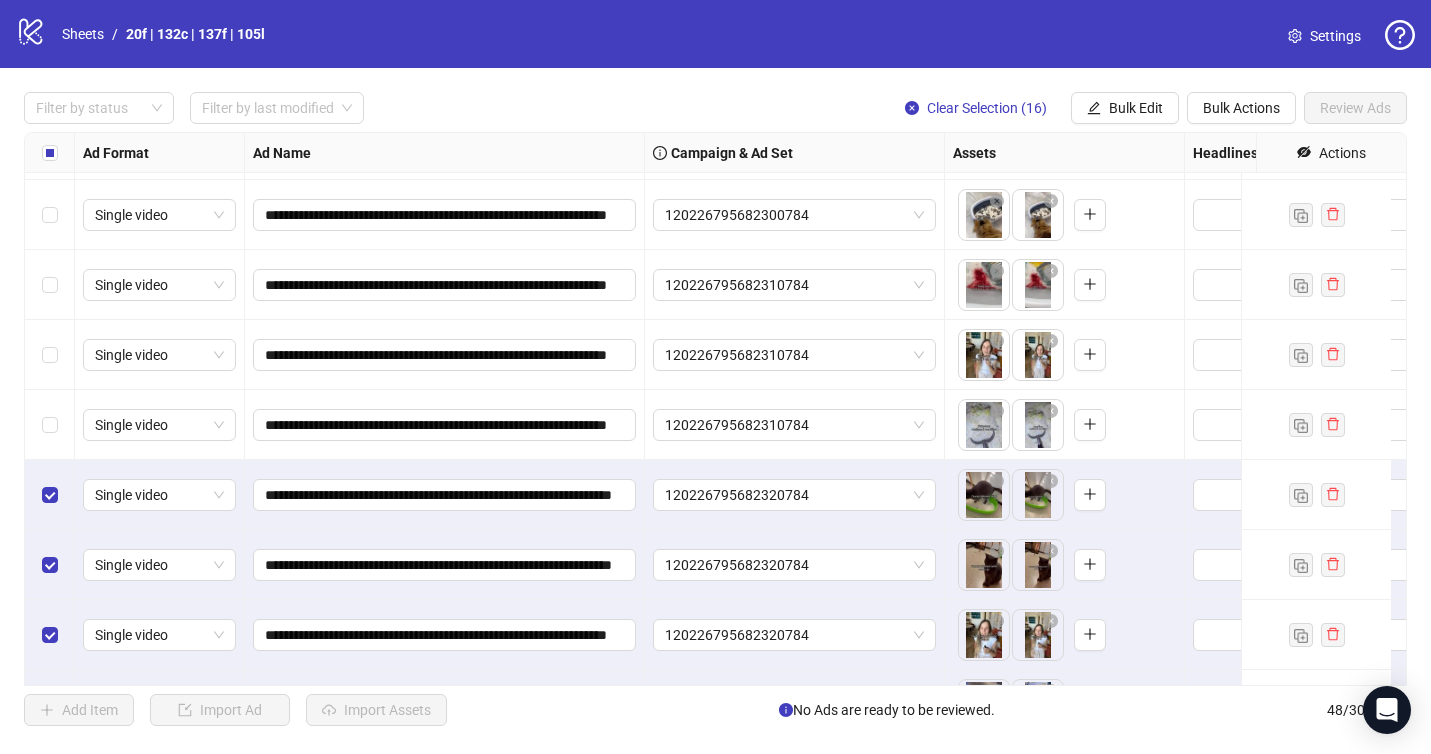 scroll, scrollTop: 1111, scrollLeft: 0, axis: vertical 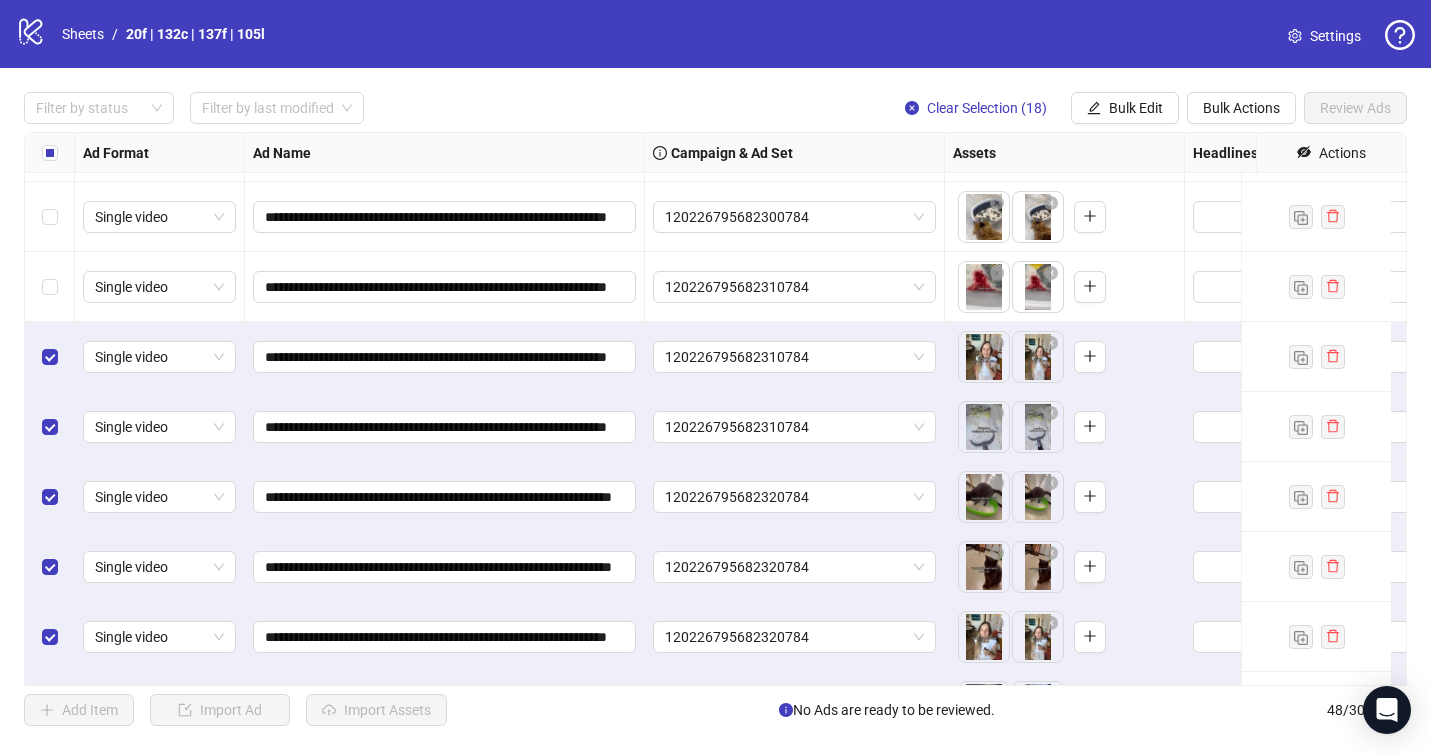 click at bounding box center (50, 287) 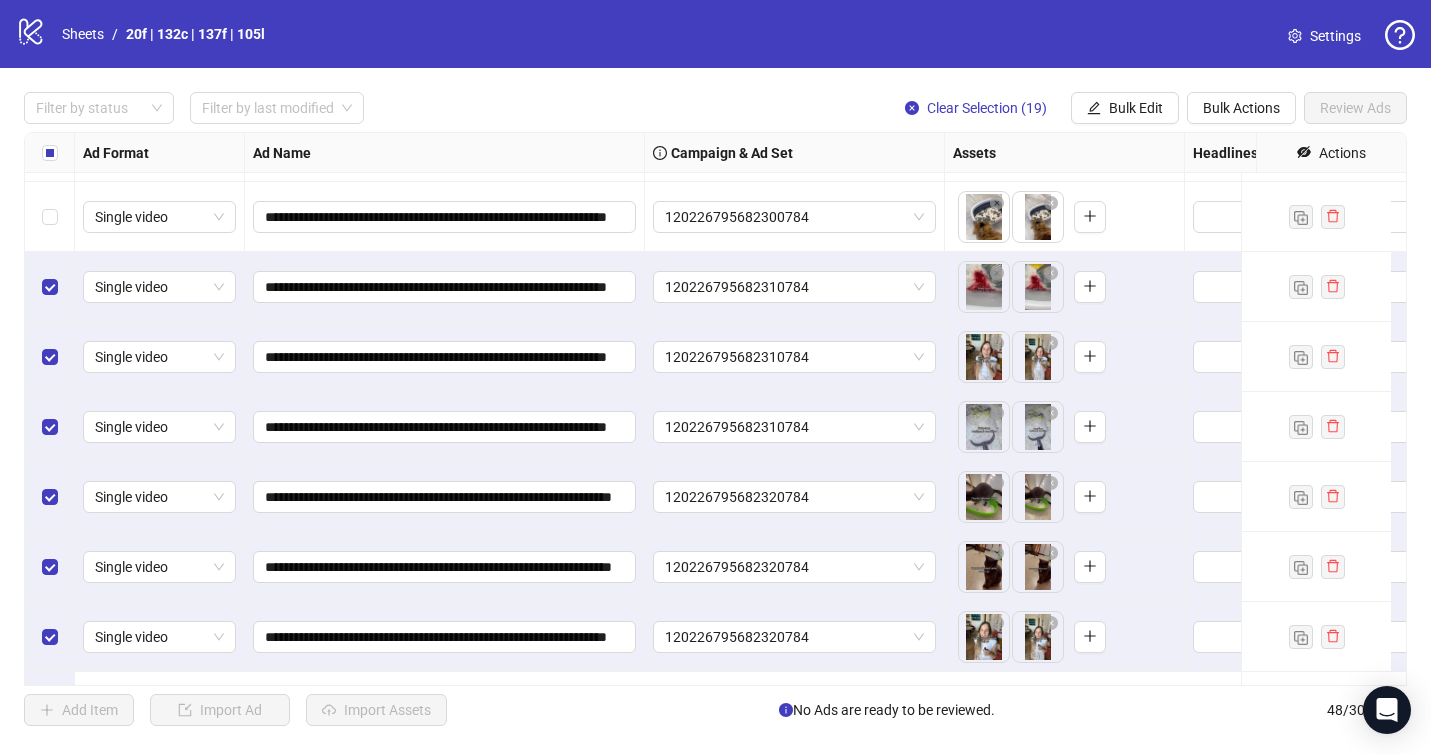 scroll, scrollTop: 917, scrollLeft: 0, axis: vertical 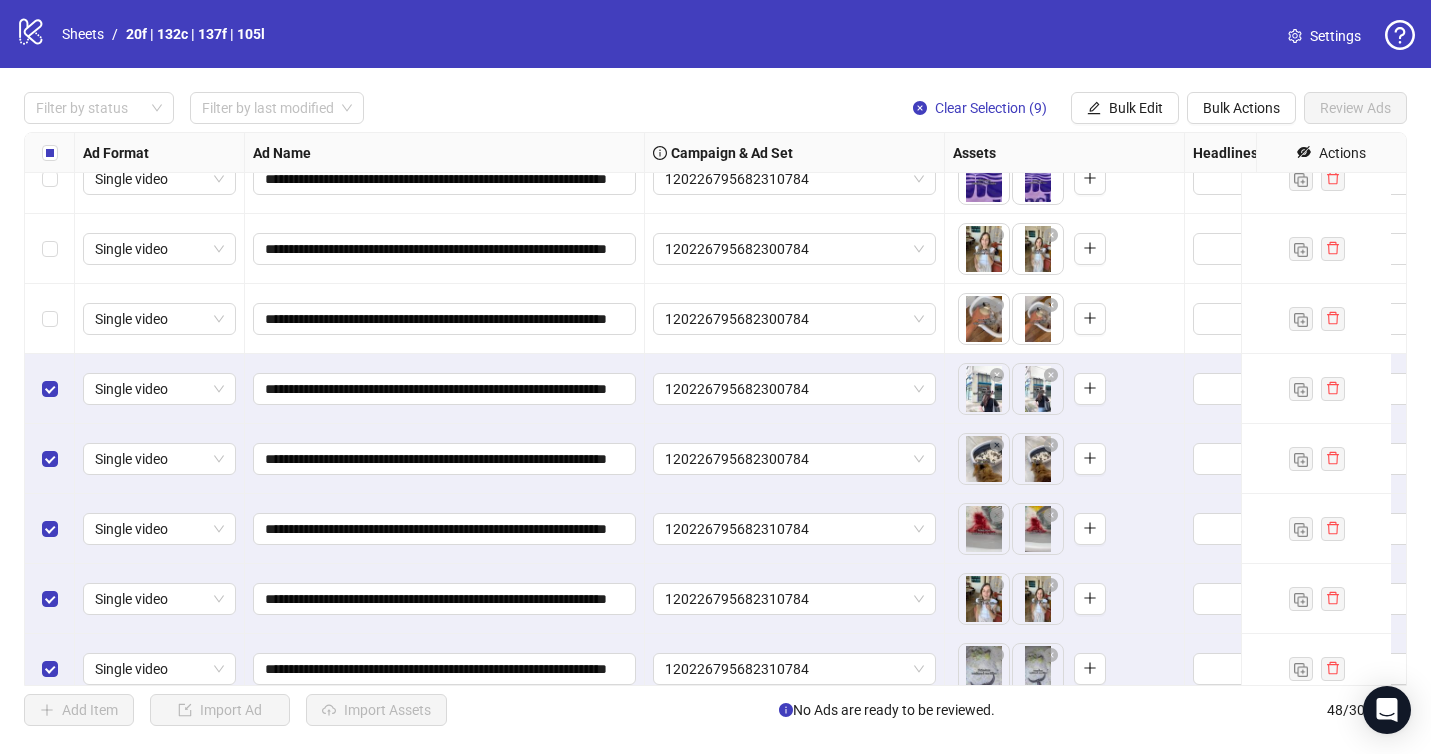 click at bounding box center [50, 319] 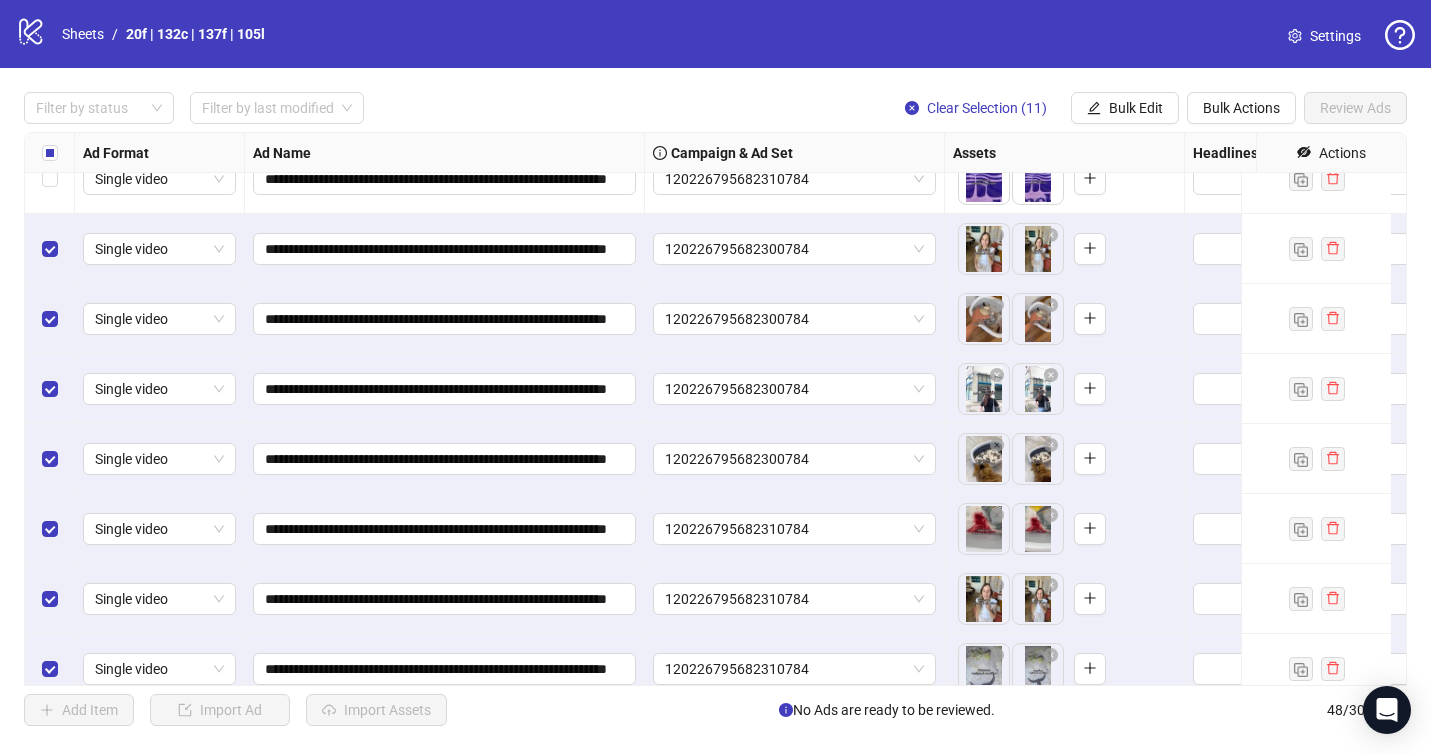 scroll, scrollTop: 743, scrollLeft: 0, axis: vertical 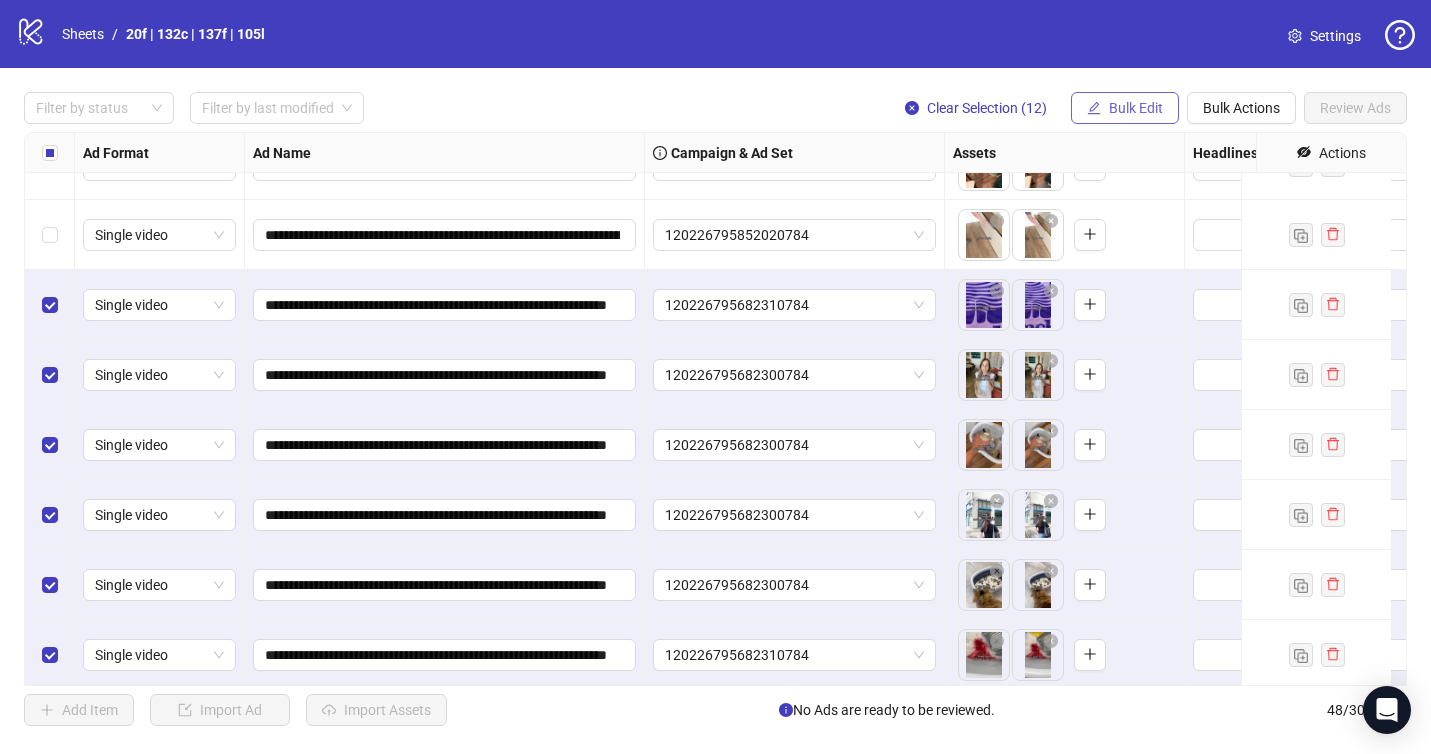 click on "Bulk Edit" at bounding box center (1136, 108) 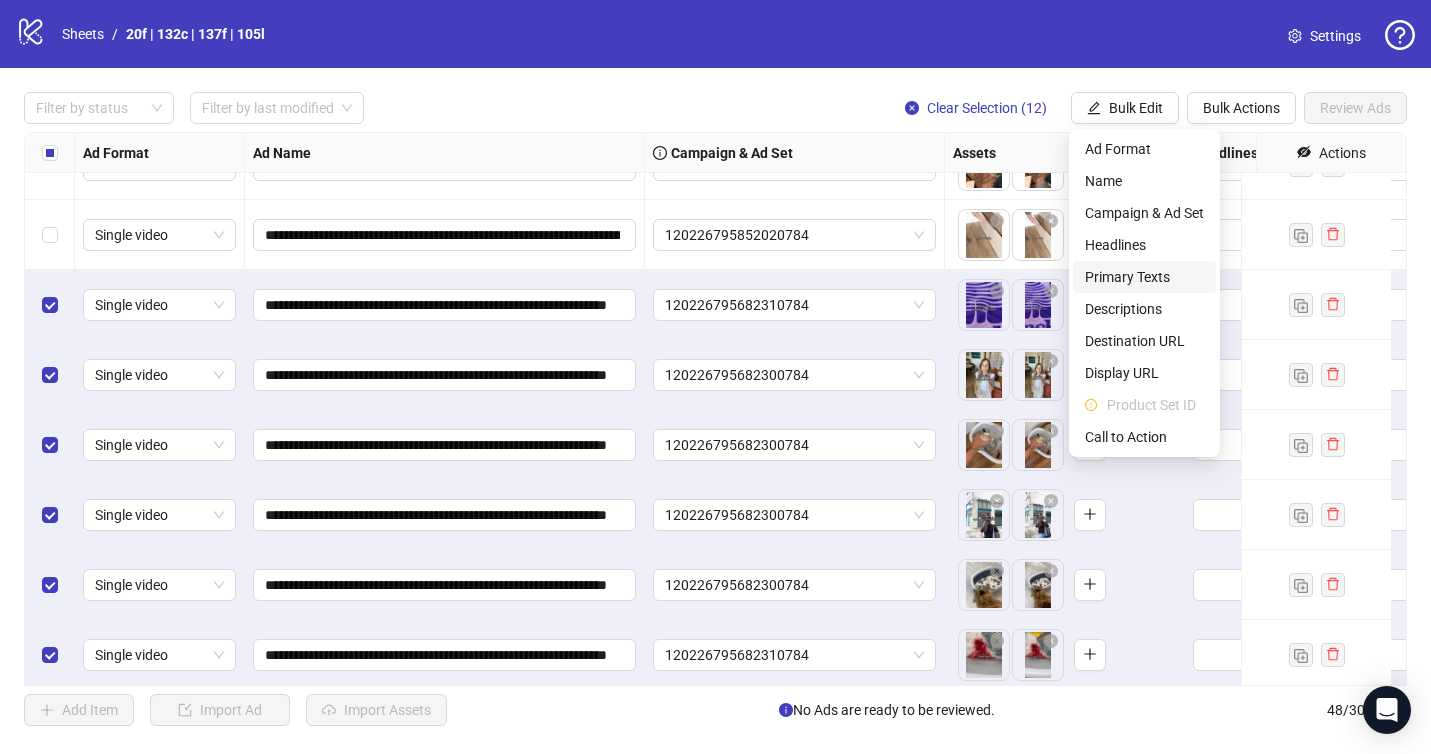 click on "Primary Texts" at bounding box center (1144, 277) 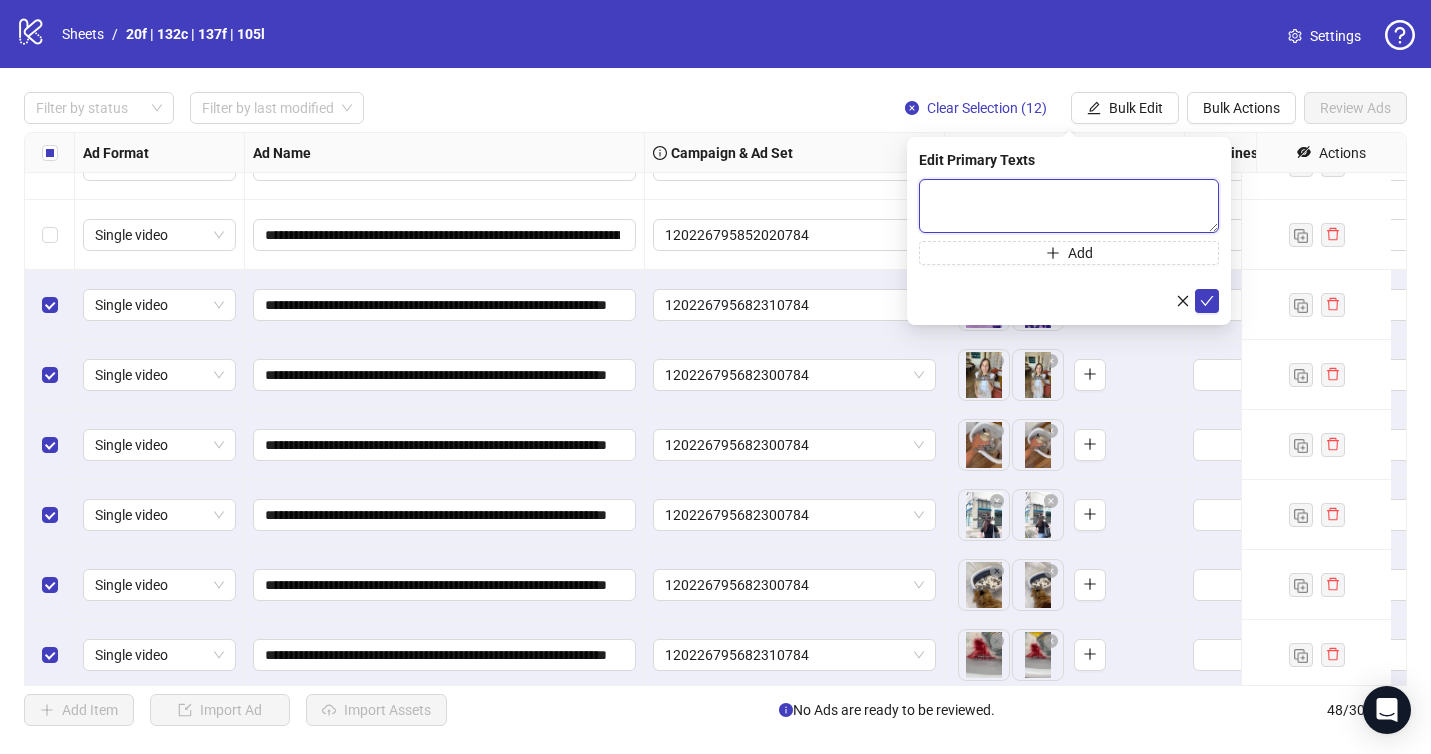 click at bounding box center (1069, 206) 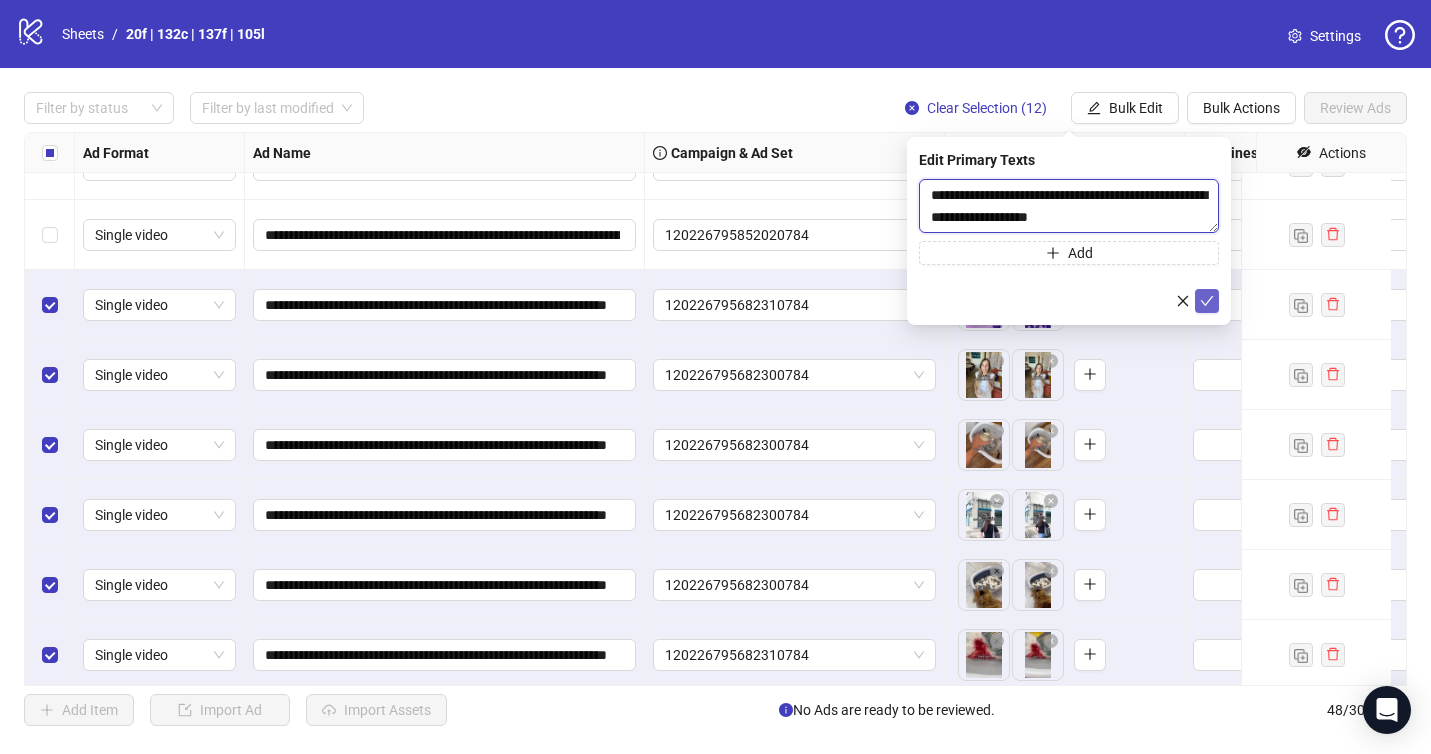 type on "**********" 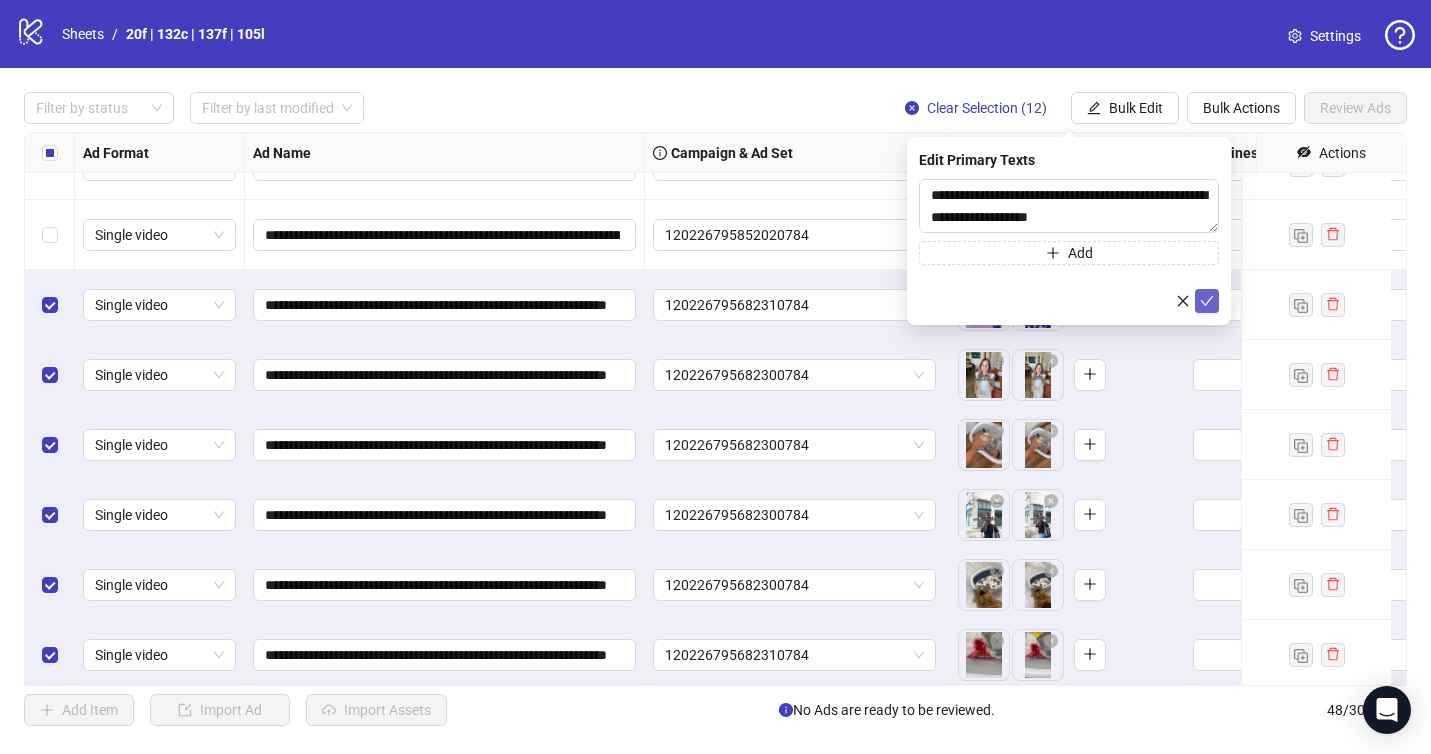 click 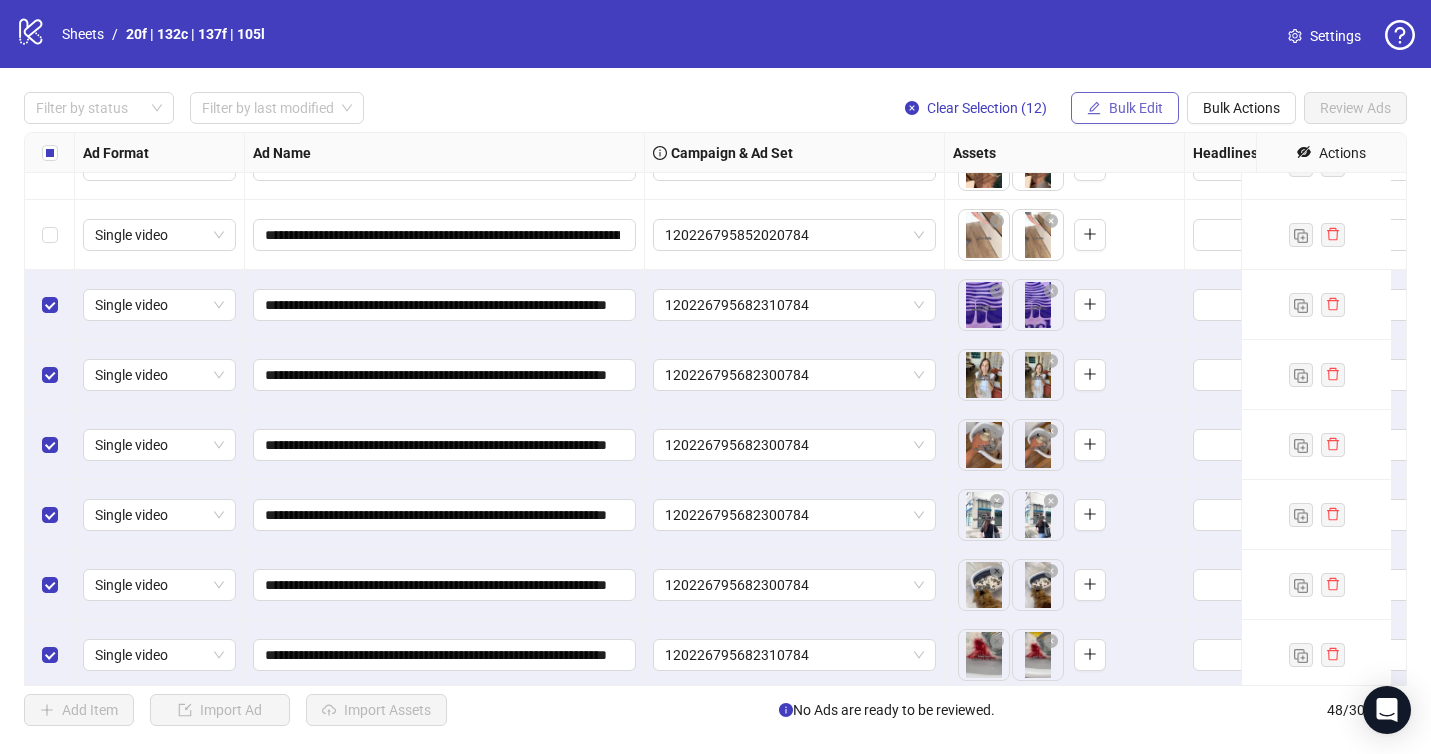 click on "Bulk Edit" at bounding box center [1136, 108] 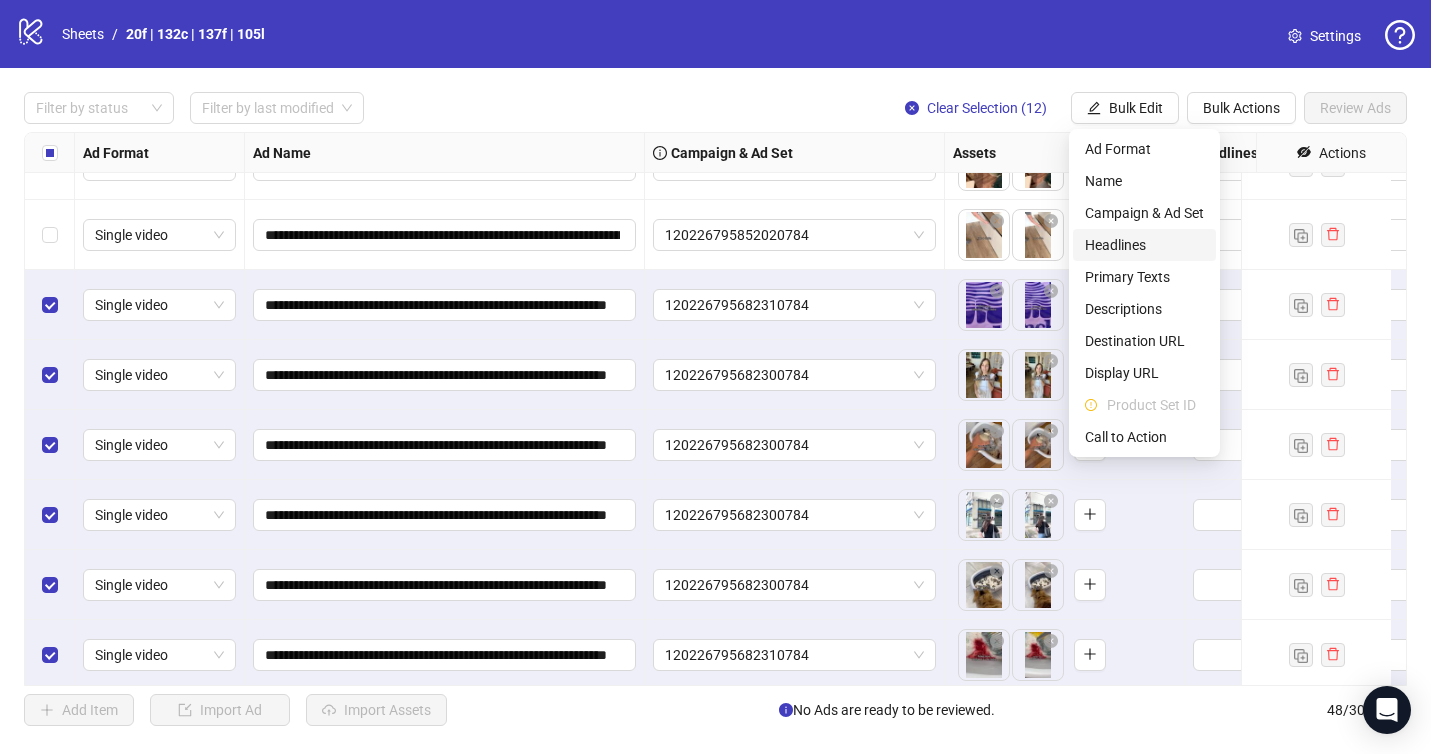 click on "Headlines" at bounding box center (1144, 245) 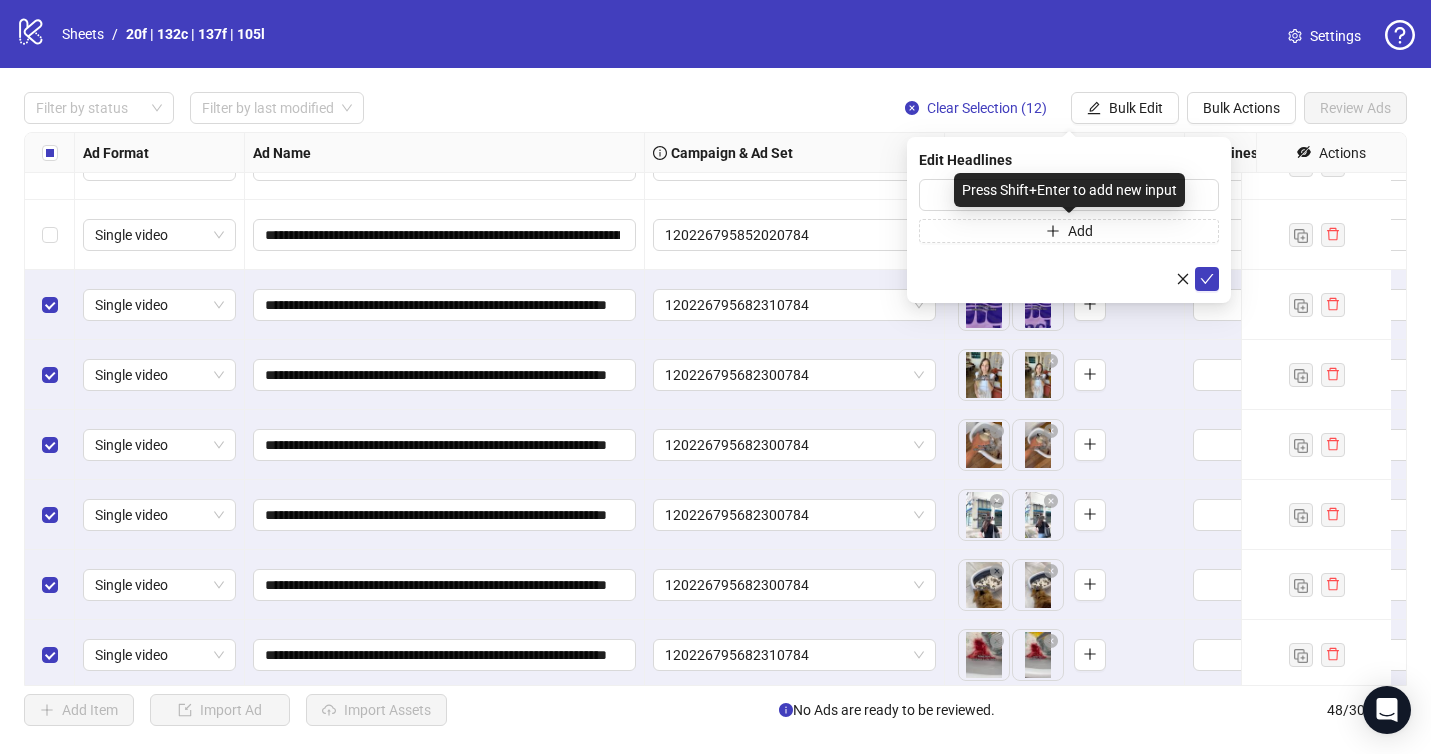 click on "Press Shift+Enter to add new input" at bounding box center (1069, 190) 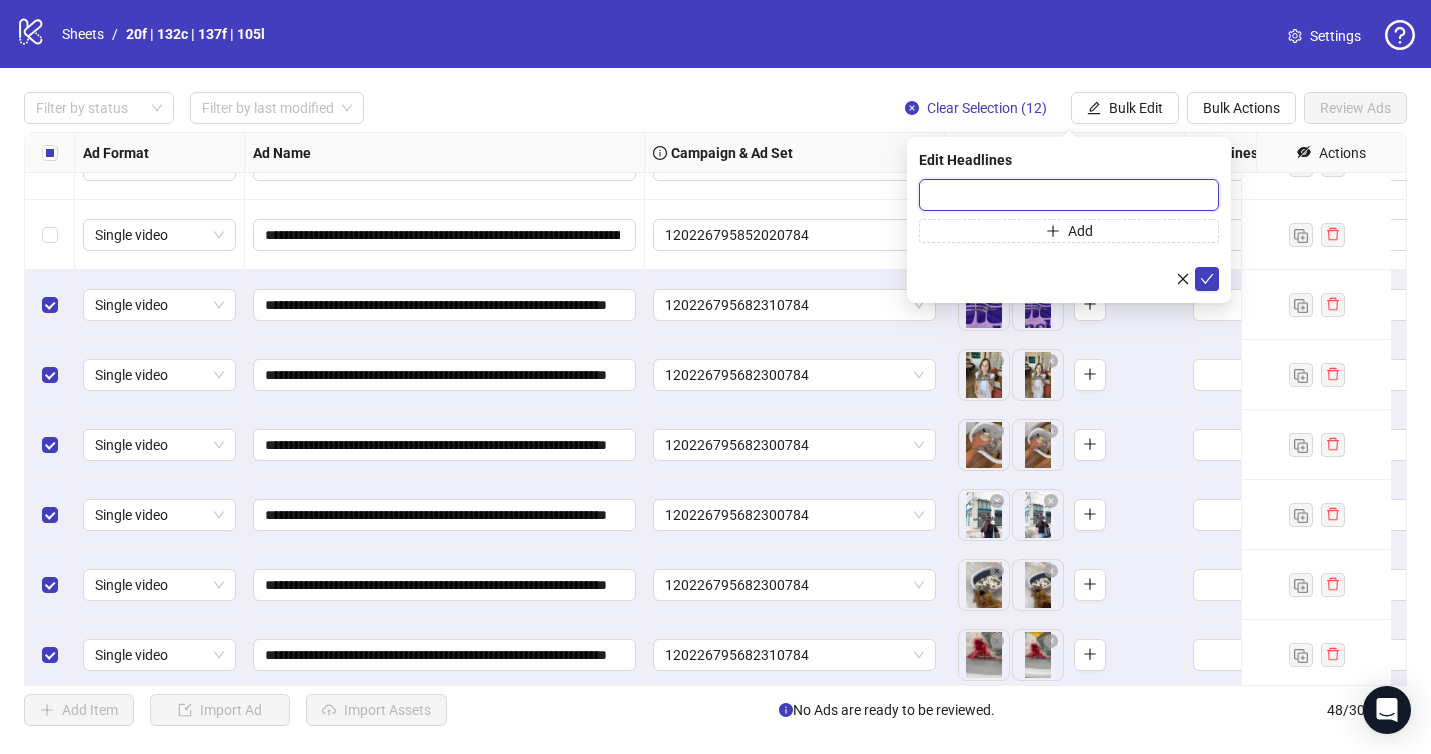 click at bounding box center (1069, 195) 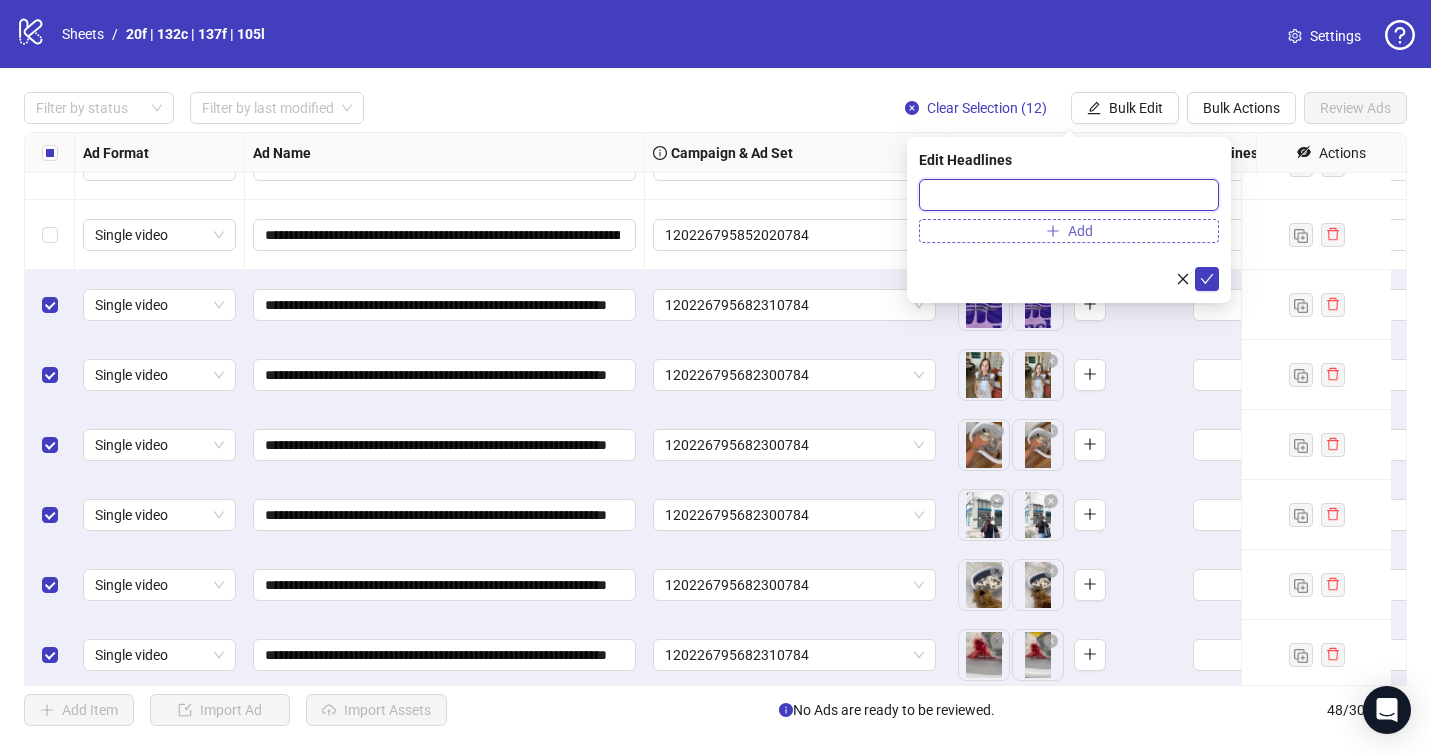 paste on "**********" 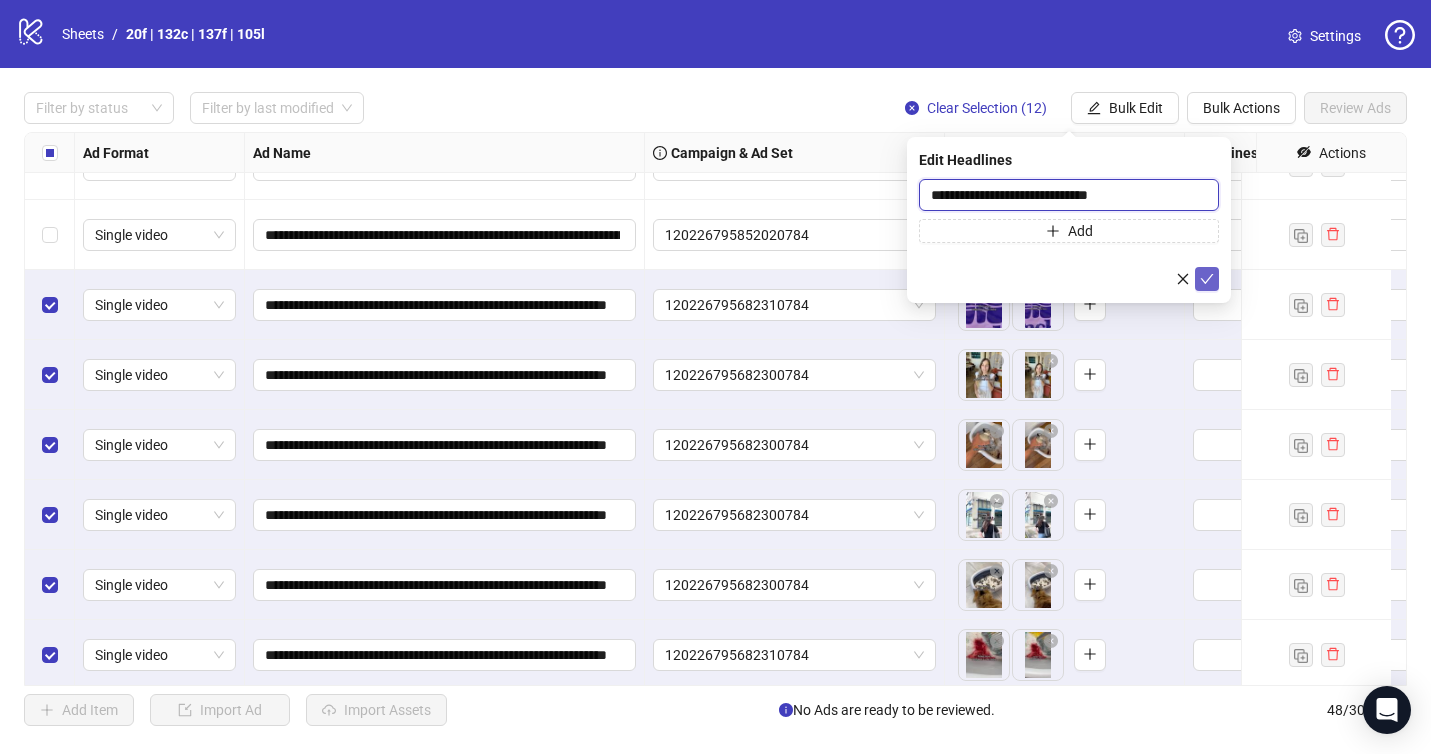 type on "**********" 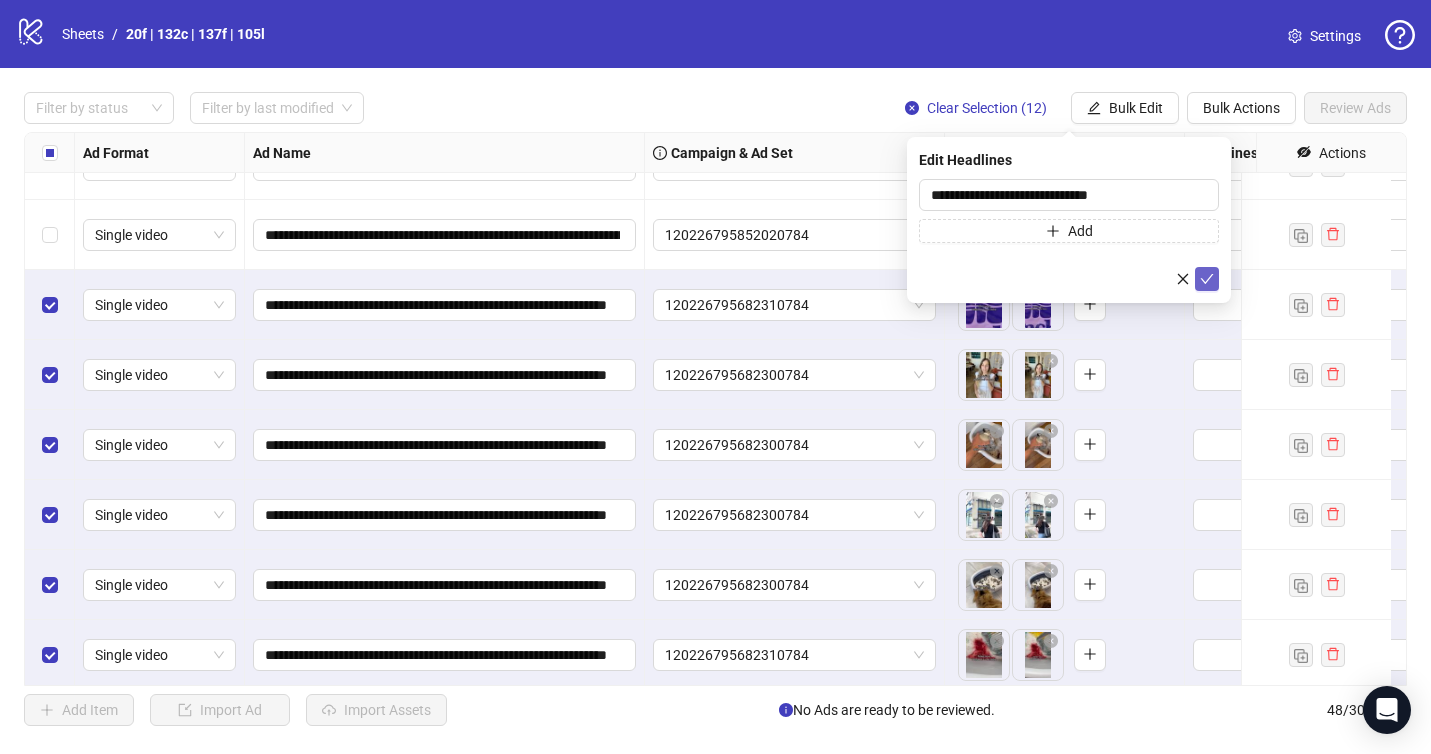 click 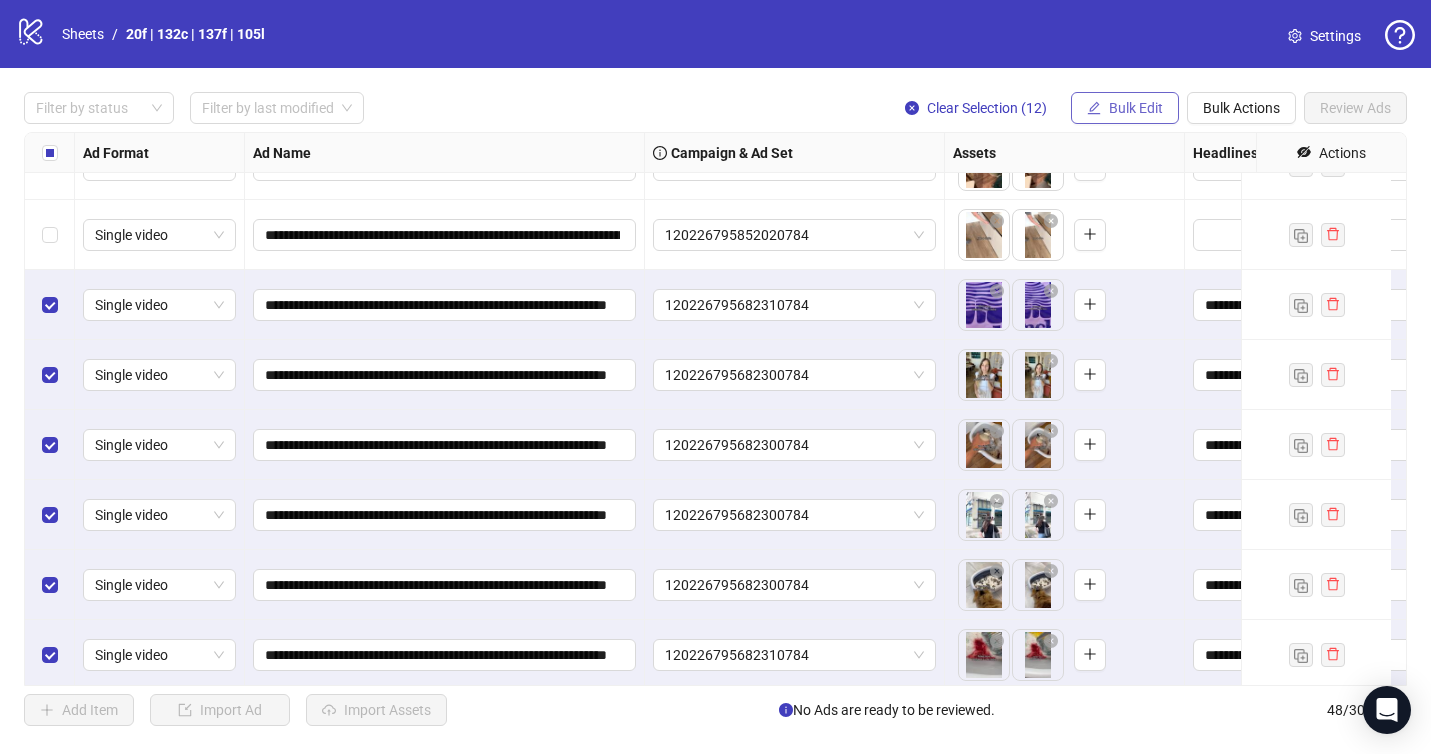 click on "Bulk Edit" at bounding box center [1136, 108] 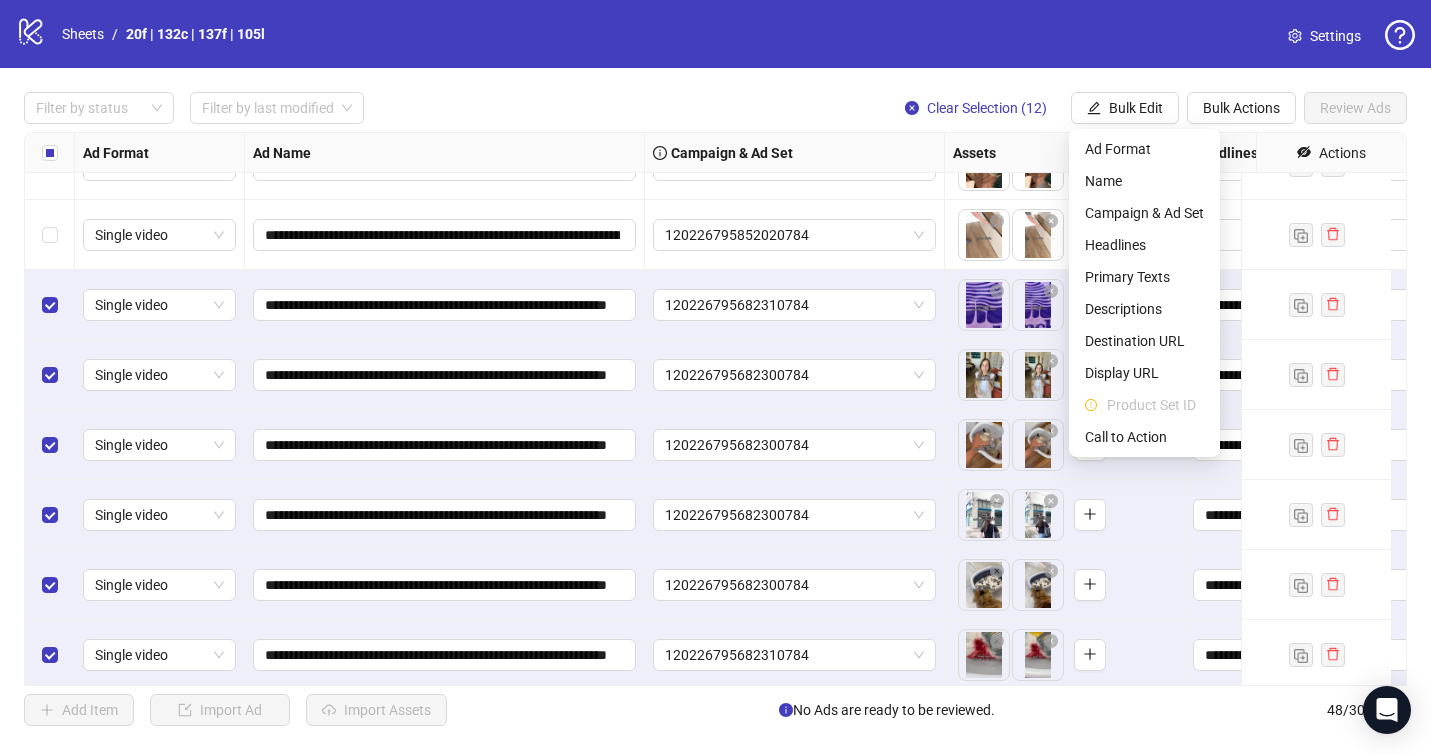 click on "**********" at bounding box center [715, 409] 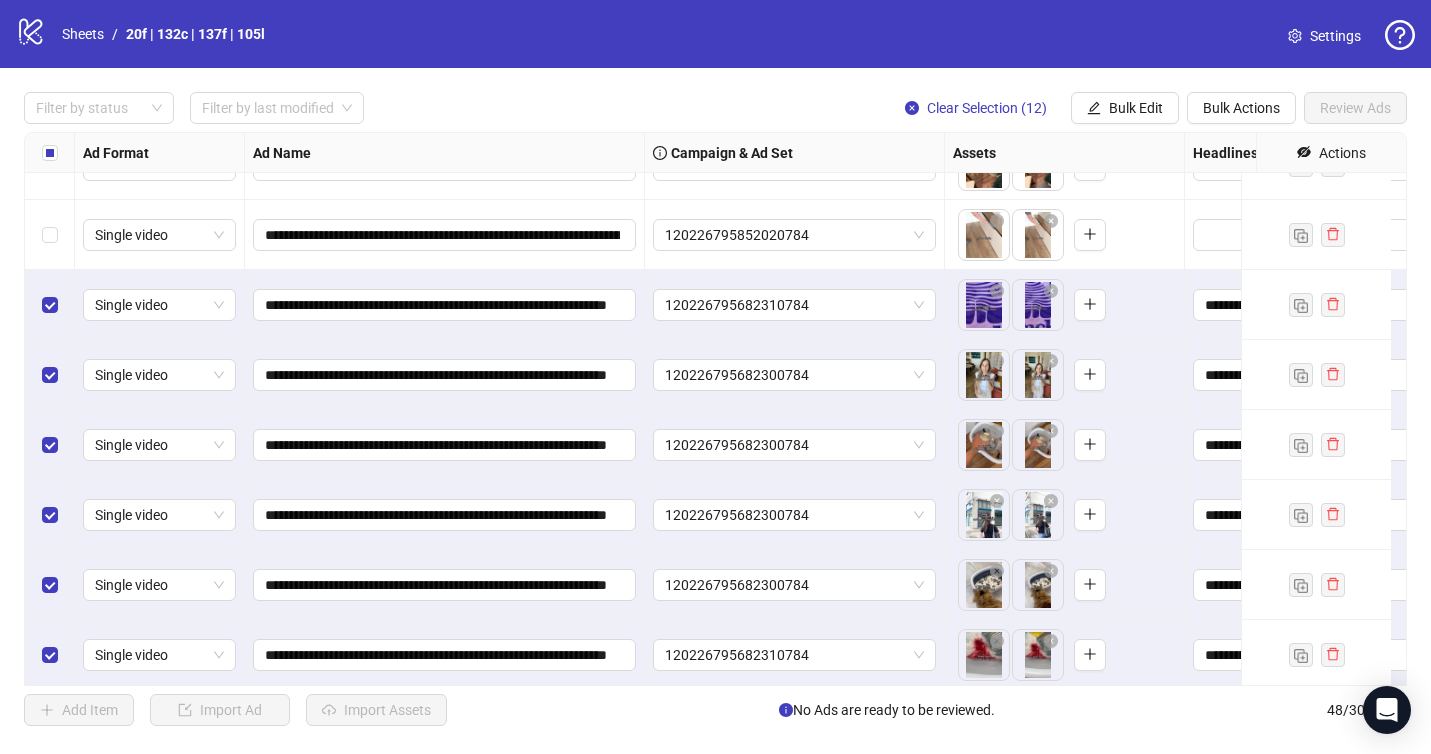 click at bounding box center (50, 153) 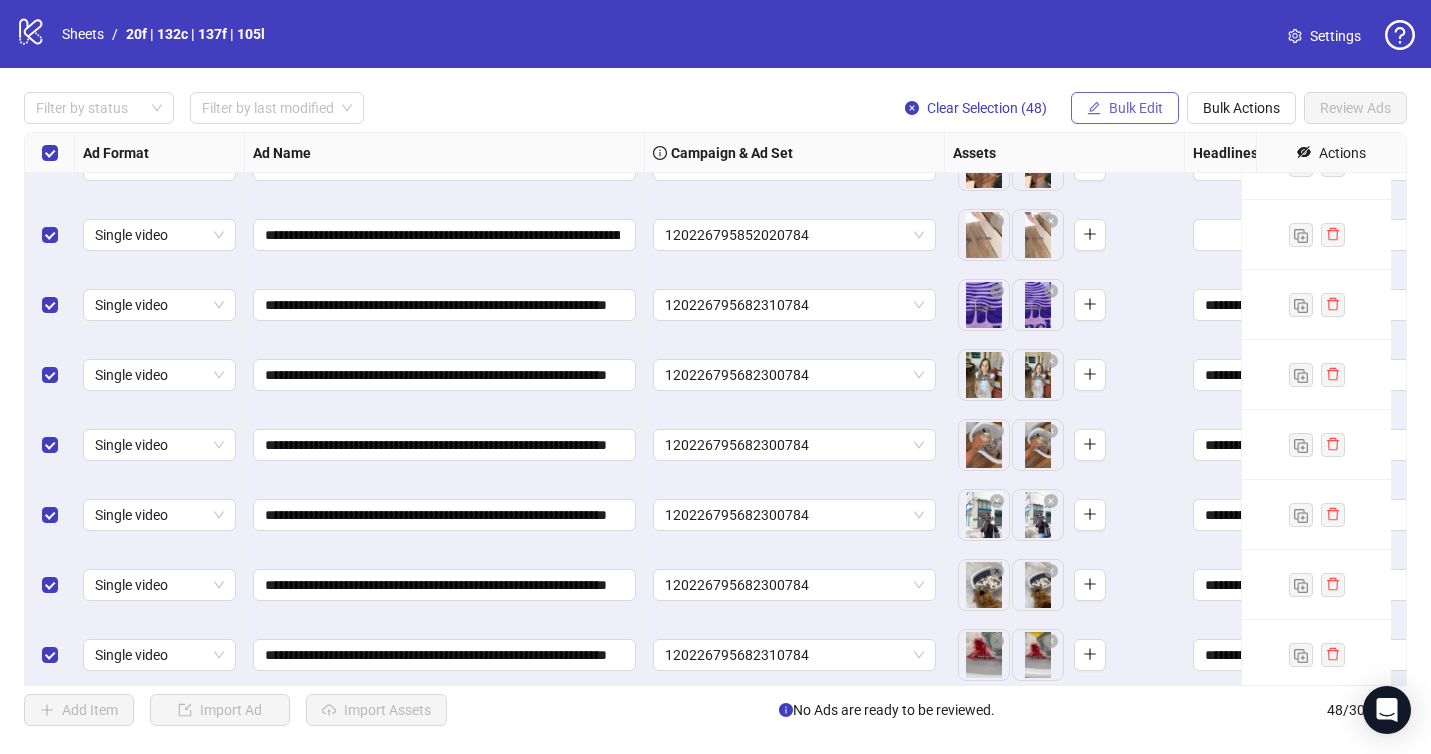 click on "Bulk Edit" at bounding box center (1136, 108) 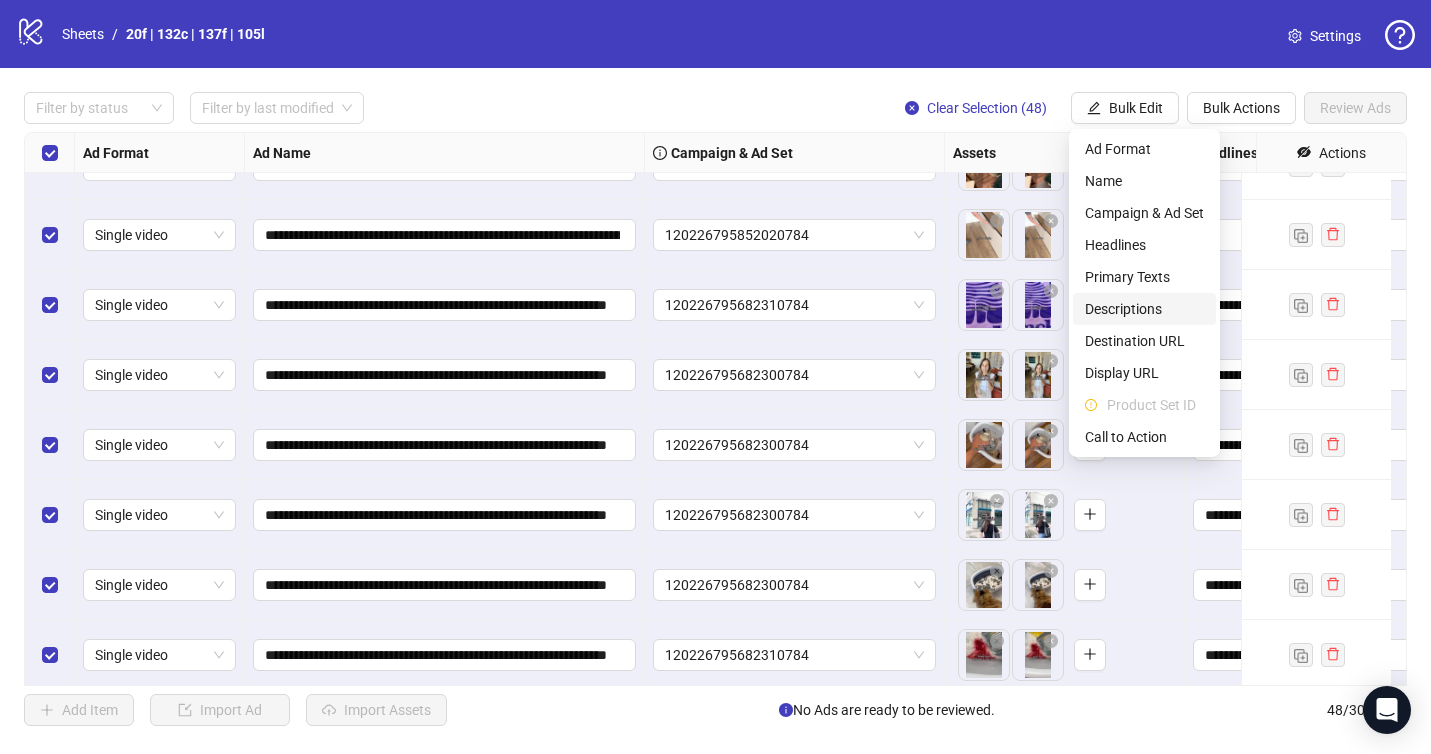click on "Descriptions" at bounding box center [1144, 309] 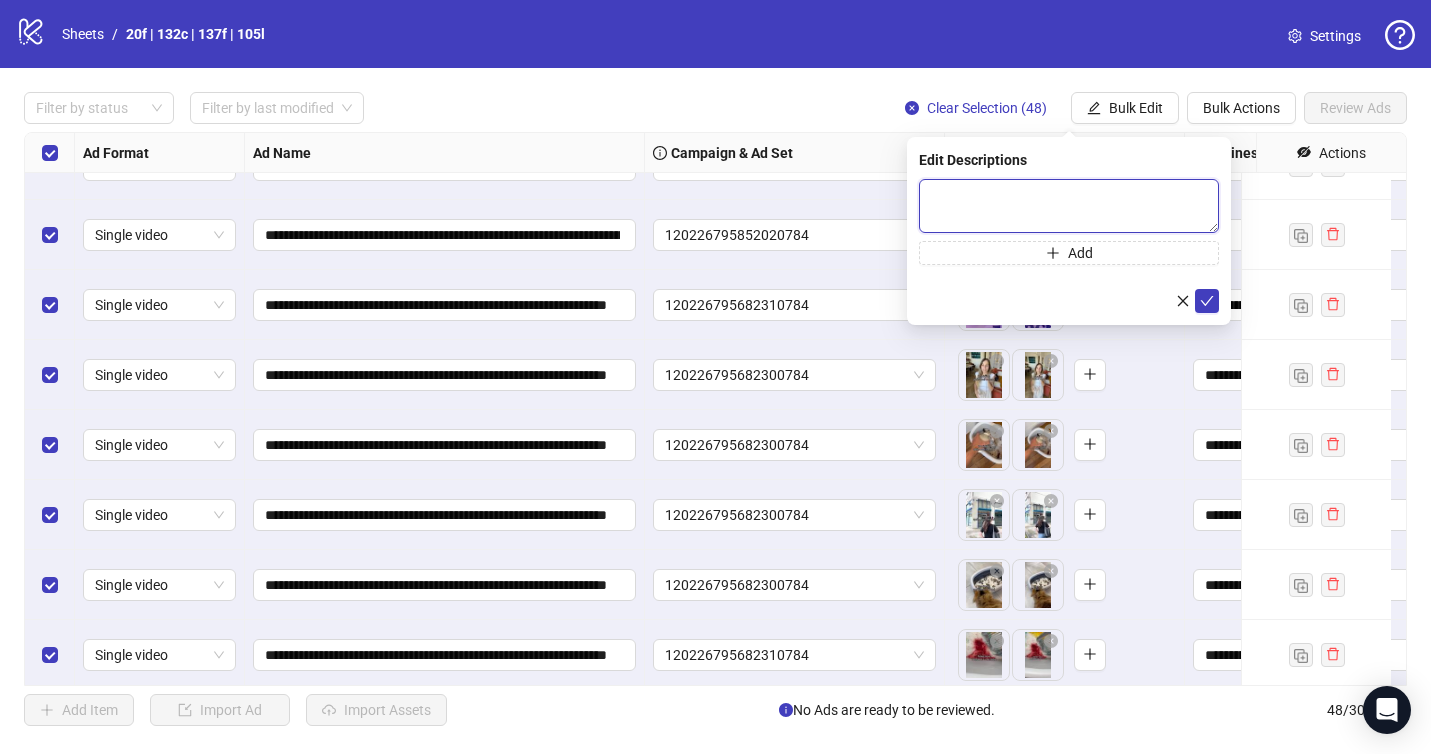 click at bounding box center [1069, 206] 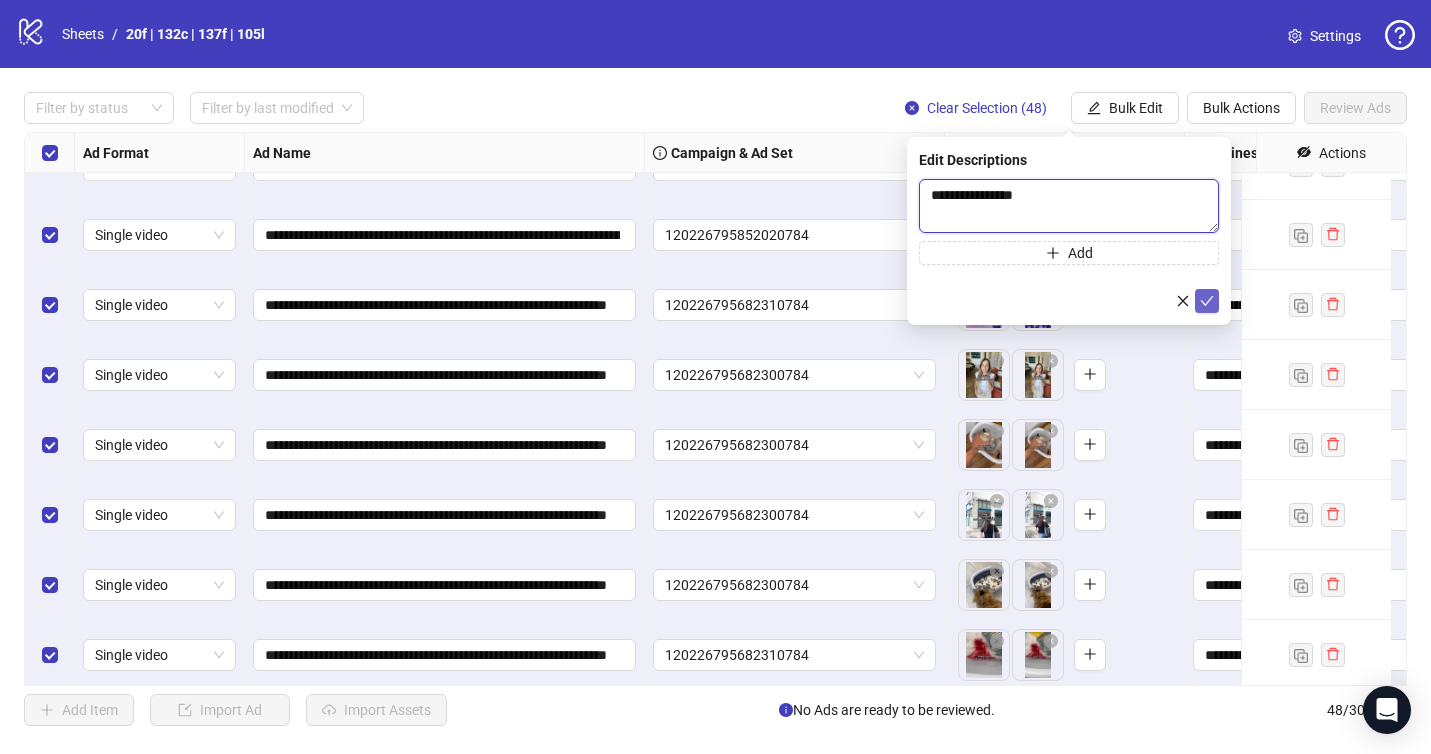 type on "**********" 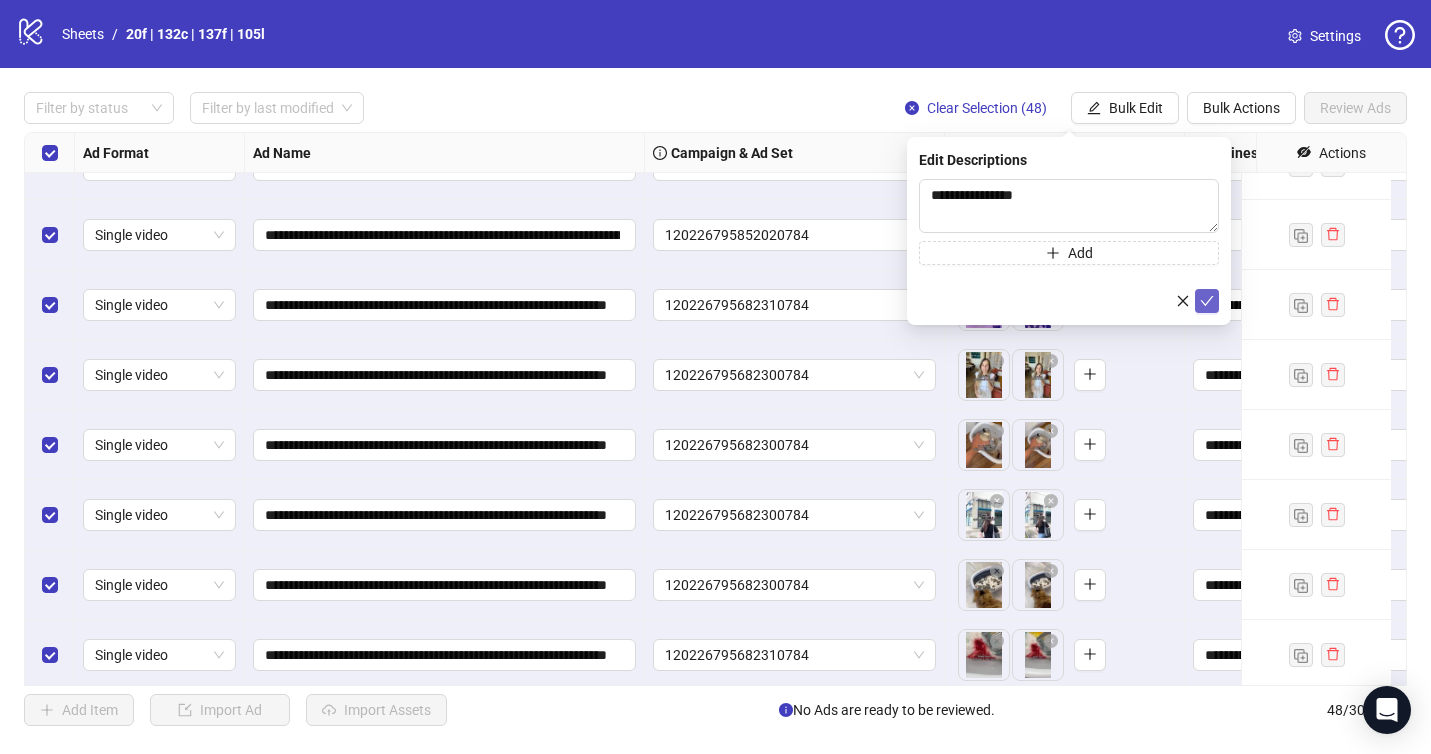 click 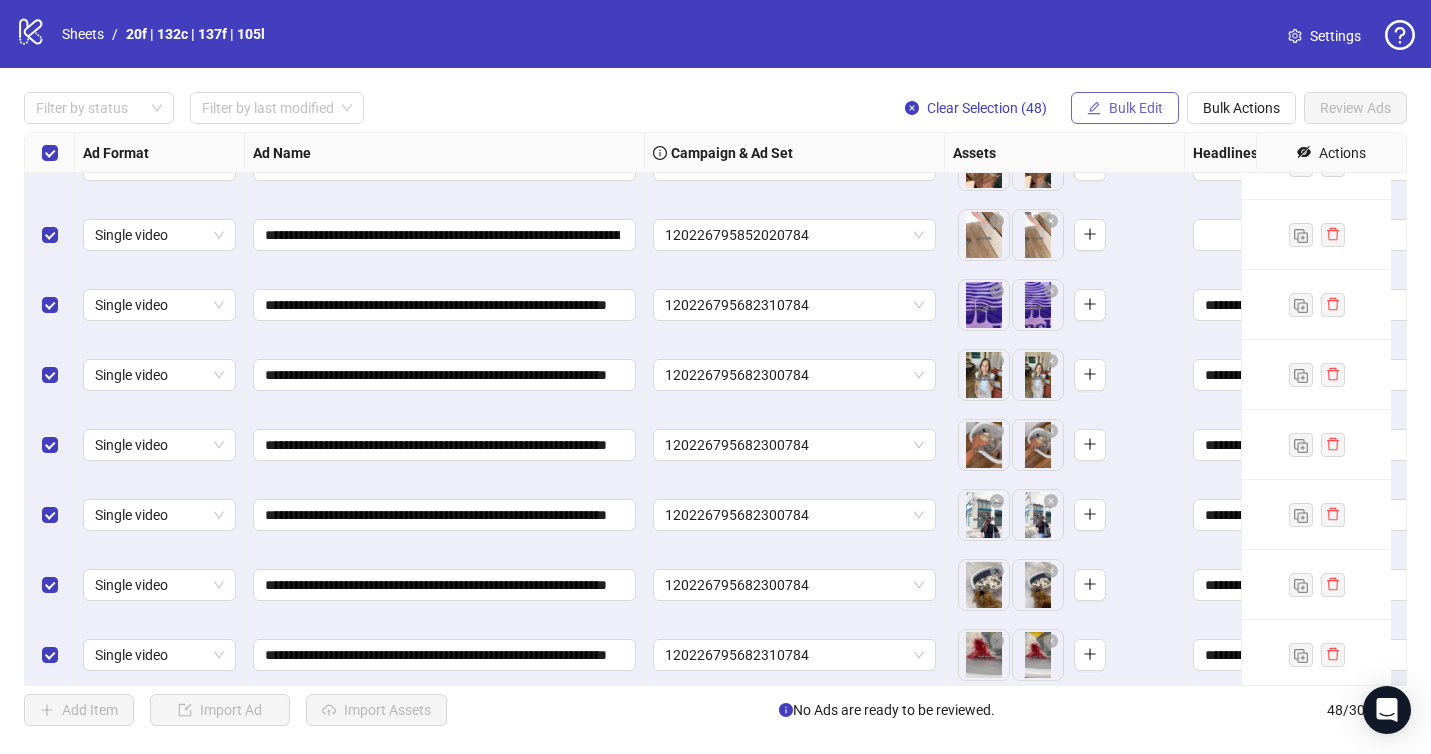 click on "Bulk Edit" at bounding box center [1136, 108] 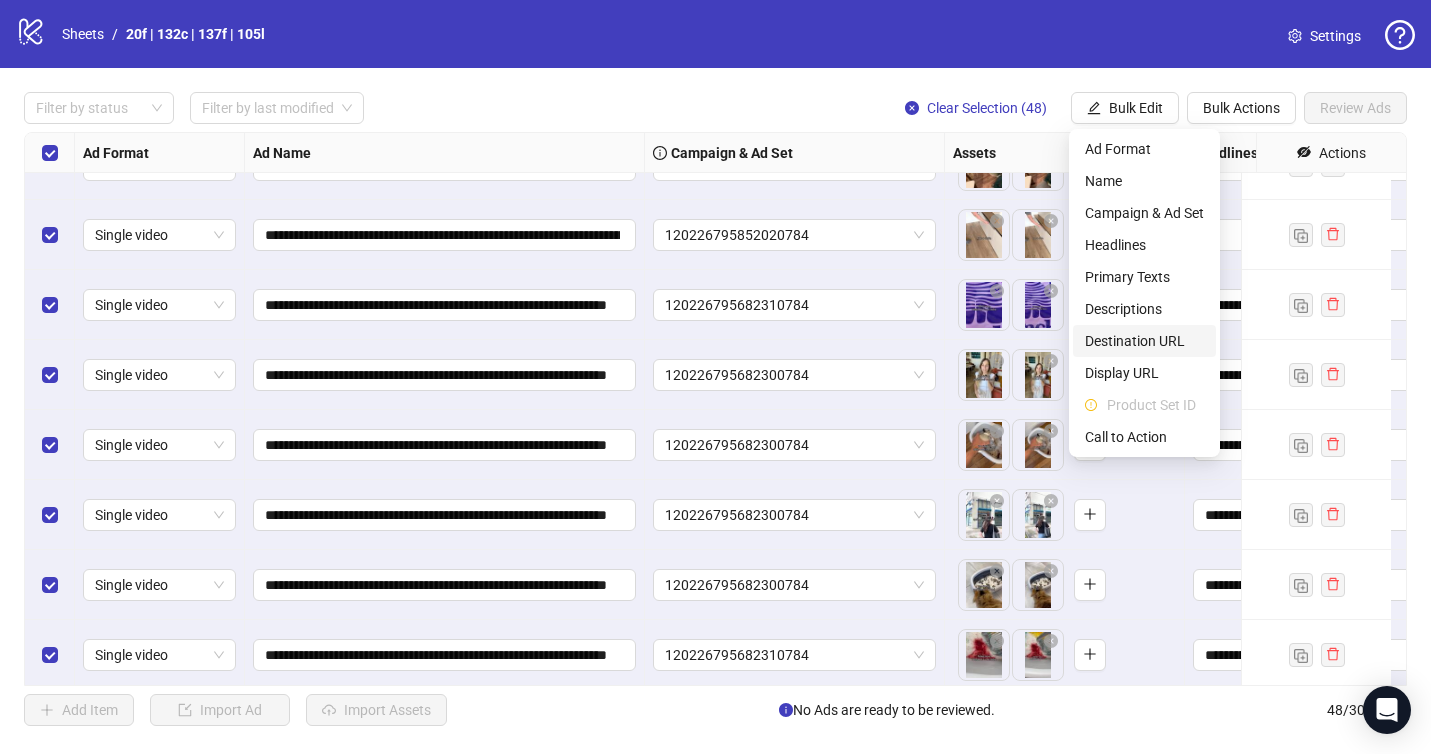 click on "Destination URL" at bounding box center (1144, 341) 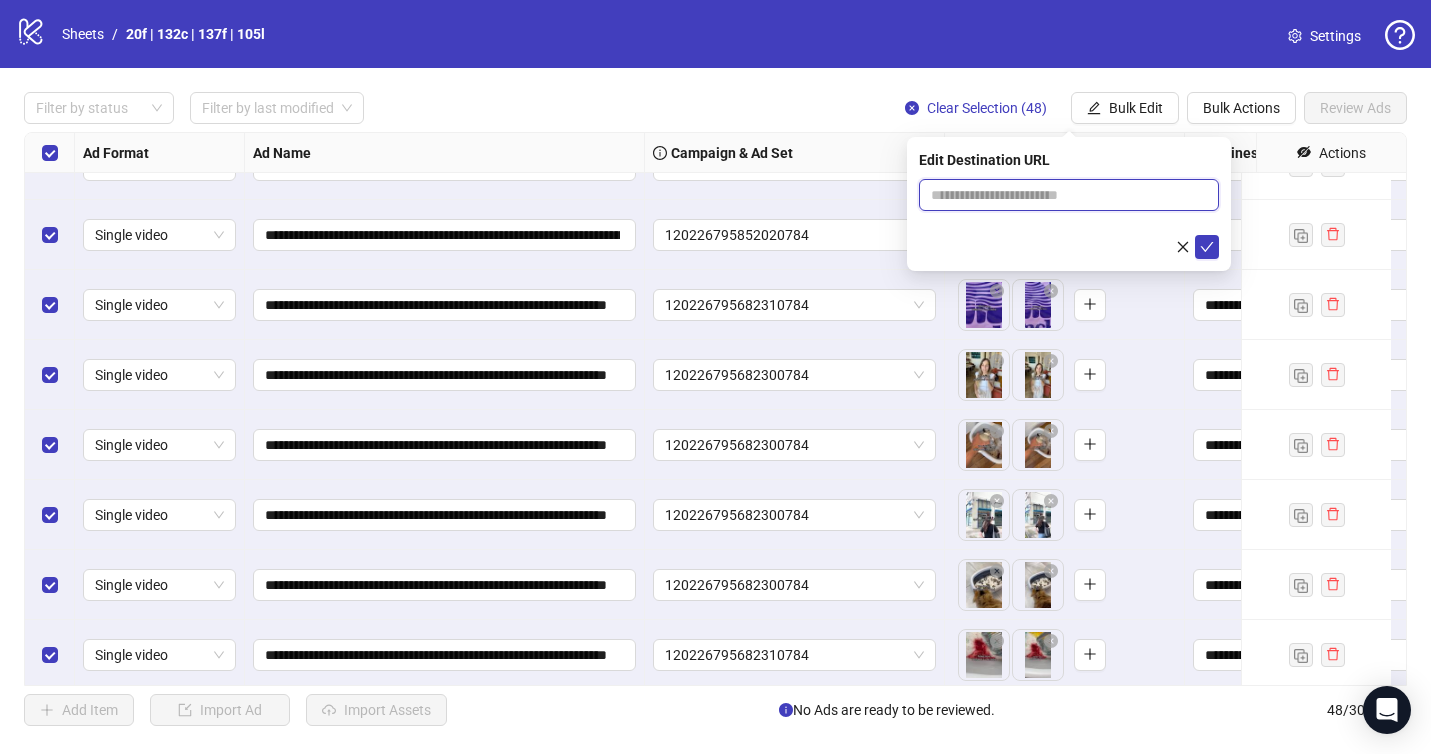 click at bounding box center (1061, 195) 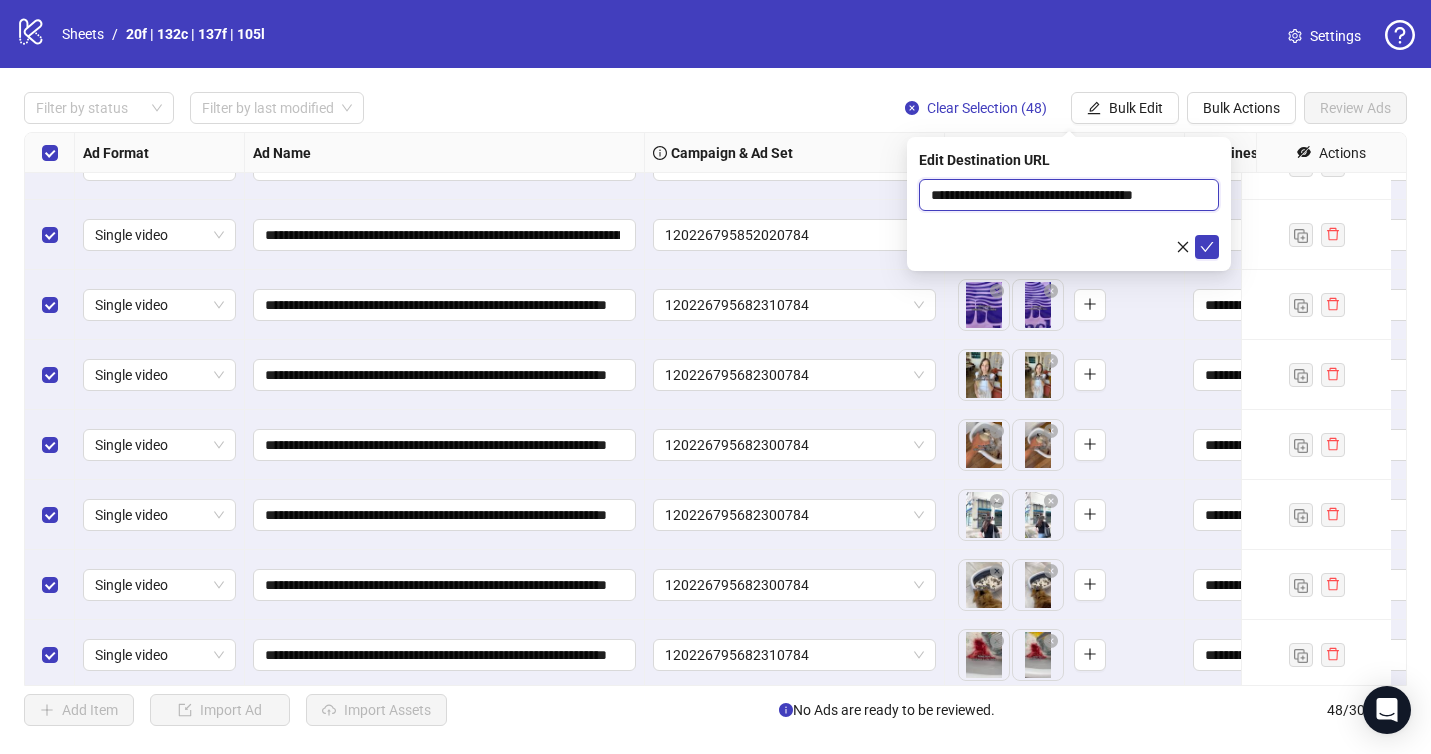 scroll, scrollTop: 0, scrollLeft: 8, axis: horizontal 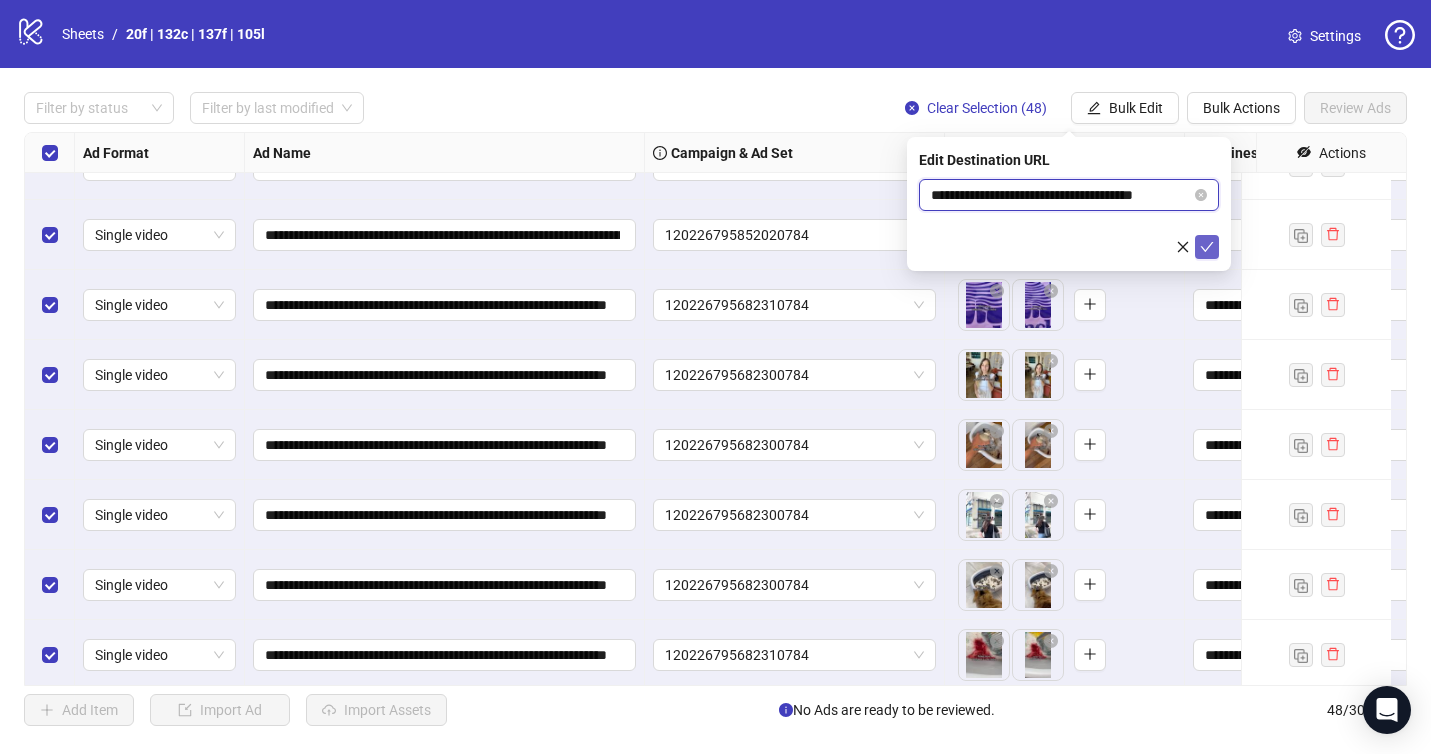 type on "**********" 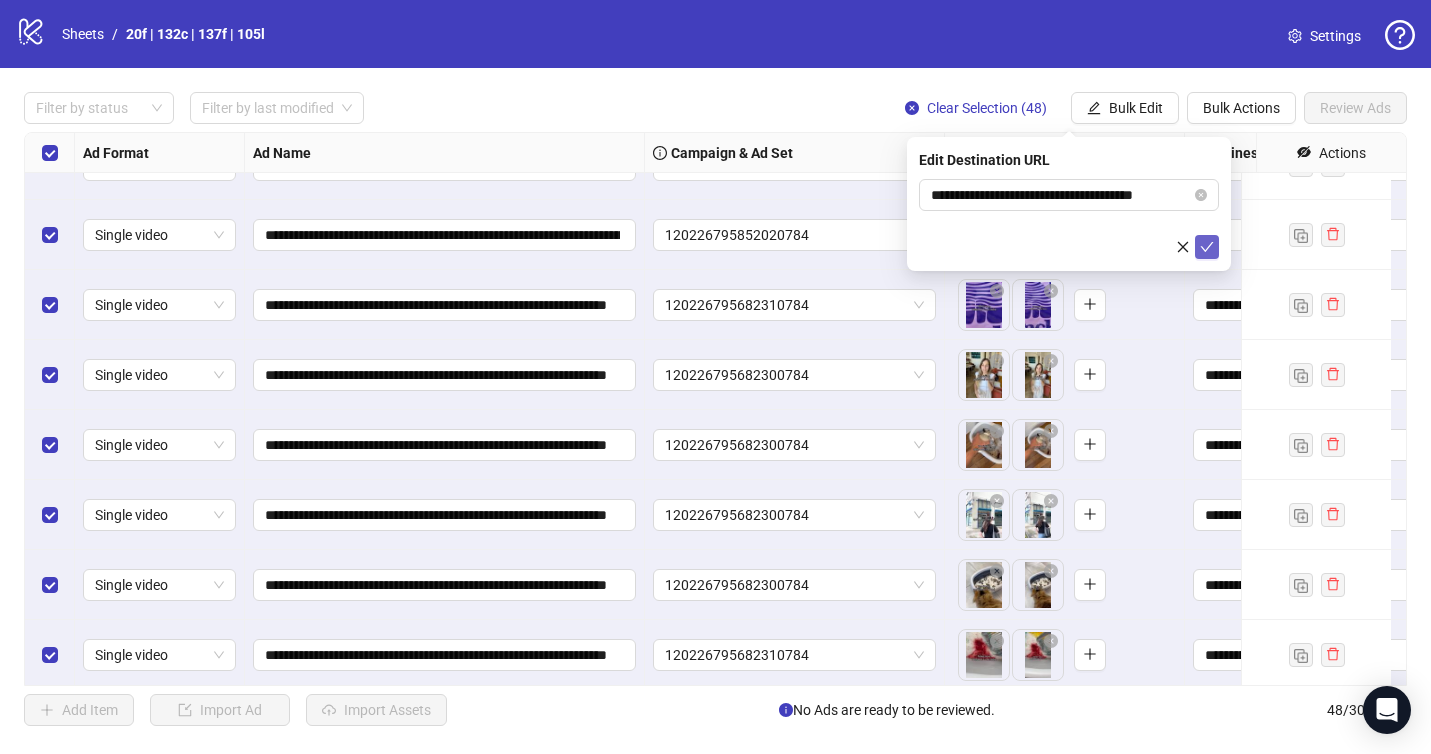 click 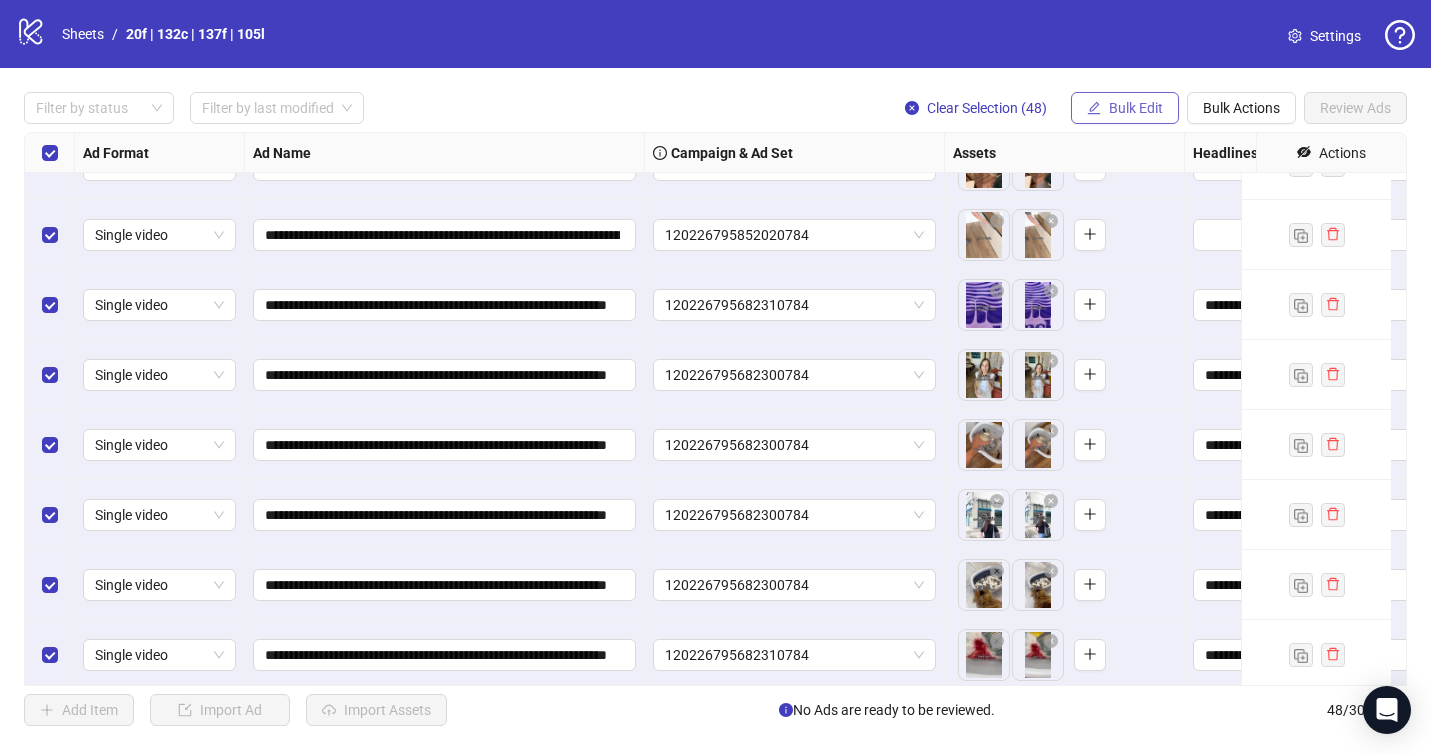 click on "Bulk Edit" at bounding box center [1136, 108] 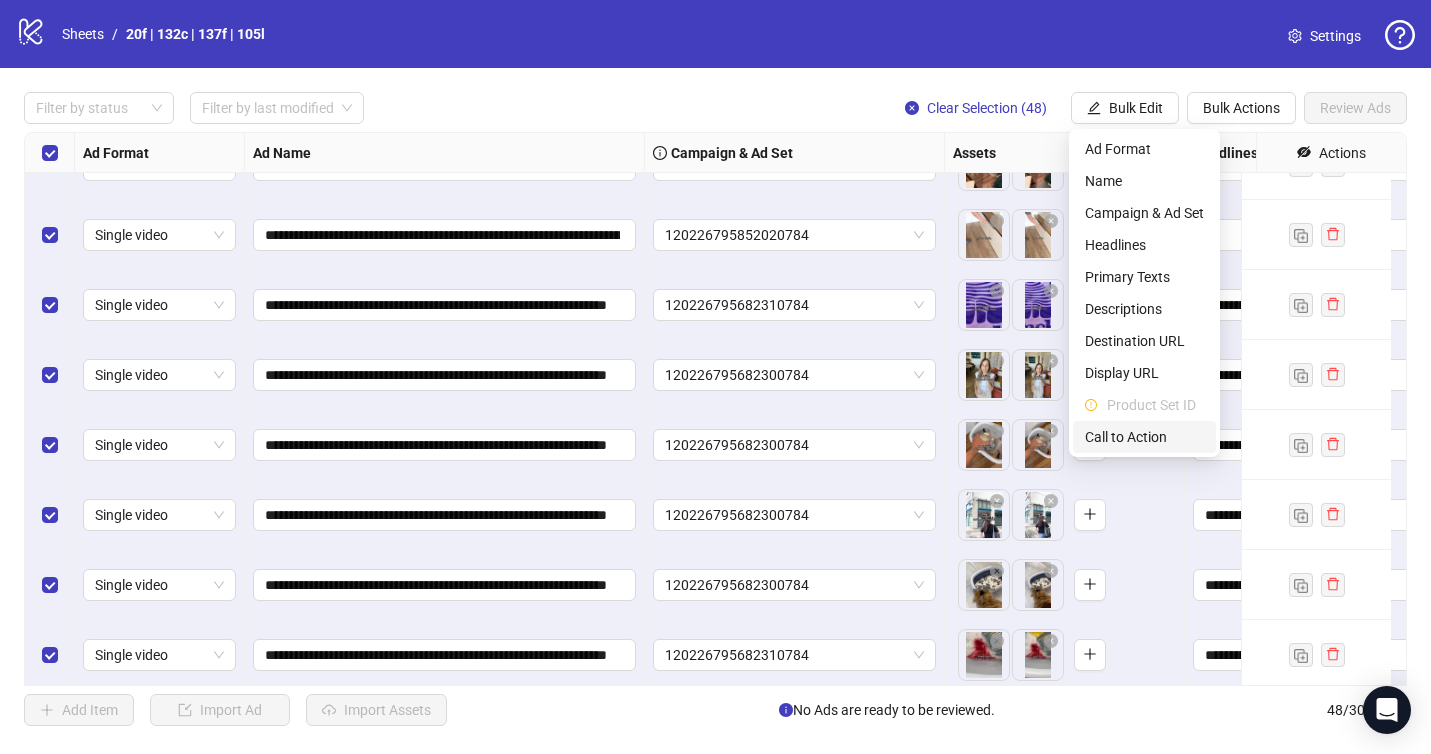 click on "Call to Action" at bounding box center (1144, 437) 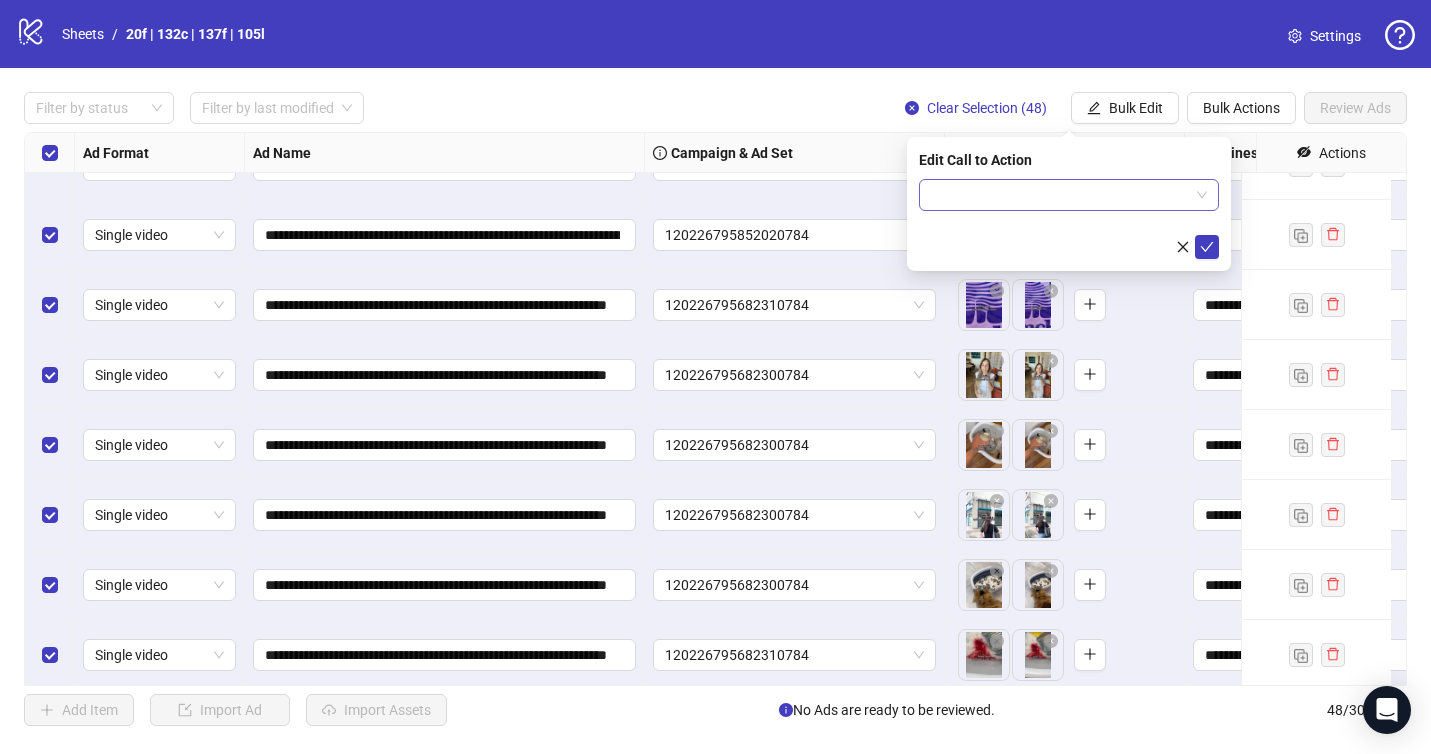 click at bounding box center (1060, 195) 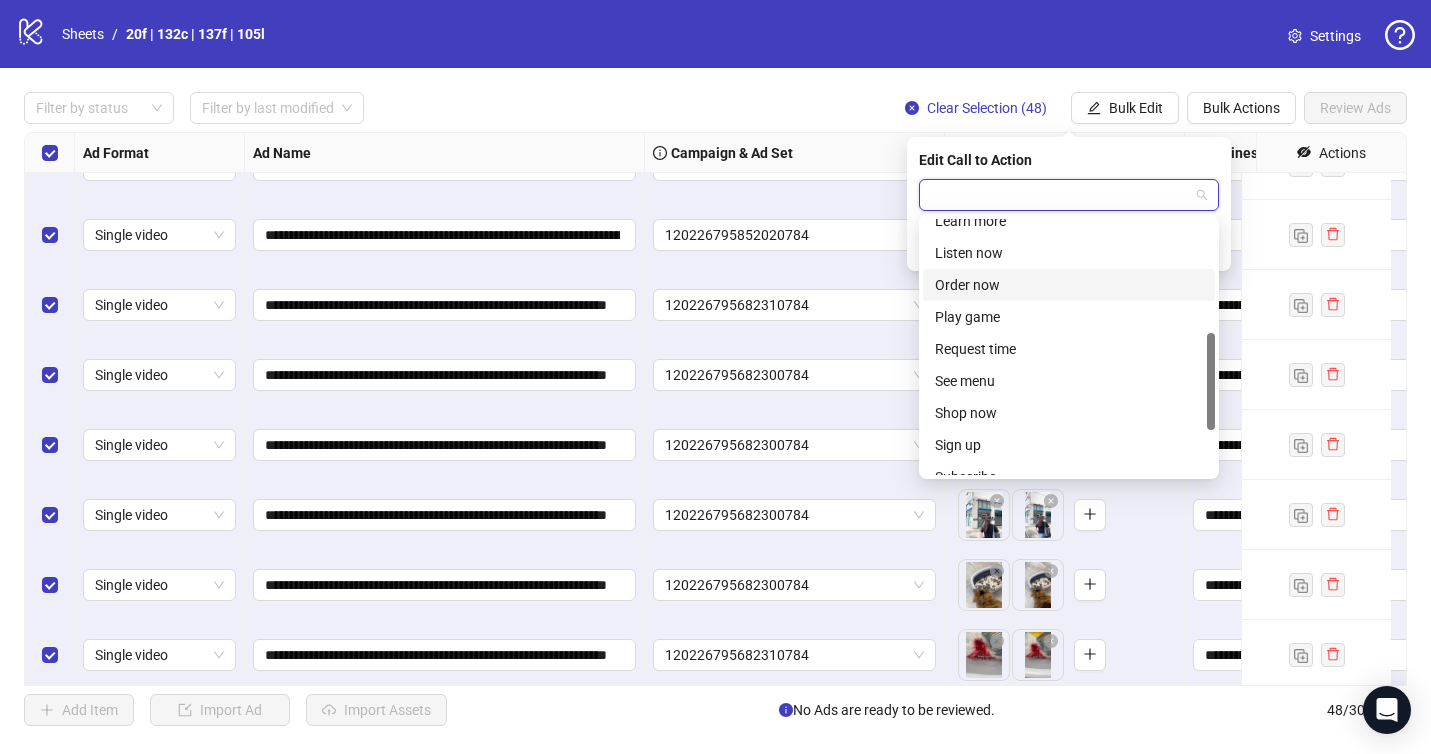 scroll, scrollTop: 298, scrollLeft: 0, axis: vertical 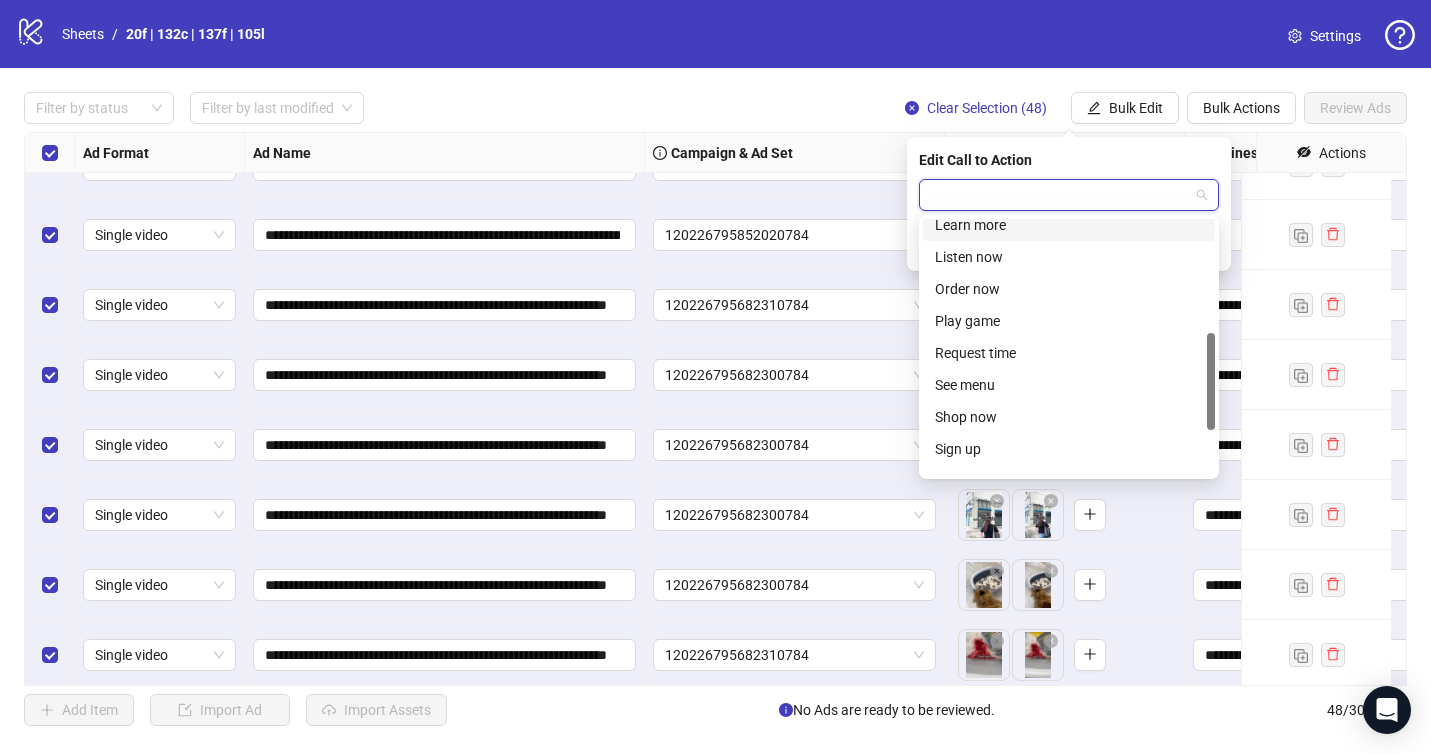 click on "Learn more" at bounding box center [1069, 225] 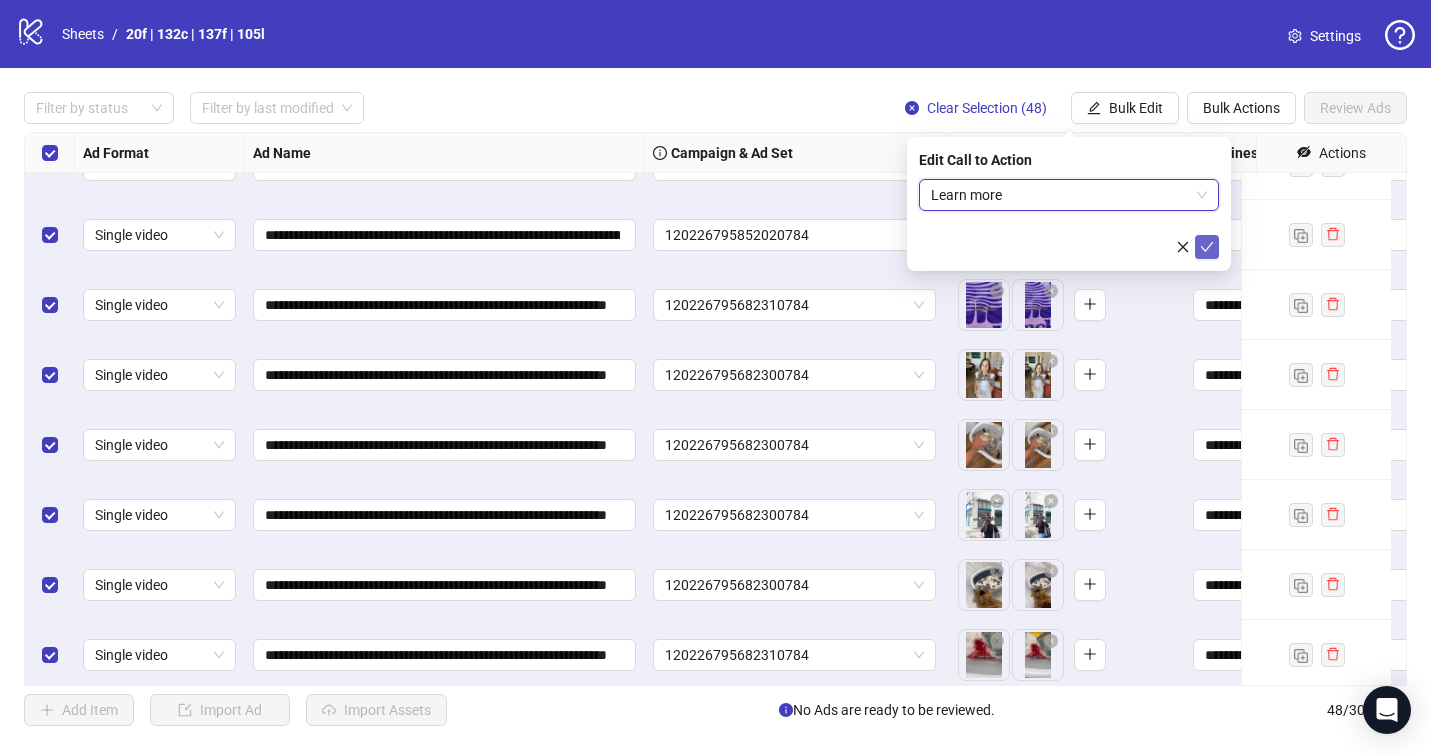 click 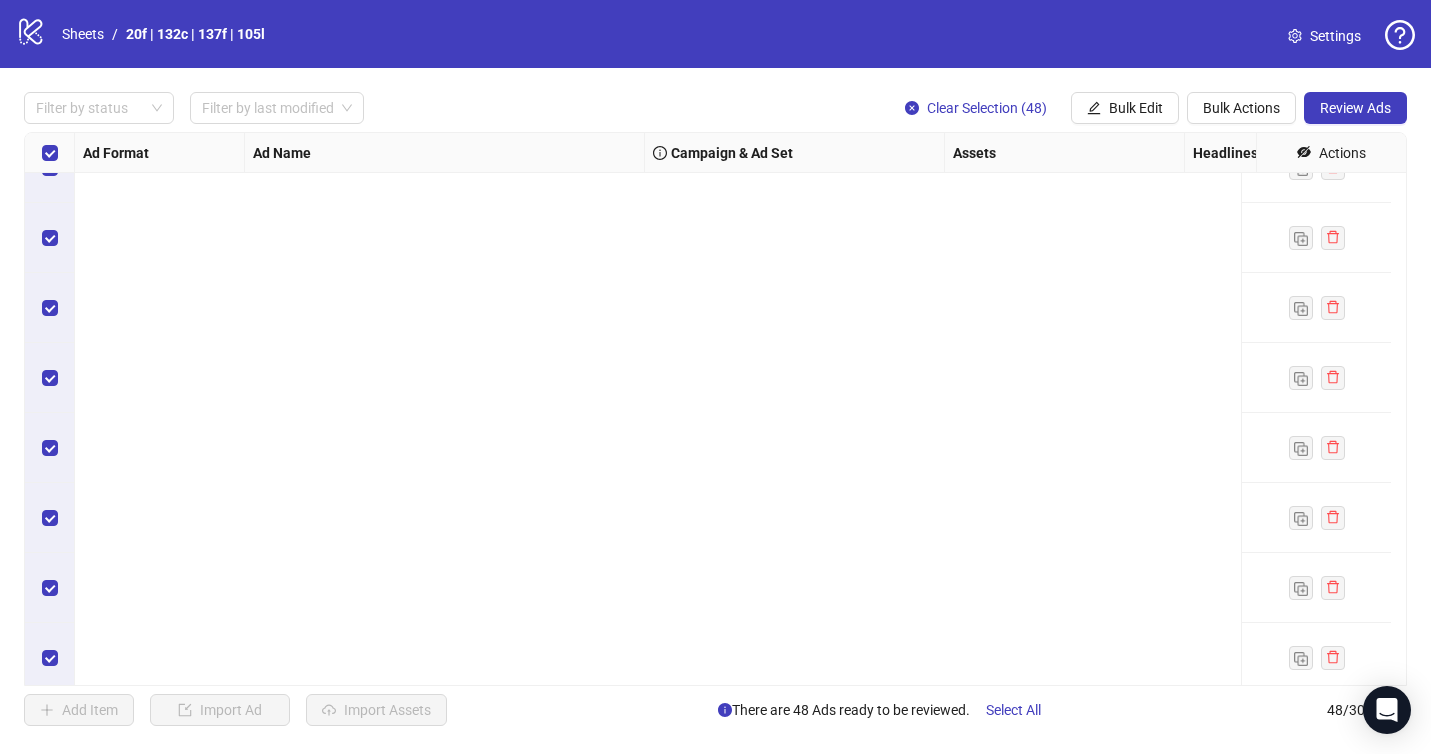 scroll, scrollTop: 103, scrollLeft: 0, axis: vertical 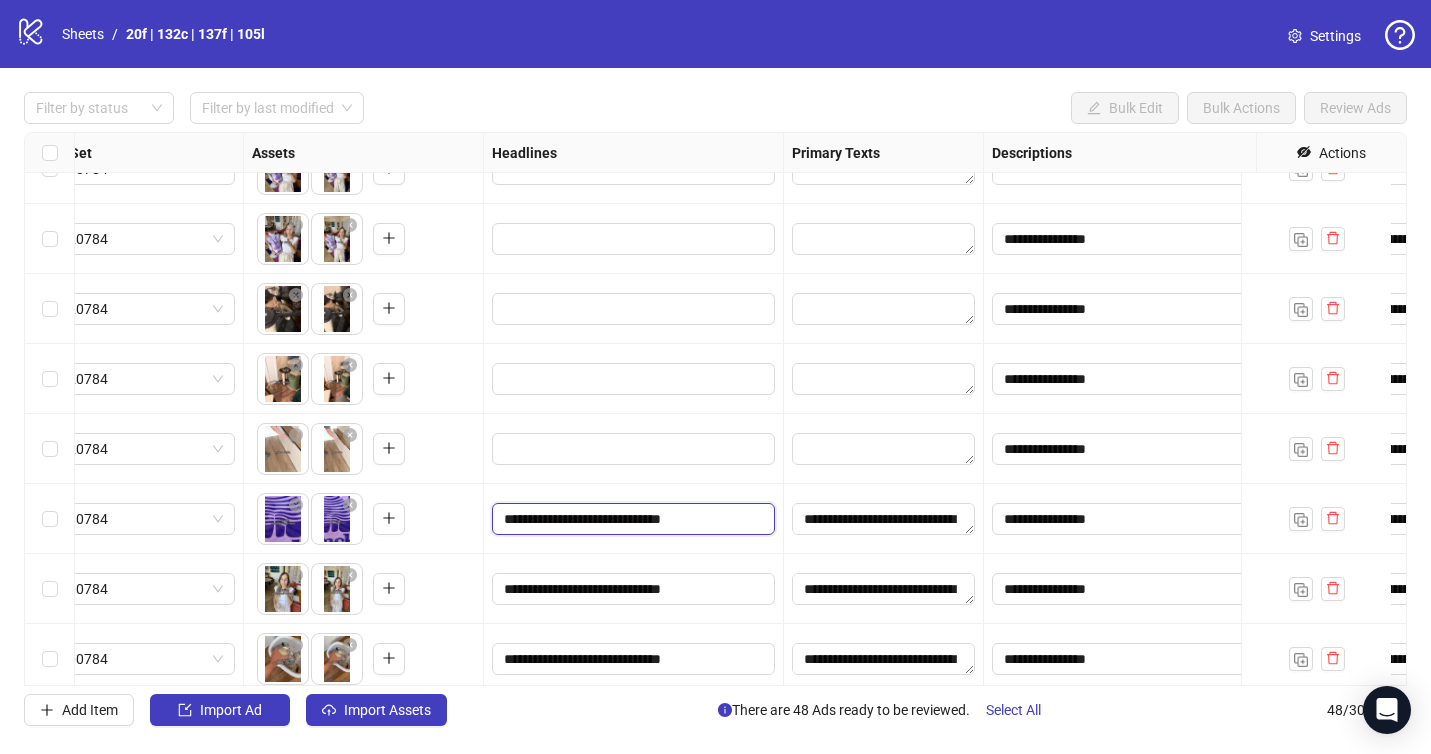 click on "**********" at bounding box center [631, 519] 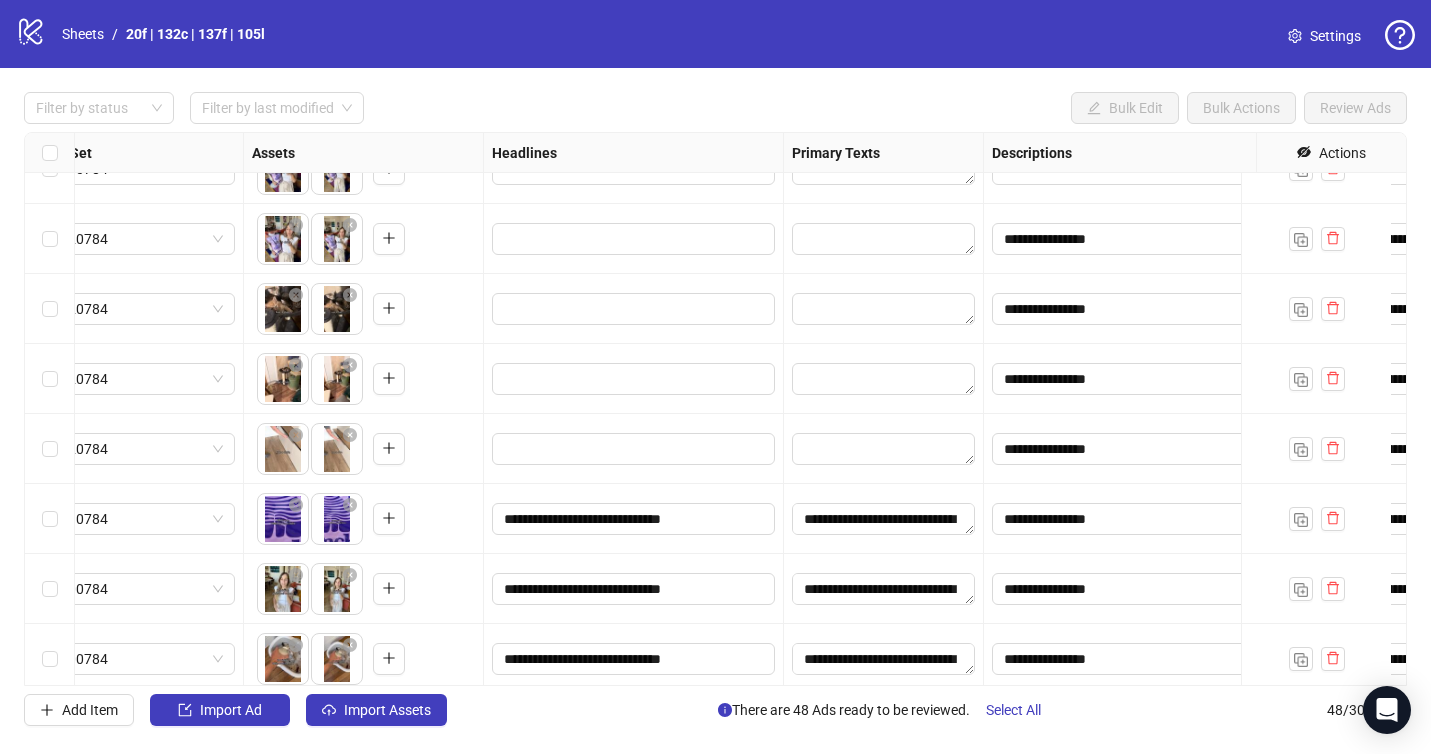 scroll, scrollTop: 529, scrollLeft: 317, axis: both 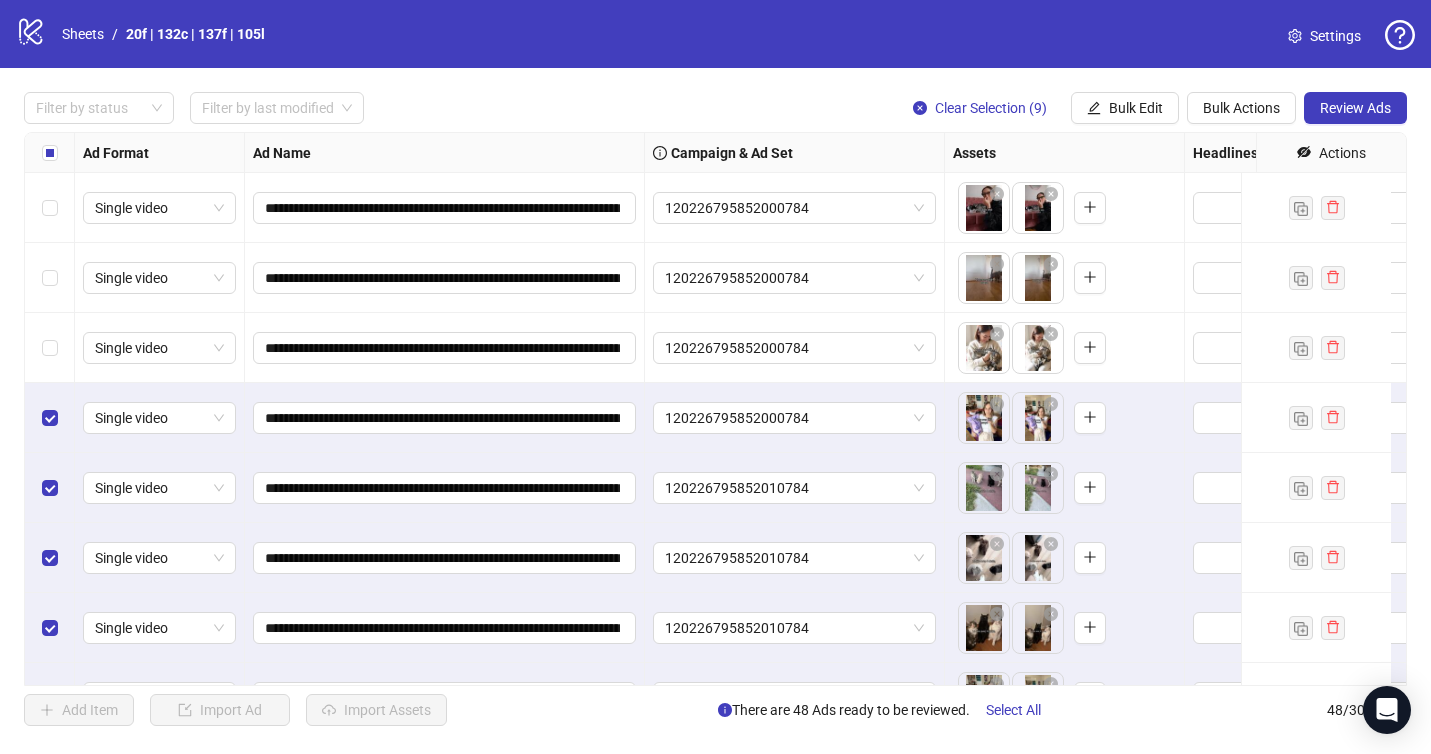drag, startPoint x: 58, startPoint y: 352, endPoint x: 55, endPoint y: 295, distance: 57.07889 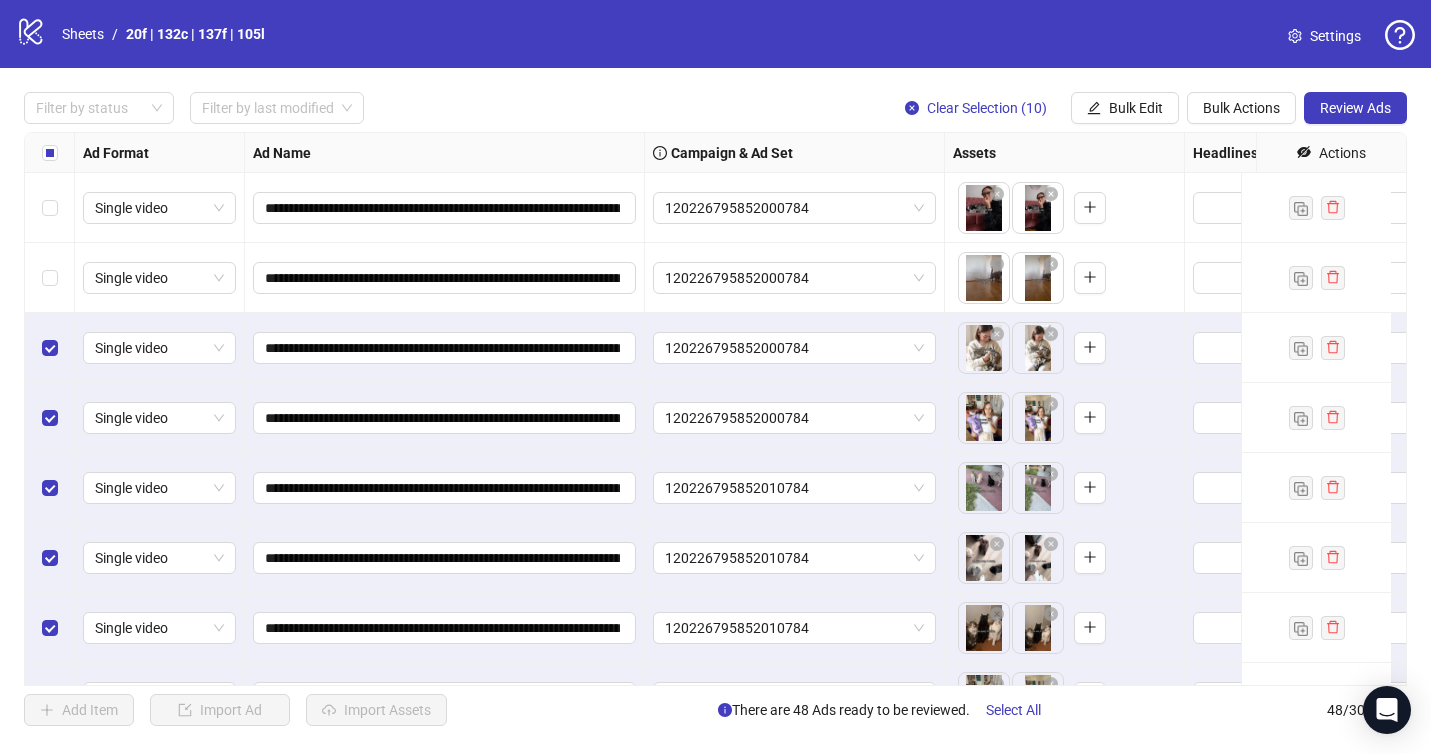 drag, startPoint x: 53, startPoint y: 269, endPoint x: 53, endPoint y: 234, distance: 35 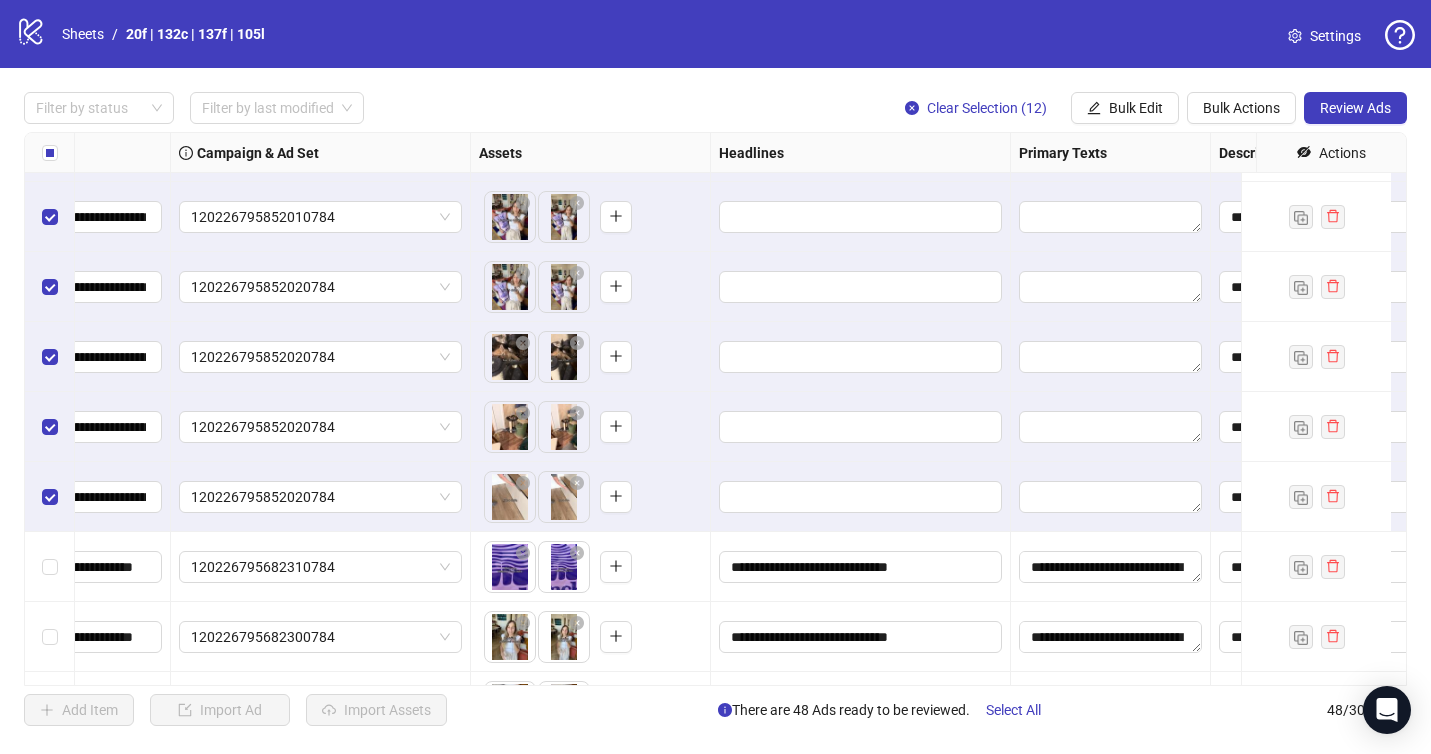 scroll, scrollTop: 481, scrollLeft: 536, axis: both 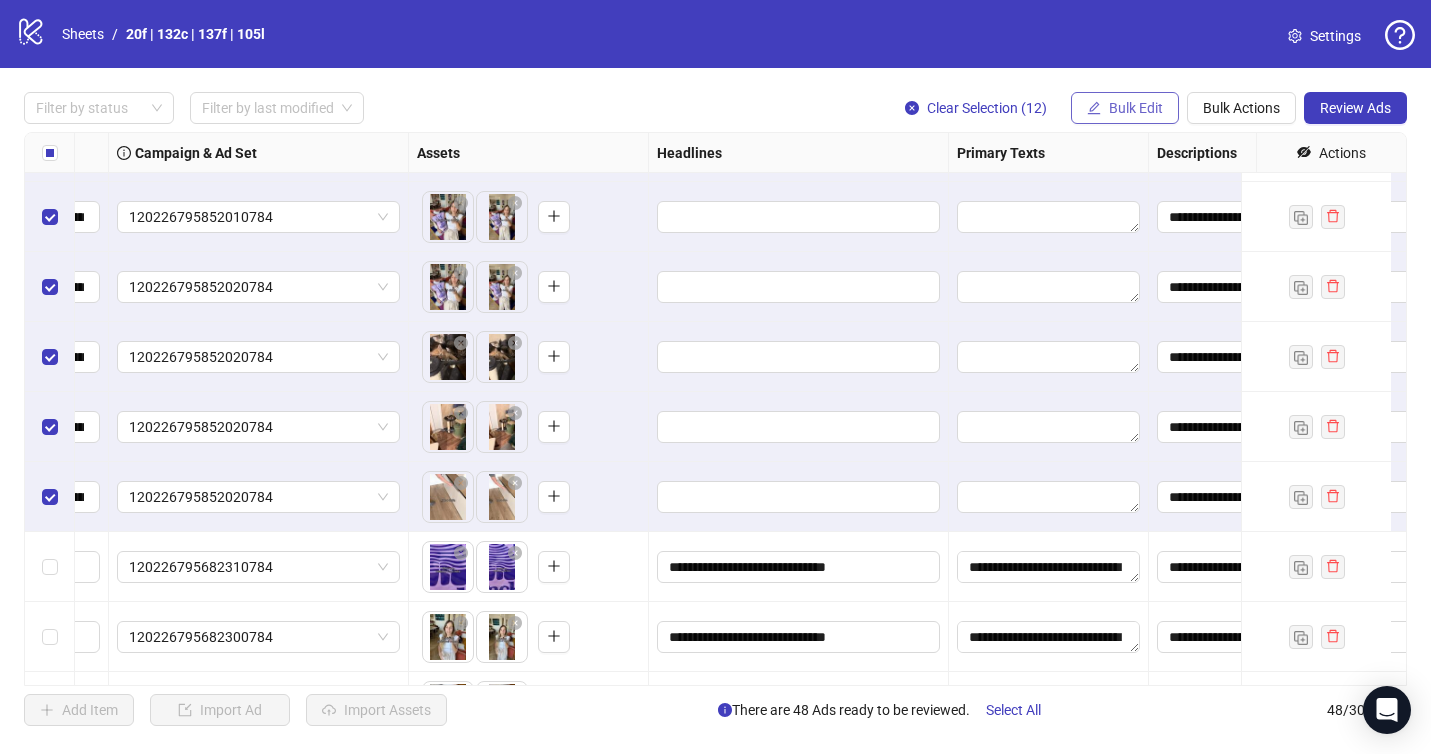 click on "Bulk Edit" at bounding box center (1136, 108) 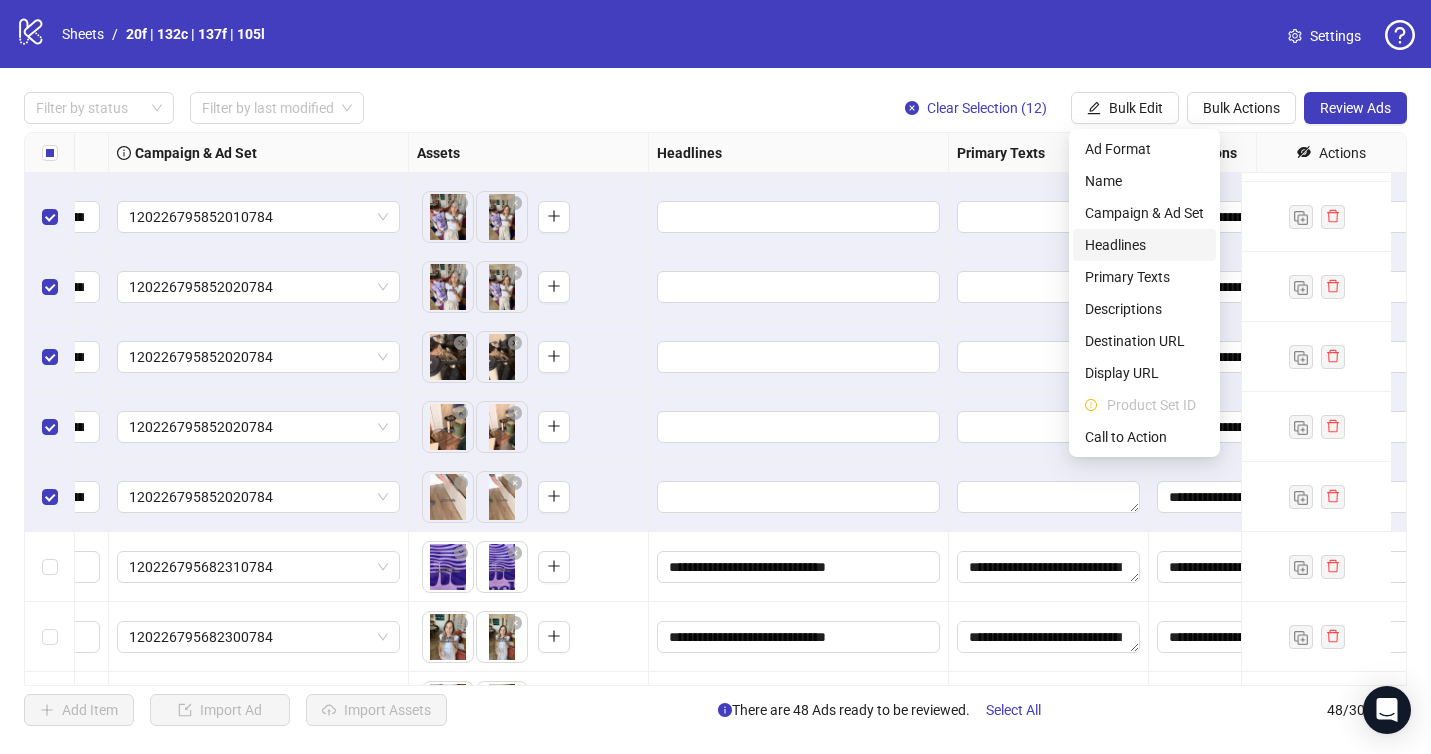 click on "Headlines" at bounding box center [1144, 245] 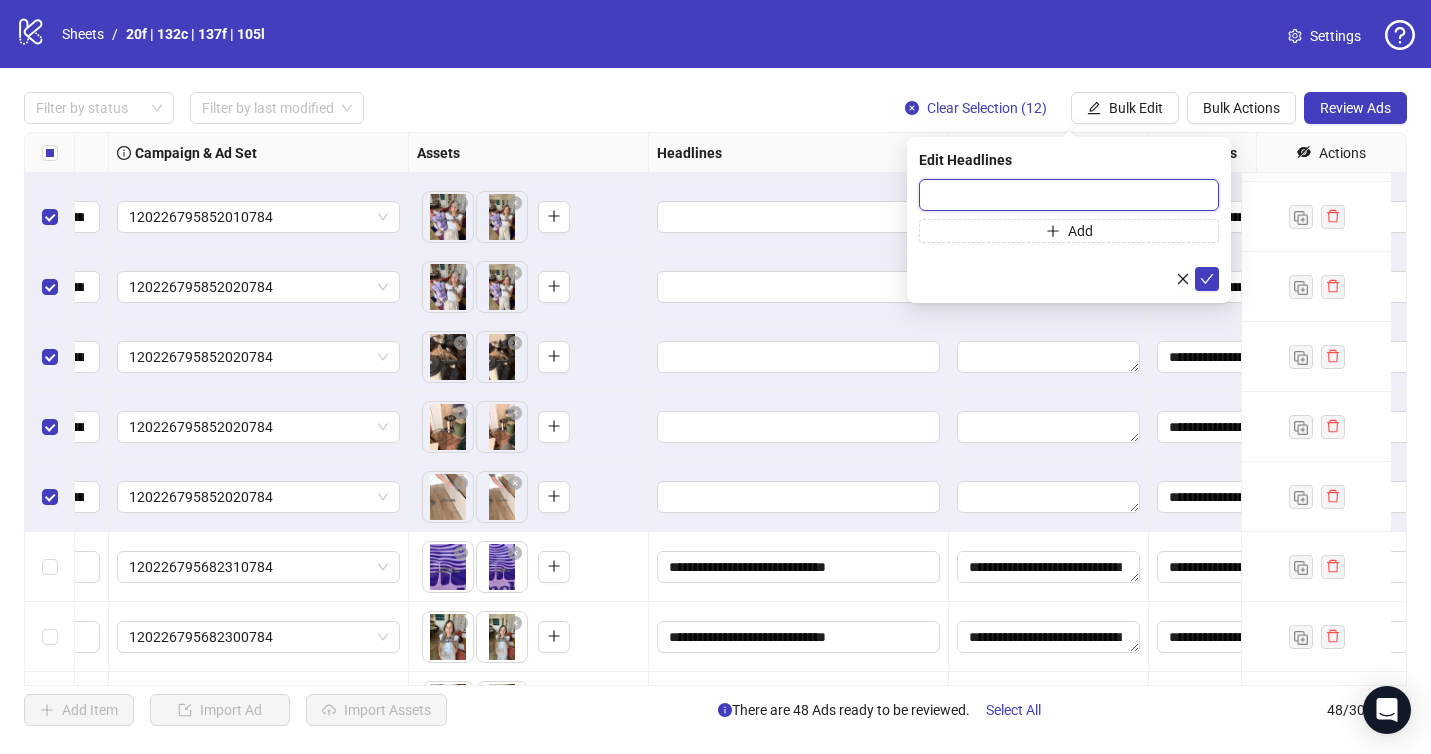 click at bounding box center [1069, 195] 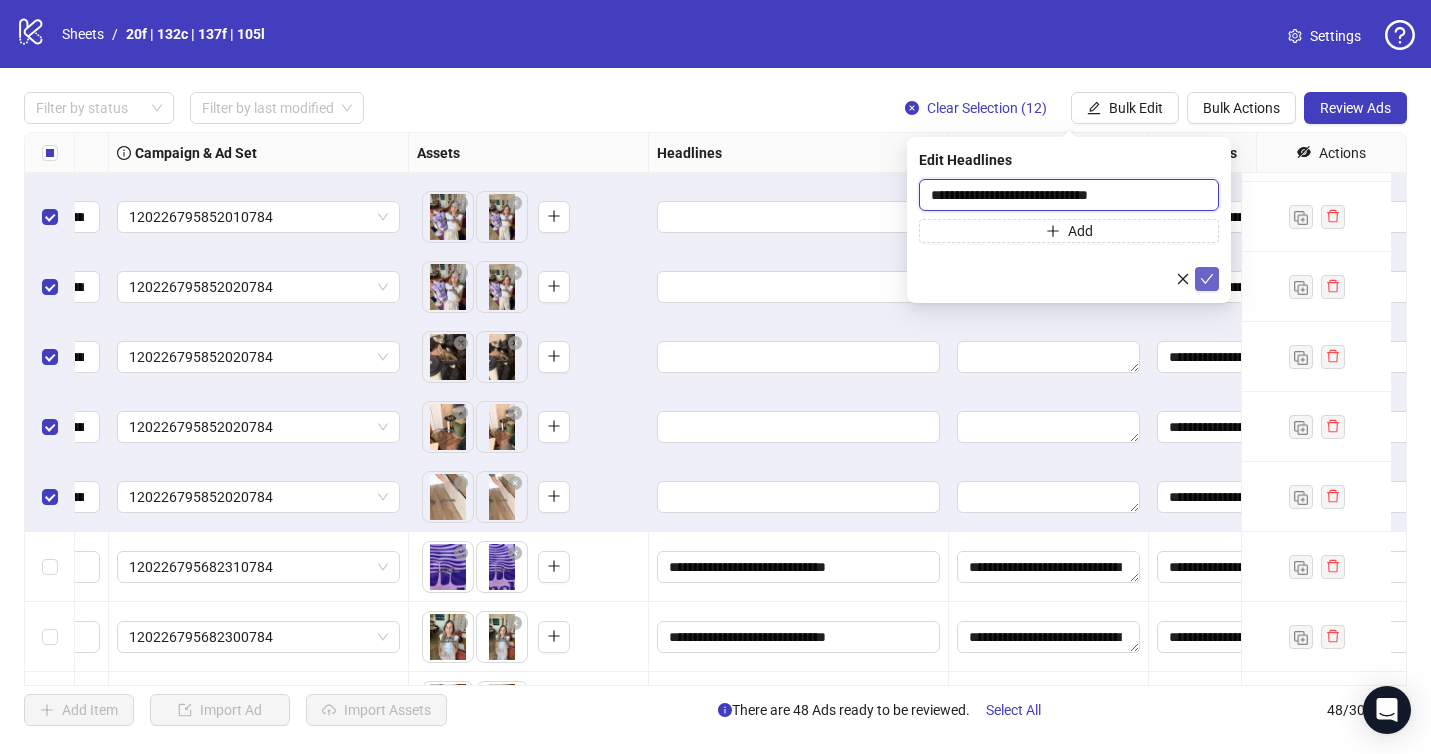 type on "**********" 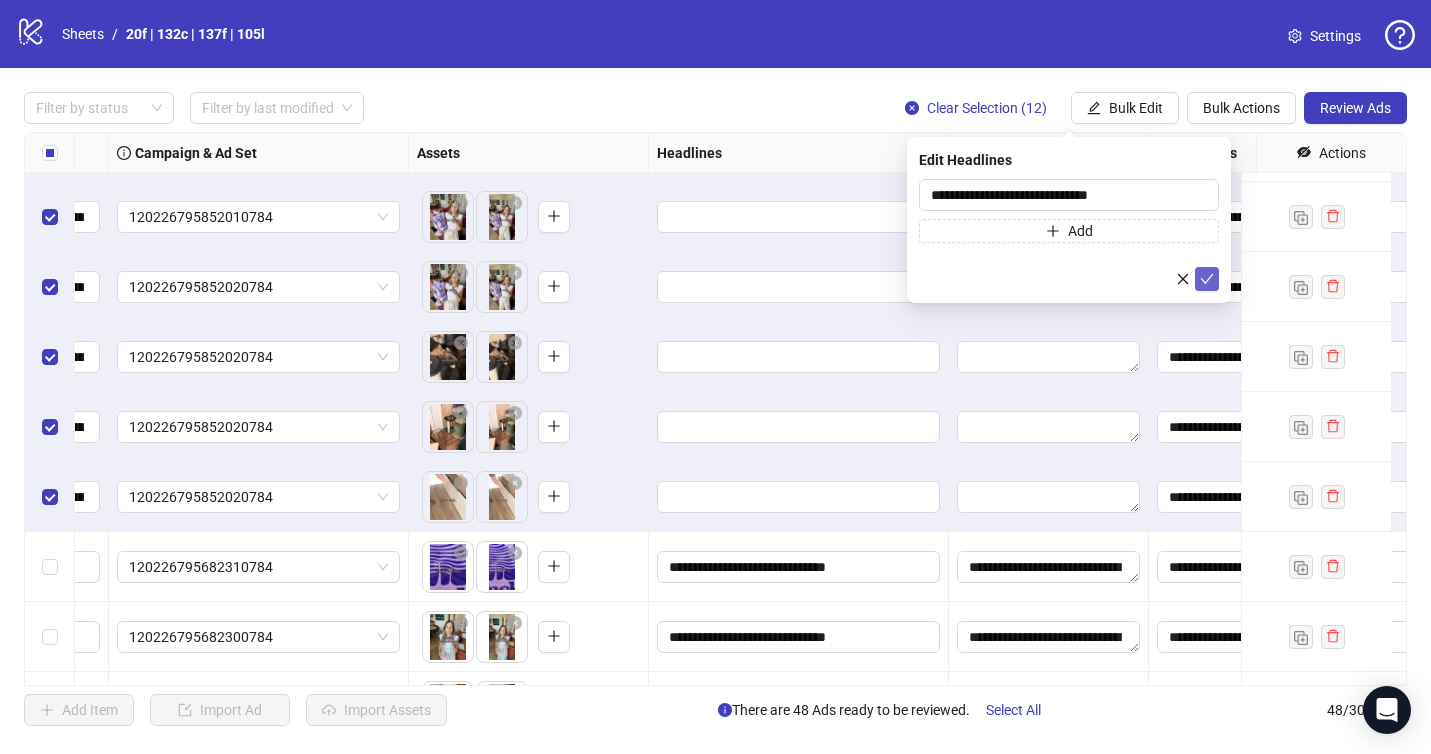 click 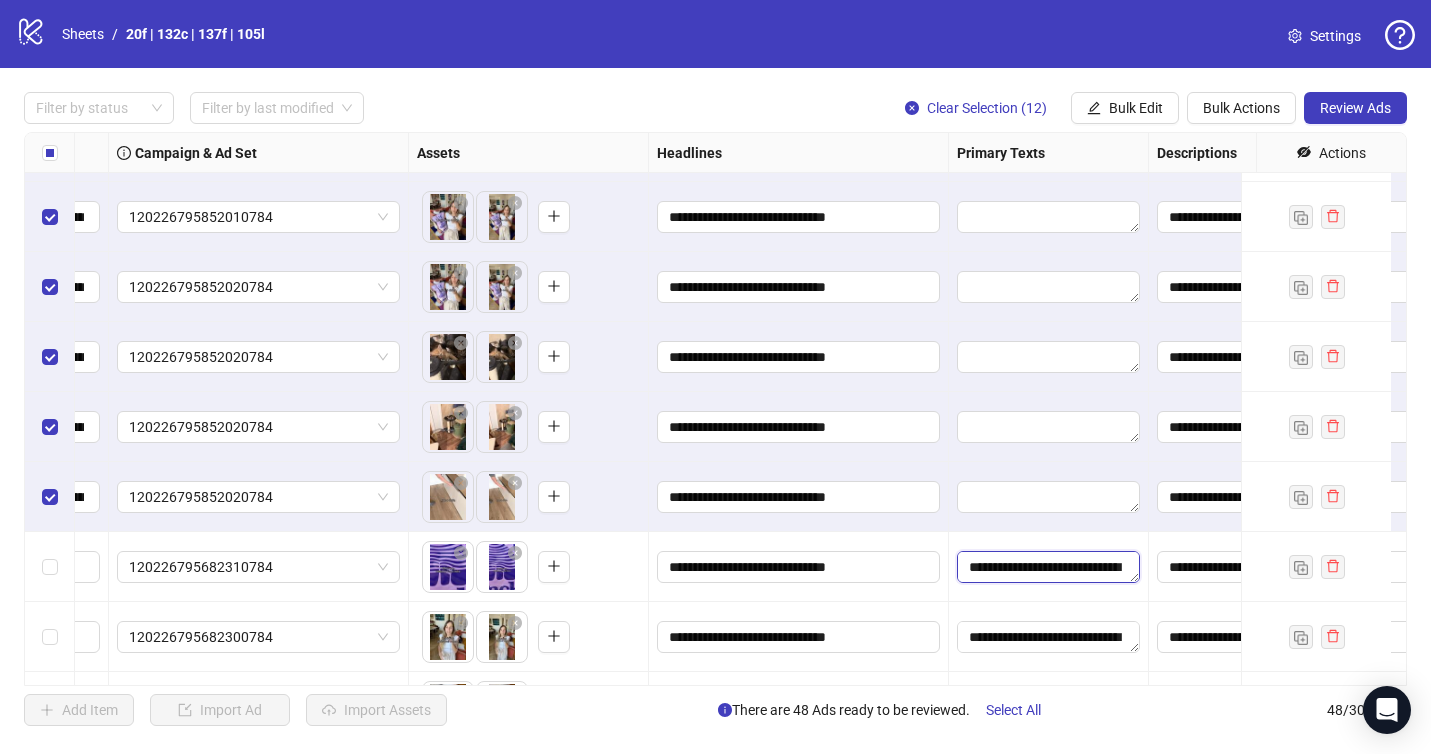 click on "**********" at bounding box center (1048, 567) 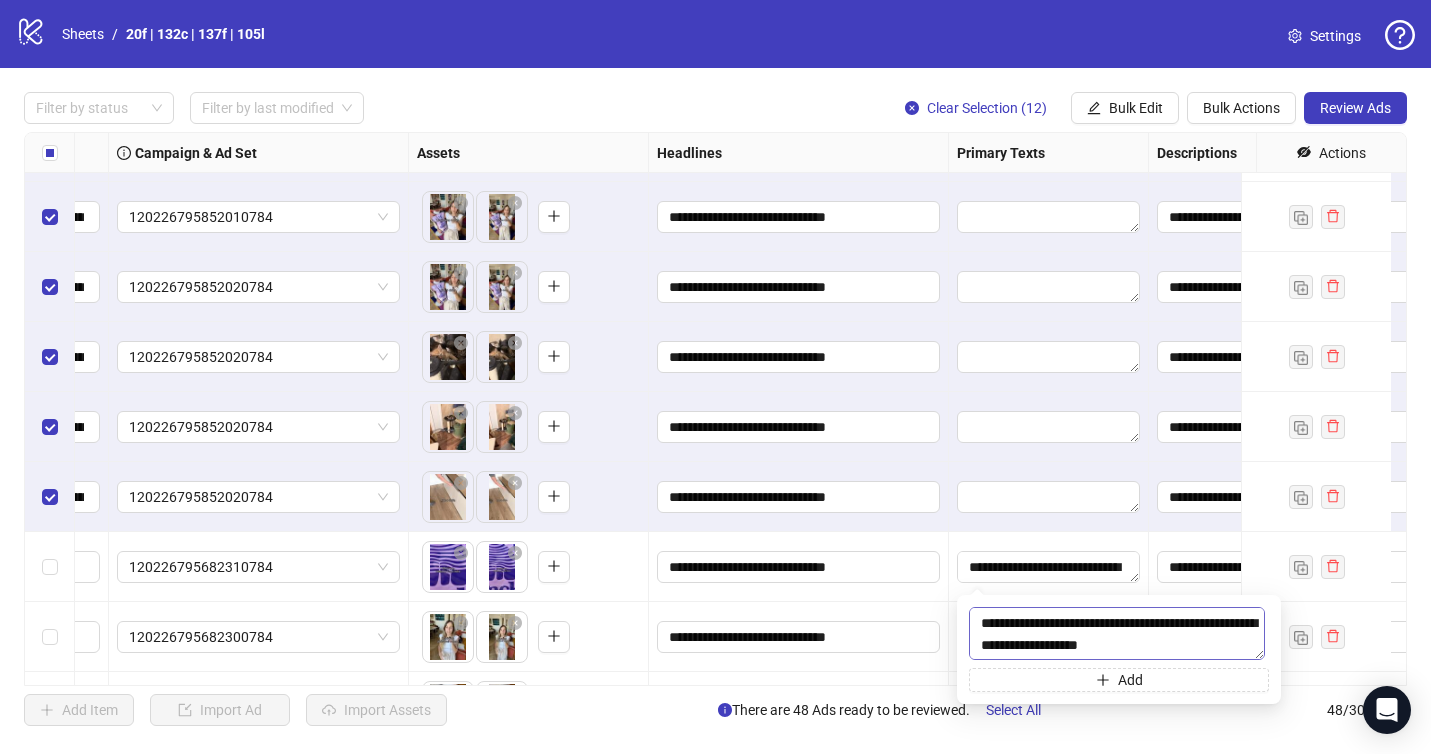 click on "**********" at bounding box center [1117, 633] 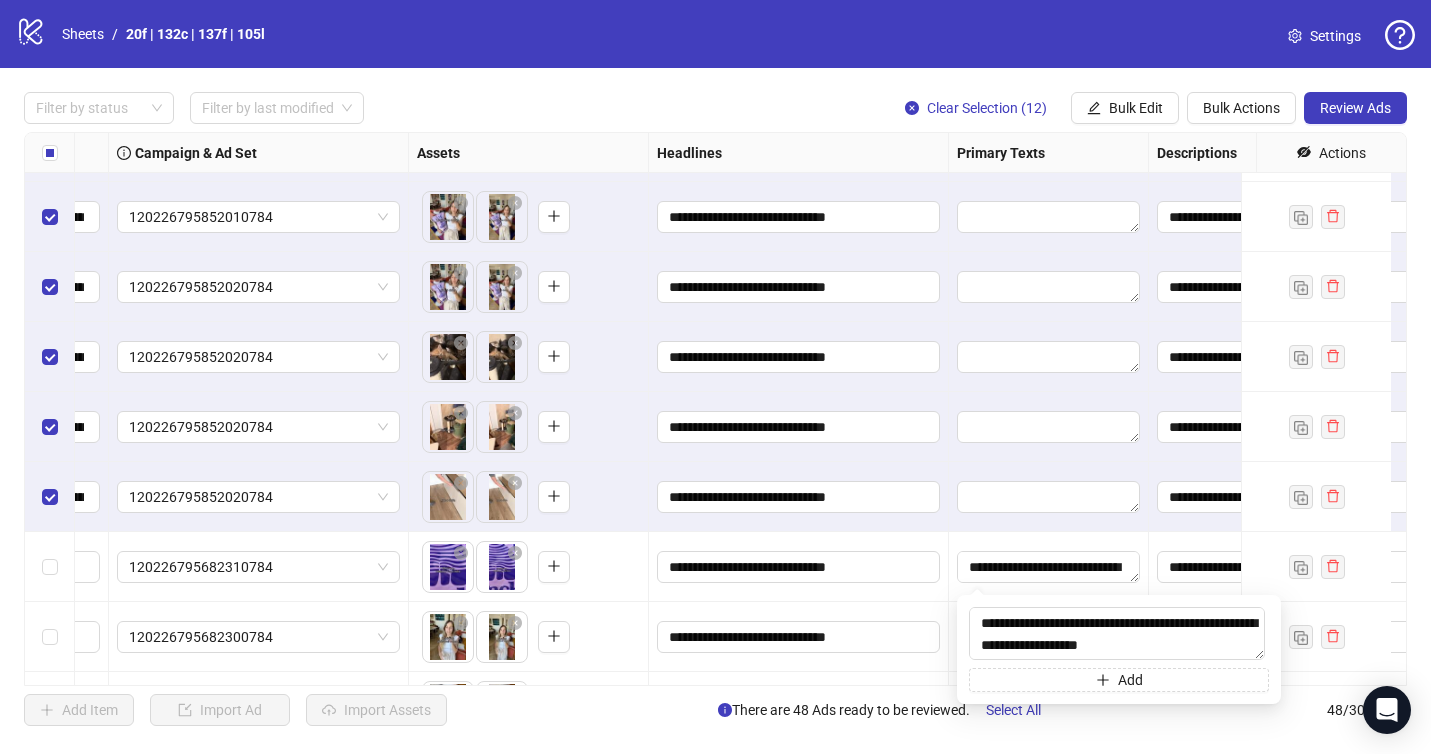 drag, startPoint x: 1091, startPoint y: 59, endPoint x: 1097, endPoint y: 76, distance: 18.027756 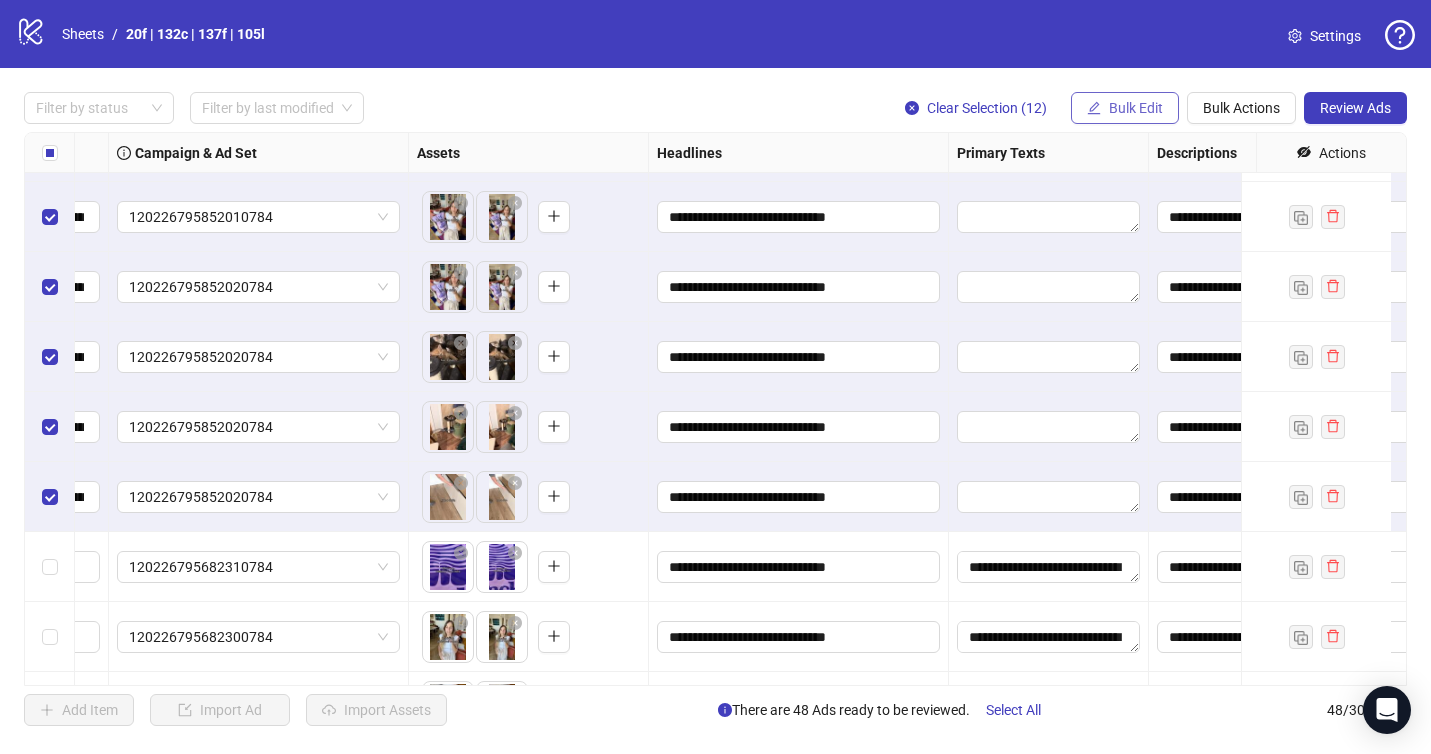 click on "Bulk Edit" at bounding box center (1125, 108) 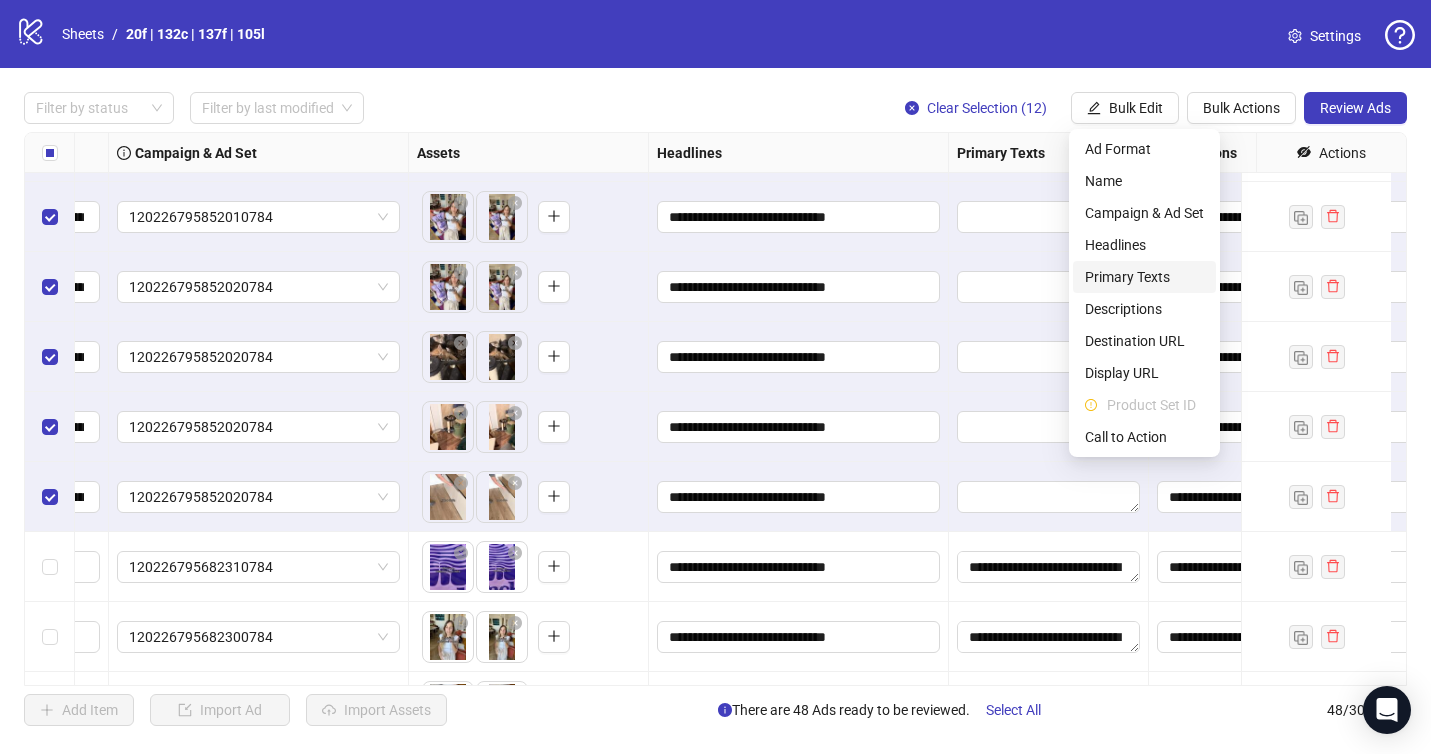 click on "Primary Texts" at bounding box center (1144, 277) 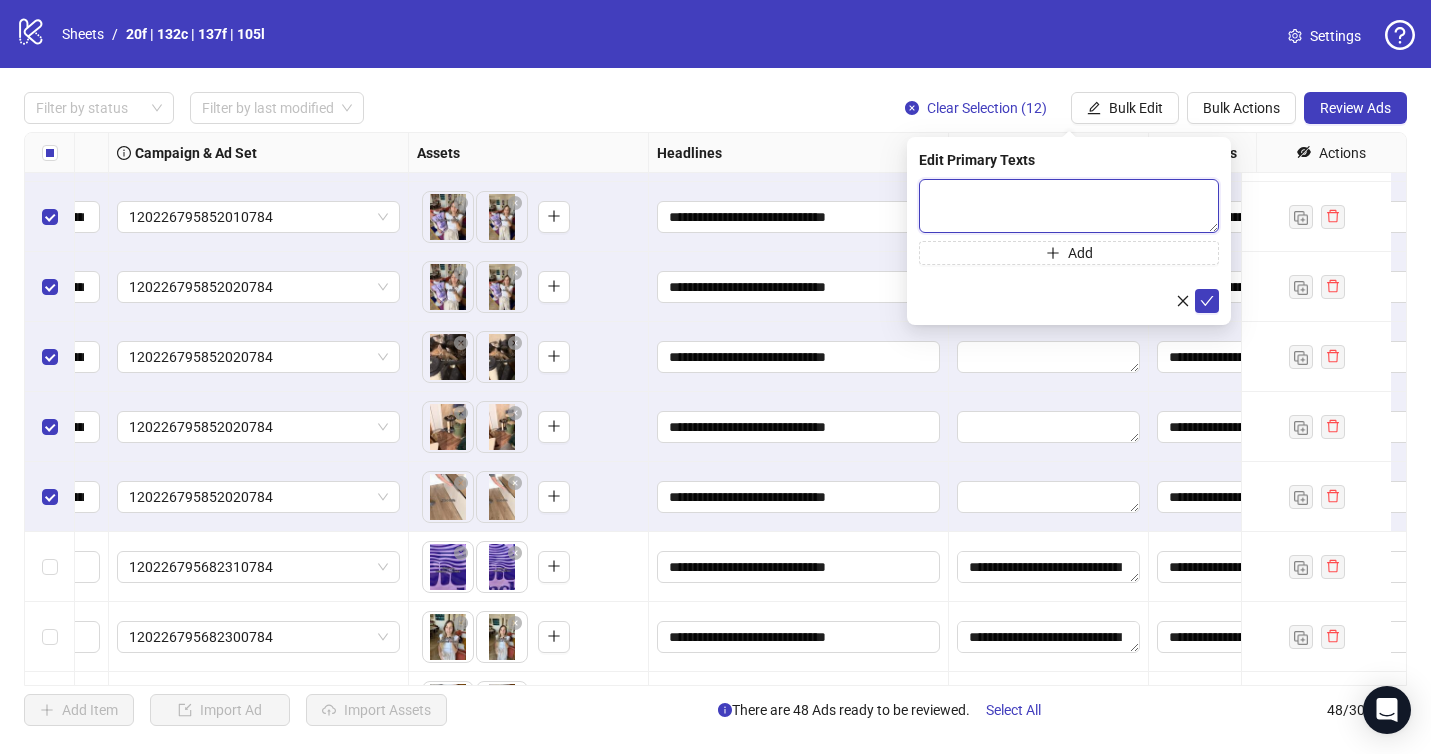 click at bounding box center (1069, 206) 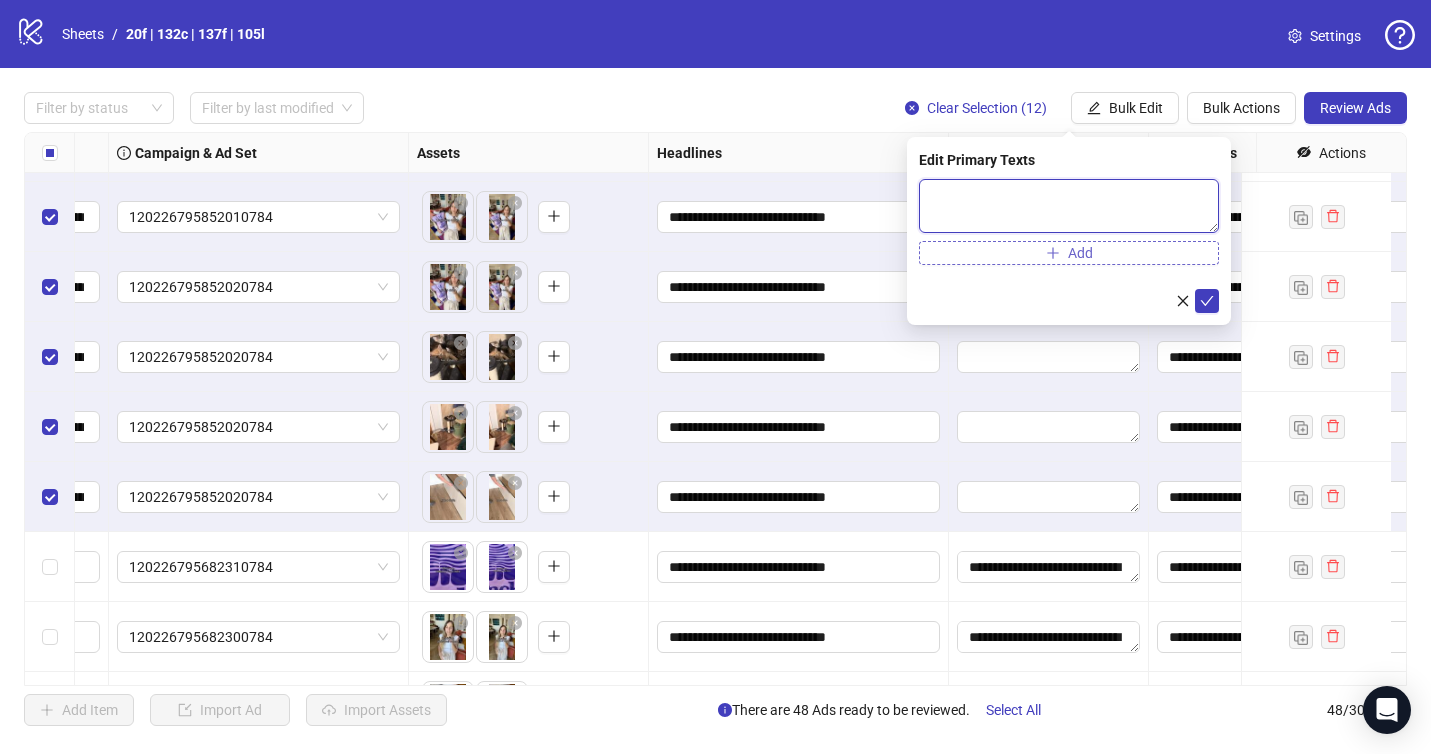 paste on "**********" 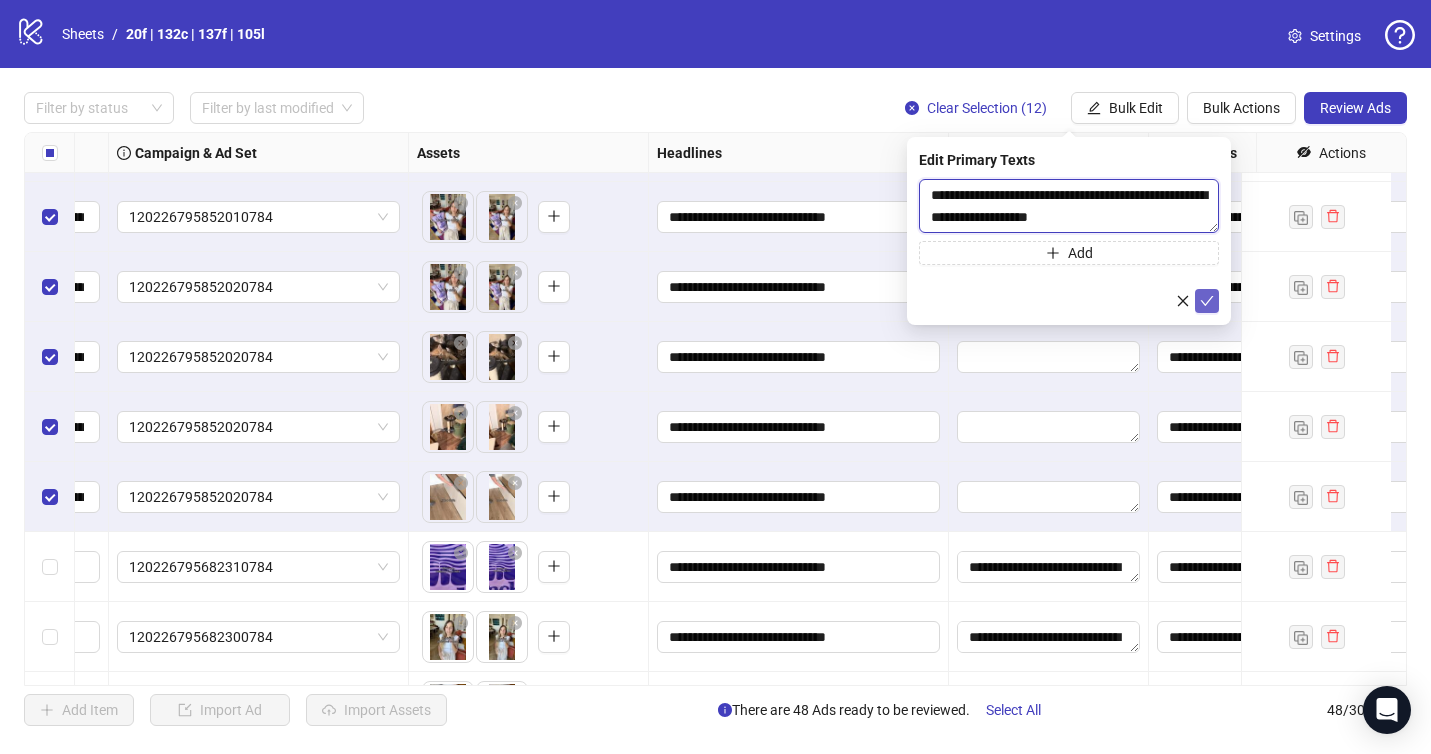 type on "**********" 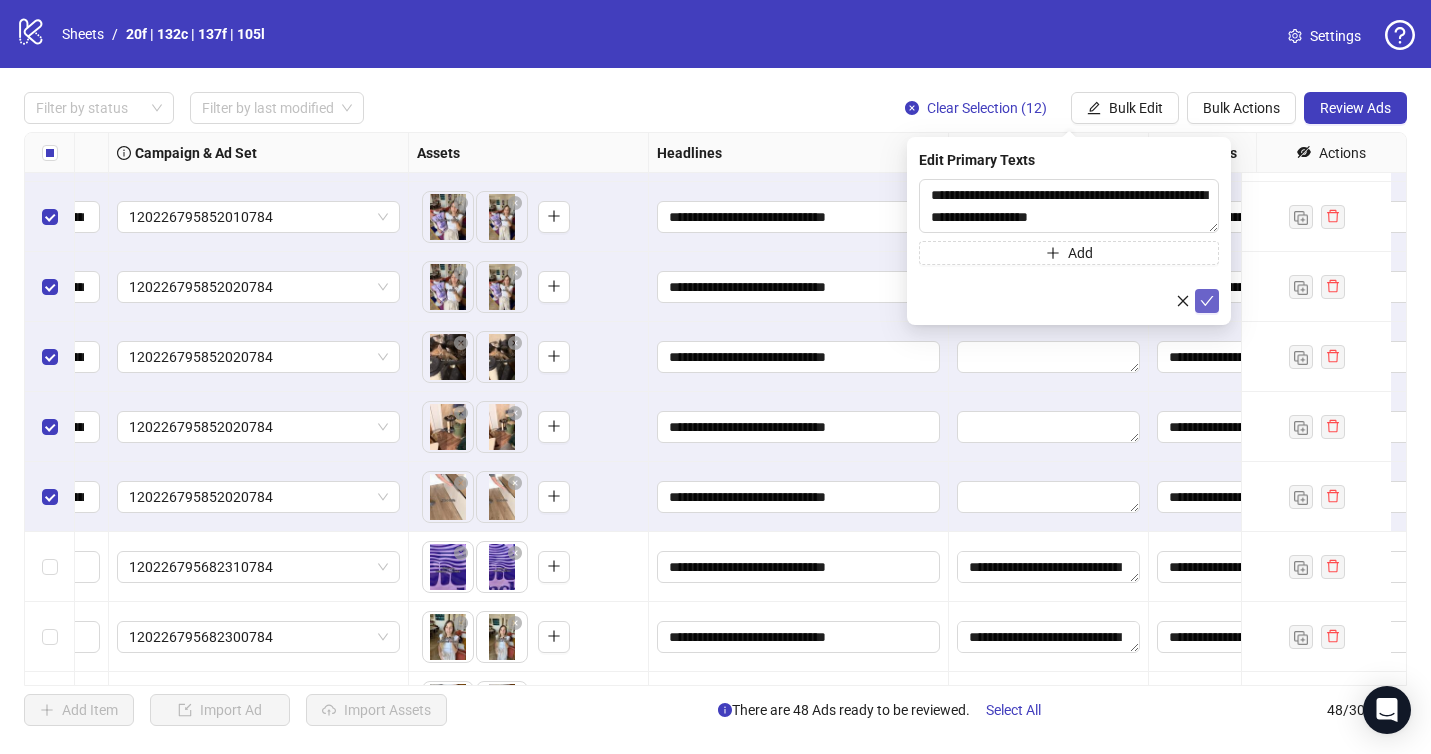 click 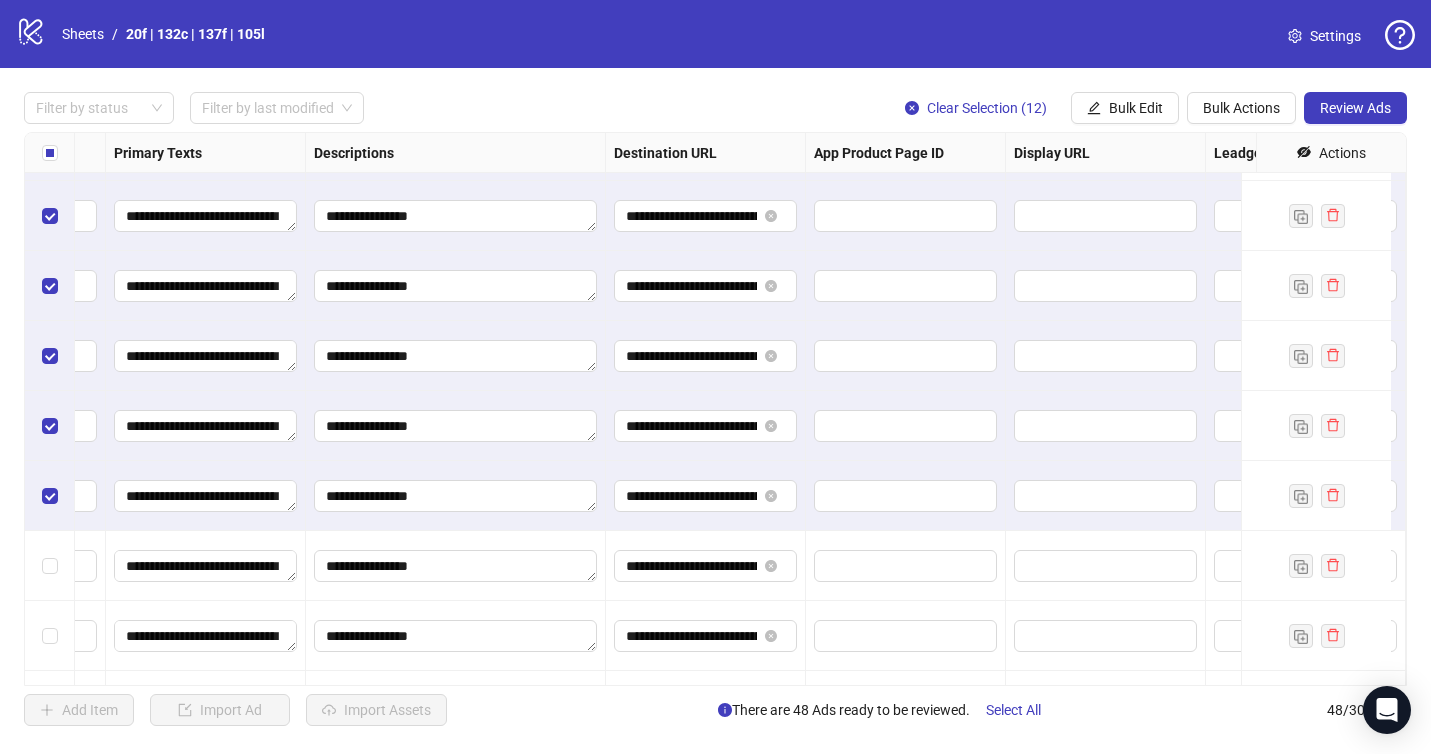 scroll, scrollTop: 482, scrollLeft: 1243, axis: both 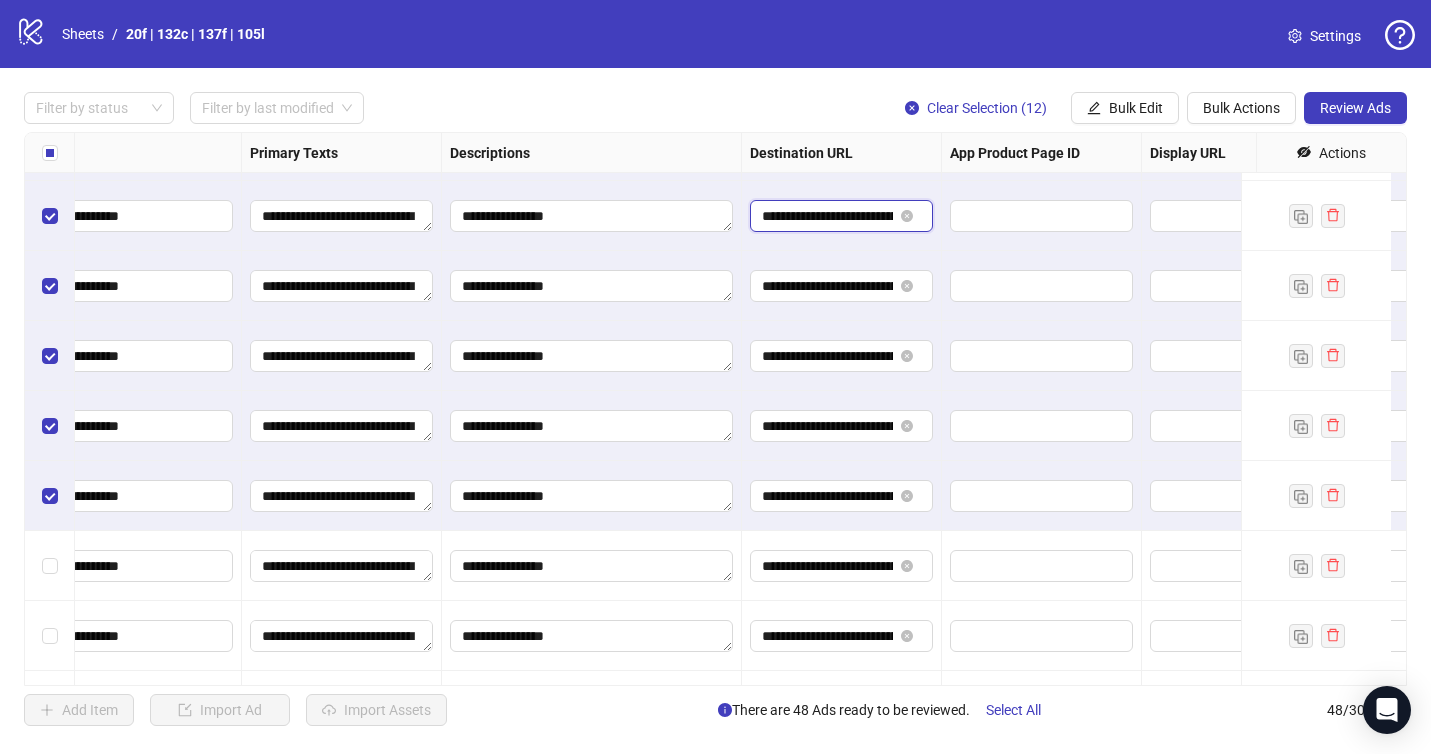 drag, startPoint x: 830, startPoint y: 205, endPoint x: 828, endPoint y: 219, distance: 14.142136 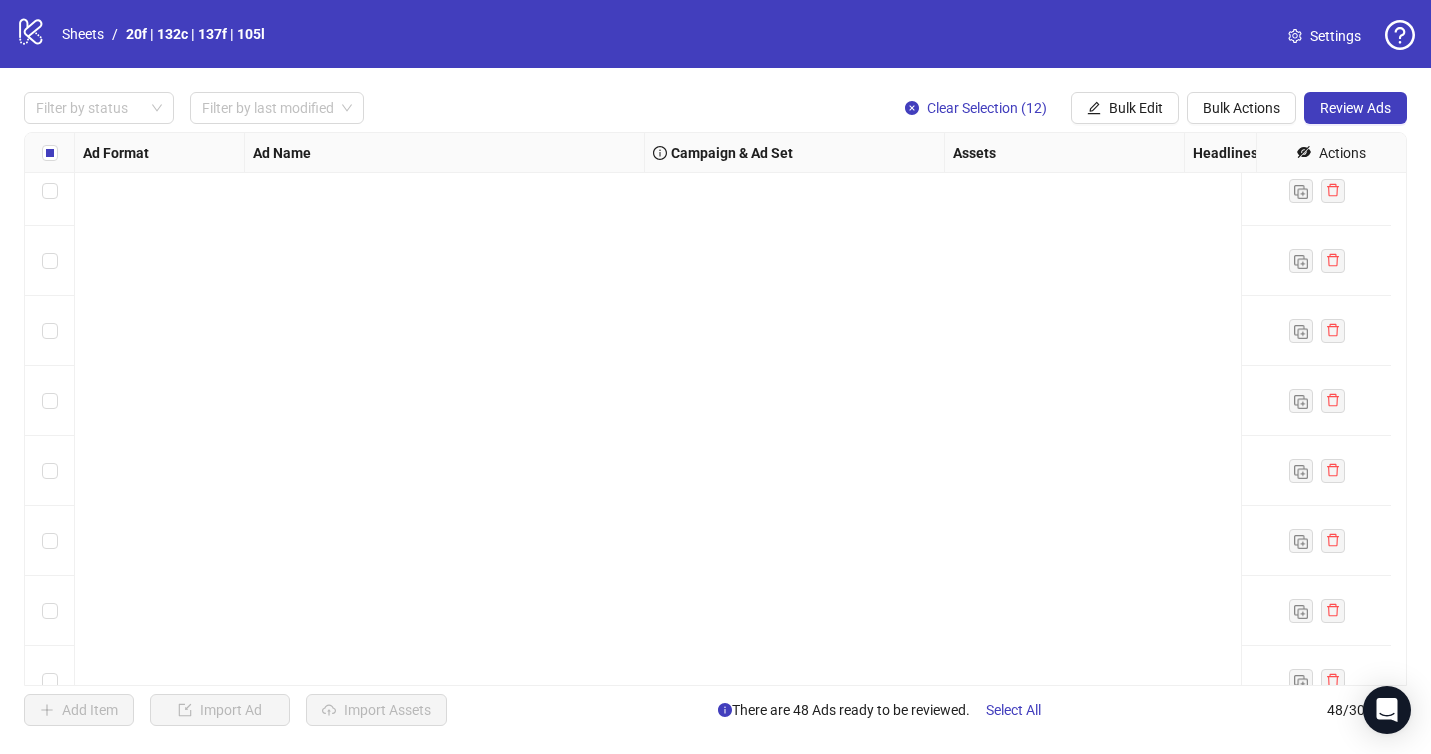scroll, scrollTop: 2863, scrollLeft: 0, axis: vertical 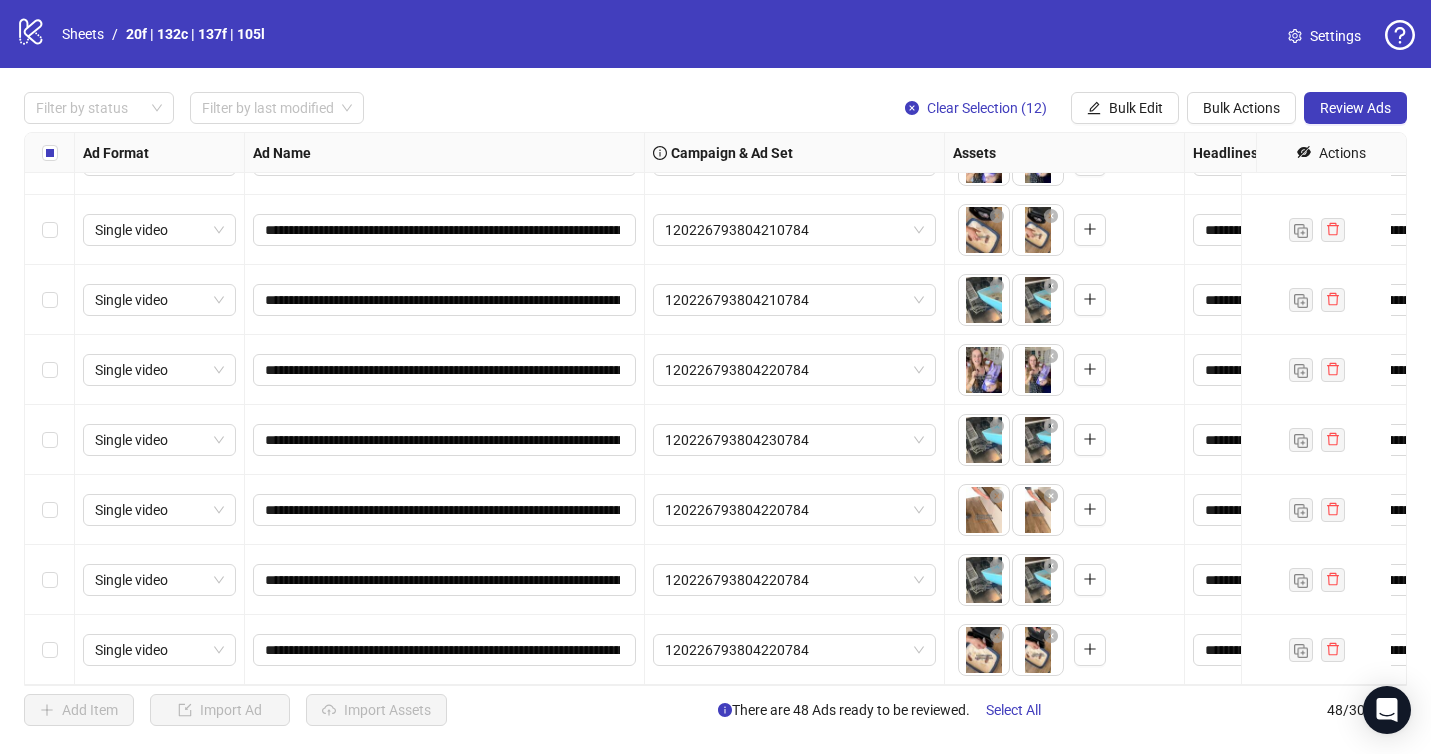 click on "**********" at bounding box center [715, 409] 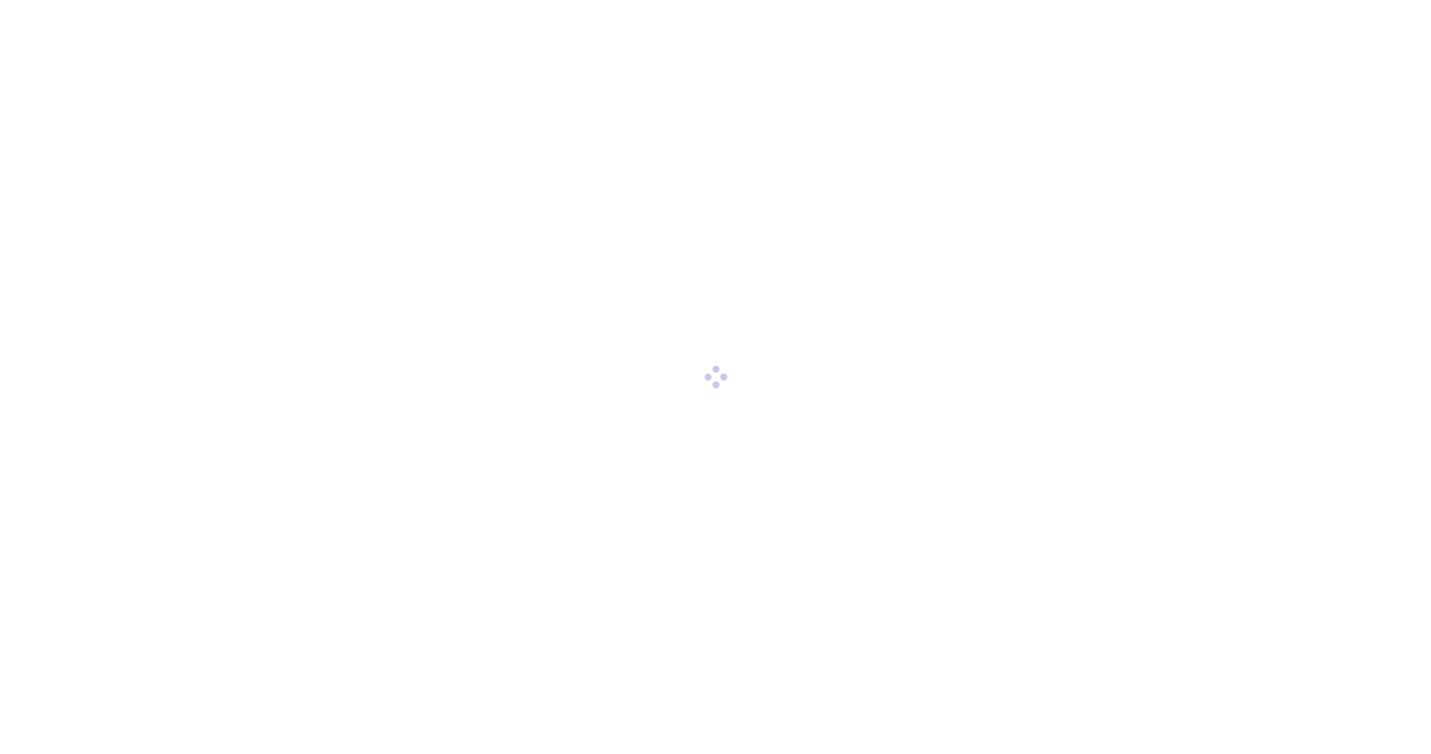 scroll, scrollTop: 0, scrollLeft: 0, axis: both 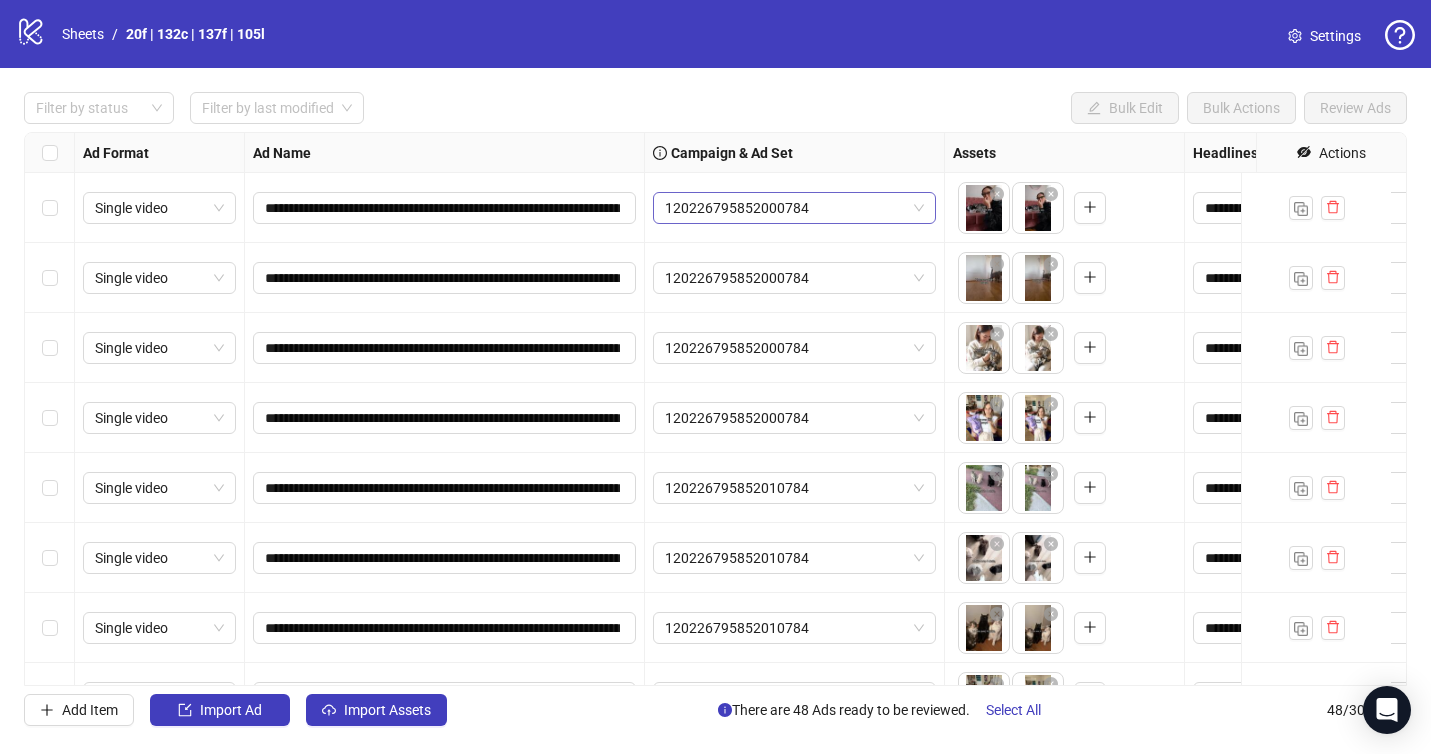 click on "120226795852000784" at bounding box center (794, 208) 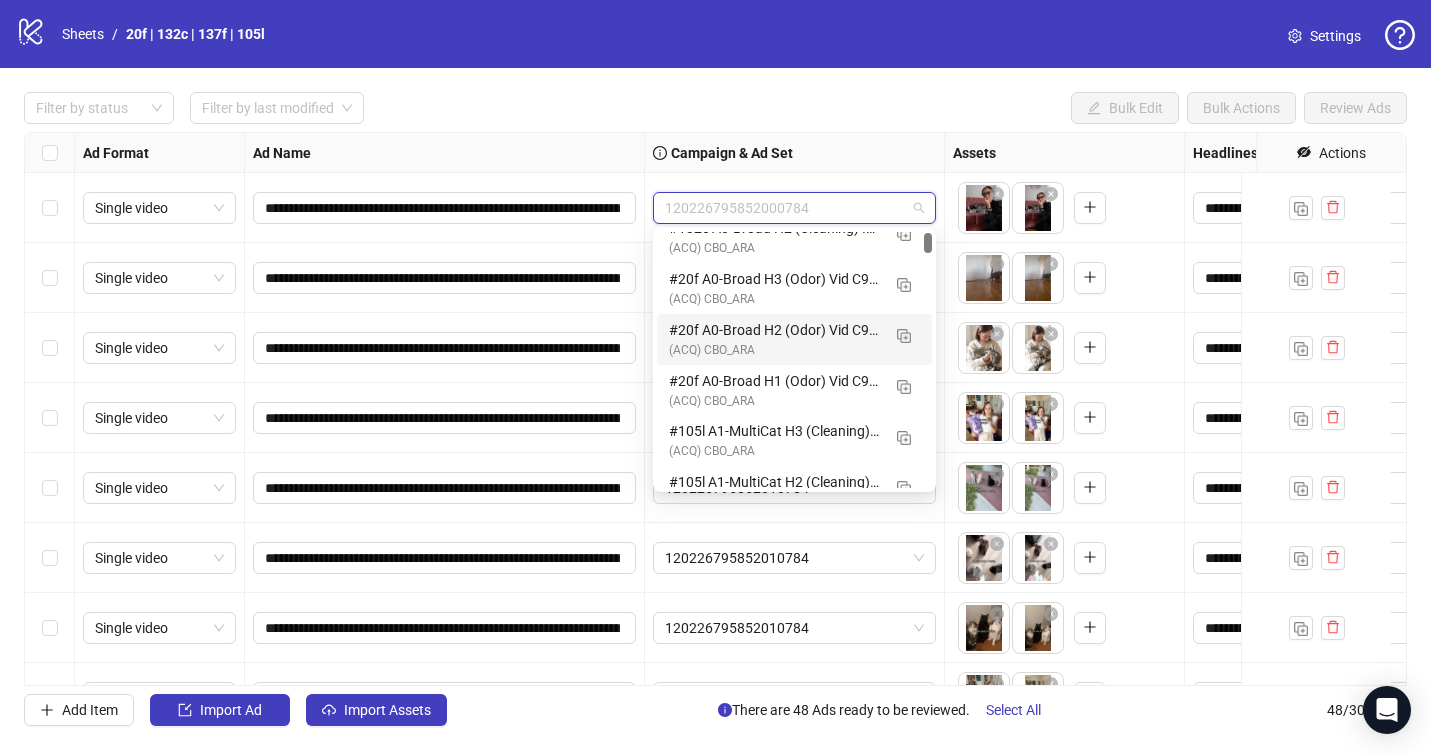 scroll, scrollTop: 48, scrollLeft: 0, axis: vertical 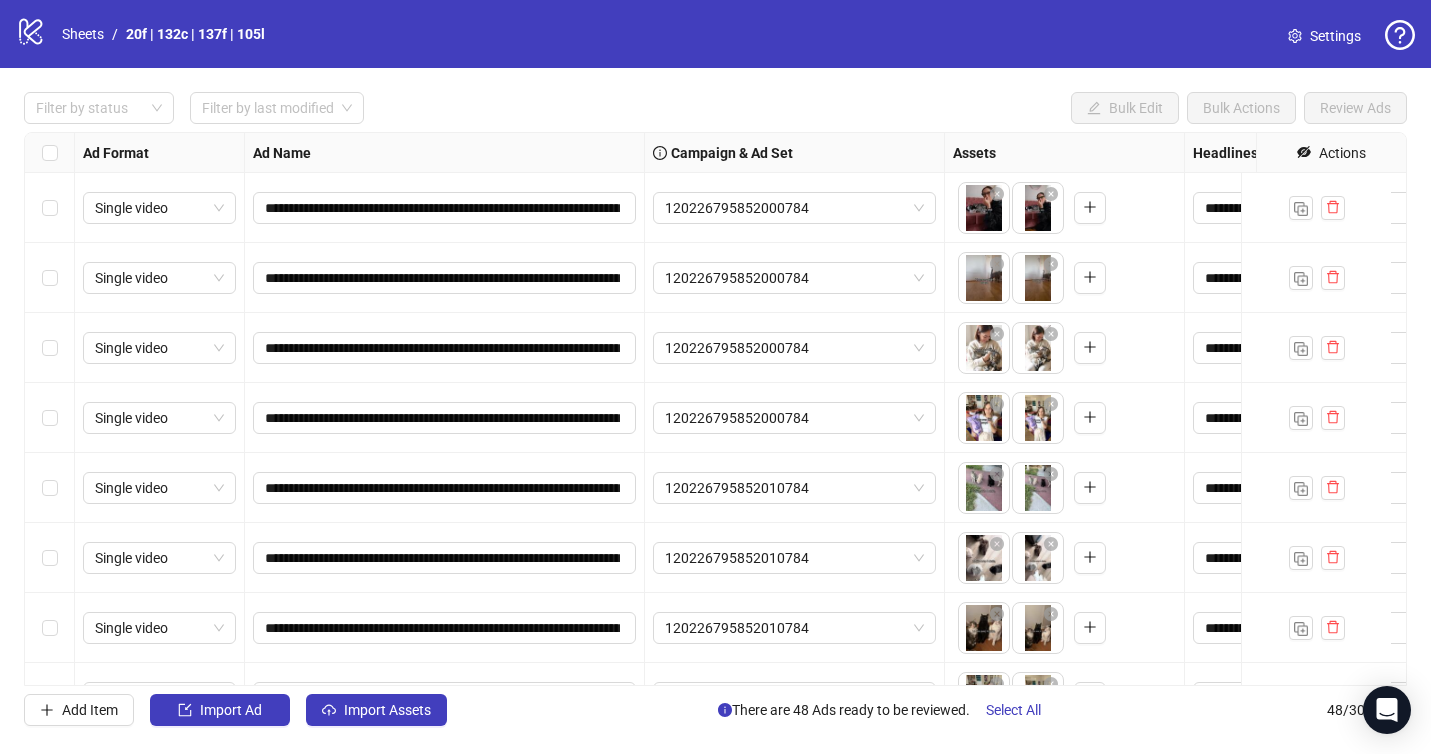 click on "Filter by status Filter by last modified Bulk Edit Bulk Actions Review Ads" at bounding box center [715, 108] 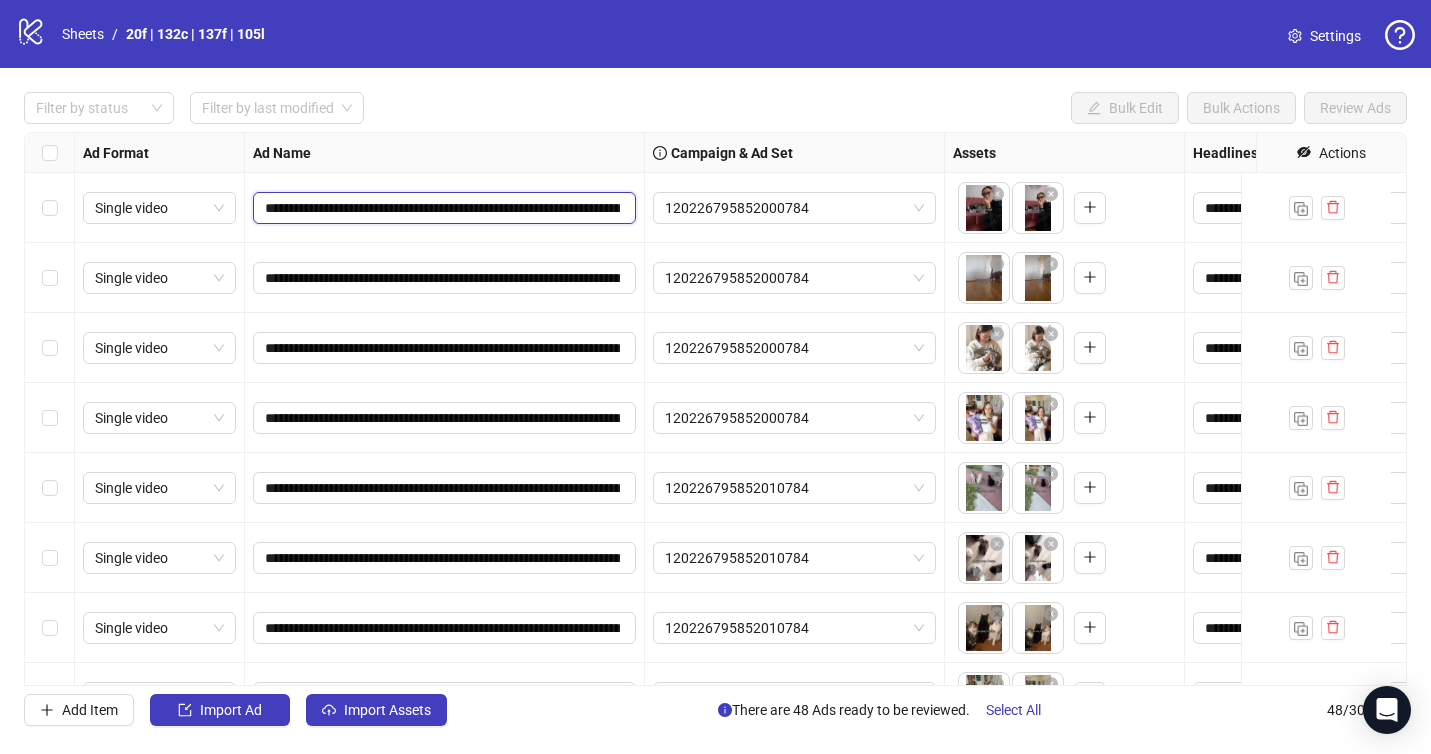 scroll, scrollTop: 0, scrollLeft: 126, axis: horizontal 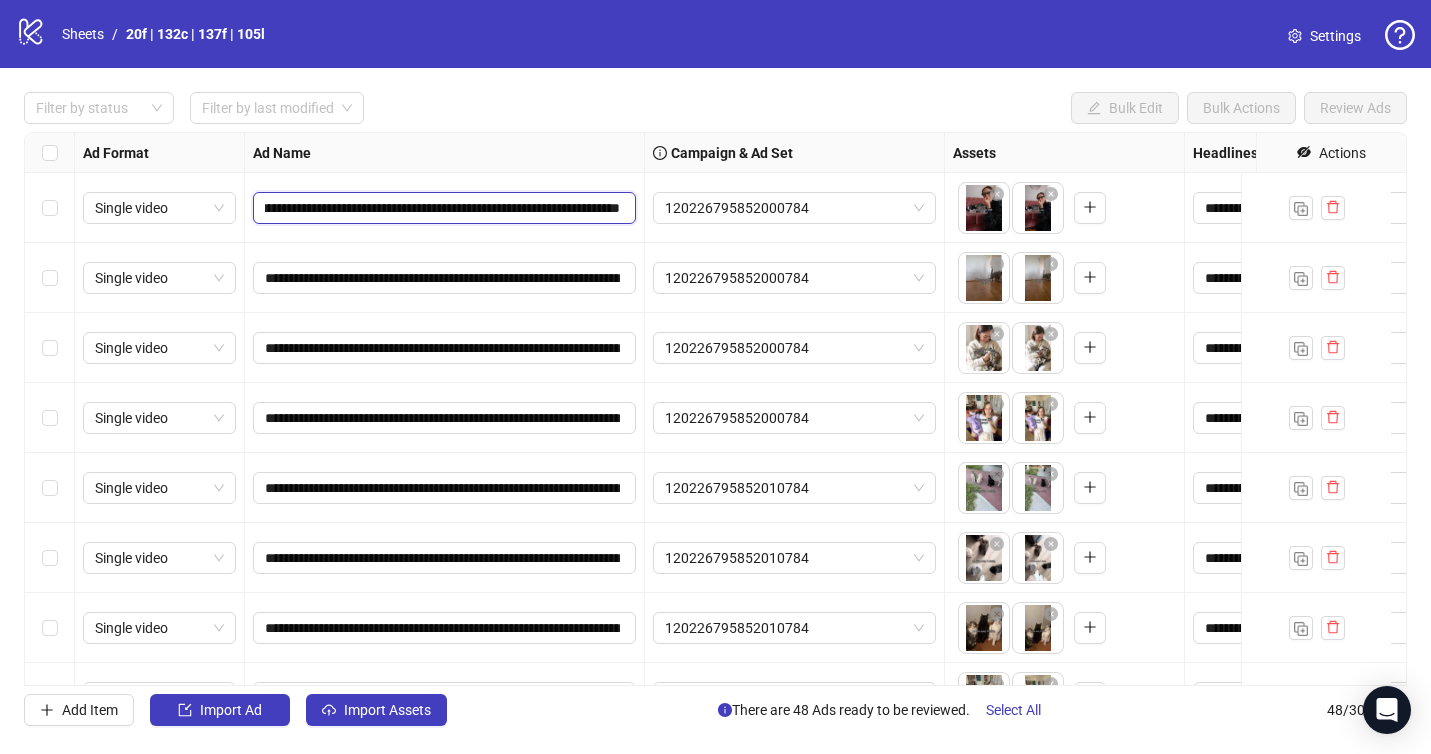 drag, startPoint x: 588, startPoint y: 203, endPoint x: 610, endPoint y: 198, distance: 22.561028 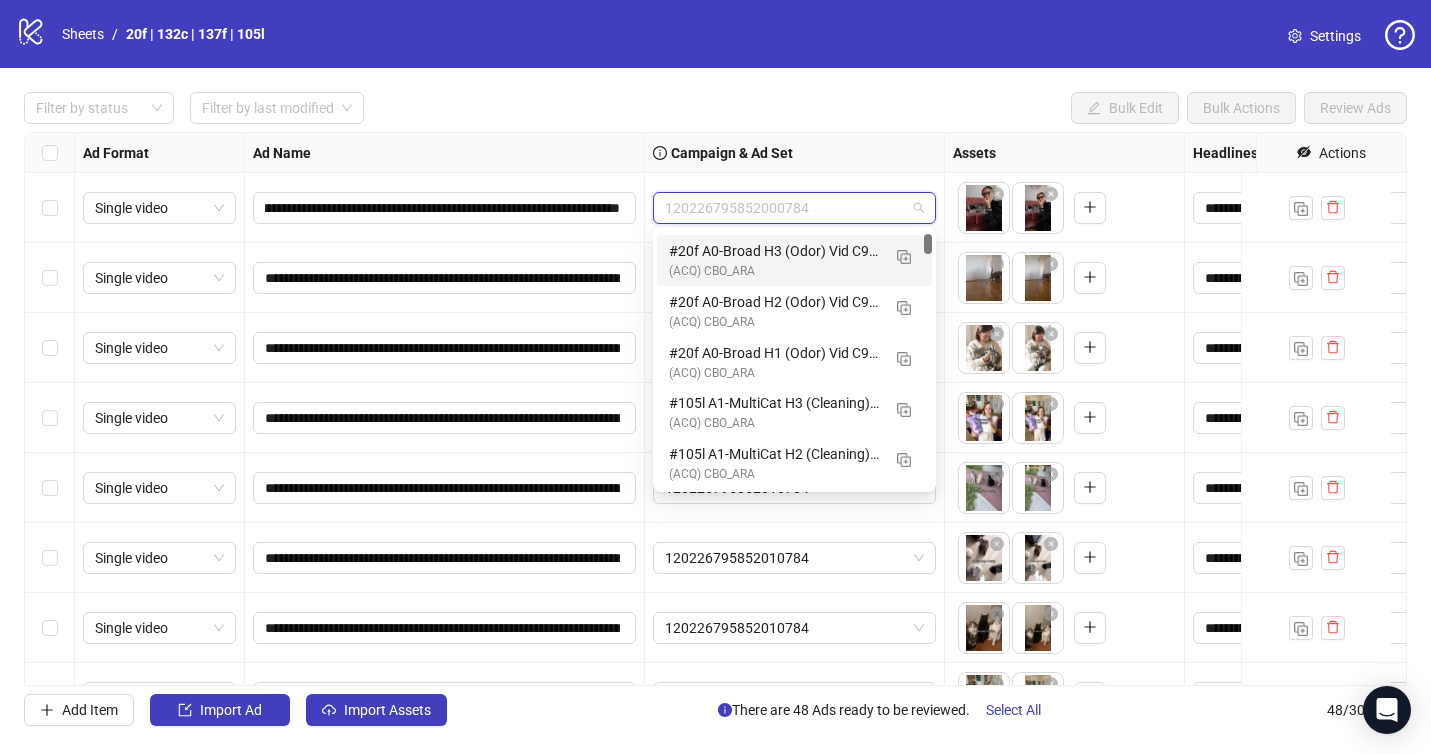 scroll, scrollTop: 0, scrollLeft: 0, axis: both 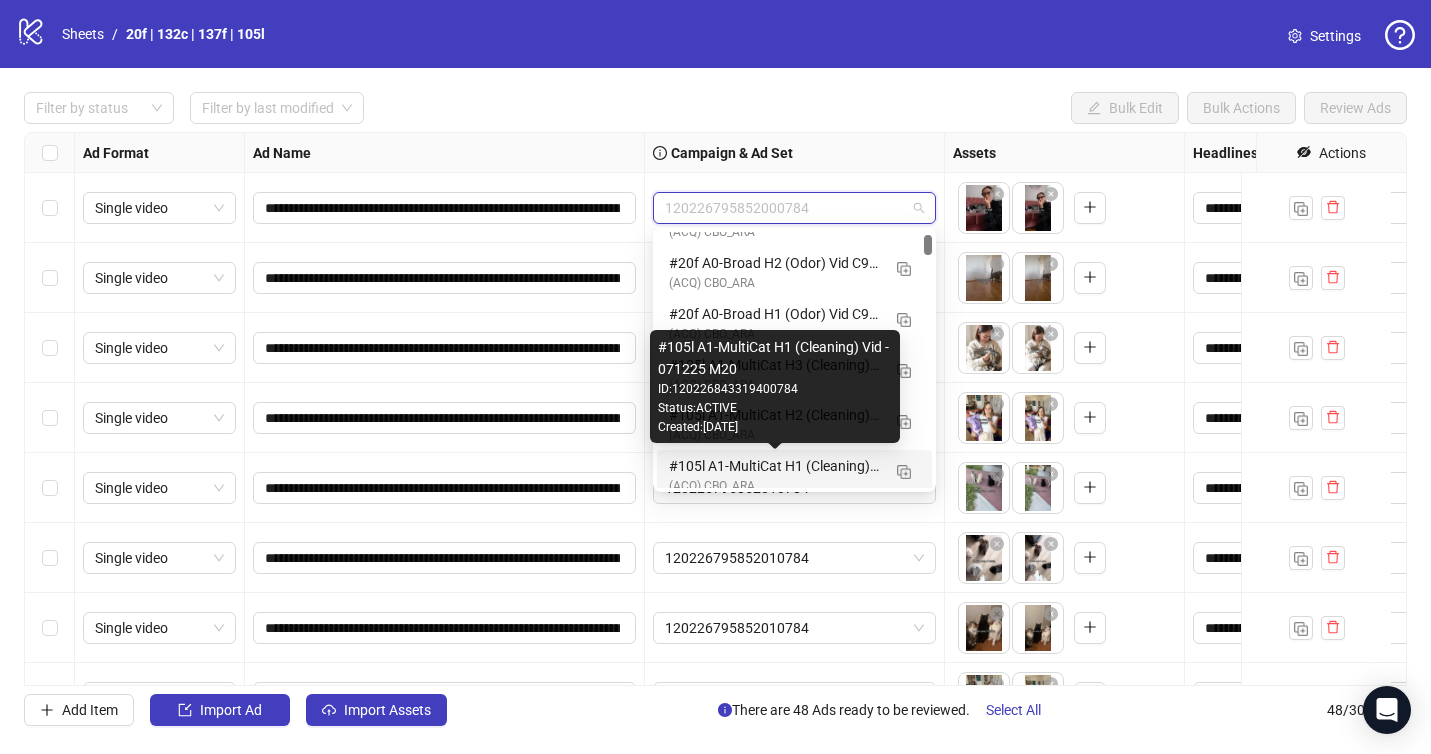 click on "#105l A1-MultiCat H1 (Cleaning) Vid  - 071225 M20" at bounding box center [774, 466] 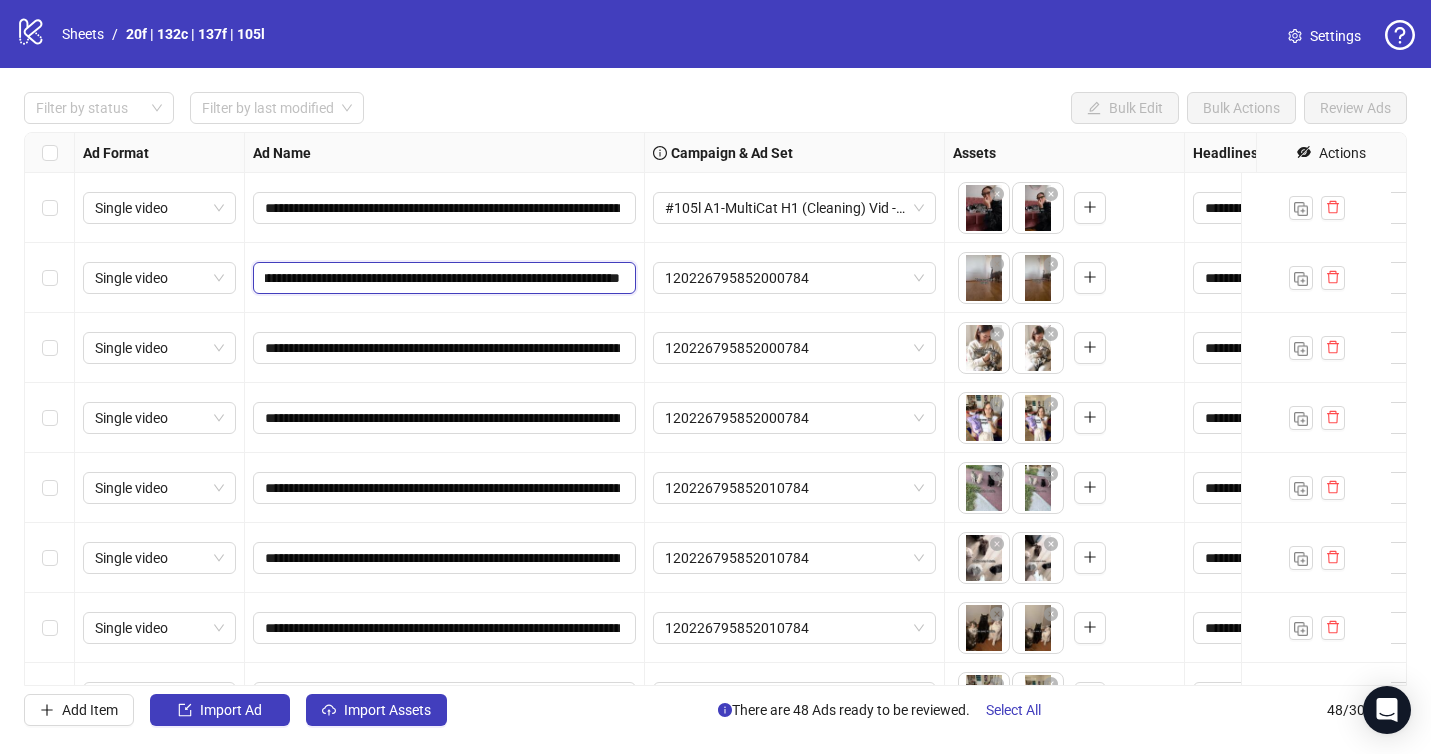 drag, startPoint x: 604, startPoint y: 283, endPoint x: 633, endPoint y: 281, distance: 29.068884 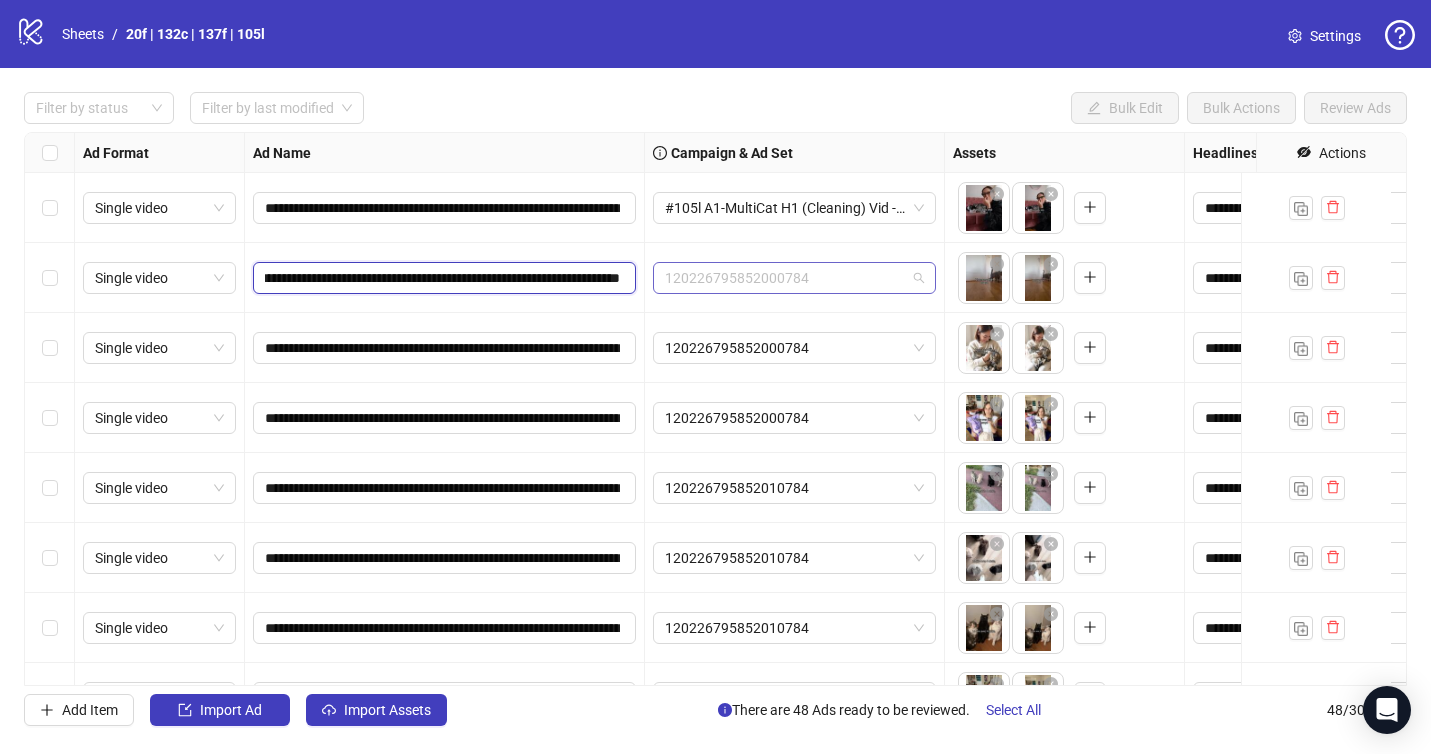 click on "120226795852000784" at bounding box center [794, 278] 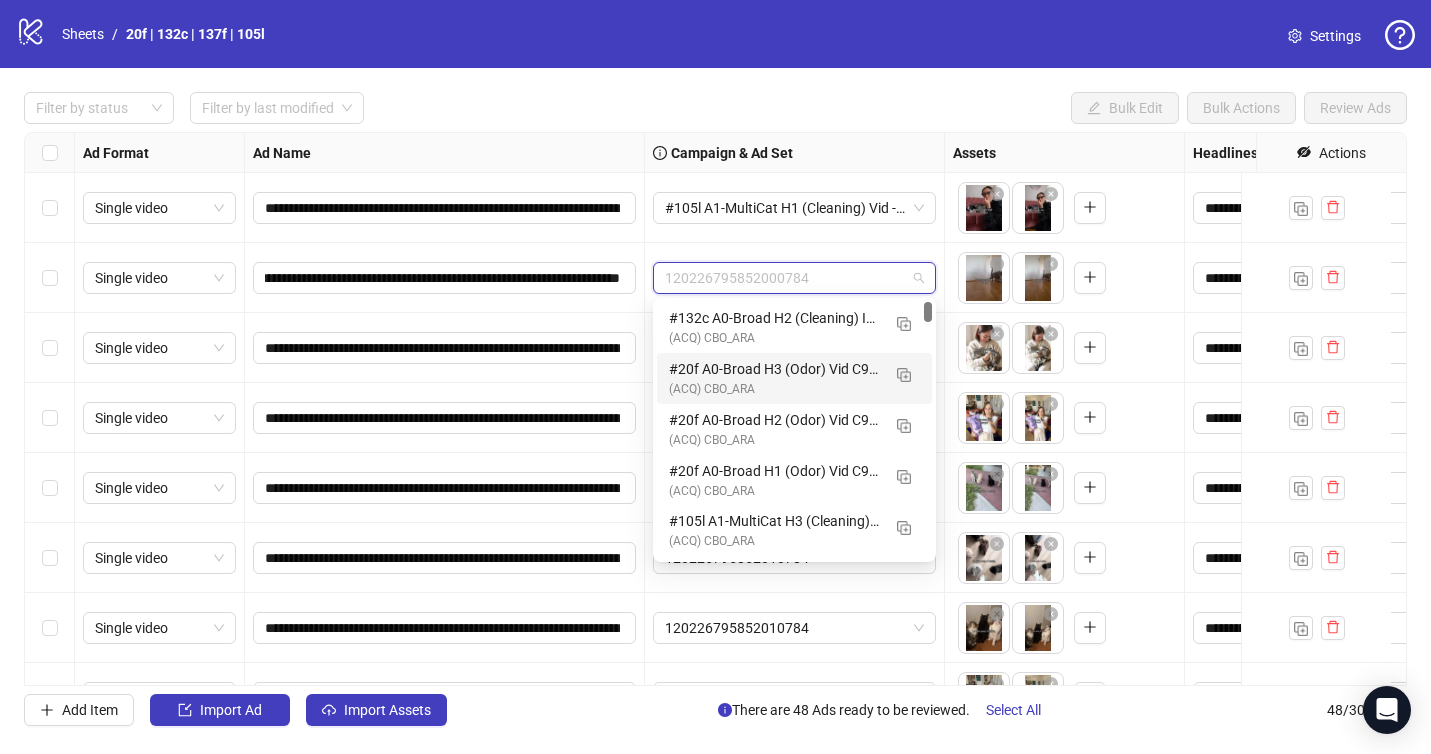 scroll, scrollTop: 0, scrollLeft: 0, axis: both 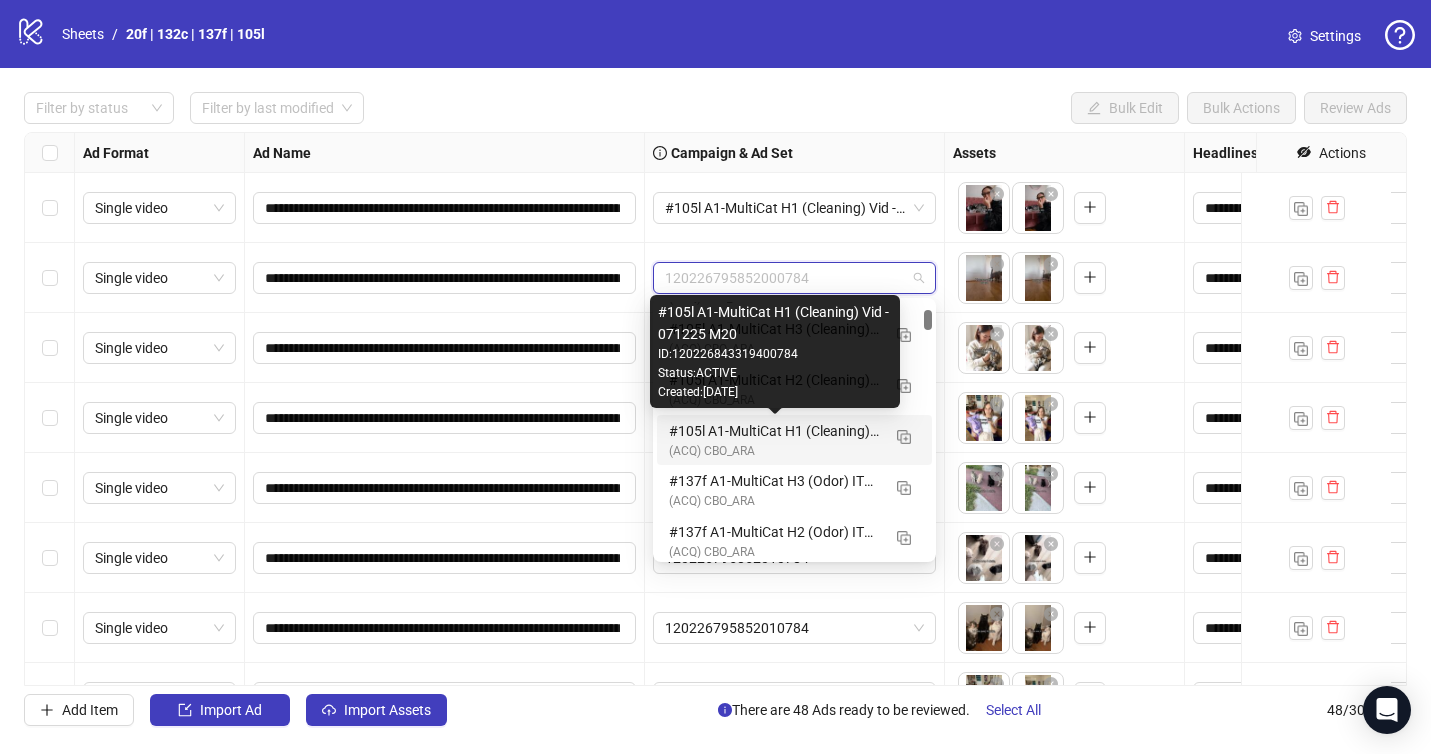 click on "#105l A1-MultiCat H1 (Cleaning) Vid  - 071225 M20" at bounding box center (774, 431) 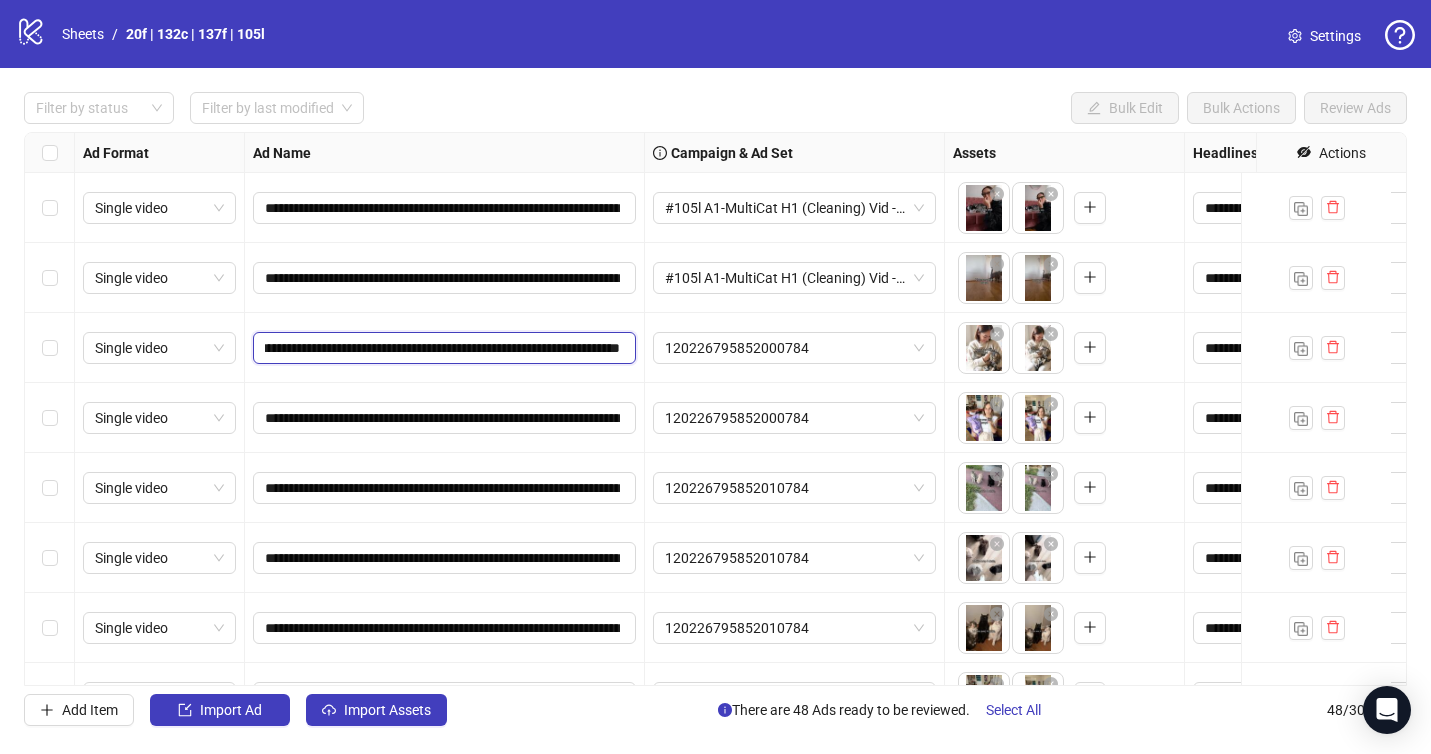 scroll, scrollTop: 0, scrollLeft: 126, axis: horizontal 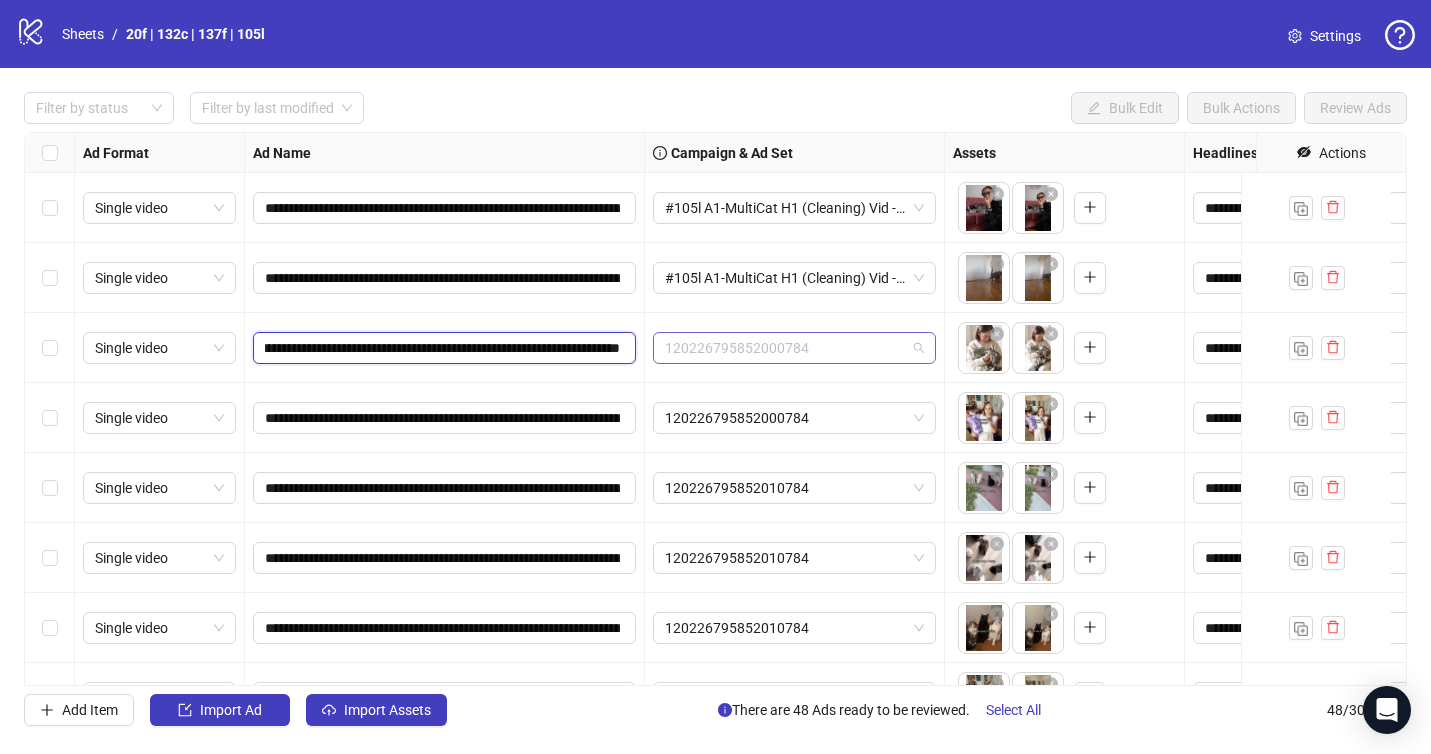click on "120226795852000784" at bounding box center (794, 348) 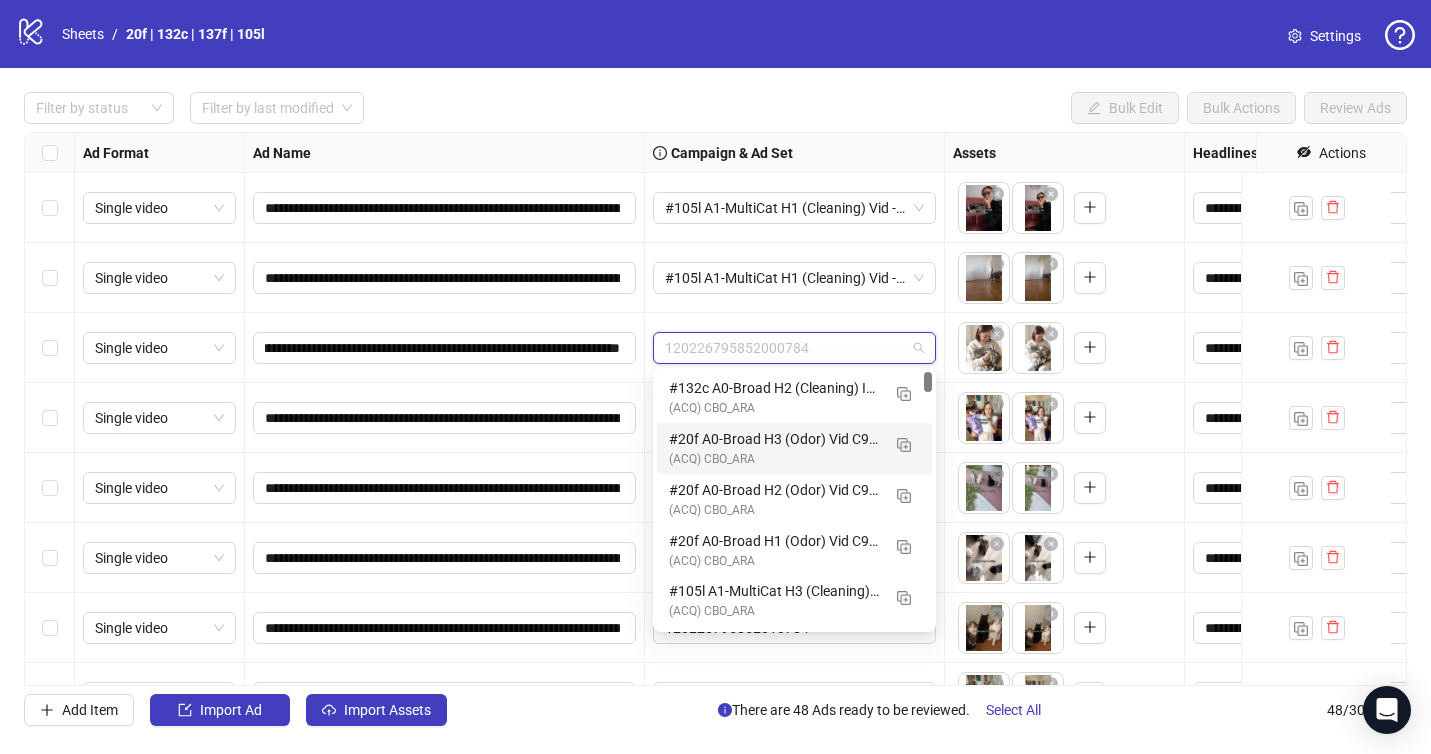 scroll, scrollTop: 0, scrollLeft: 0, axis: both 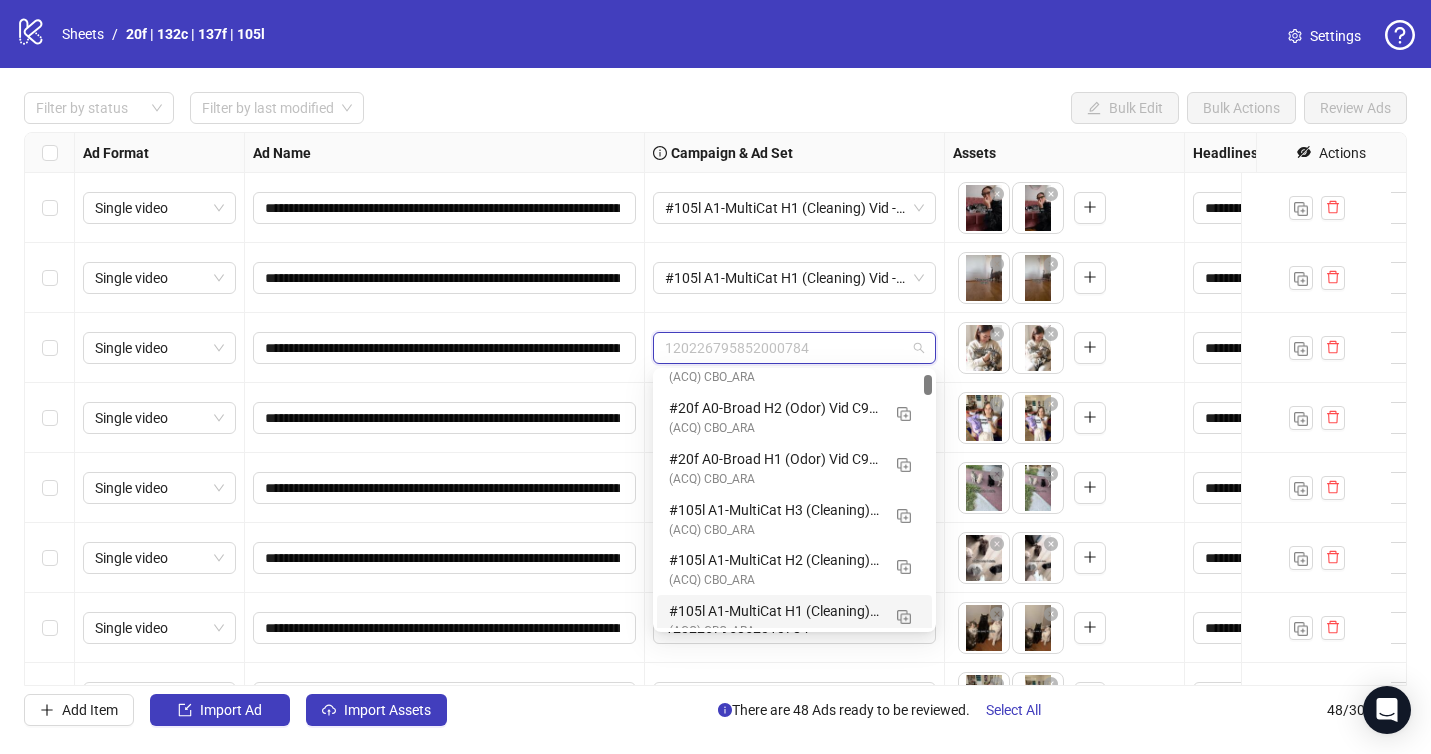 click on "#105l A1-MultiCat H1 (Cleaning) Vid  - 071225 M20" at bounding box center (774, 611) 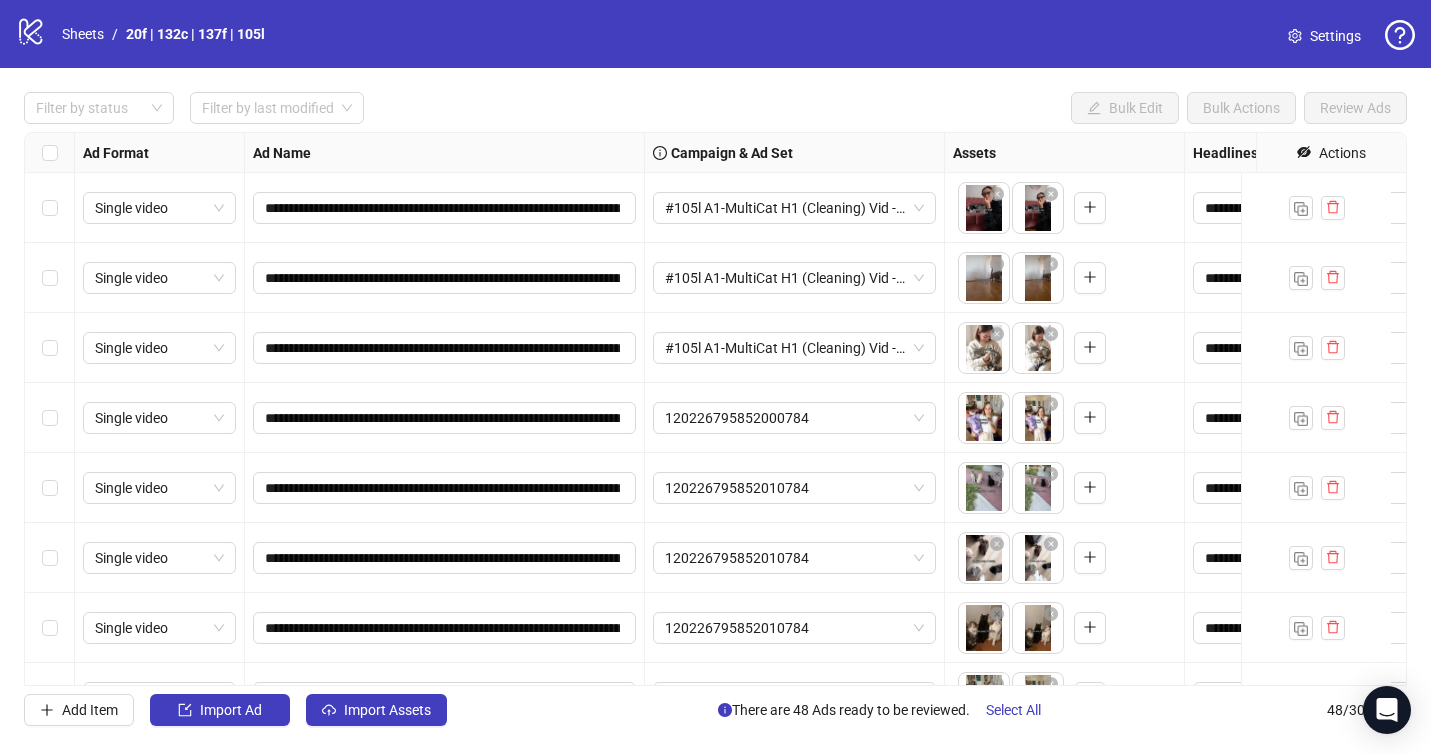 scroll, scrollTop: 25, scrollLeft: 0, axis: vertical 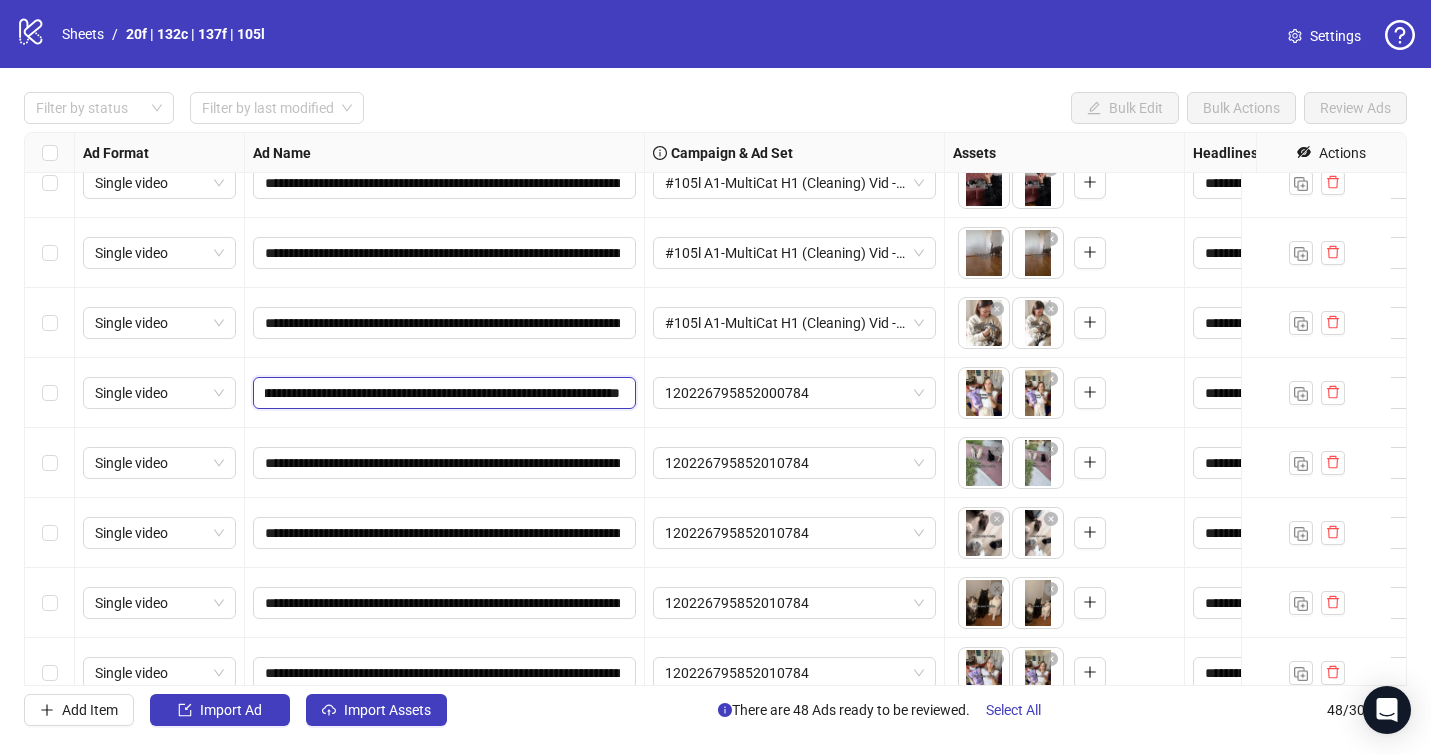 drag, startPoint x: 591, startPoint y: 392, endPoint x: 626, endPoint y: 390, distance: 35.057095 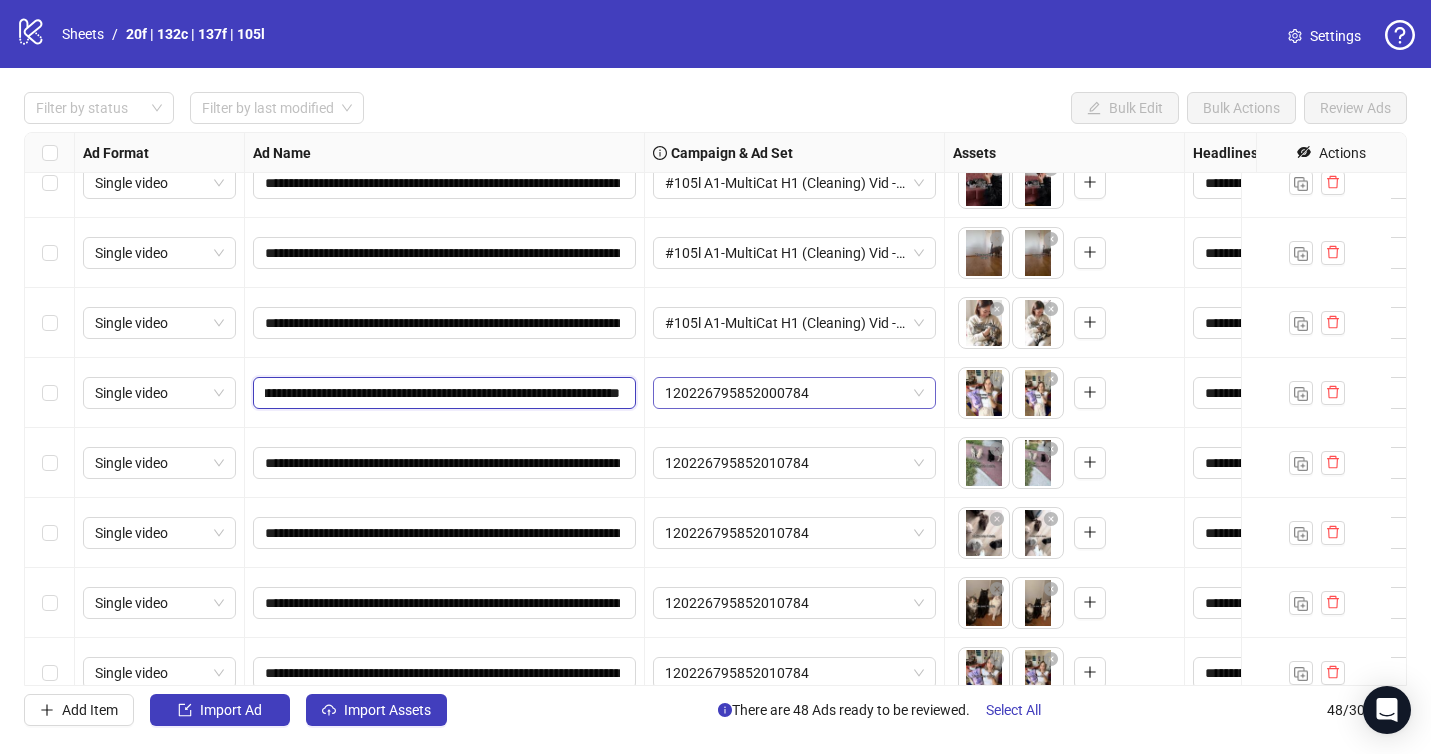 click on "120226795852000784" at bounding box center [794, 393] 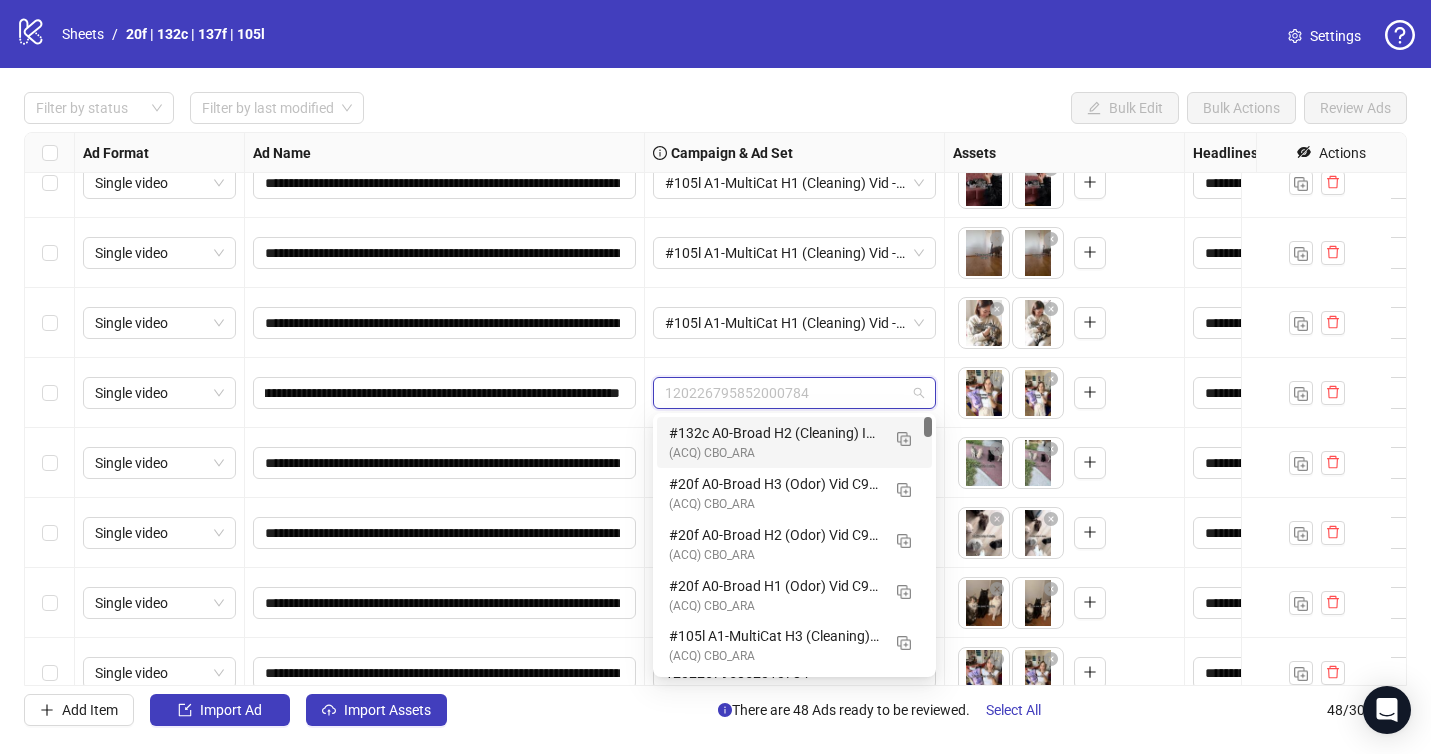 scroll, scrollTop: 0, scrollLeft: 0, axis: both 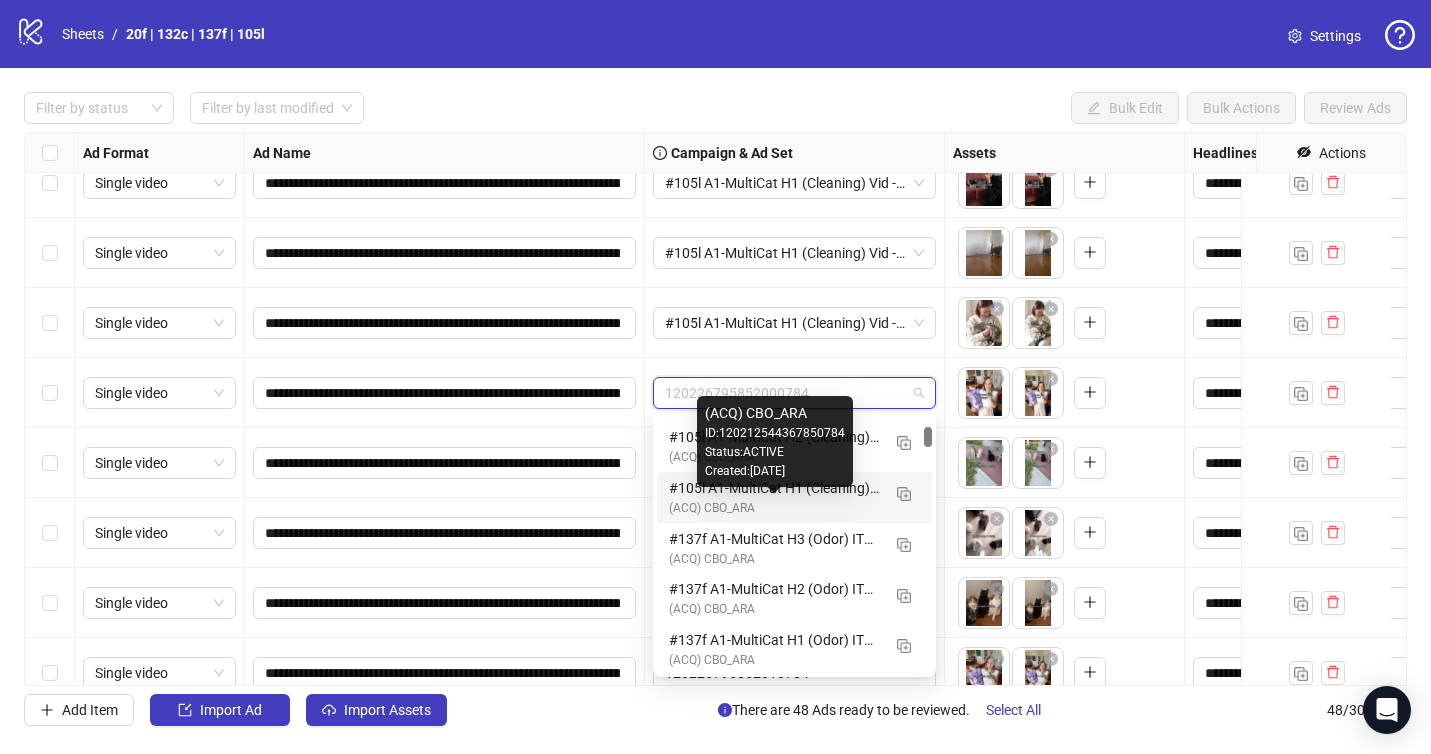 click on "(ACQ) CBO_ARA" at bounding box center (774, 508) 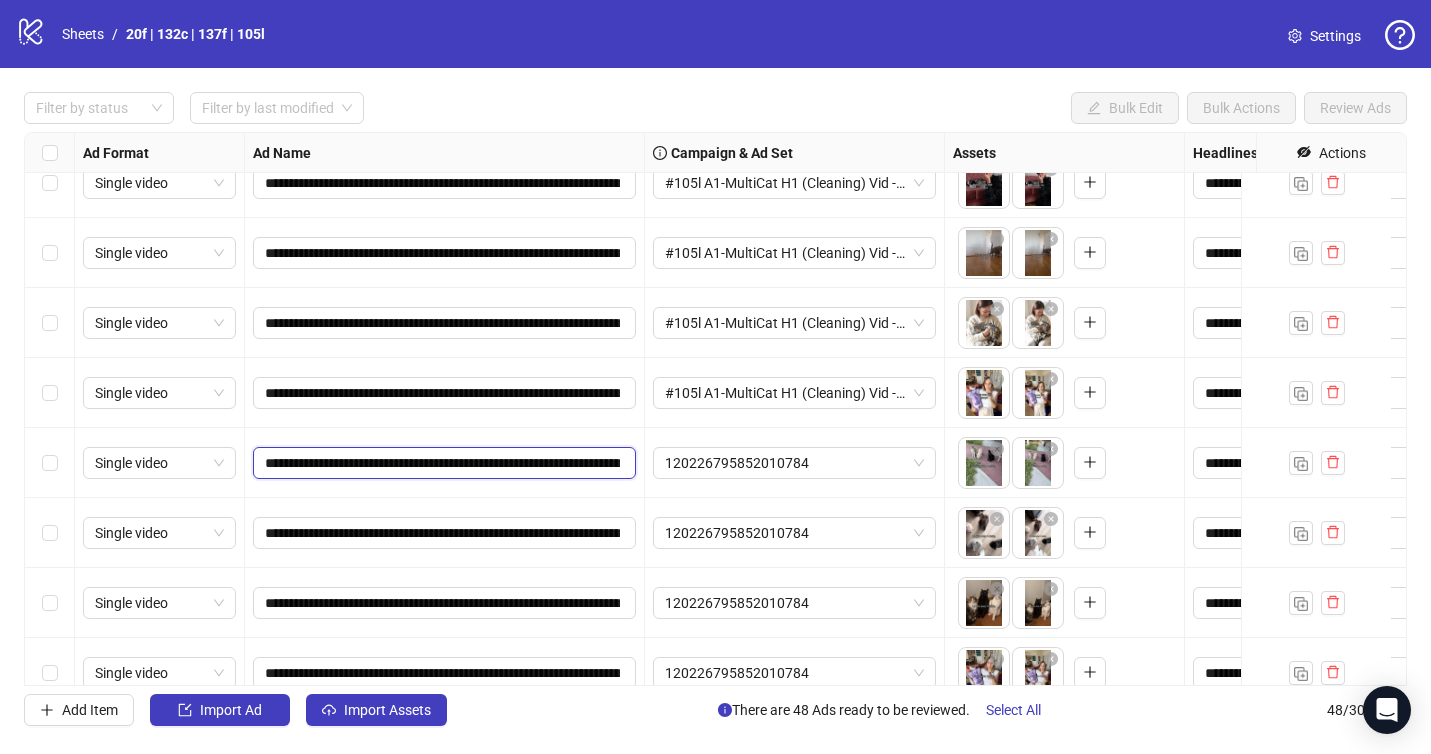 scroll, scrollTop: 0, scrollLeft: 126, axis: horizontal 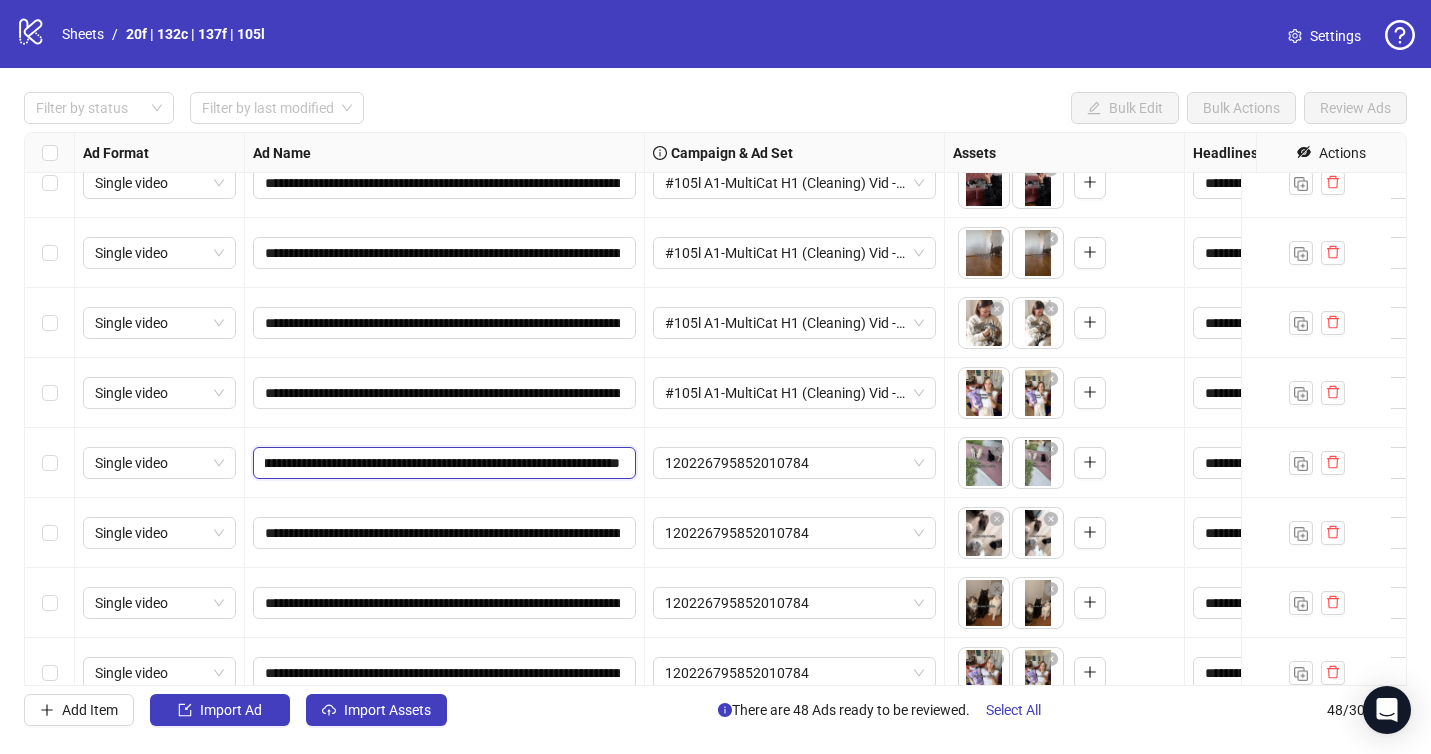 drag, startPoint x: 573, startPoint y: 462, endPoint x: 625, endPoint y: 462, distance: 52 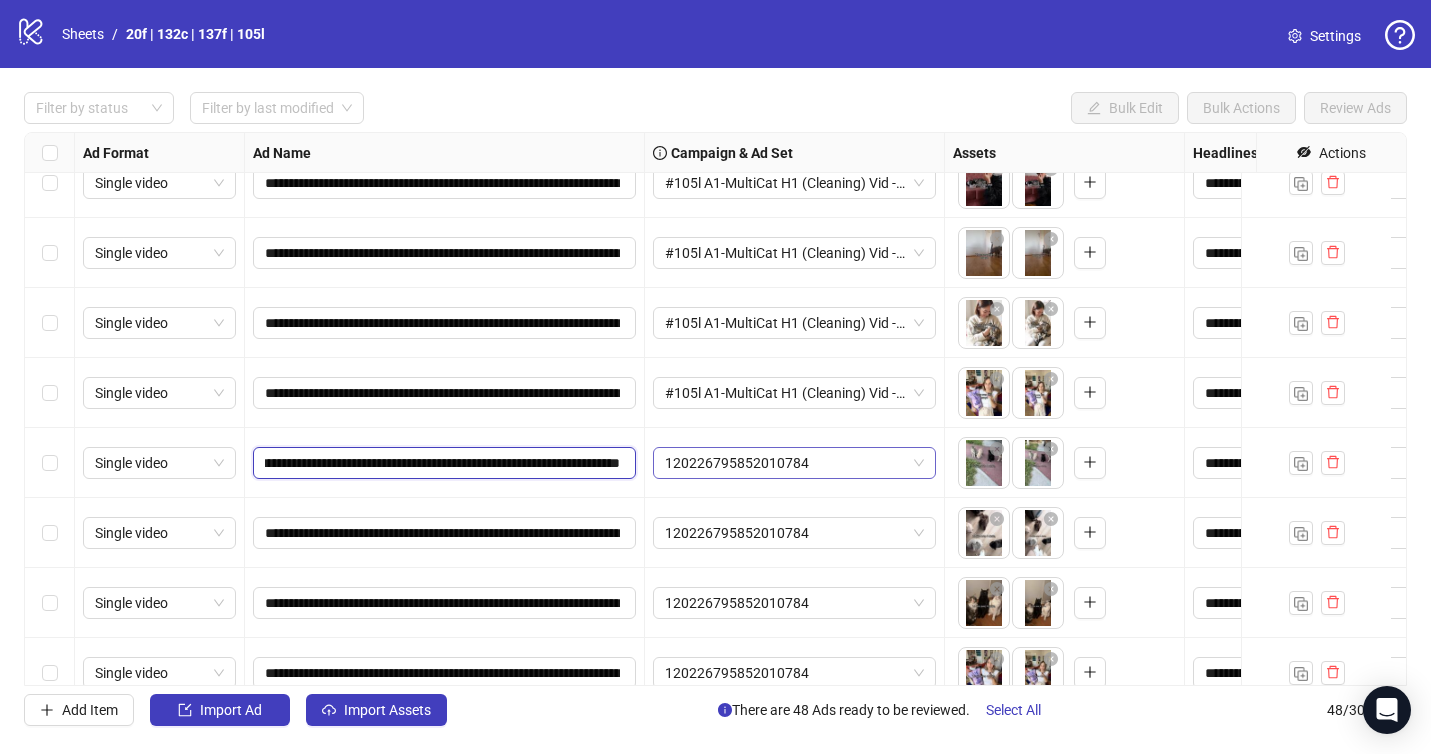 click on "120226795852010784" at bounding box center (794, 463) 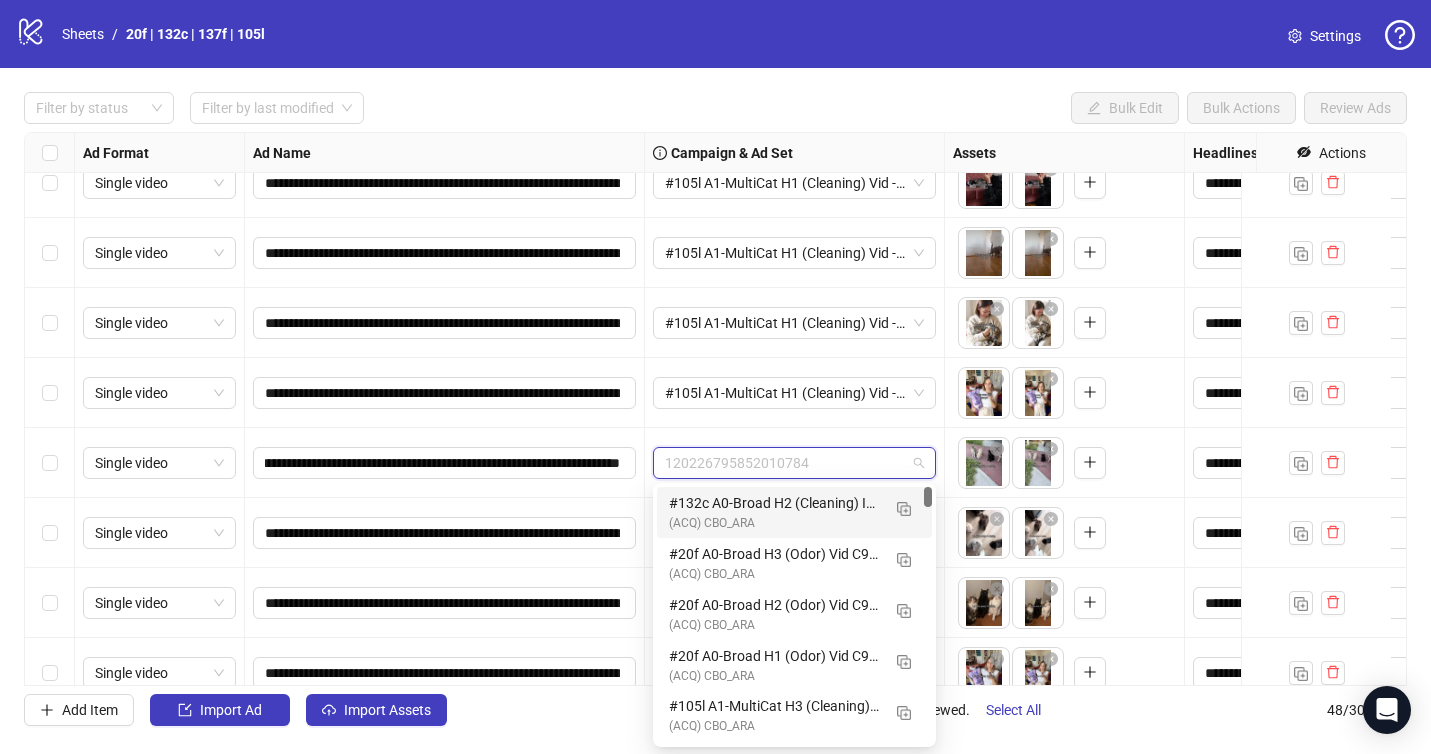 scroll, scrollTop: 0, scrollLeft: 0, axis: both 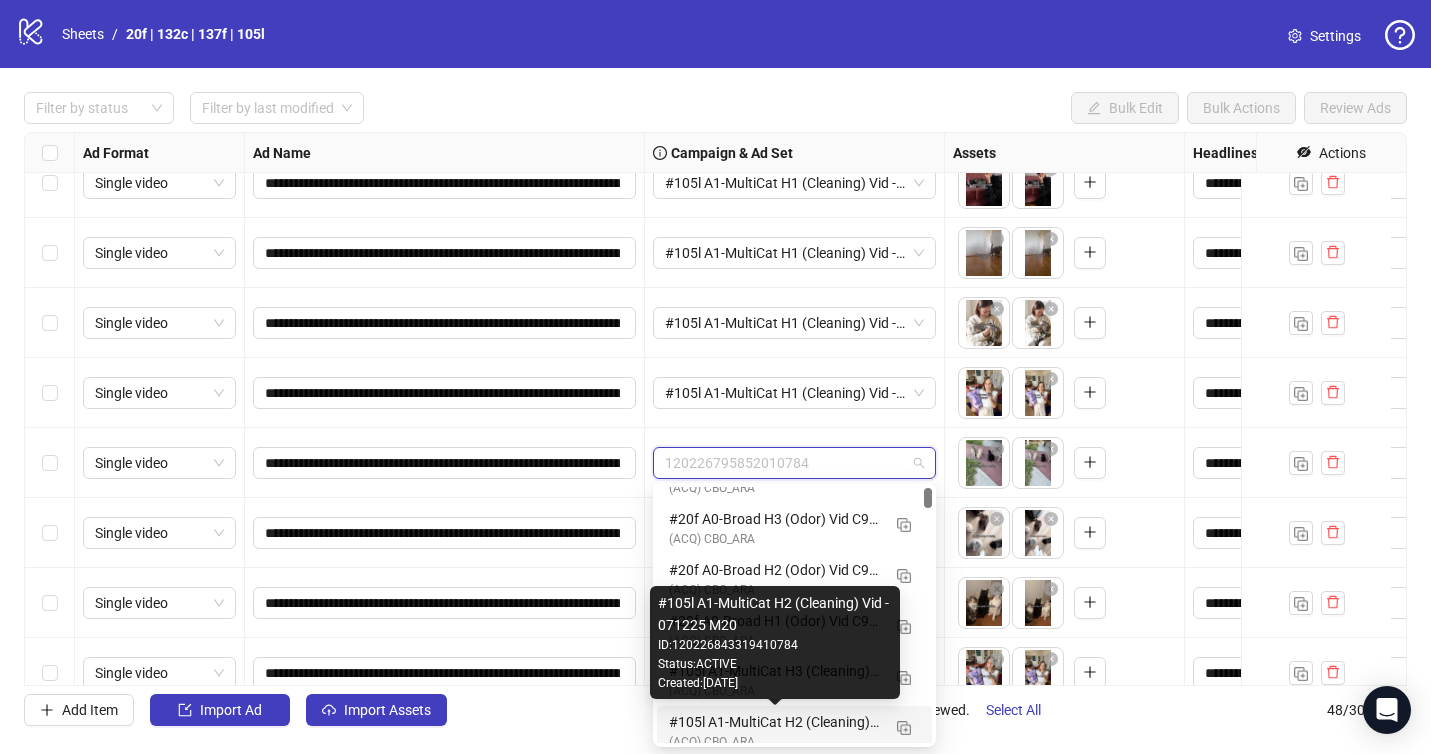 click on "#105l A1-MultiCat H2 (Cleaning) Vid  - 071225 M20" at bounding box center [774, 722] 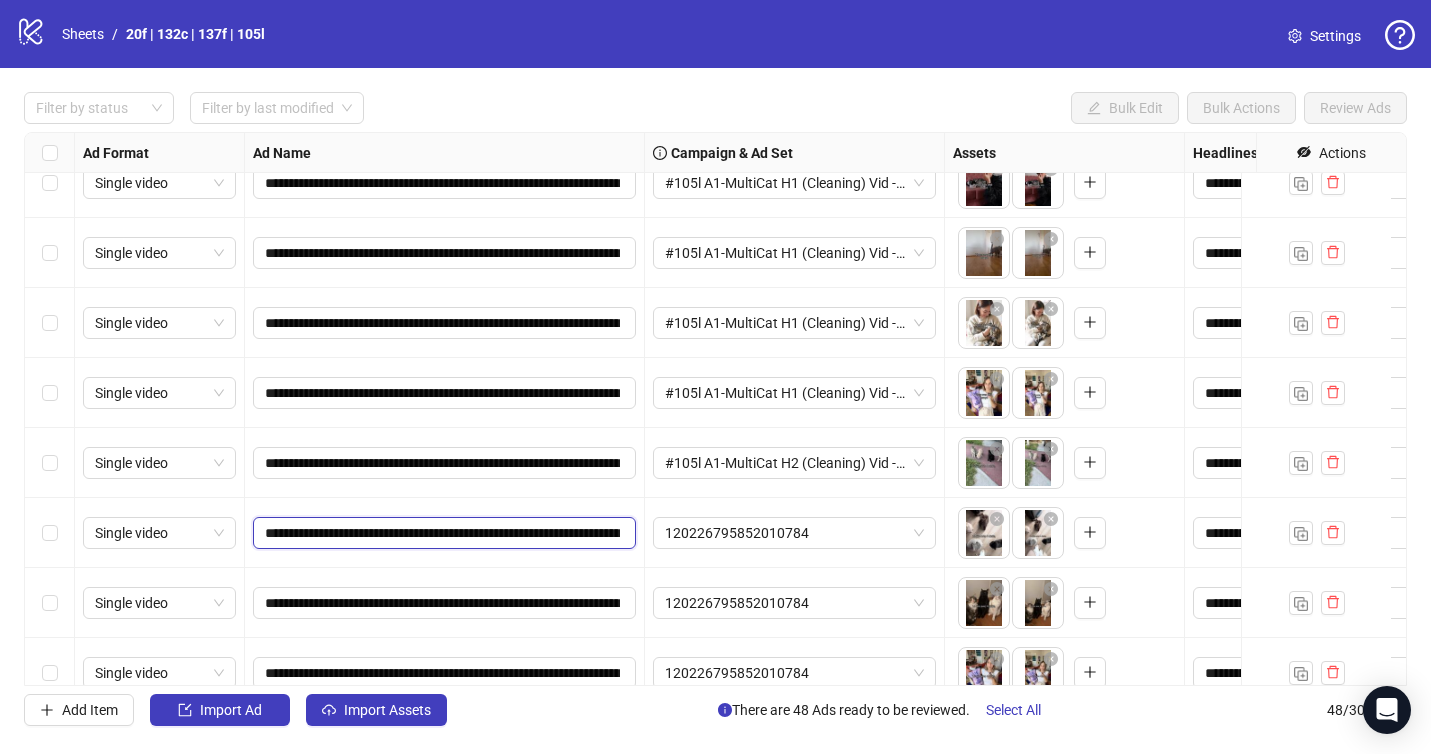 scroll, scrollTop: 0, scrollLeft: 126, axis: horizontal 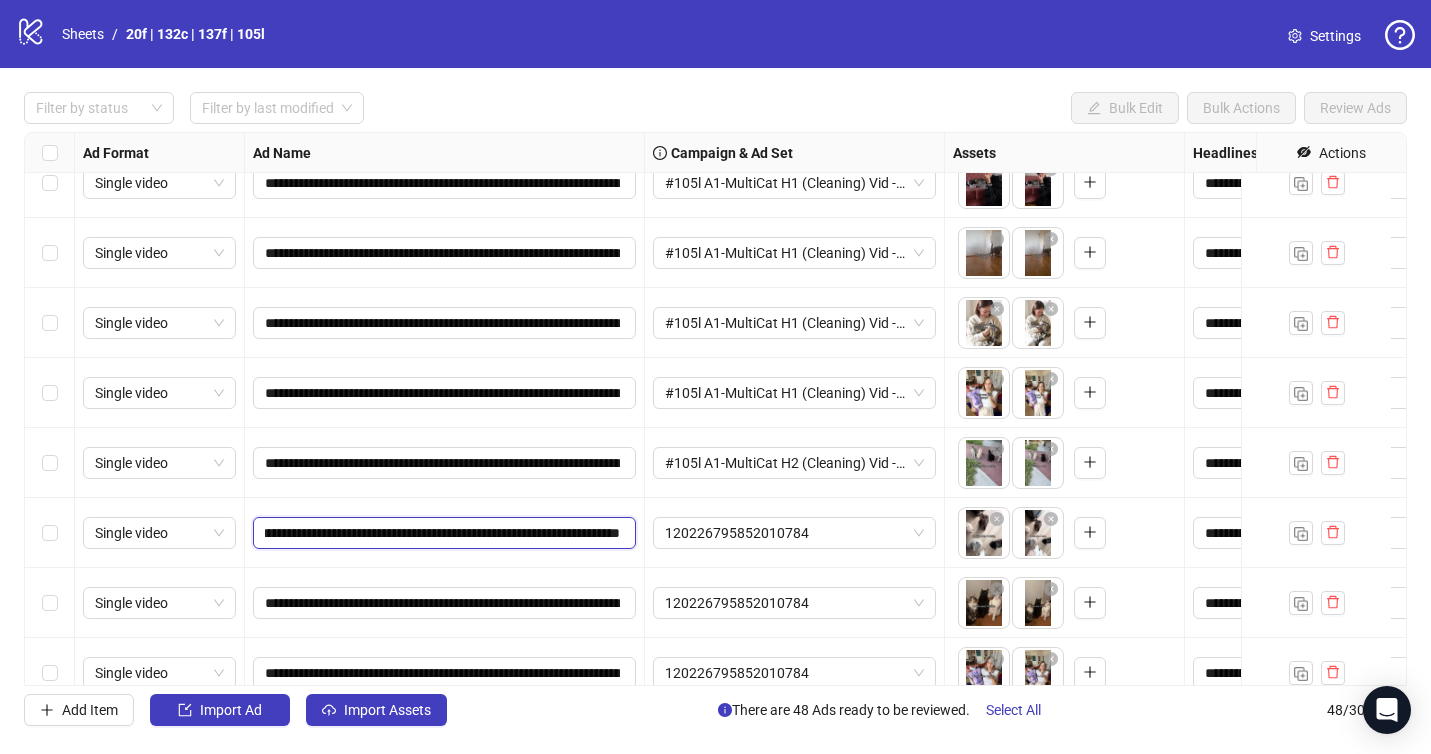 click on "**********" at bounding box center [444, 533] 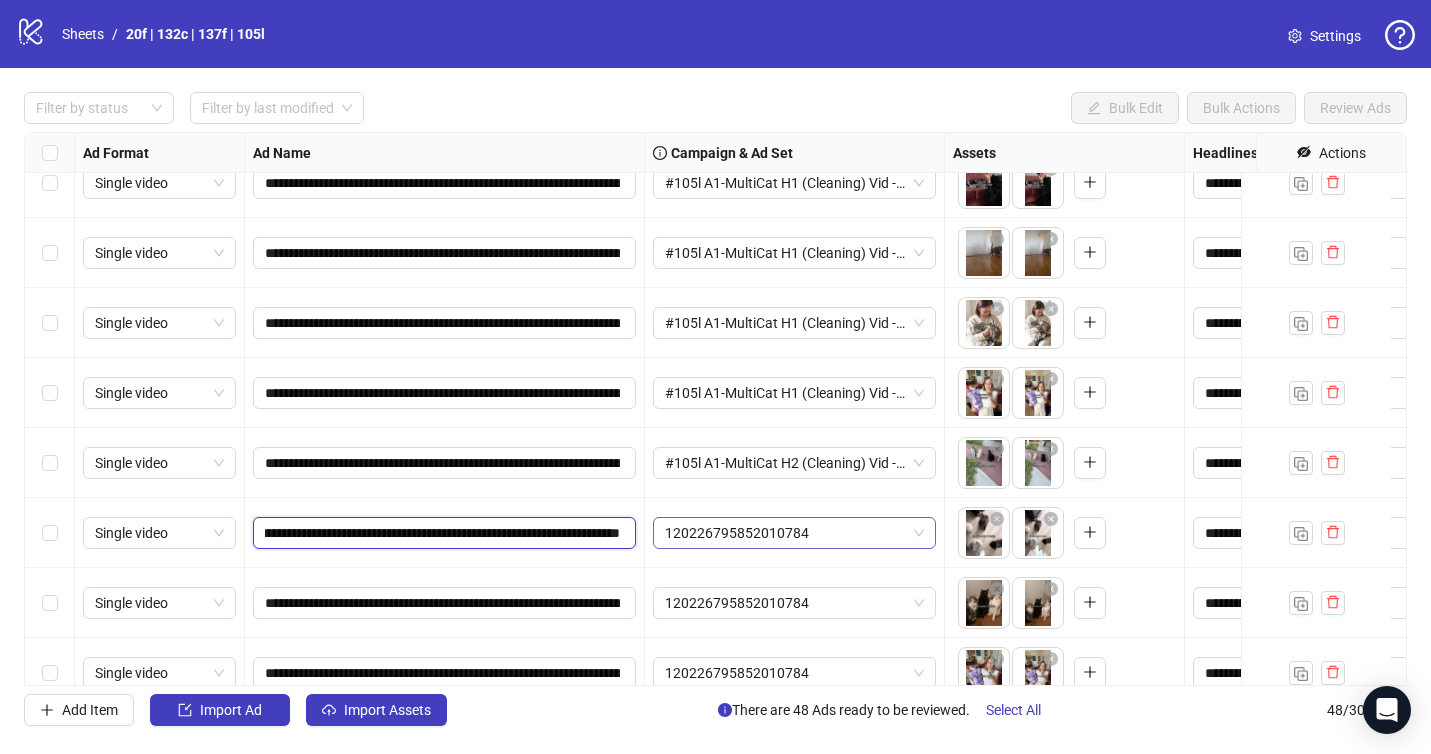 click on "120226795852010784" at bounding box center (794, 533) 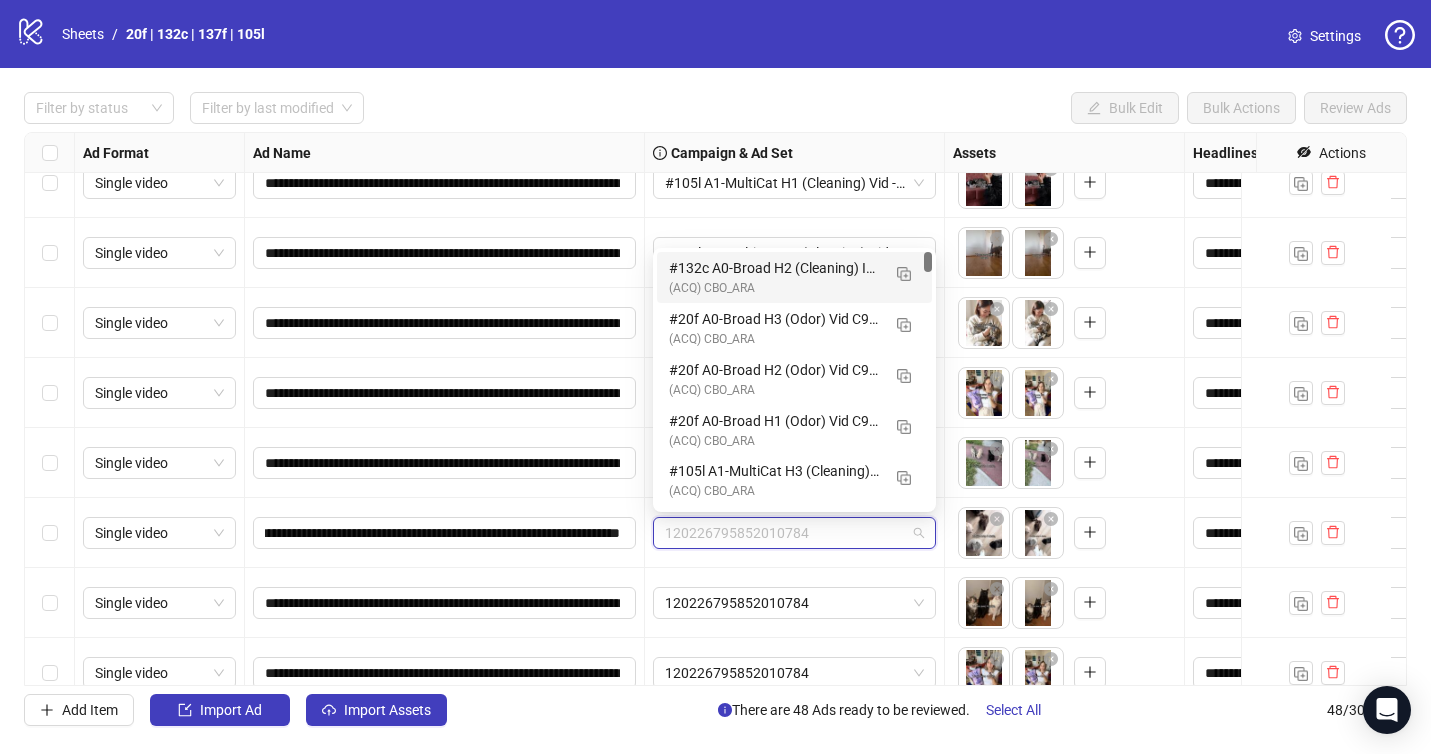scroll, scrollTop: 0, scrollLeft: 0, axis: both 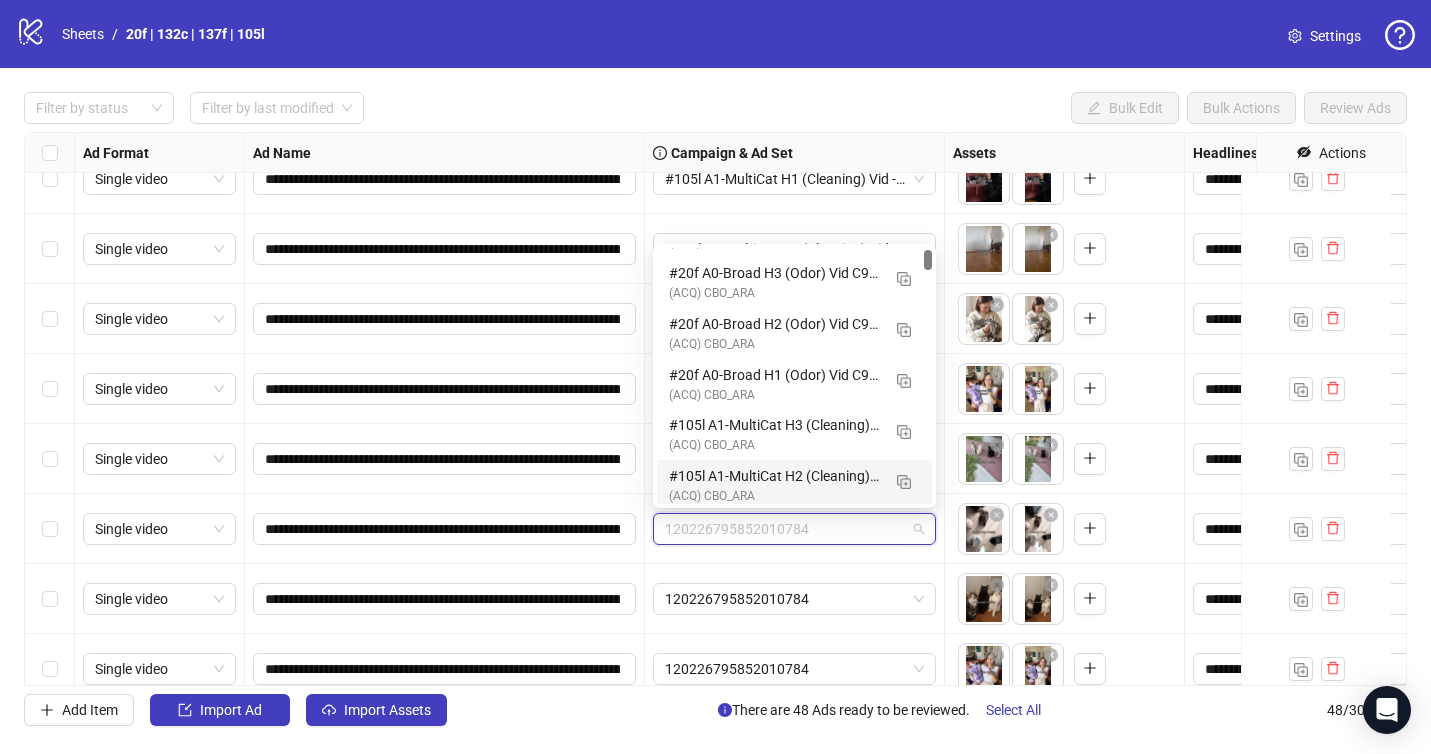 click on "#105l A1-MultiCat H2 (Cleaning) Vid  - 071225 M20" at bounding box center [774, 476] 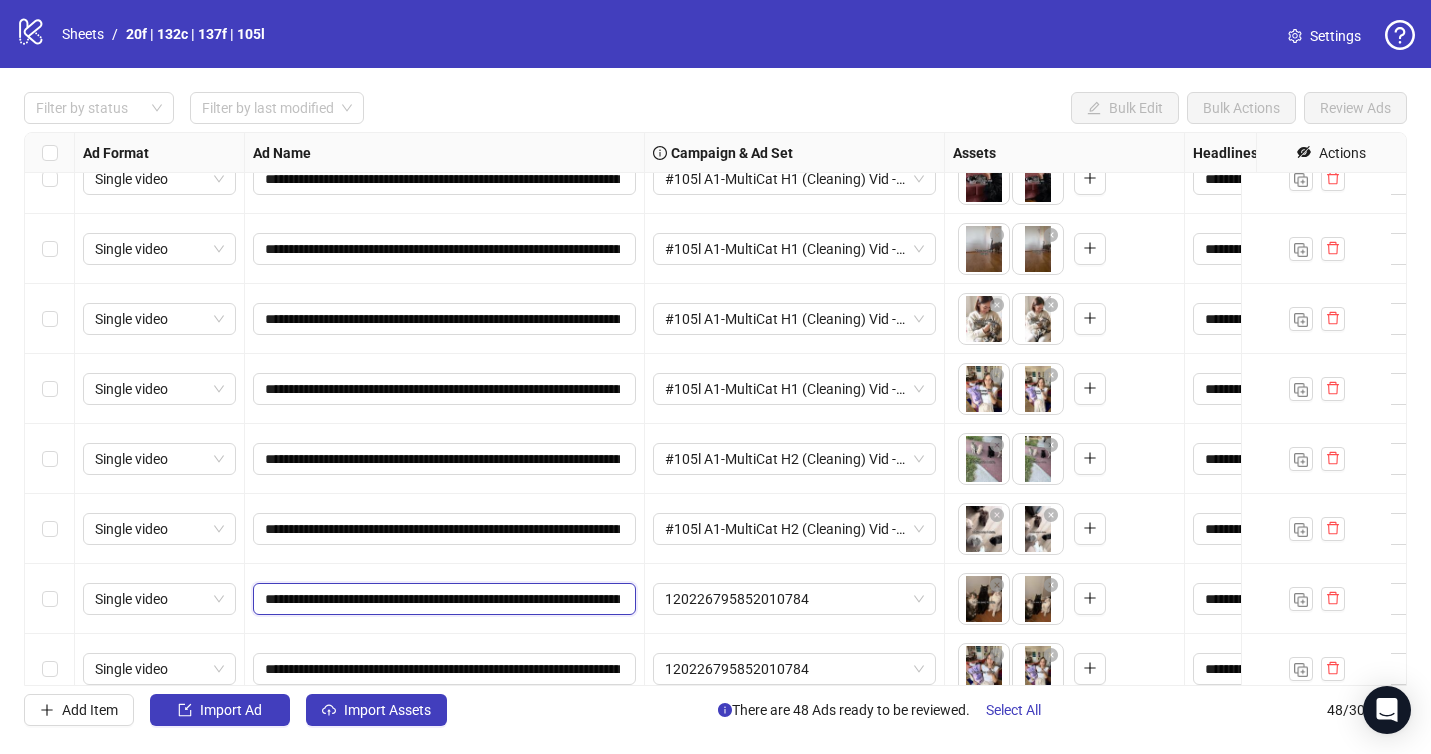 scroll, scrollTop: 0, scrollLeft: 126, axis: horizontal 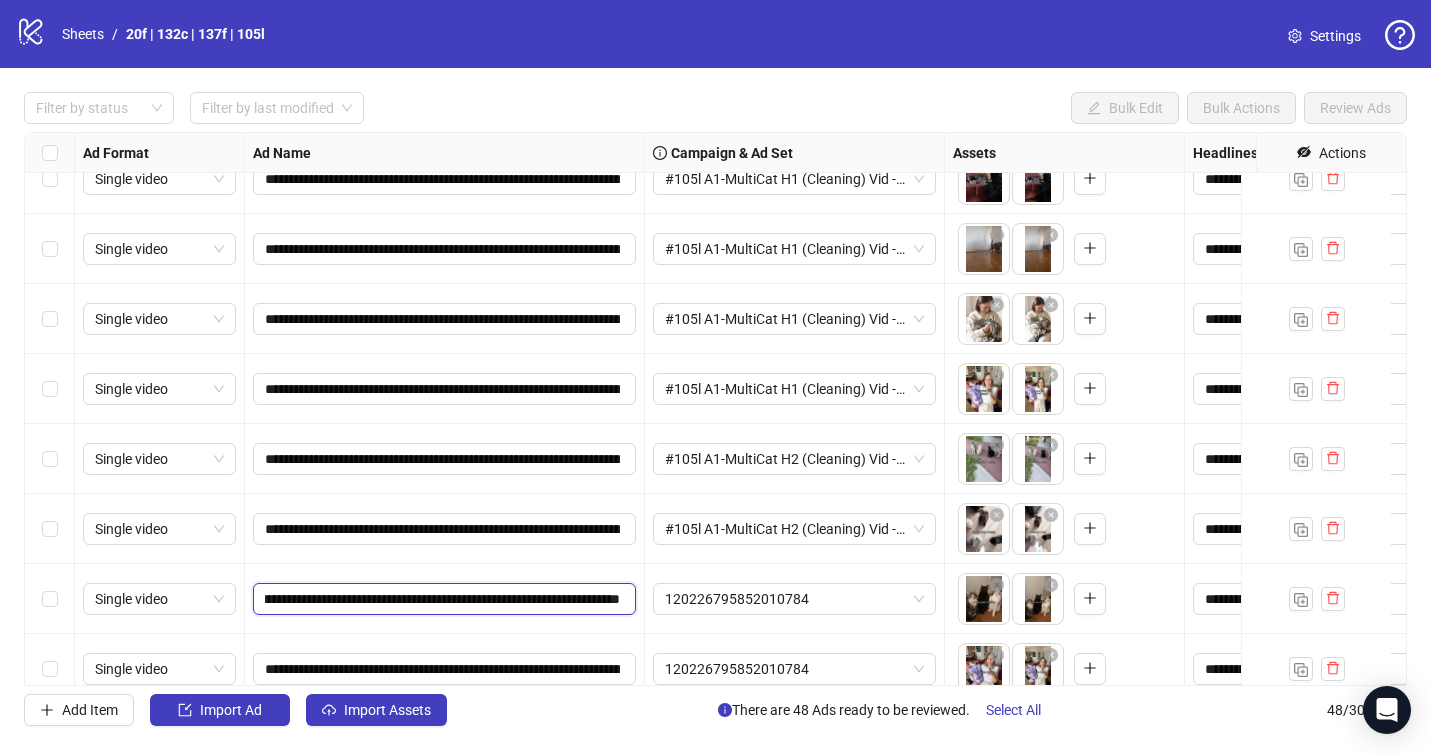 drag, startPoint x: 614, startPoint y: 605, endPoint x: 627, endPoint y: 604, distance: 13.038404 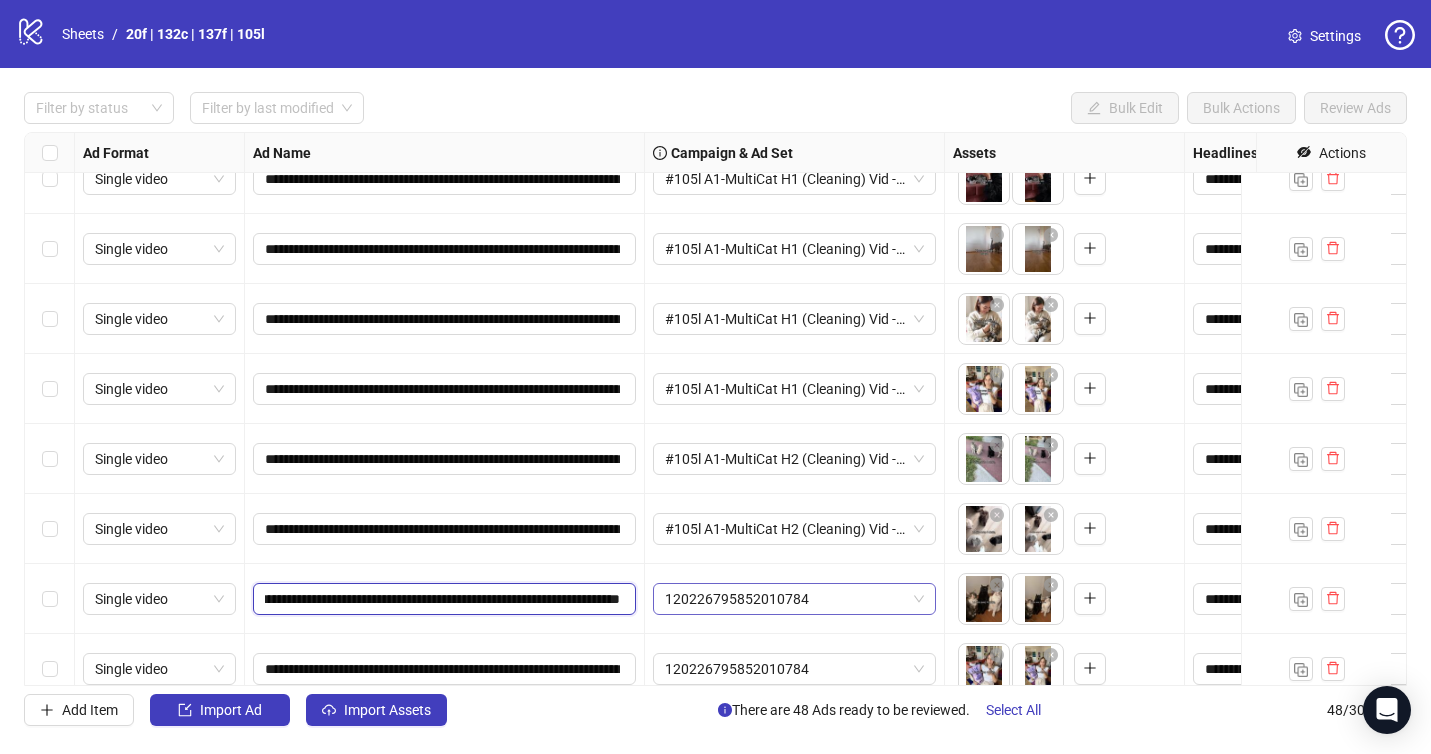 click on "120226795852010784" at bounding box center [794, 599] 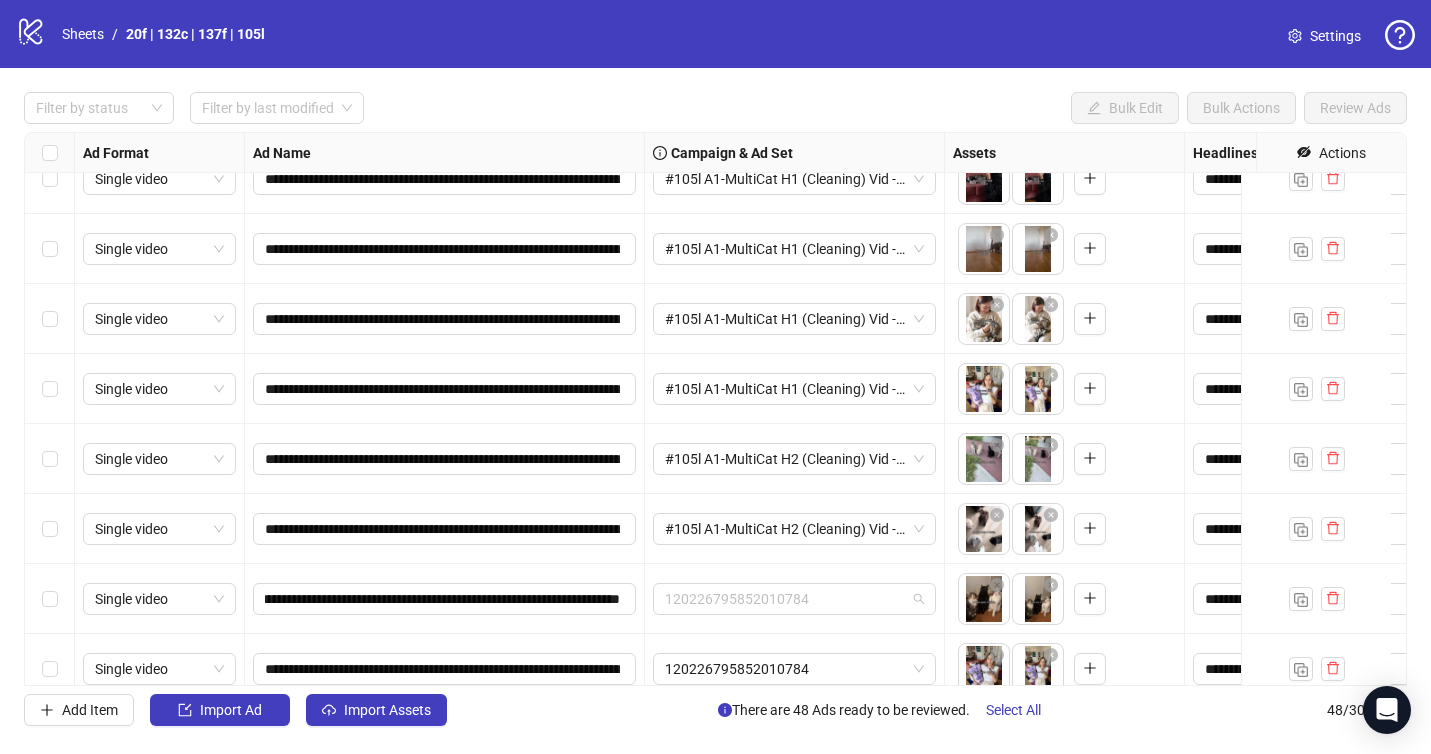 scroll, scrollTop: 0, scrollLeft: 0, axis: both 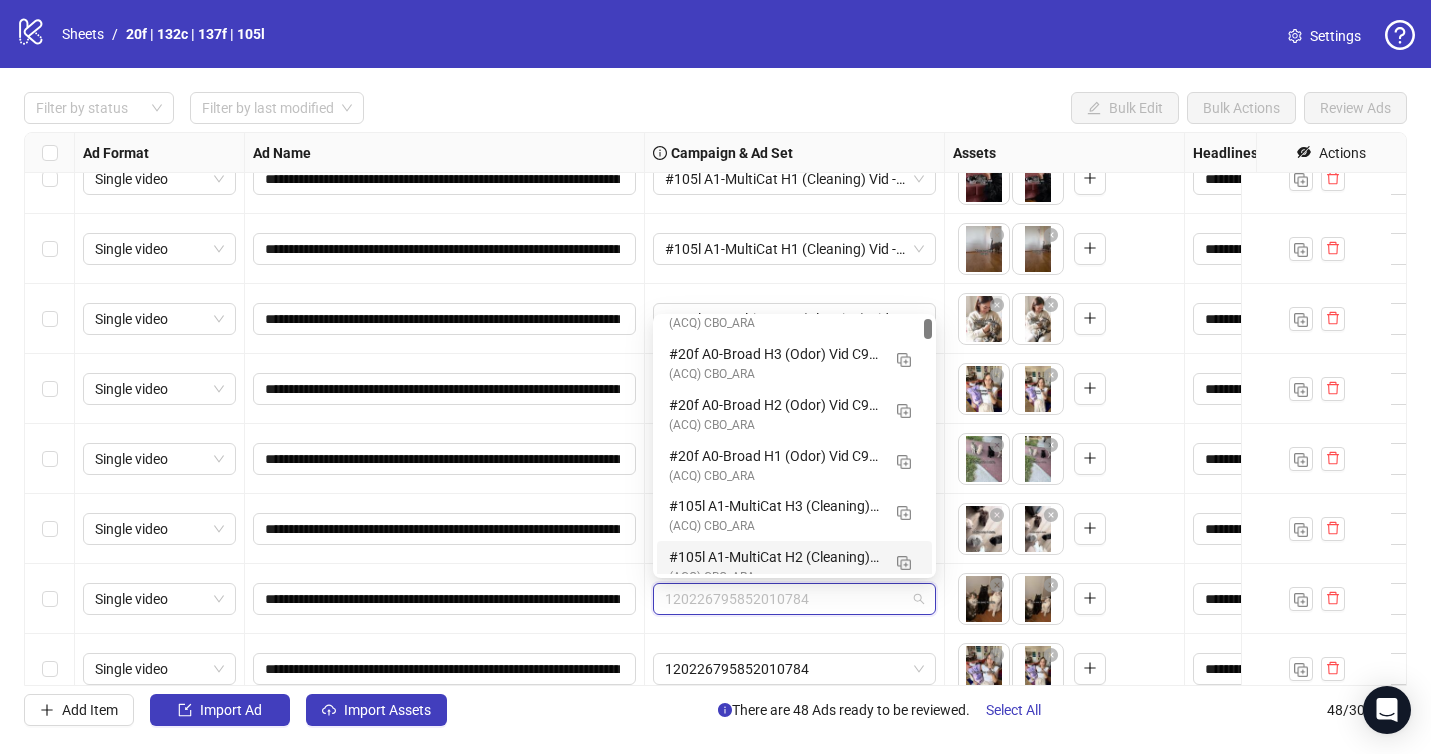 click on "(ACQ) CBO_ARA" at bounding box center [774, 577] 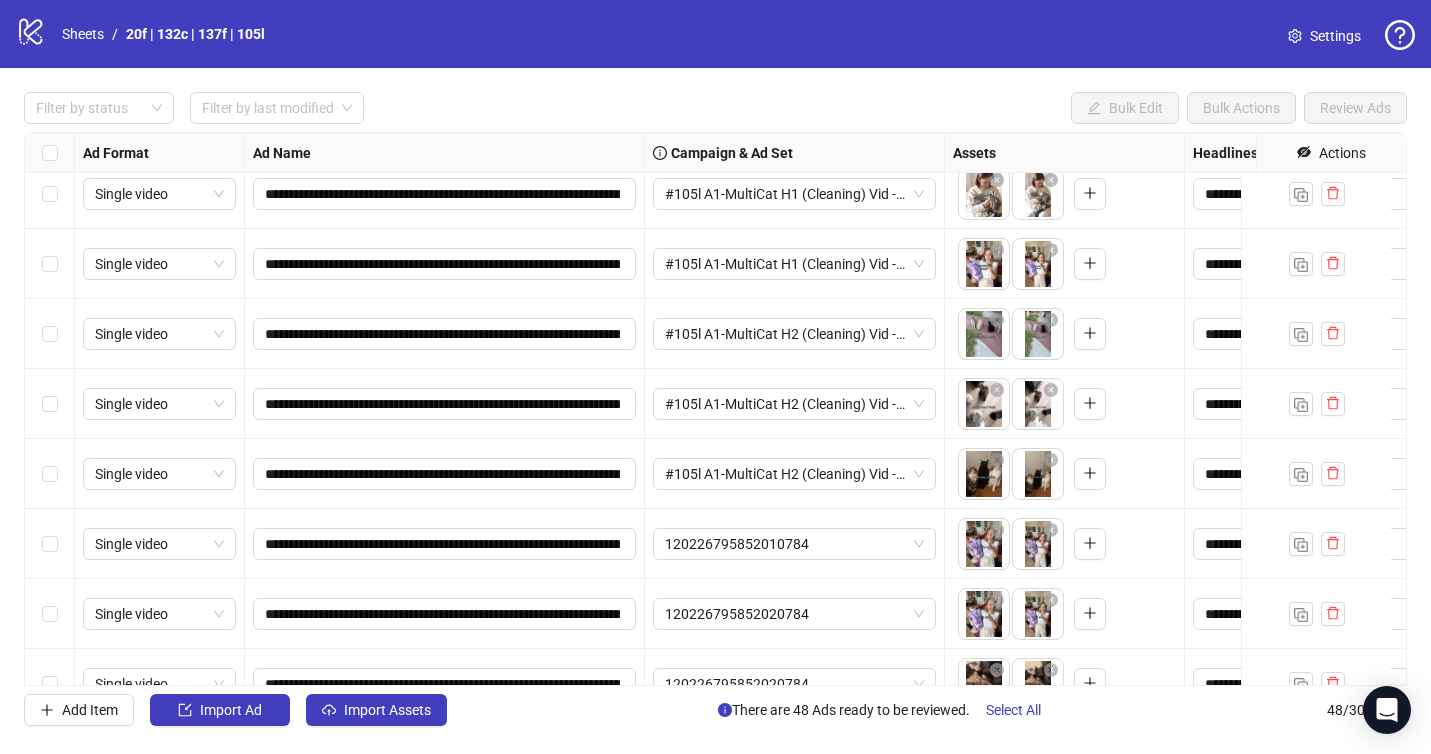 scroll, scrollTop: 155, scrollLeft: 0, axis: vertical 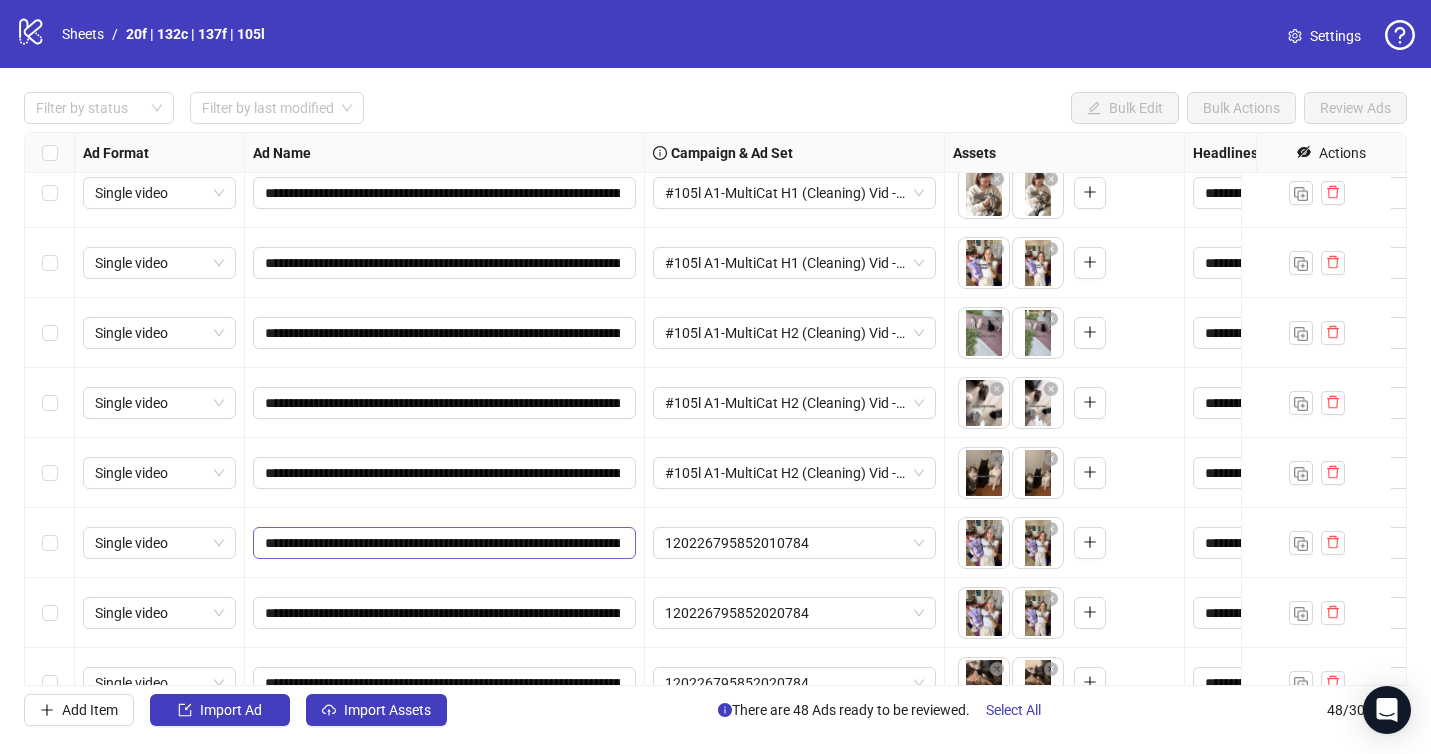 drag, startPoint x: 604, startPoint y: 540, endPoint x: 626, endPoint y: 541, distance: 22.022715 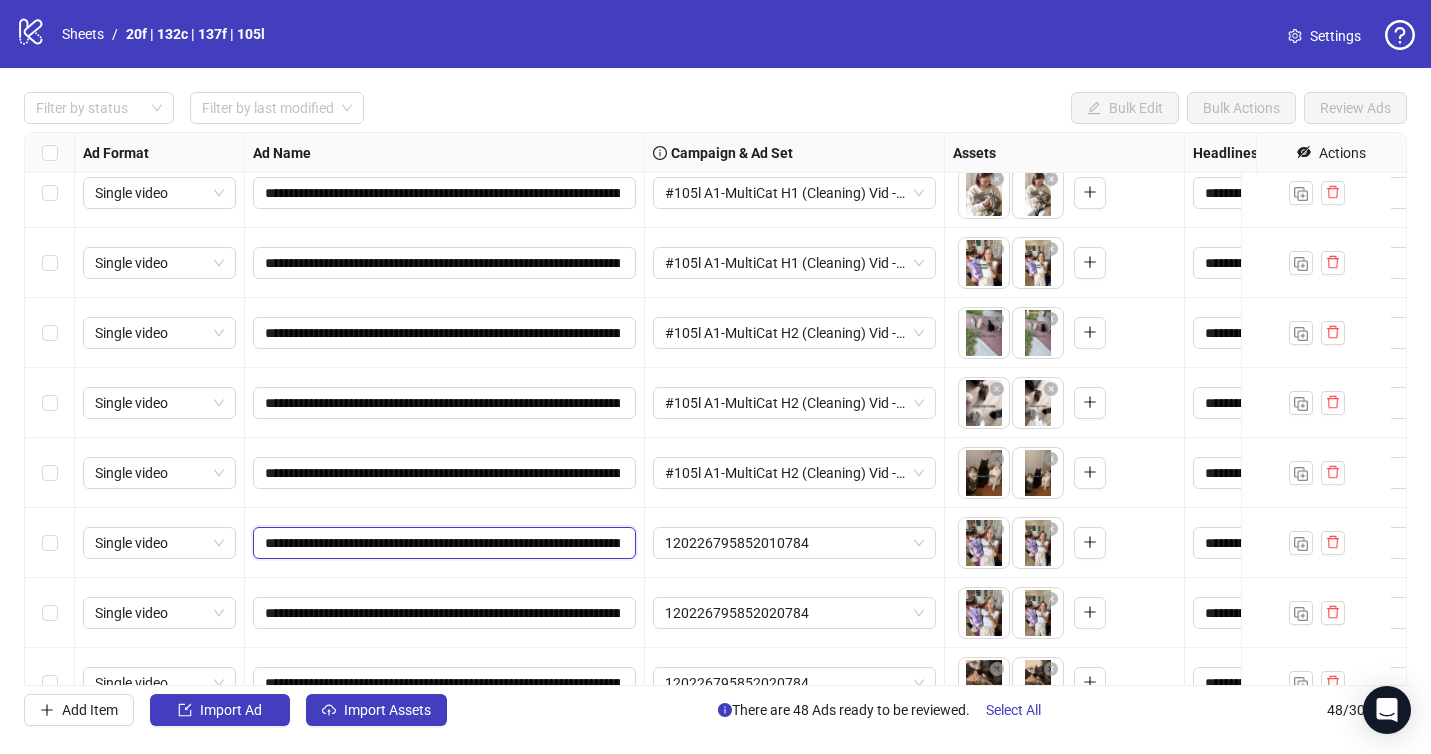 click on "**********" at bounding box center (442, 543) 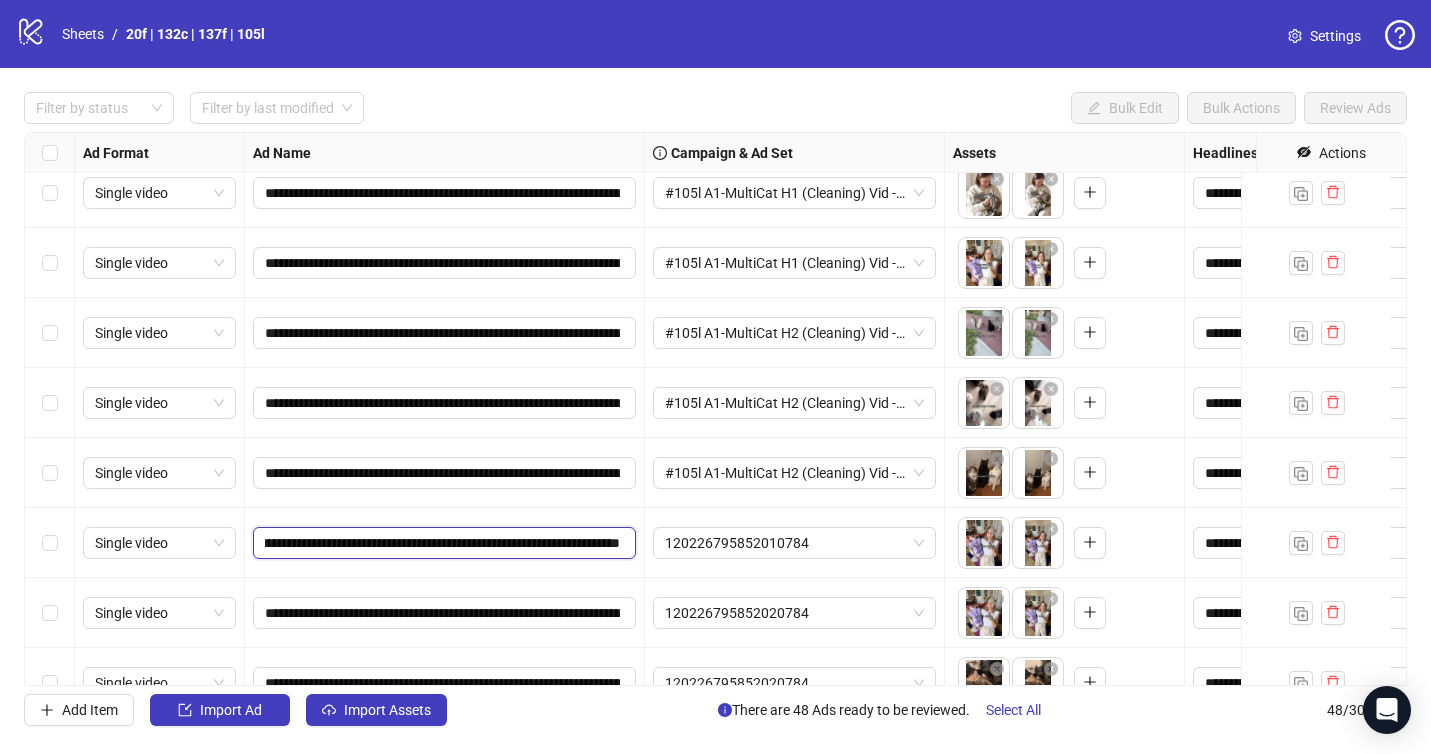 drag, startPoint x: 592, startPoint y: 544, endPoint x: 628, endPoint y: 547, distance: 36.124783 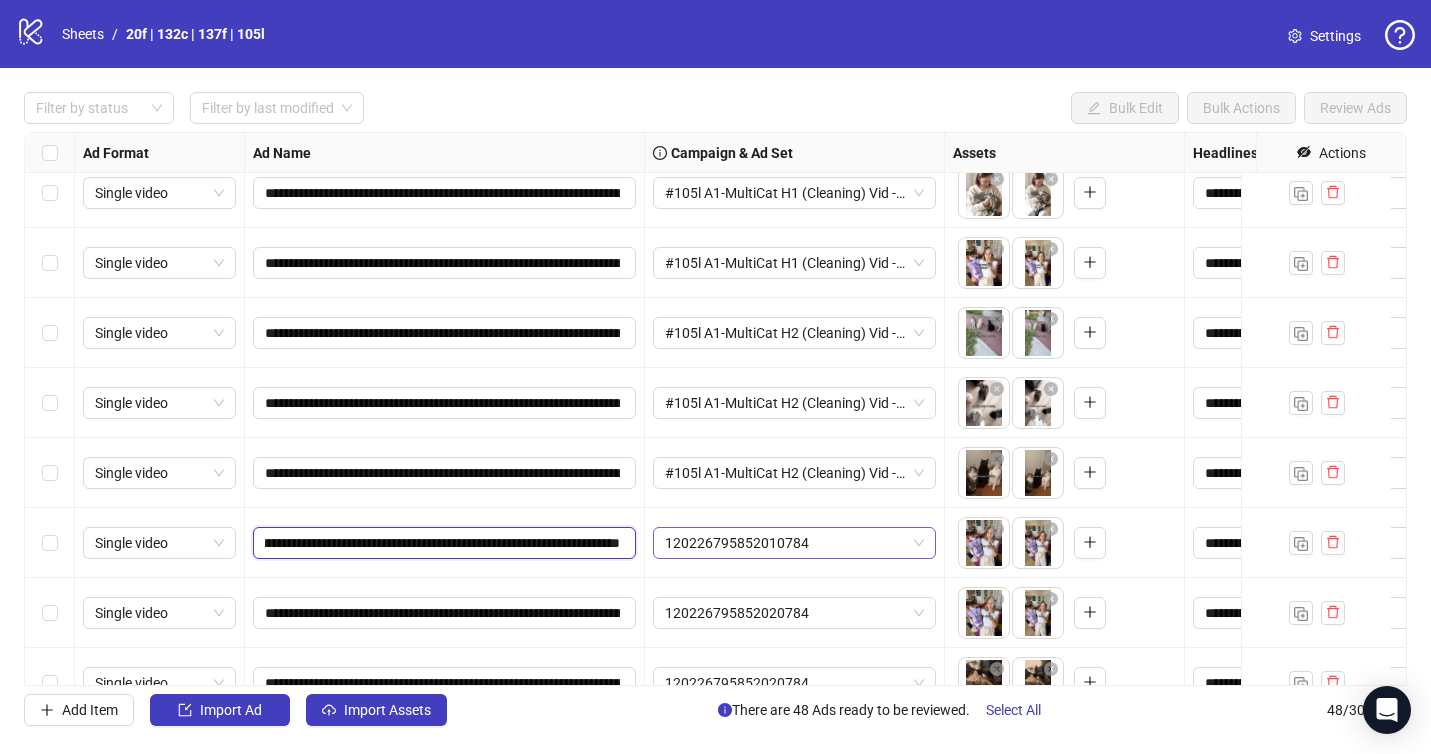 click on "120226795852010784" at bounding box center [794, 543] 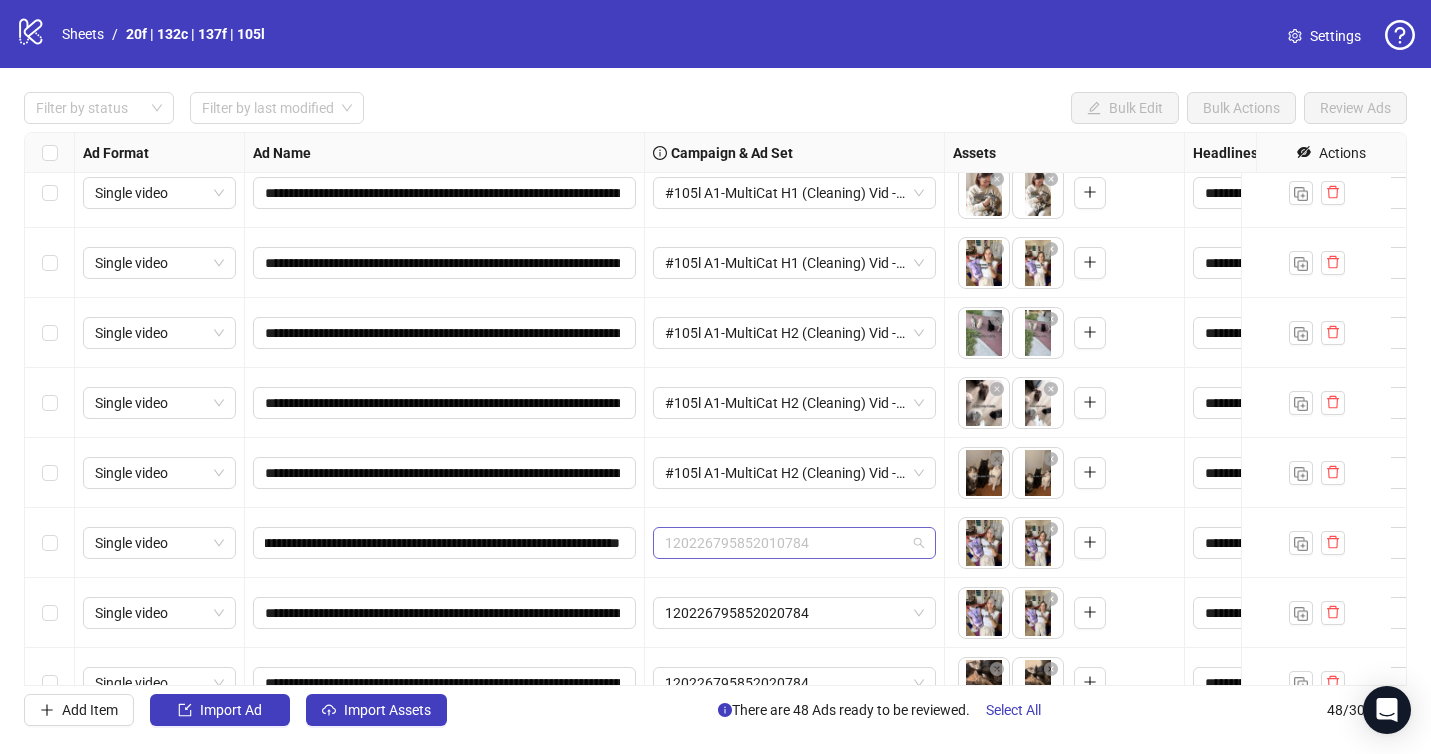 scroll 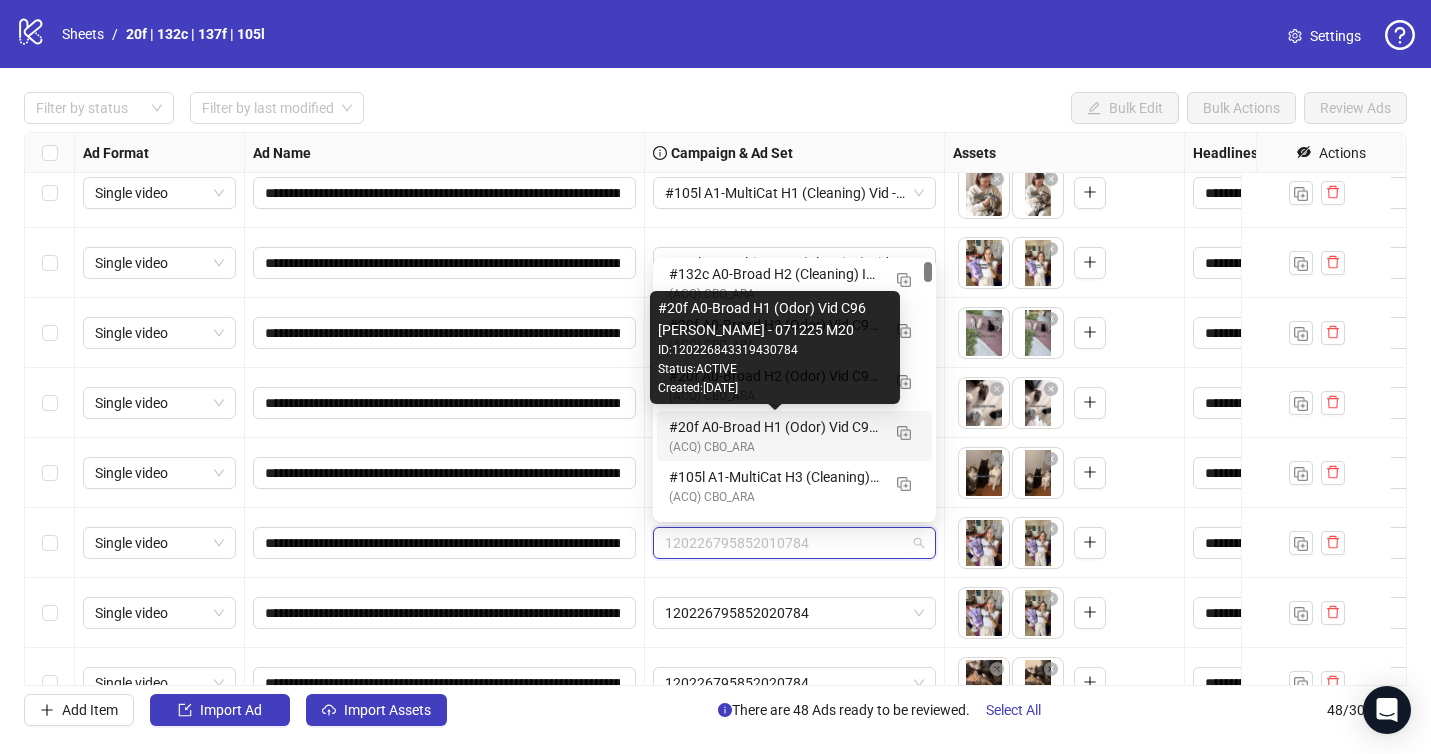 click on "Created:  [DATE]" at bounding box center (775, 388) 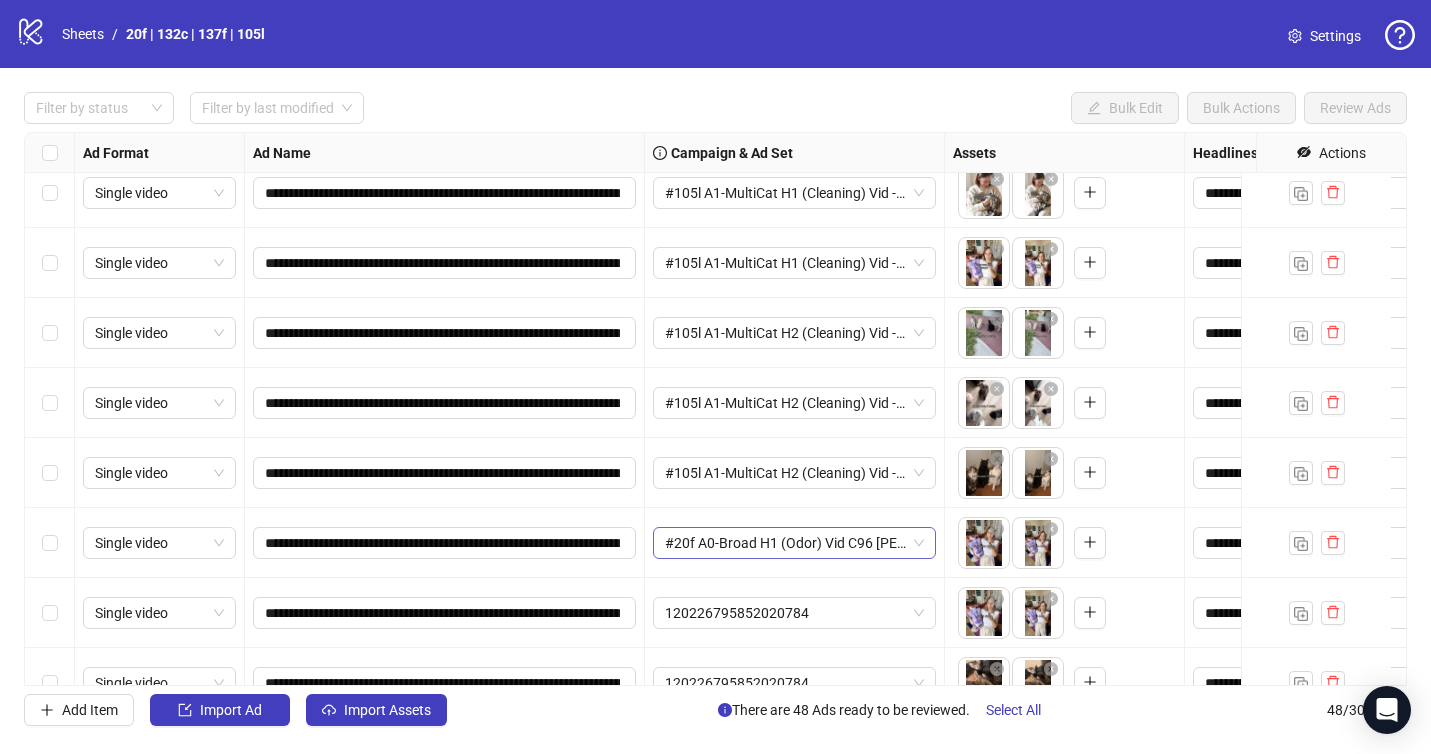 click on "#20f A0-Broad H1 (Odor) Vid C96 [PERSON_NAME] - 071225 M20" at bounding box center [794, 543] 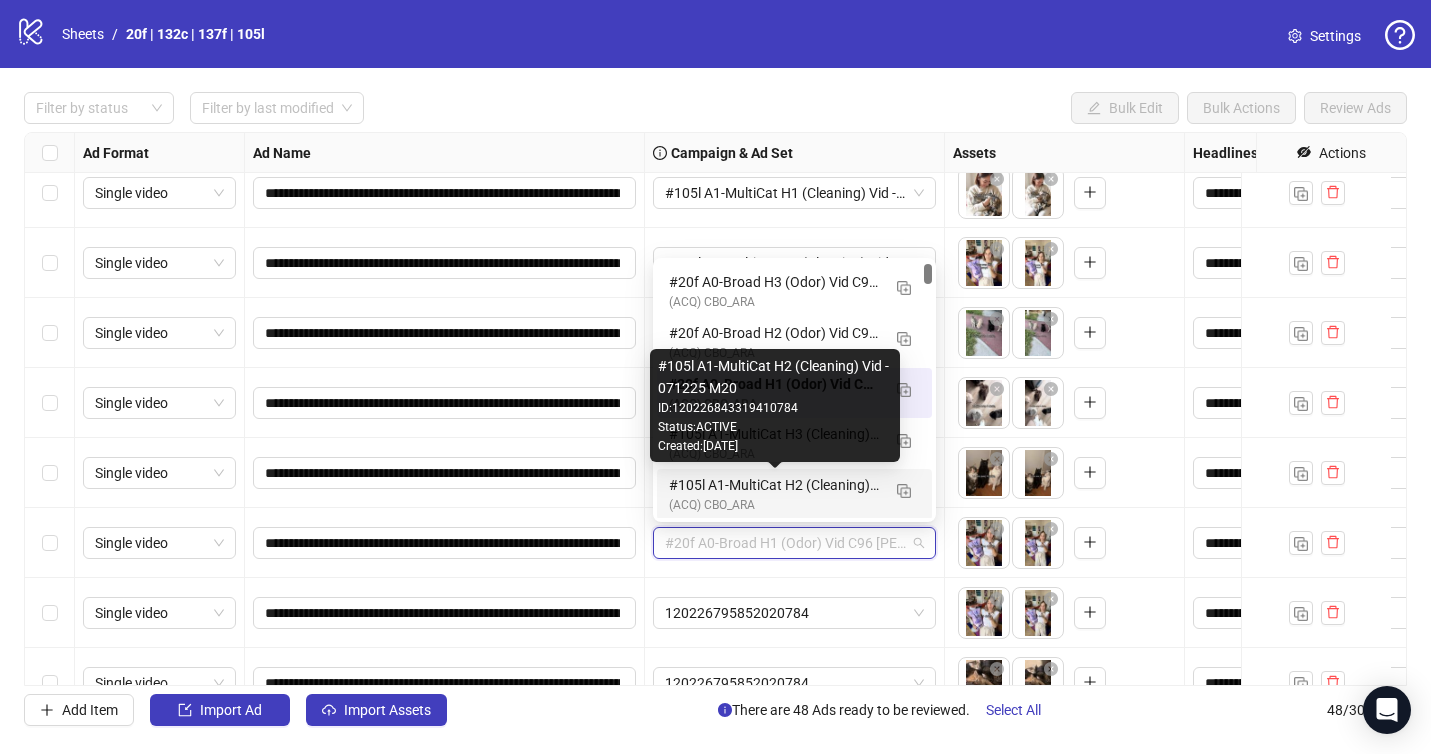 click on "#105l A1-MultiCat H2 (Cleaning) Vid  - 071225 M20" at bounding box center (774, 485) 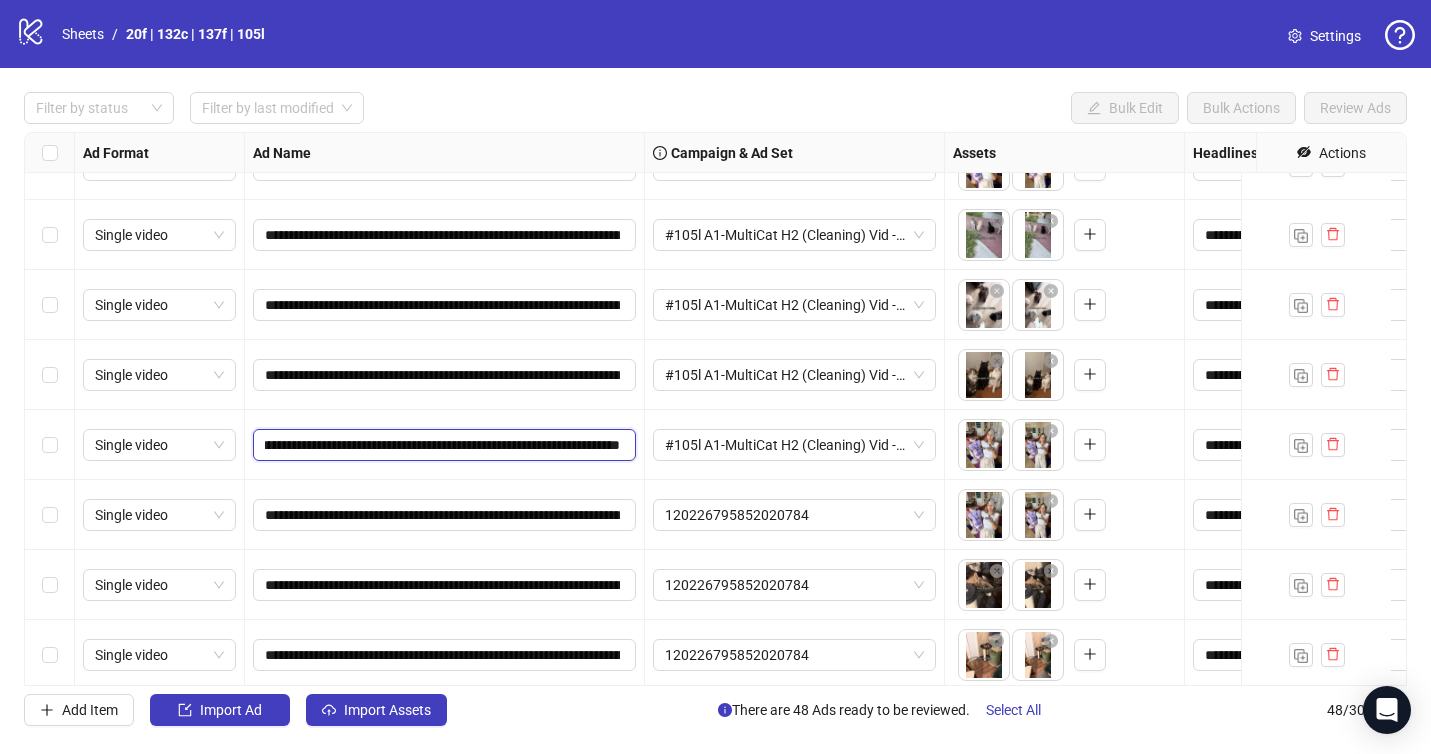 drag, startPoint x: 603, startPoint y: 445, endPoint x: 624, endPoint y: 446, distance: 21.023796 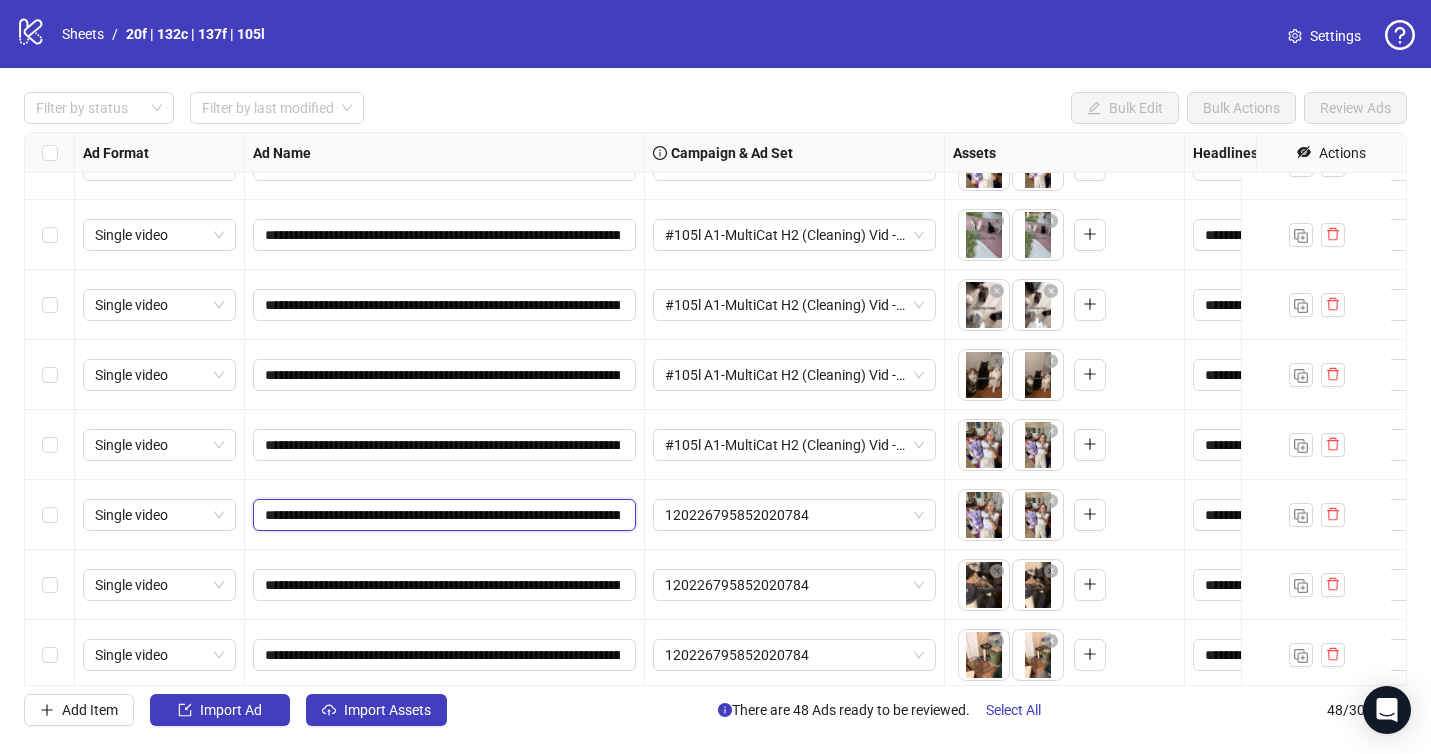 click on "**********" at bounding box center [444, 515] 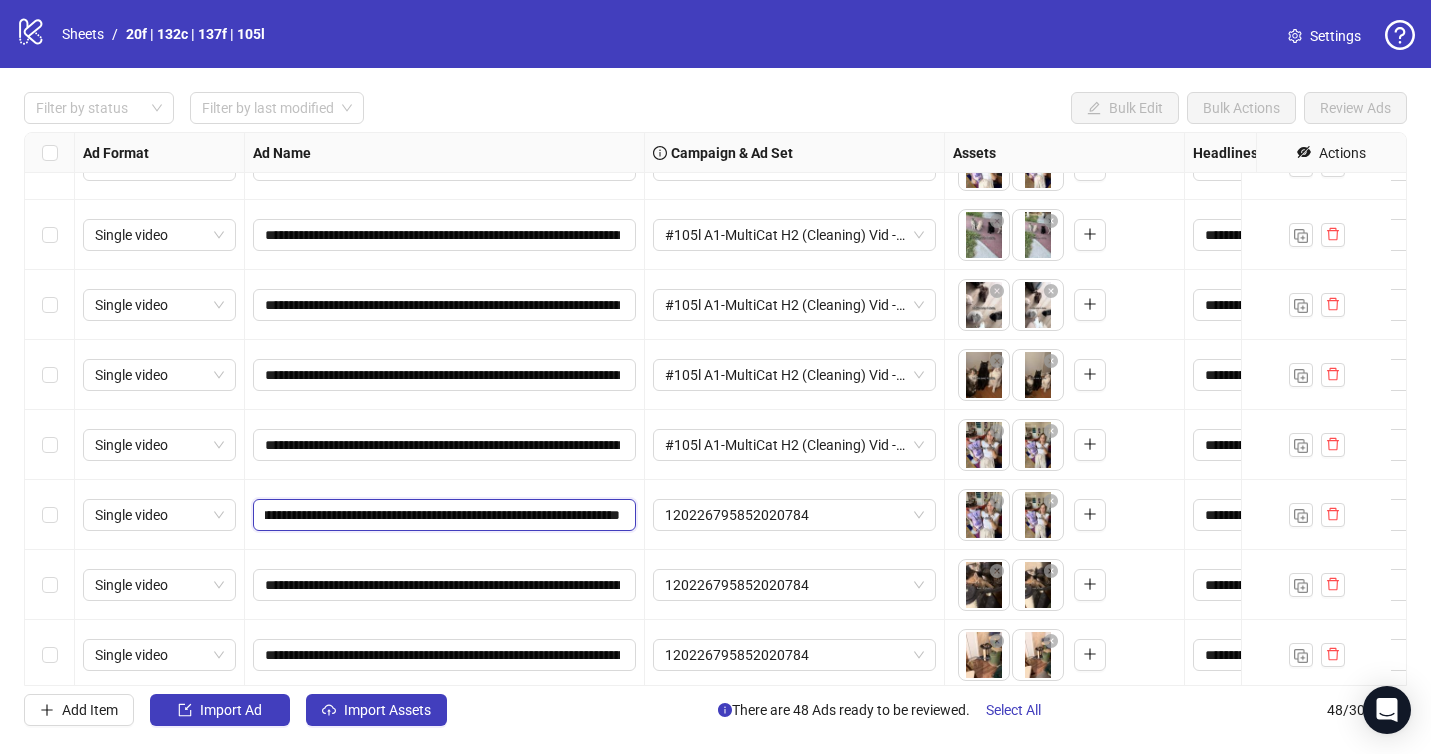 drag, startPoint x: 582, startPoint y: 516, endPoint x: 635, endPoint y: 509, distance: 53.460266 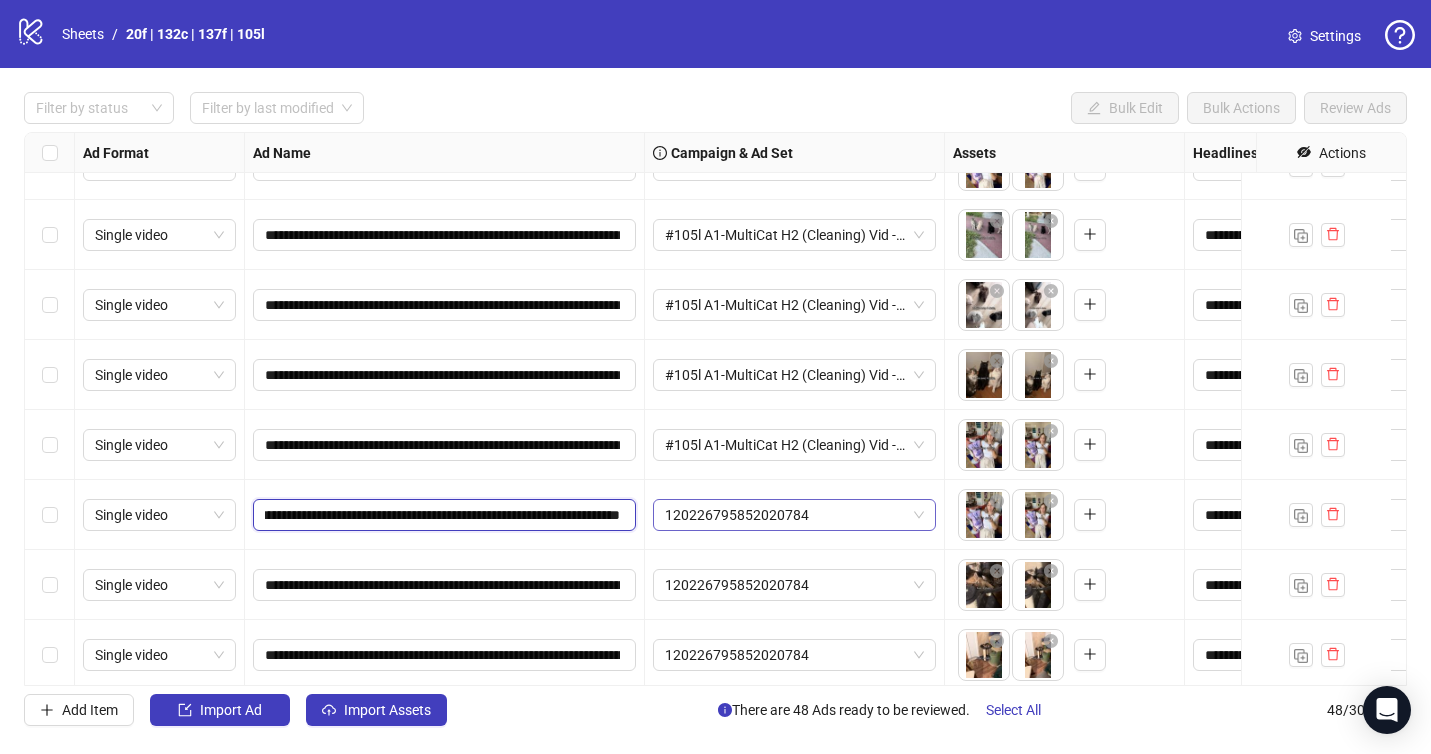 click on "120226795852020784" at bounding box center [794, 515] 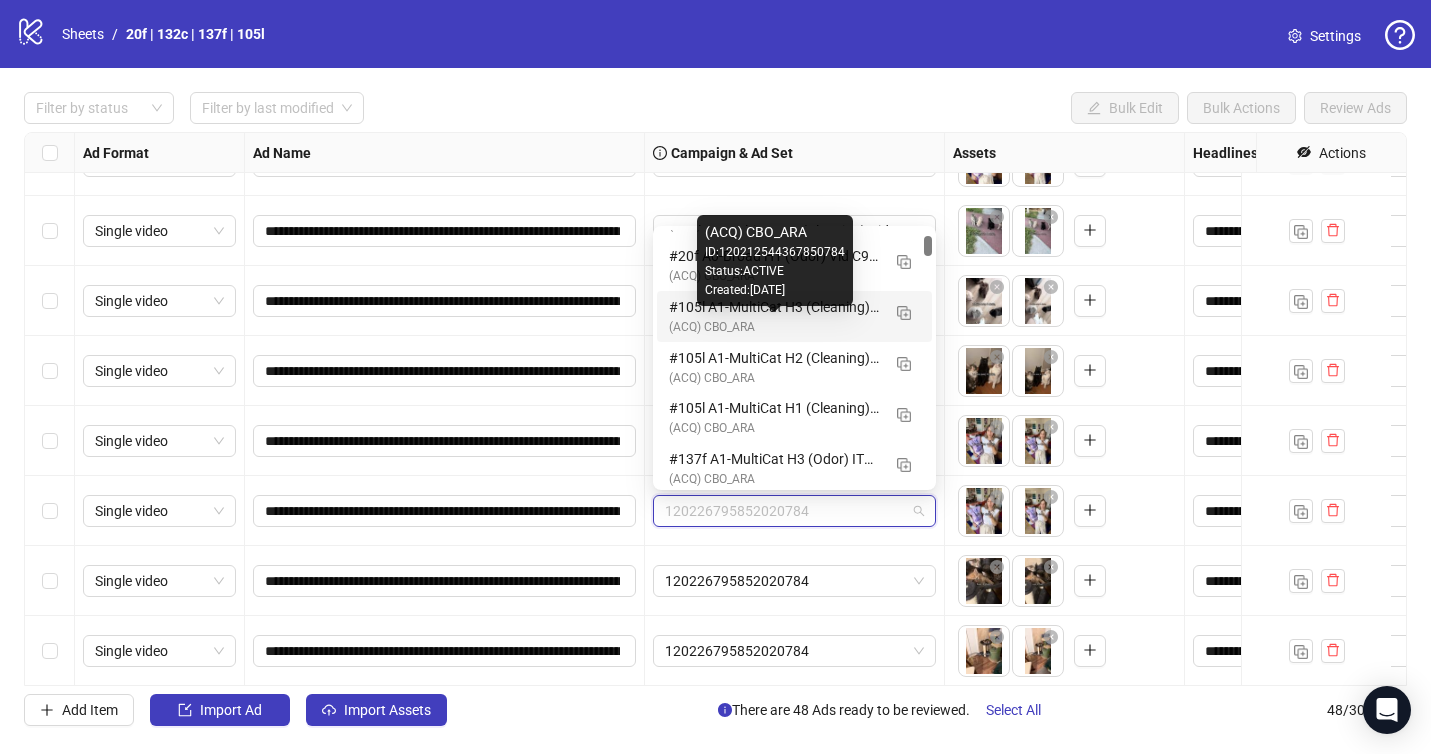 click on "(ACQ) CBO_ARA" at bounding box center (774, 327) 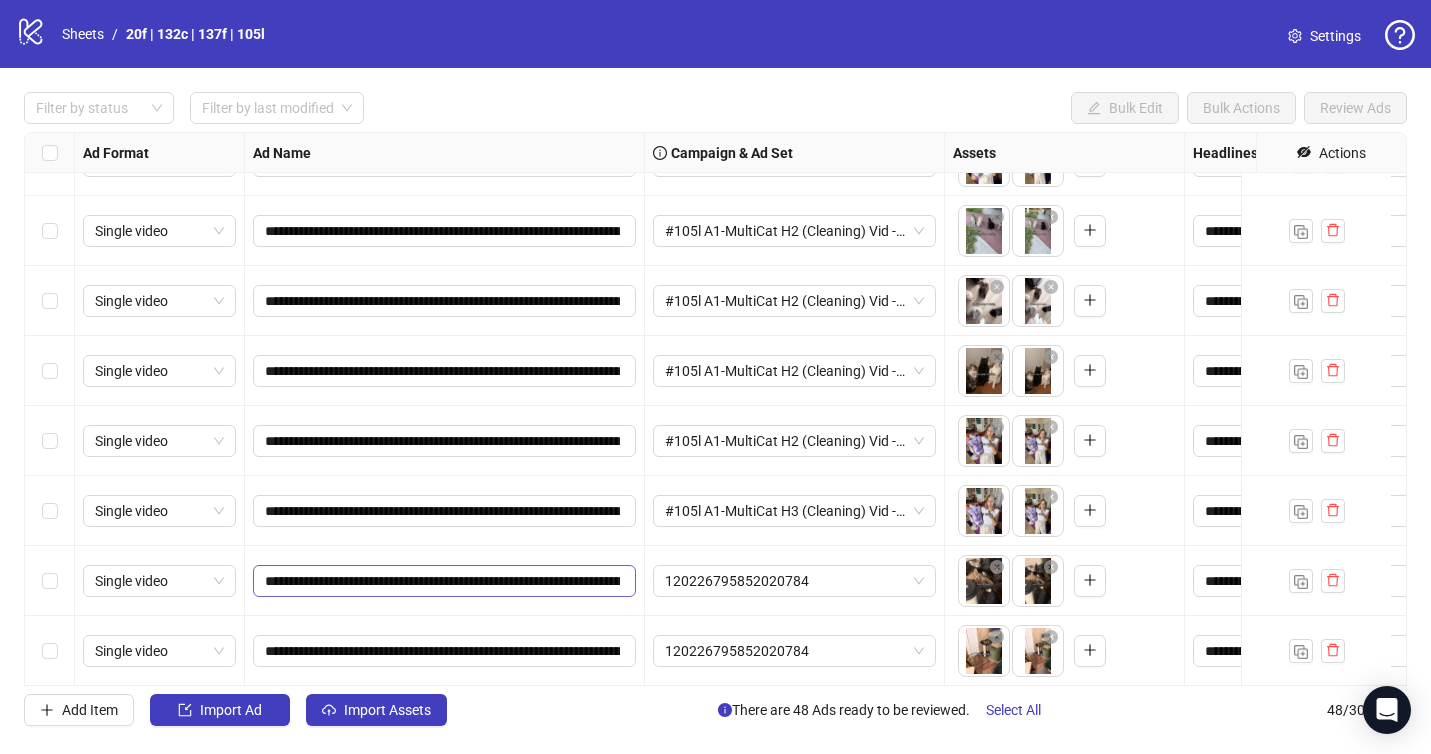 click on "**********" at bounding box center [444, 581] 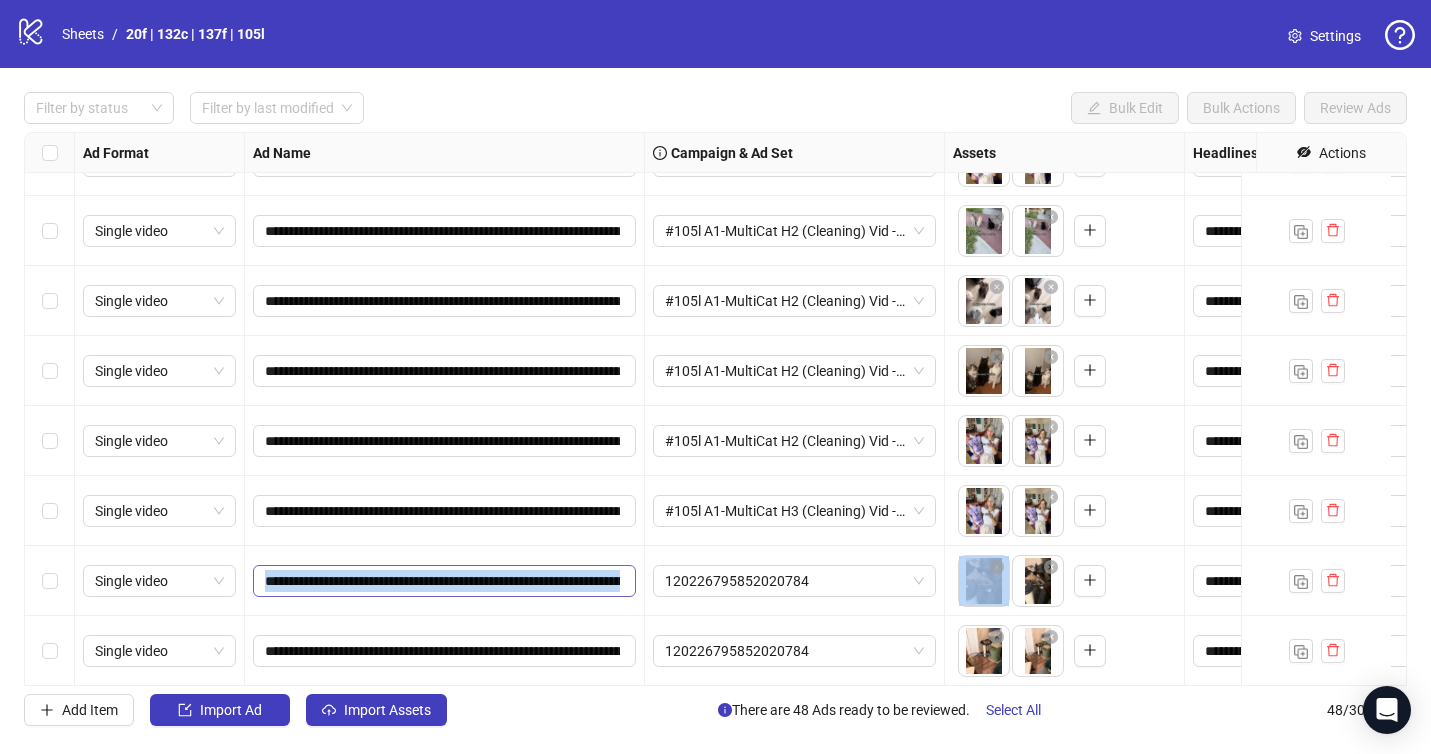 drag, startPoint x: 620, startPoint y: 582, endPoint x: 632, endPoint y: 582, distance: 12 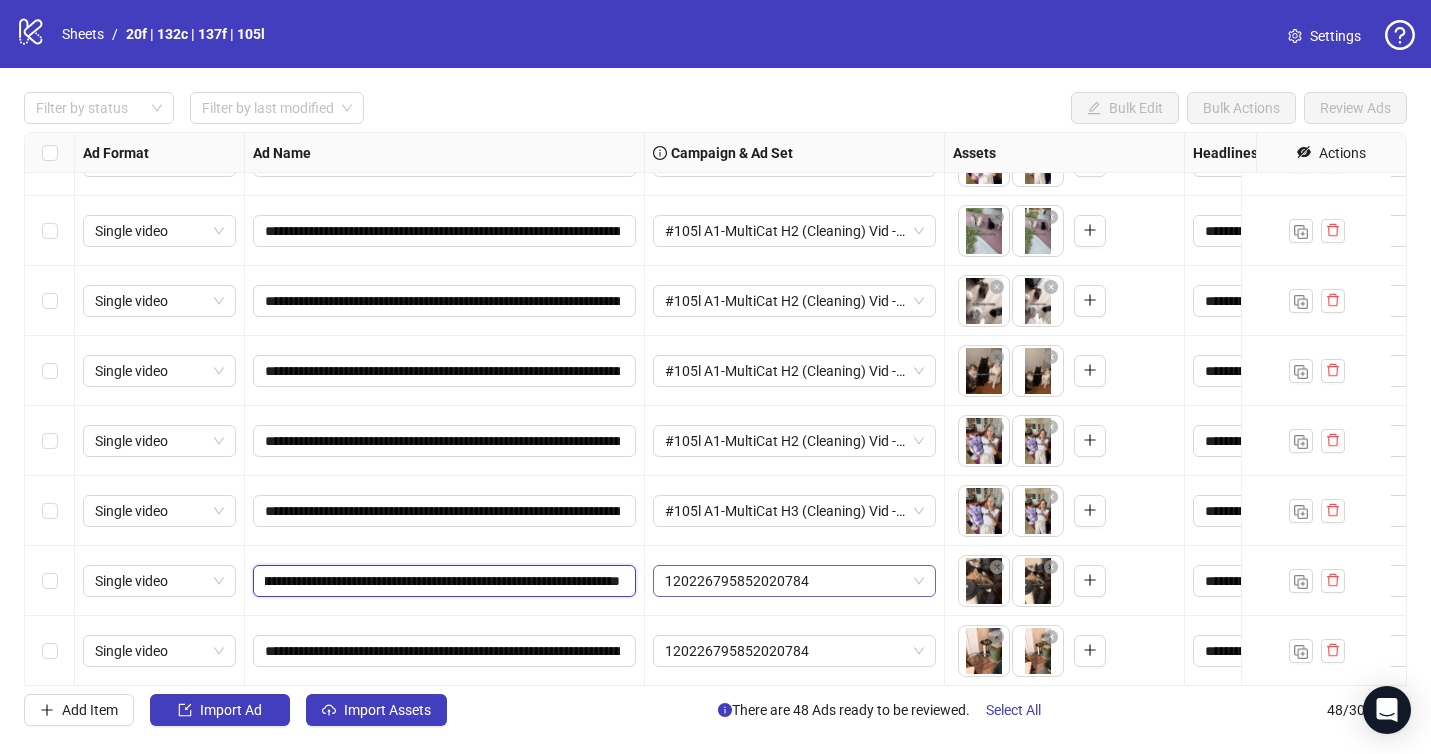 click on "120226795852020784" at bounding box center [794, 581] 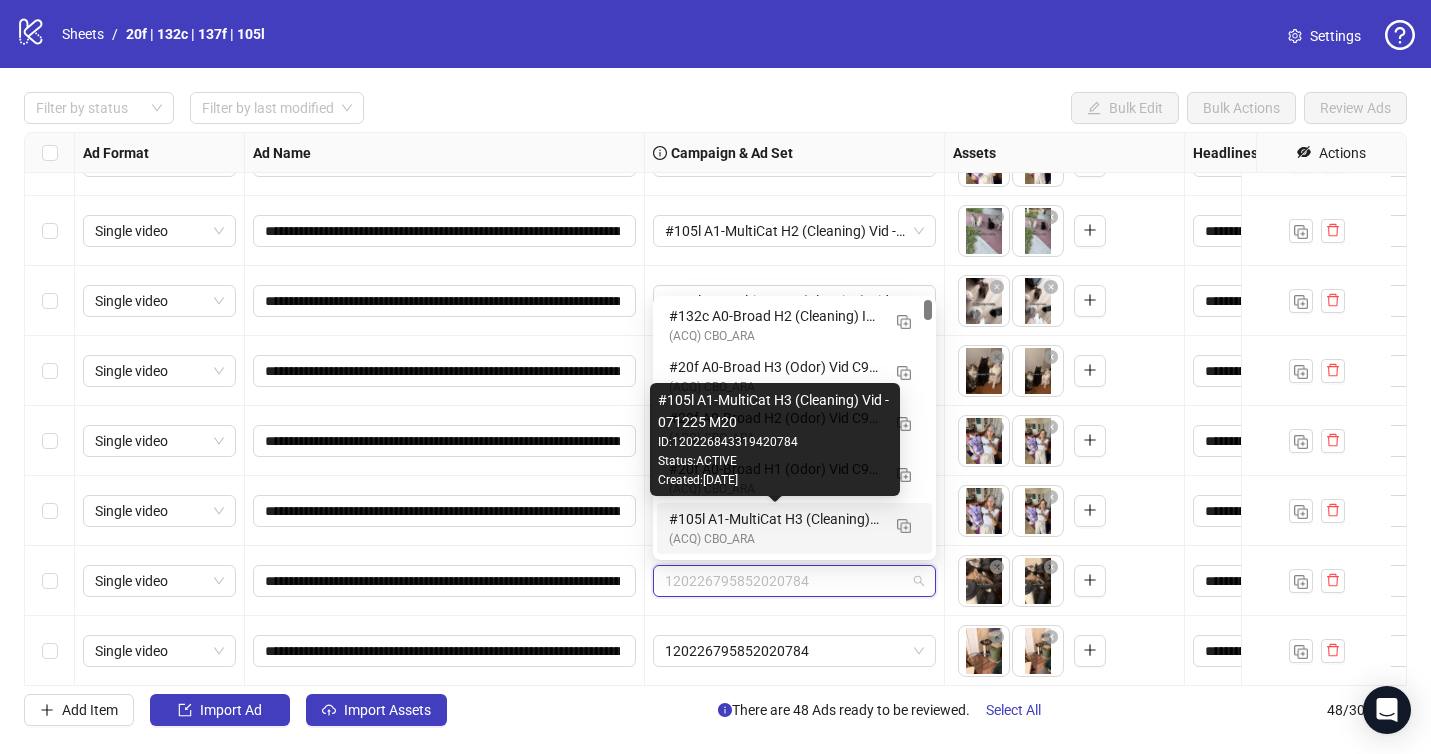 click on "#105l A1-MultiCat H3 (Cleaning) Vid  - 071225 M20" at bounding box center [774, 519] 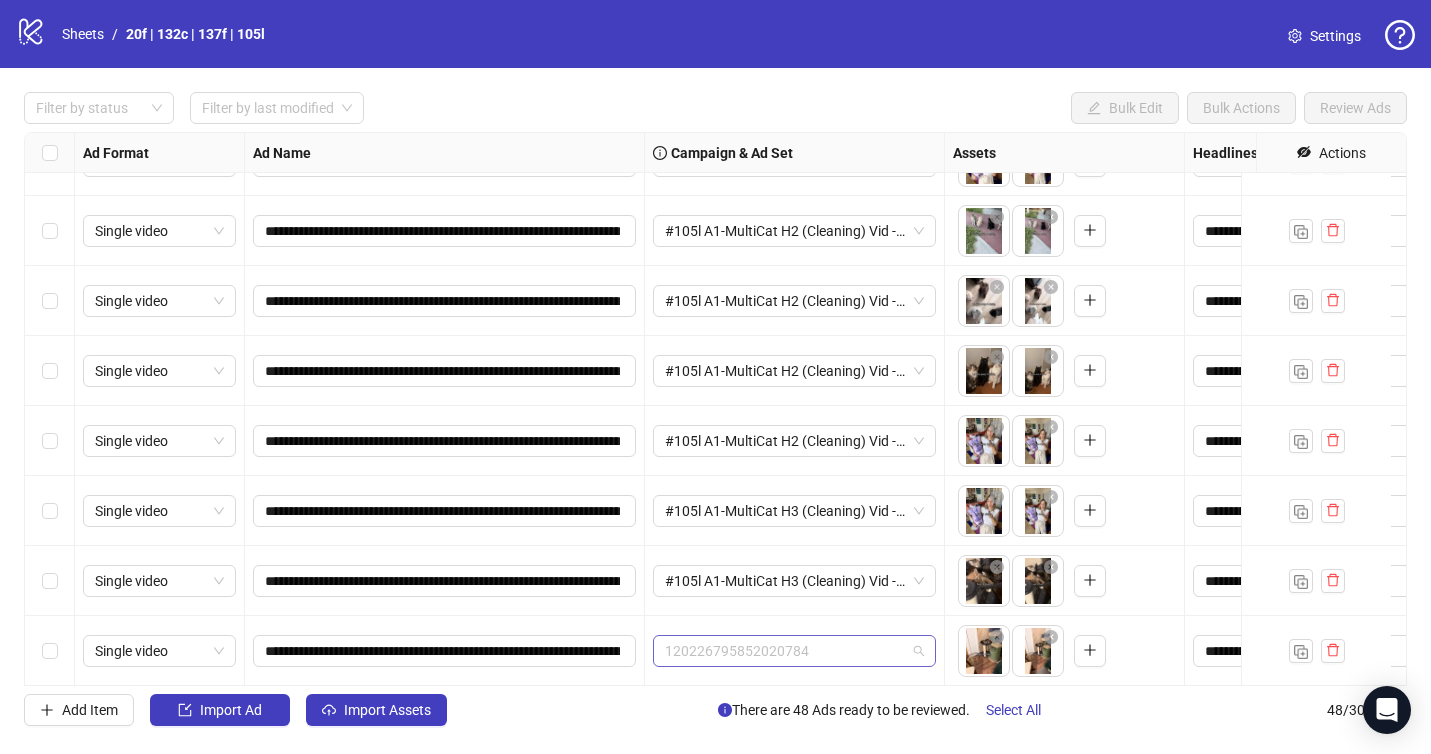 click on "120226795852020784" at bounding box center [794, 651] 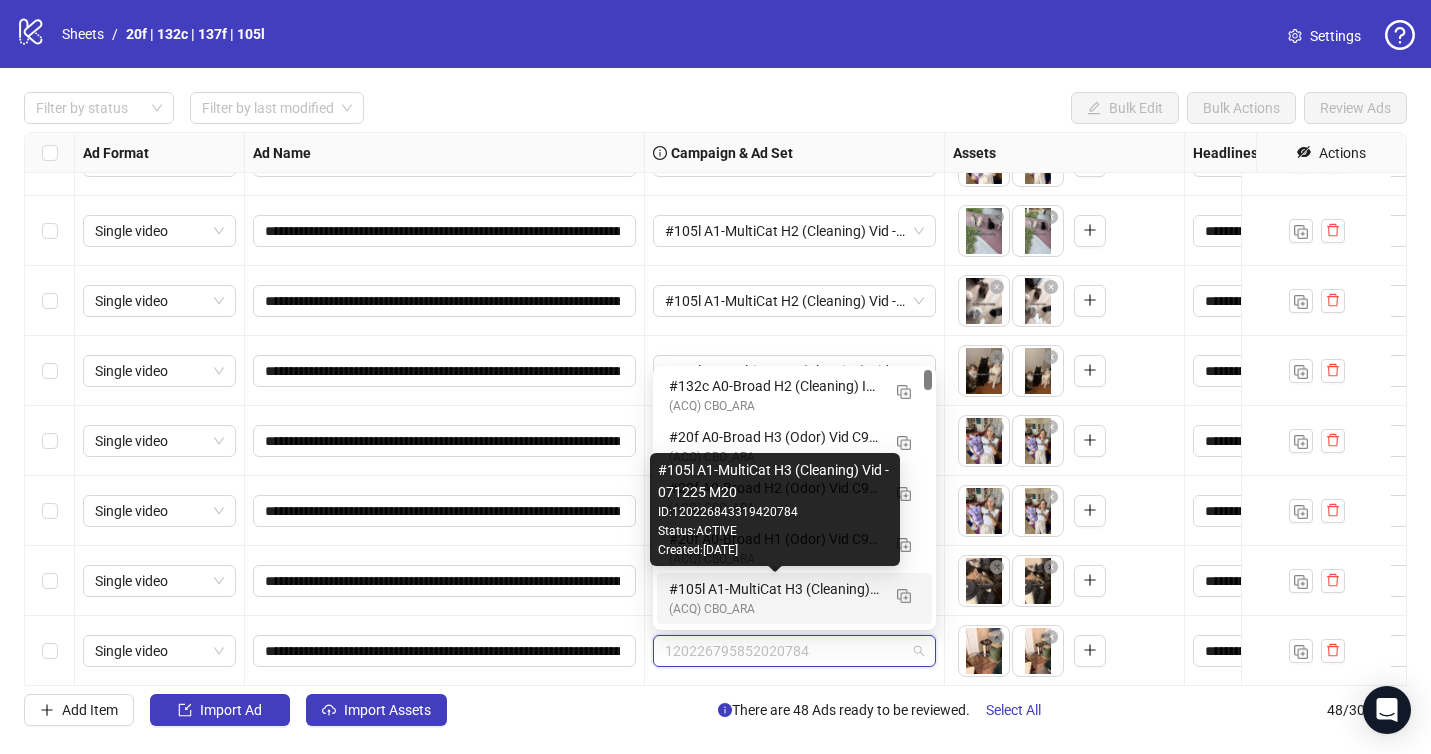 click on "#105l A1-MultiCat H3 (Cleaning) Vid  - 071225 M20" at bounding box center [774, 589] 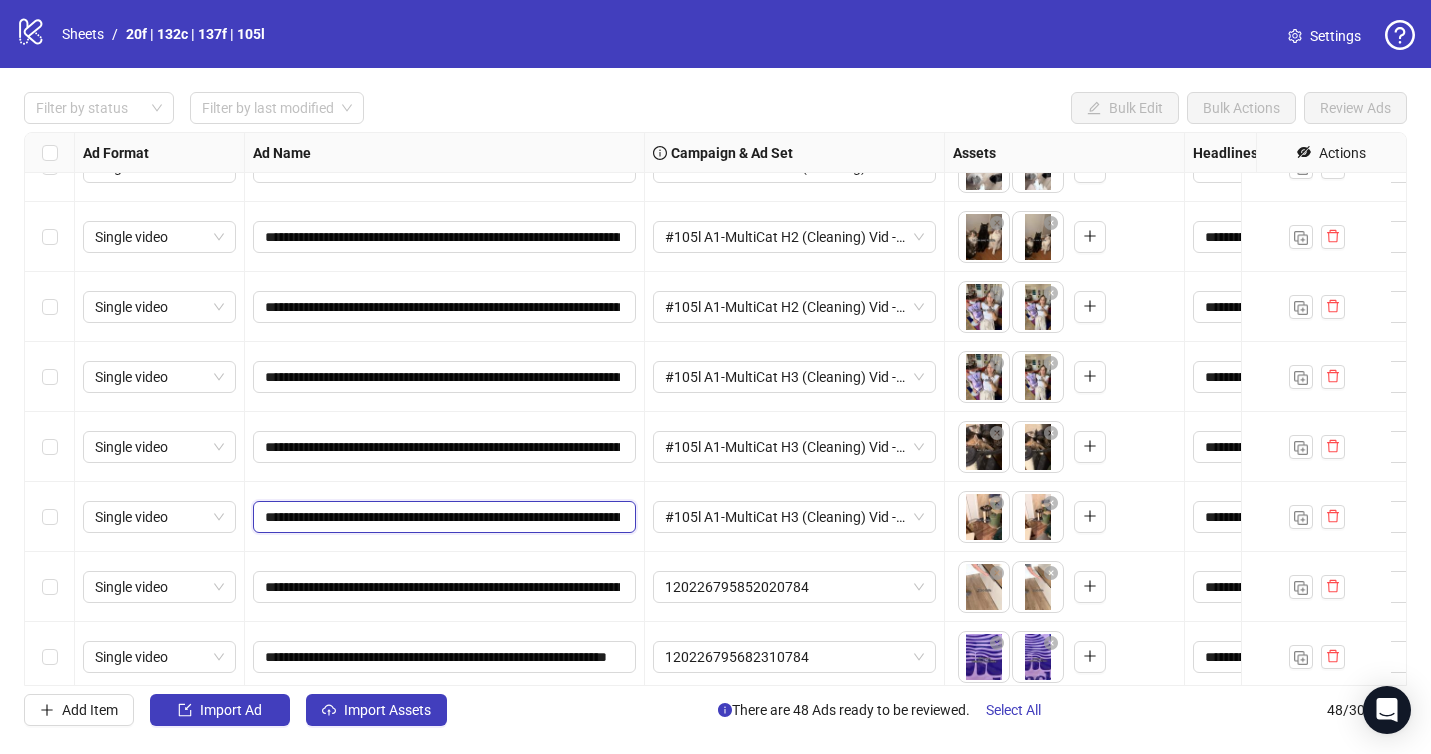 drag, startPoint x: 610, startPoint y: 519, endPoint x: 621, endPoint y: 521, distance: 11.18034 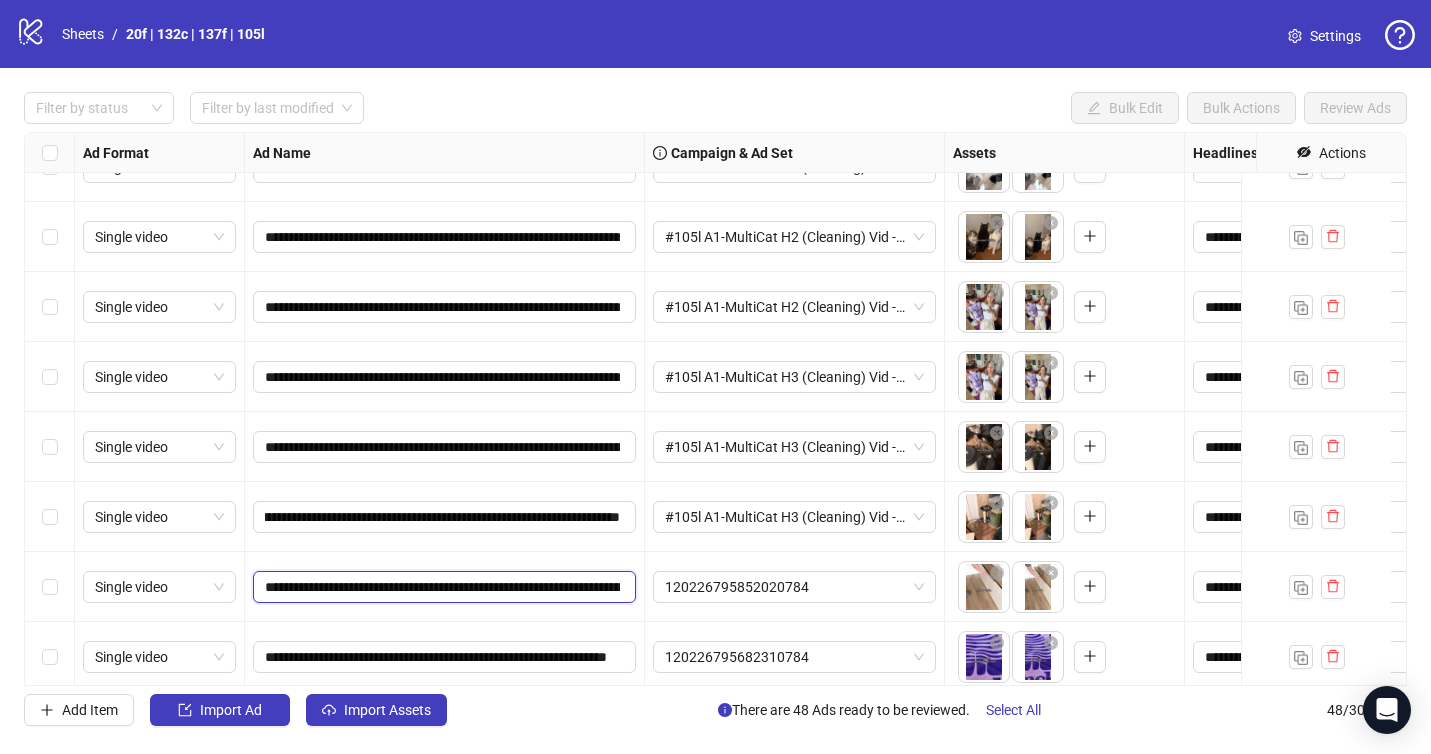 click on "**********" at bounding box center (444, 587) 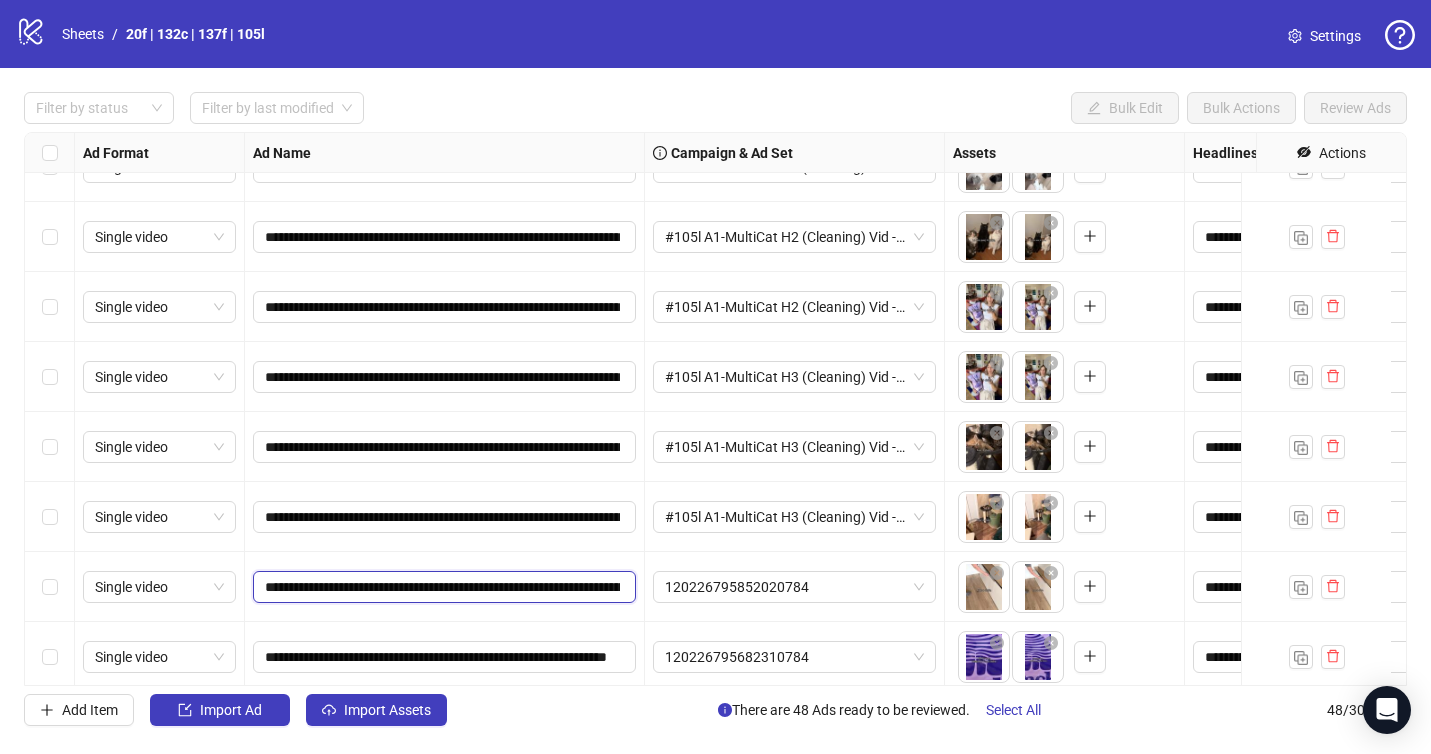 click on "**********" at bounding box center [442, 587] 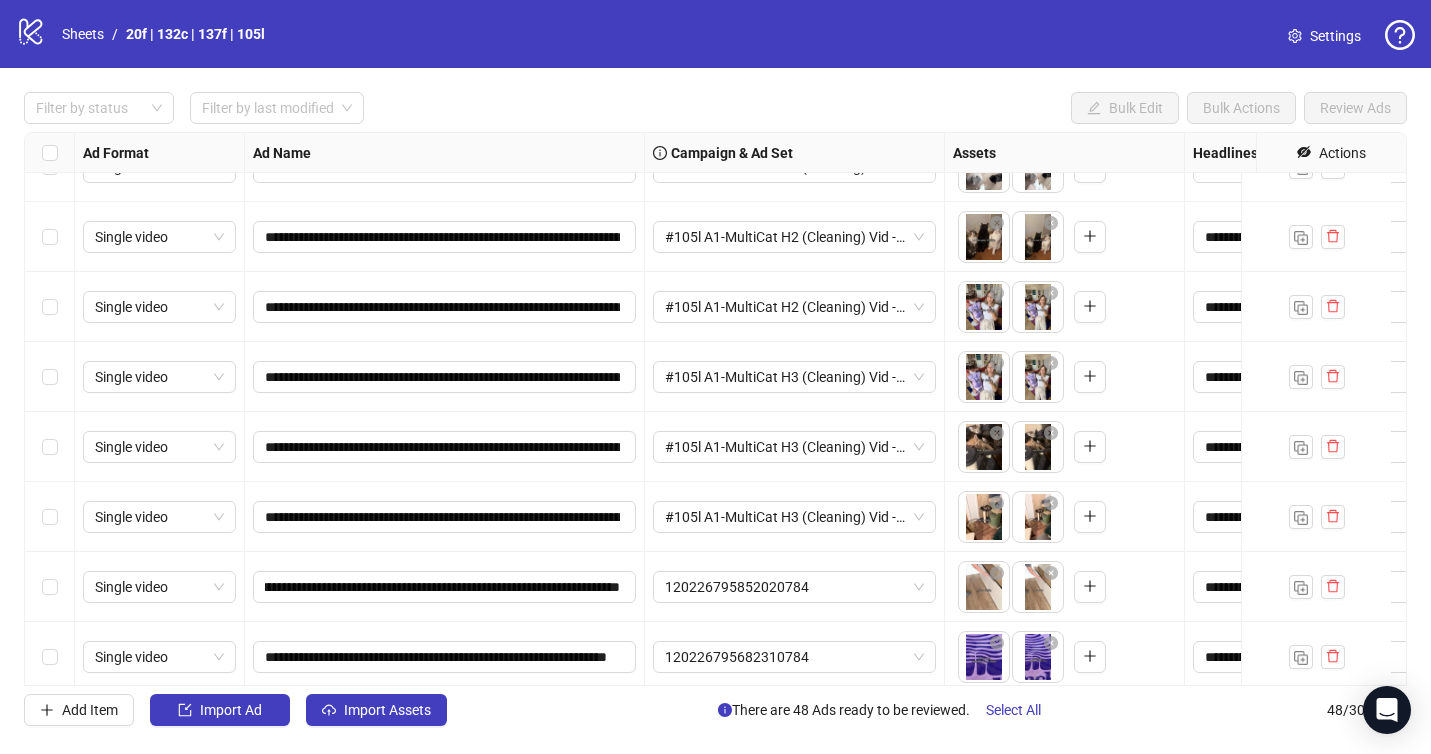 click on "**********" at bounding box center (445, 587) 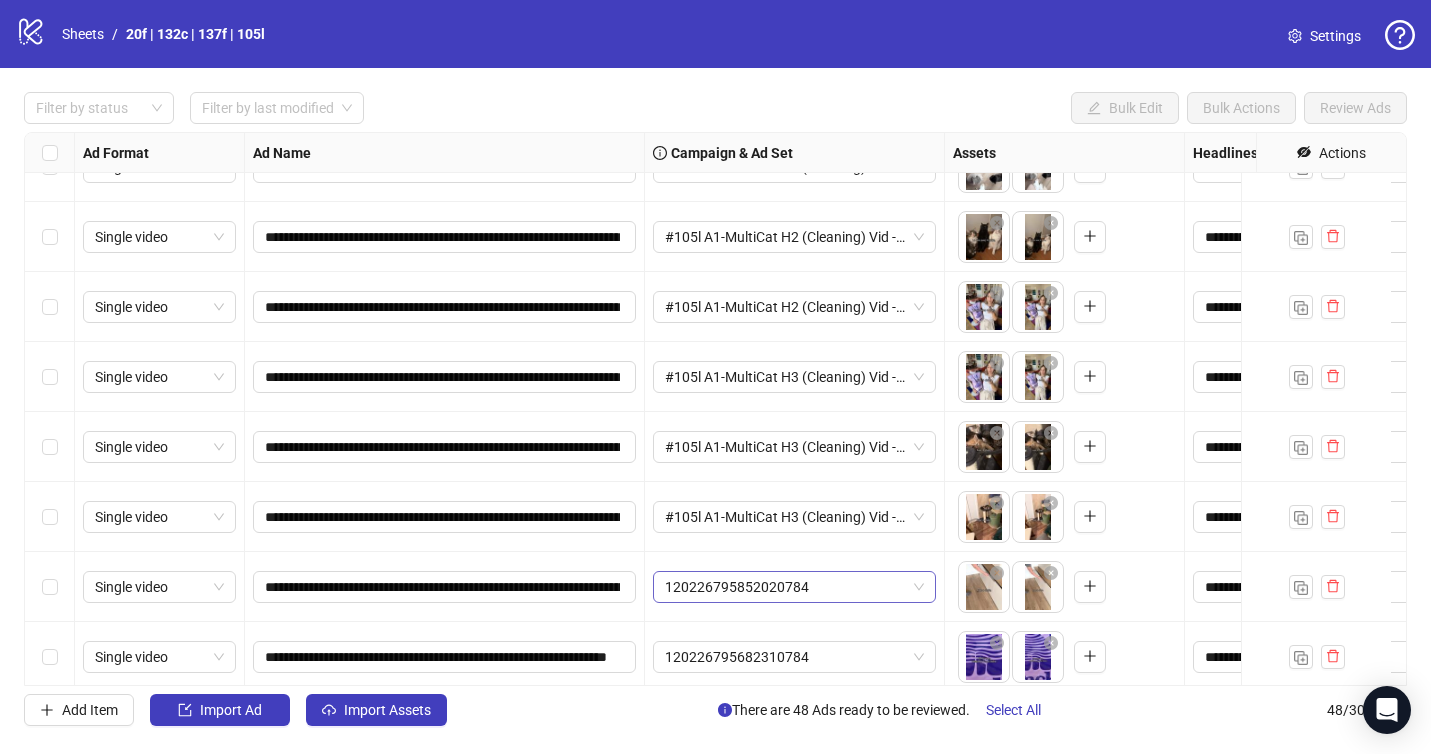 click on "120226795852020784" at bounding box center (794, 587) 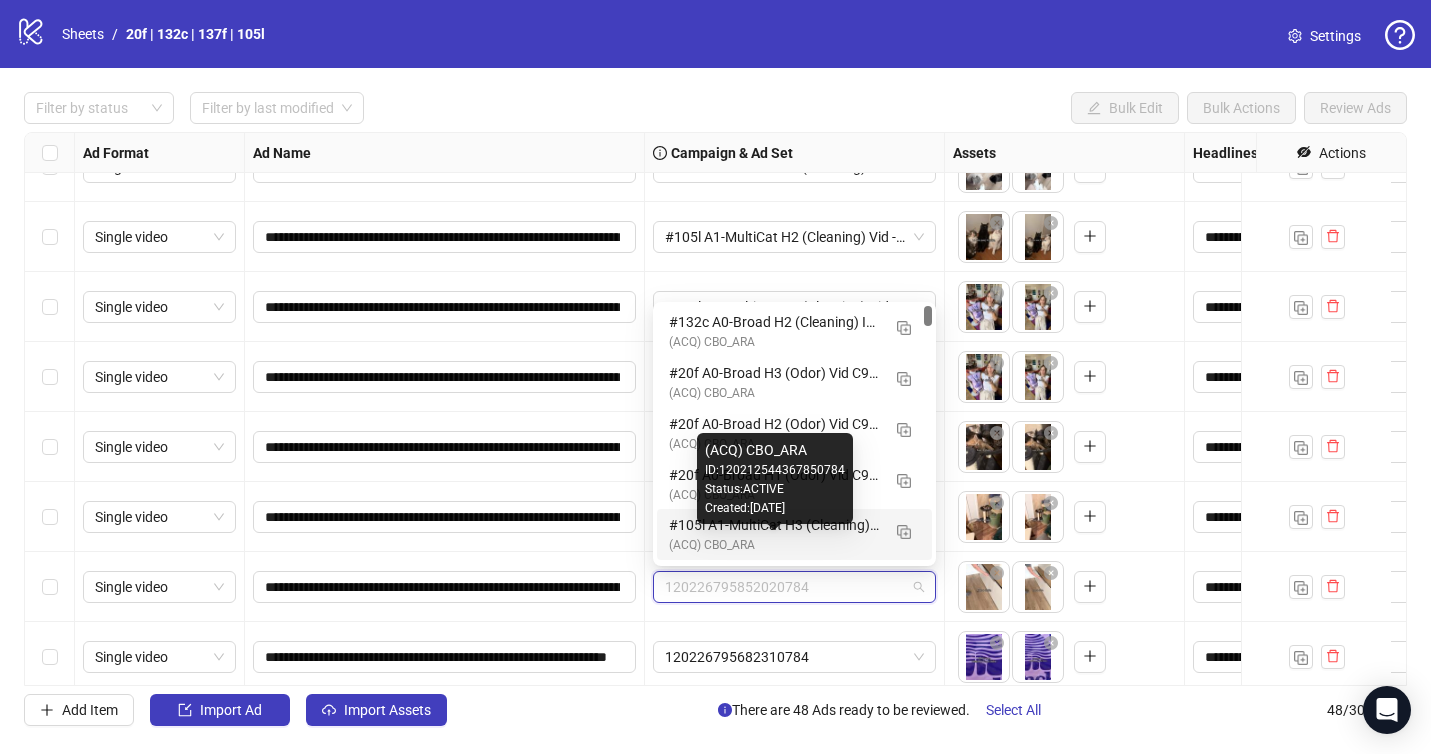 click on "(ACQ) CBO_ARA" at bounding box center [774, 545] 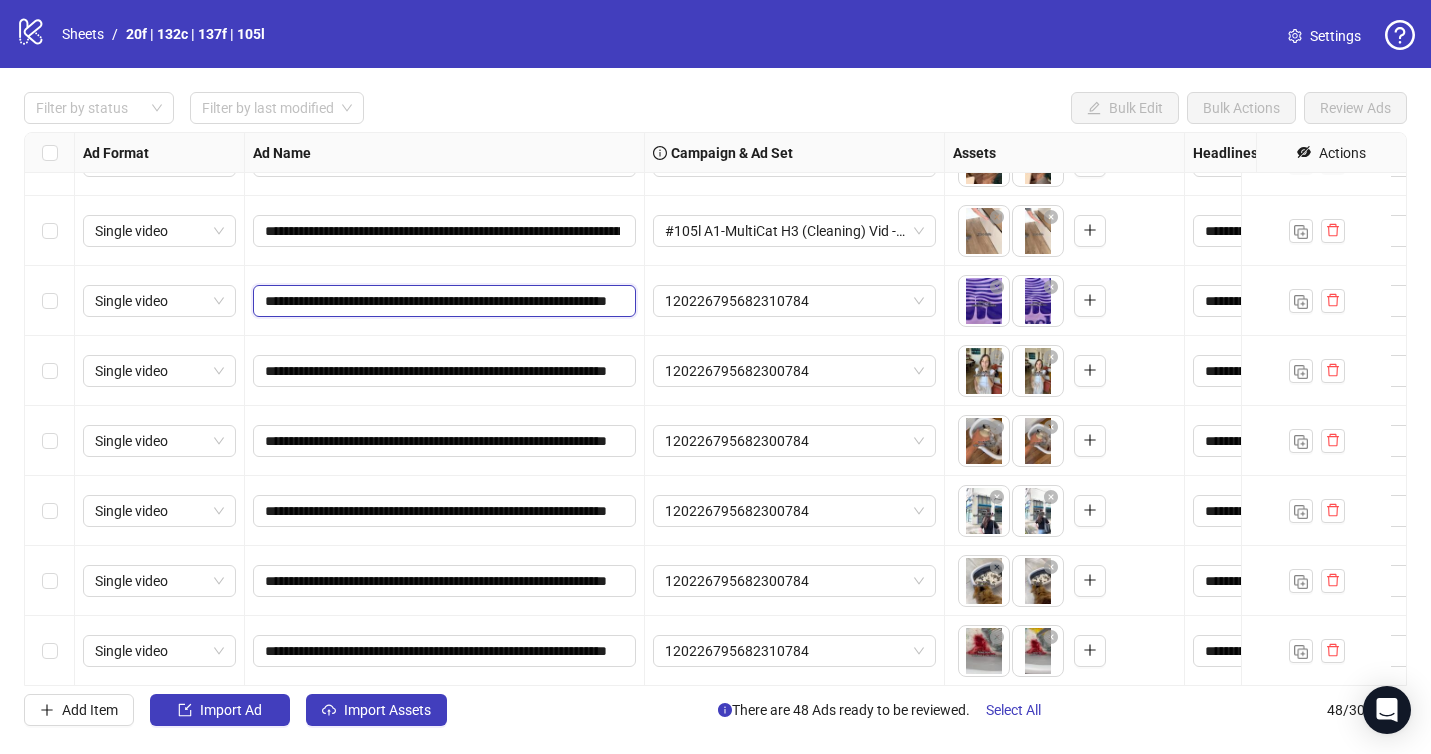 click on "**********" at bounding box center (442, 301) 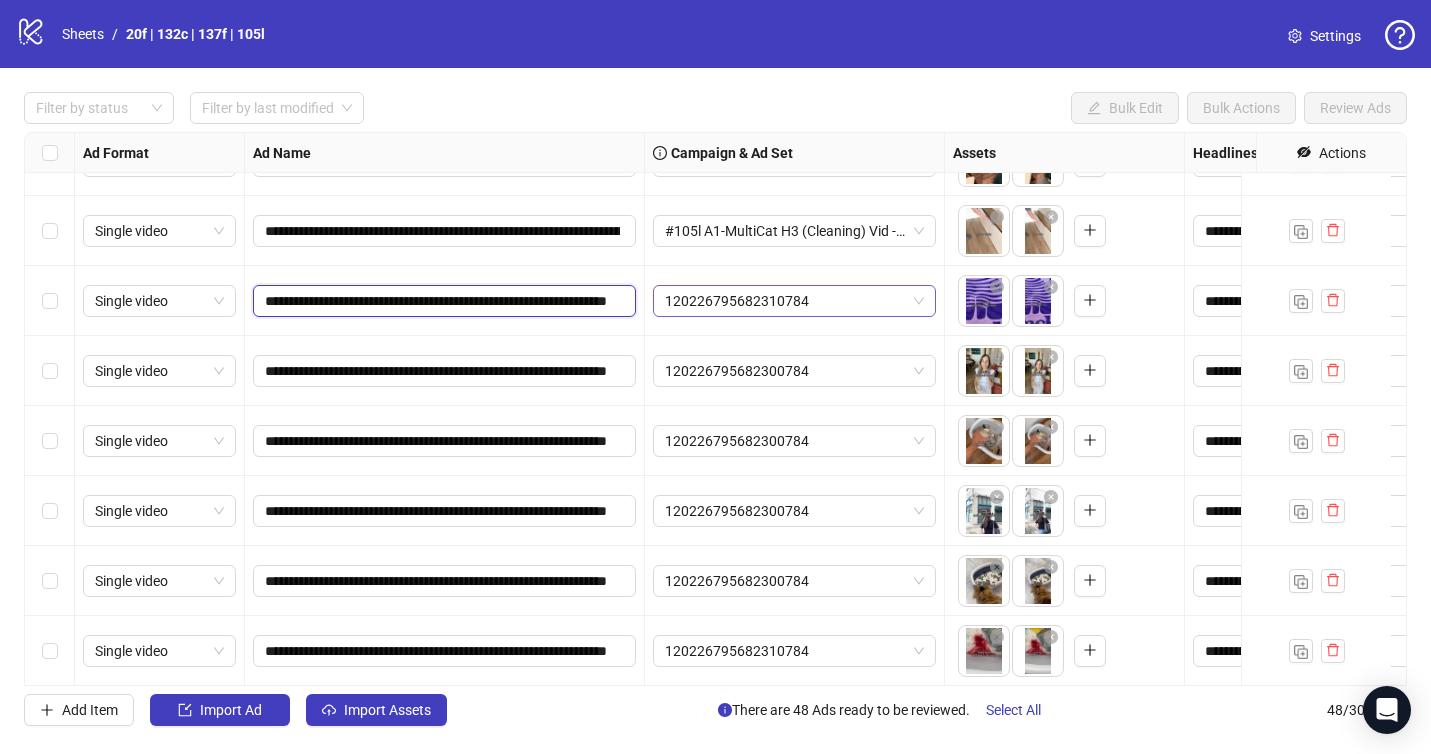 click on "120226795682310784" at bounding box center [794, 301] 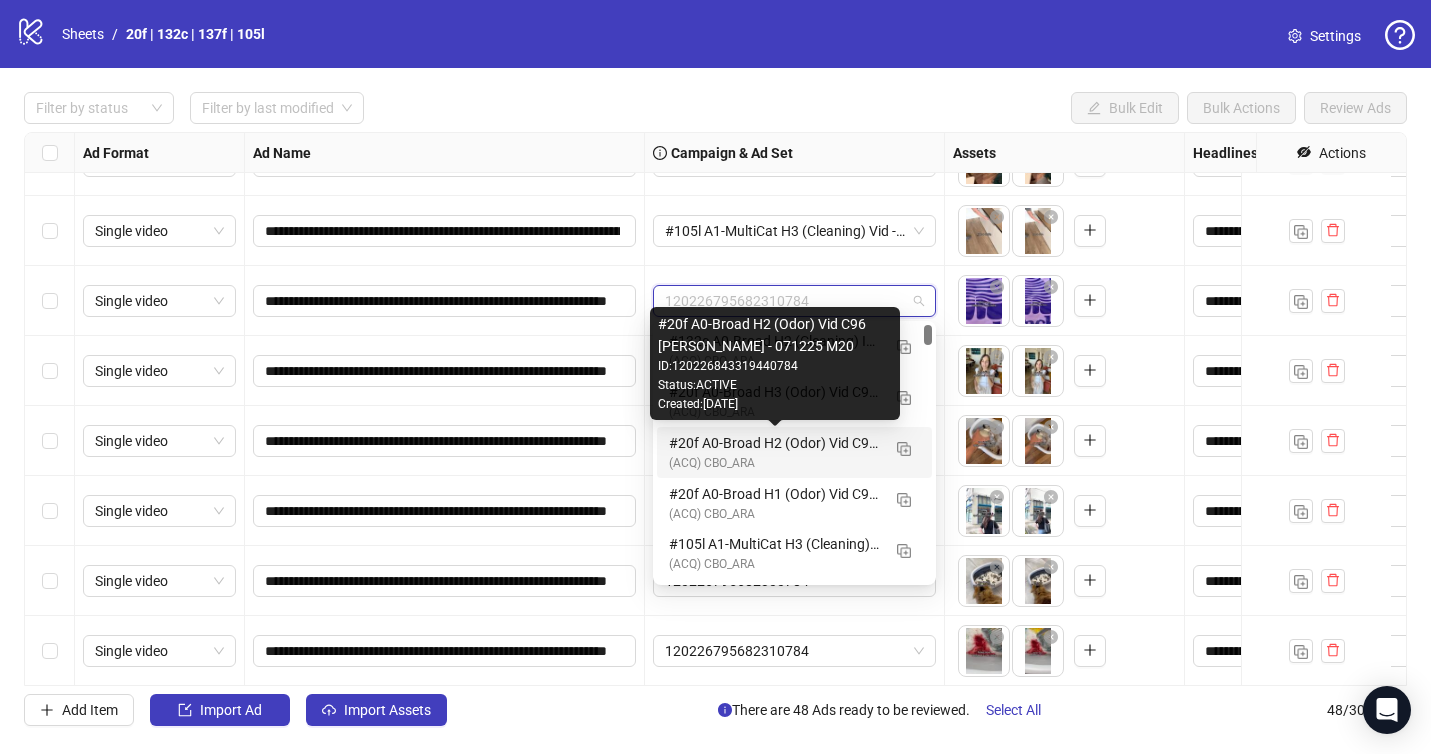 click on "#20f A0-Broad H2 (Odor) Vid C96 [PERSON_NAME] - 071225 M20" at bounding box center (774, 443) 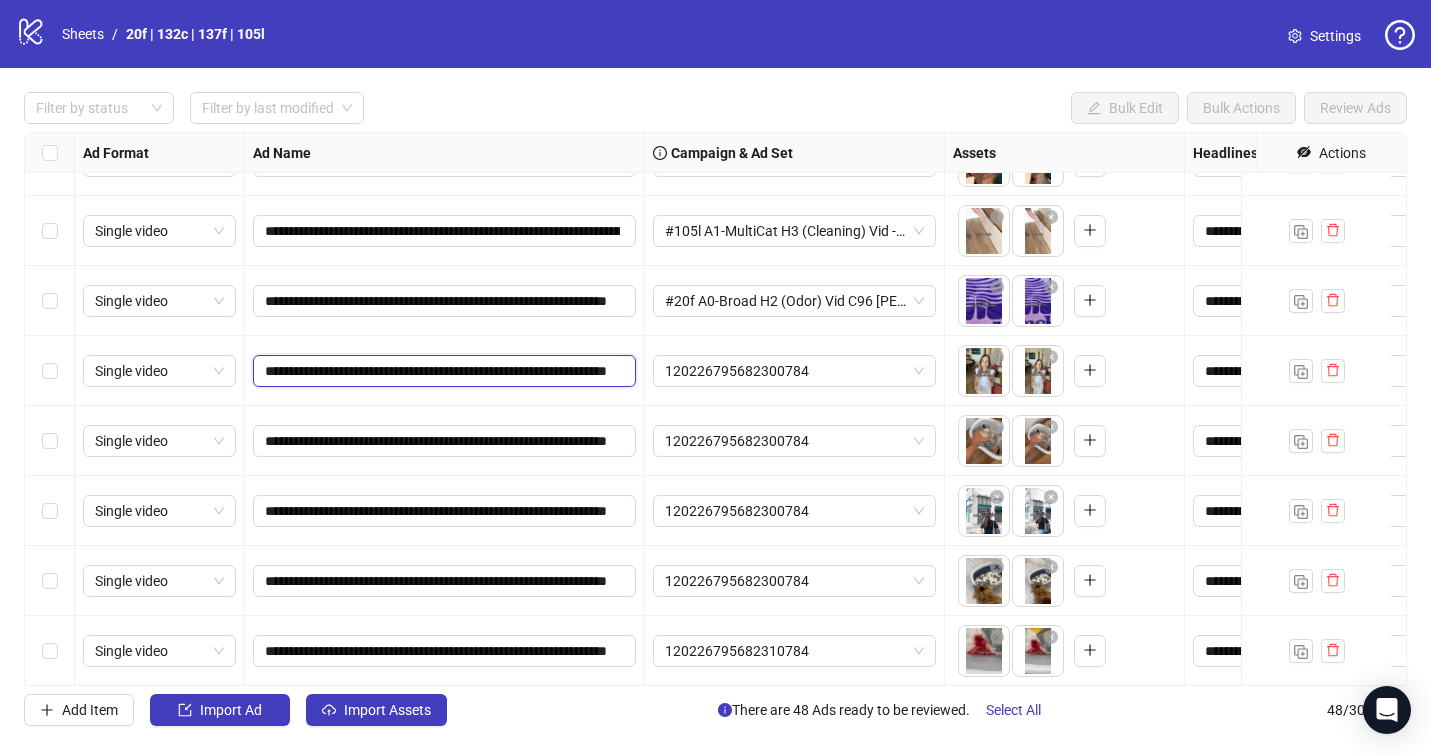click on "**********" at bounding box center (444, 371) 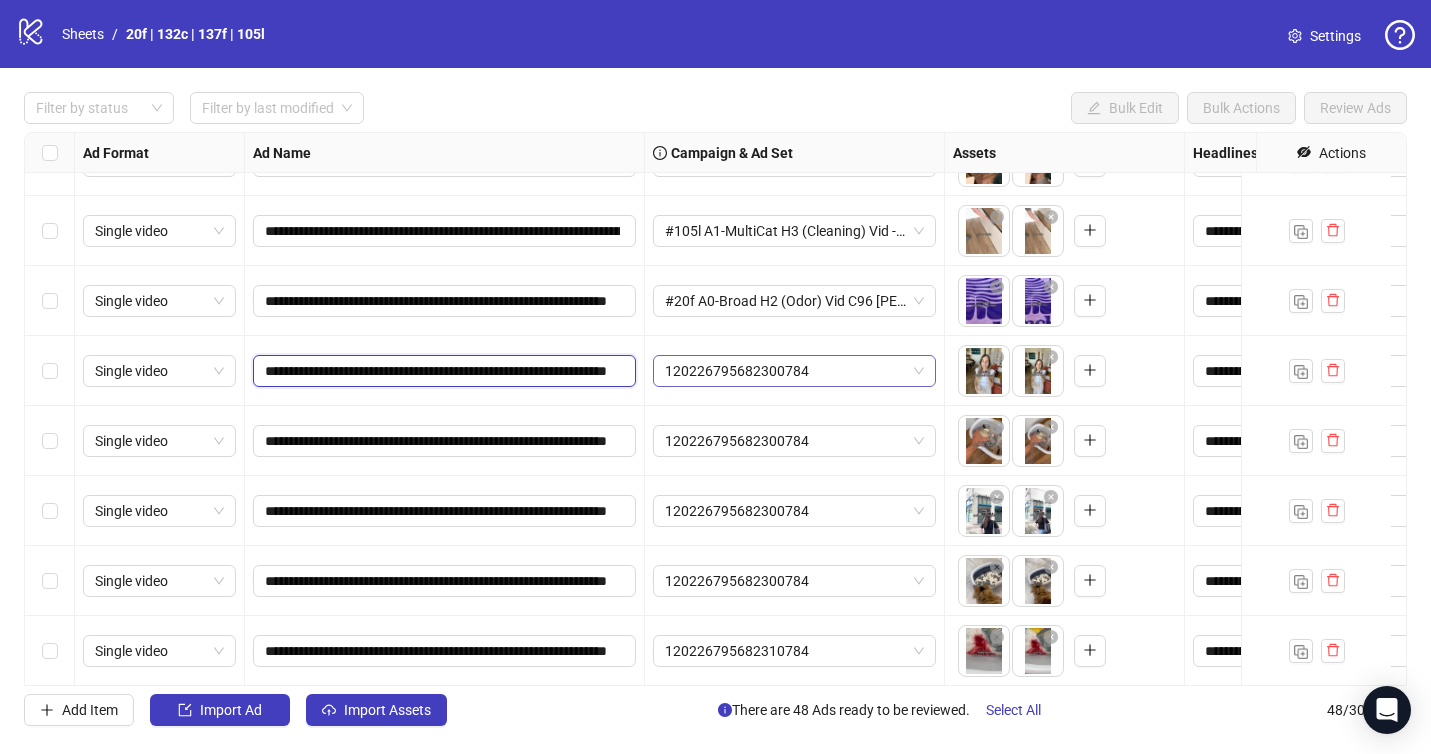 click on "120226795682300784" at bounding box center (794, 371) 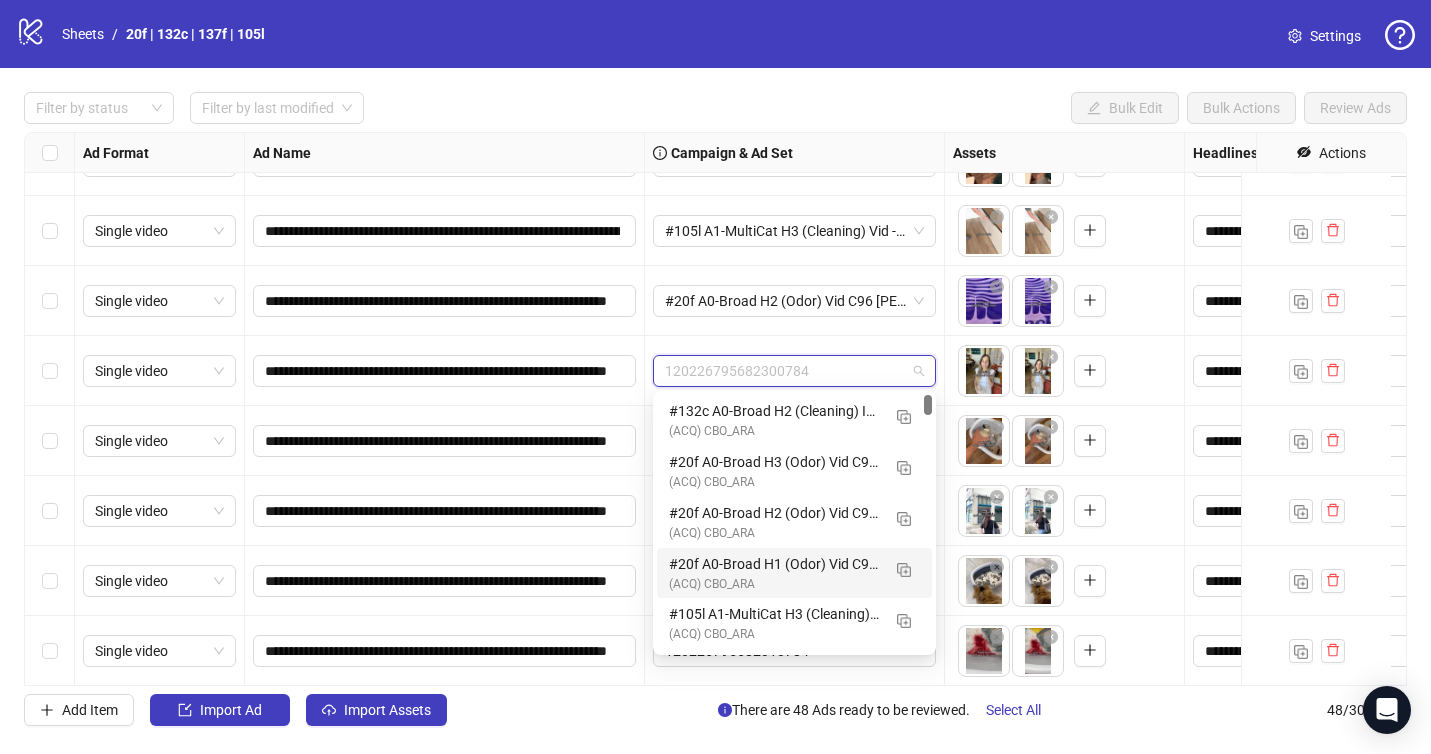 click on "(ACQ) CBO_ARA" at bounding box center [774, 584] 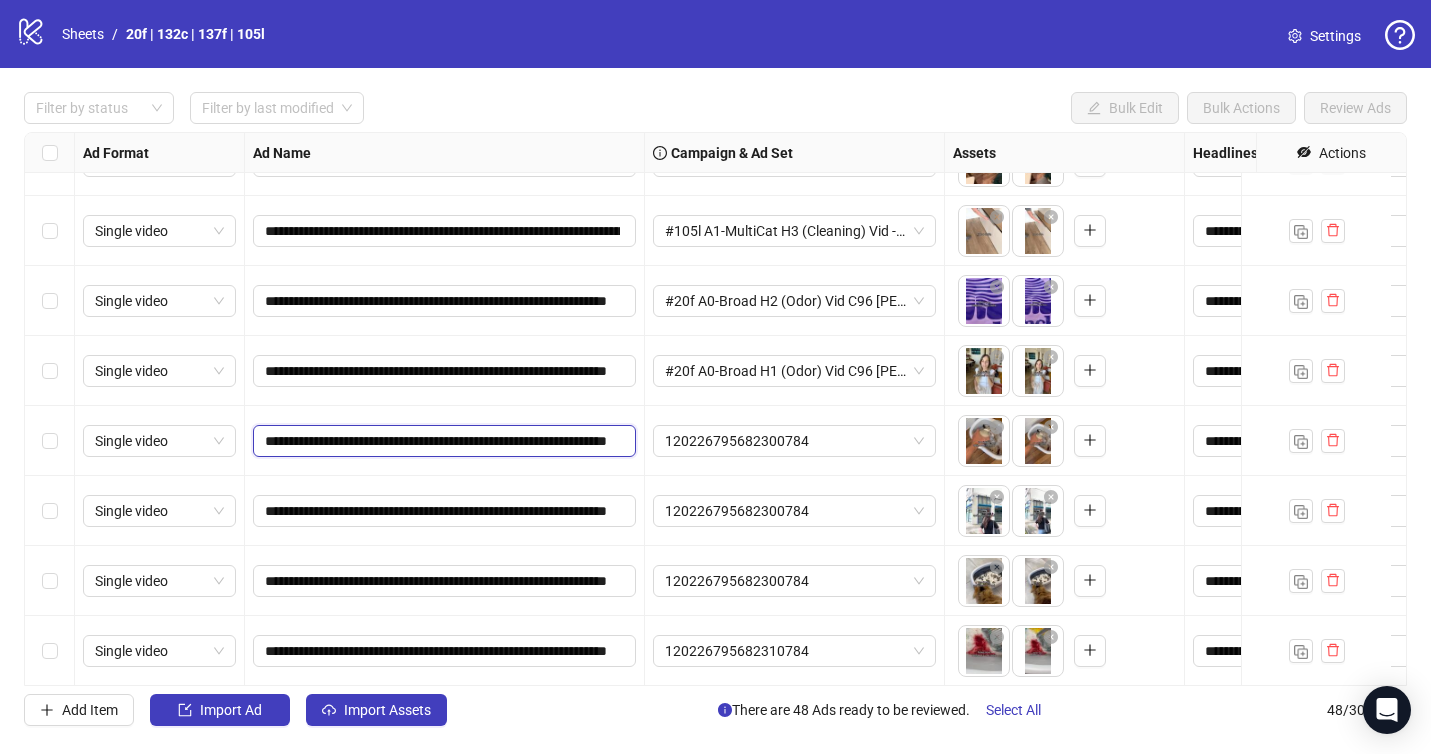 drag, startPoint x: 603, startPoint y: 438, endPoint x: 622, endPoint y: 441, distance: 19.235384 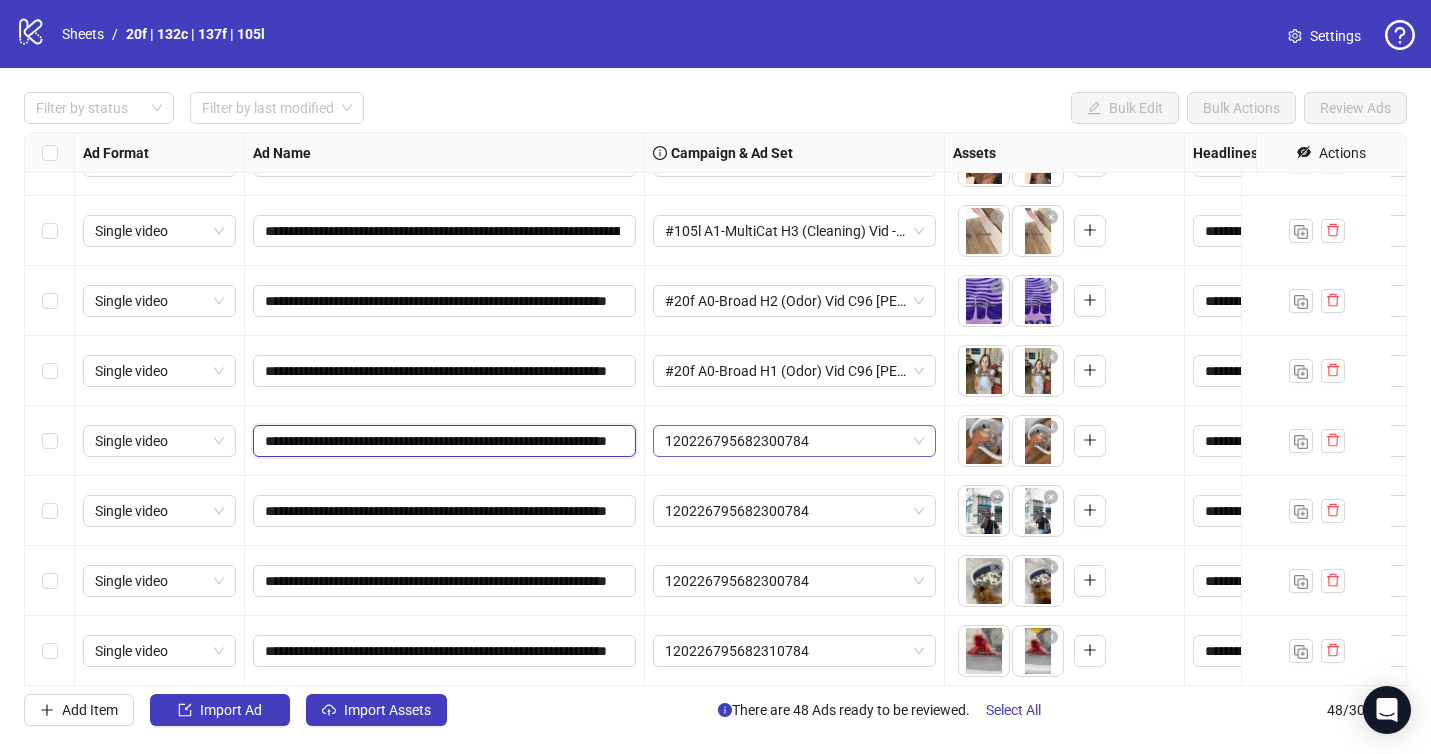 click on "120226795682300784" at bounding box center (794, 441) 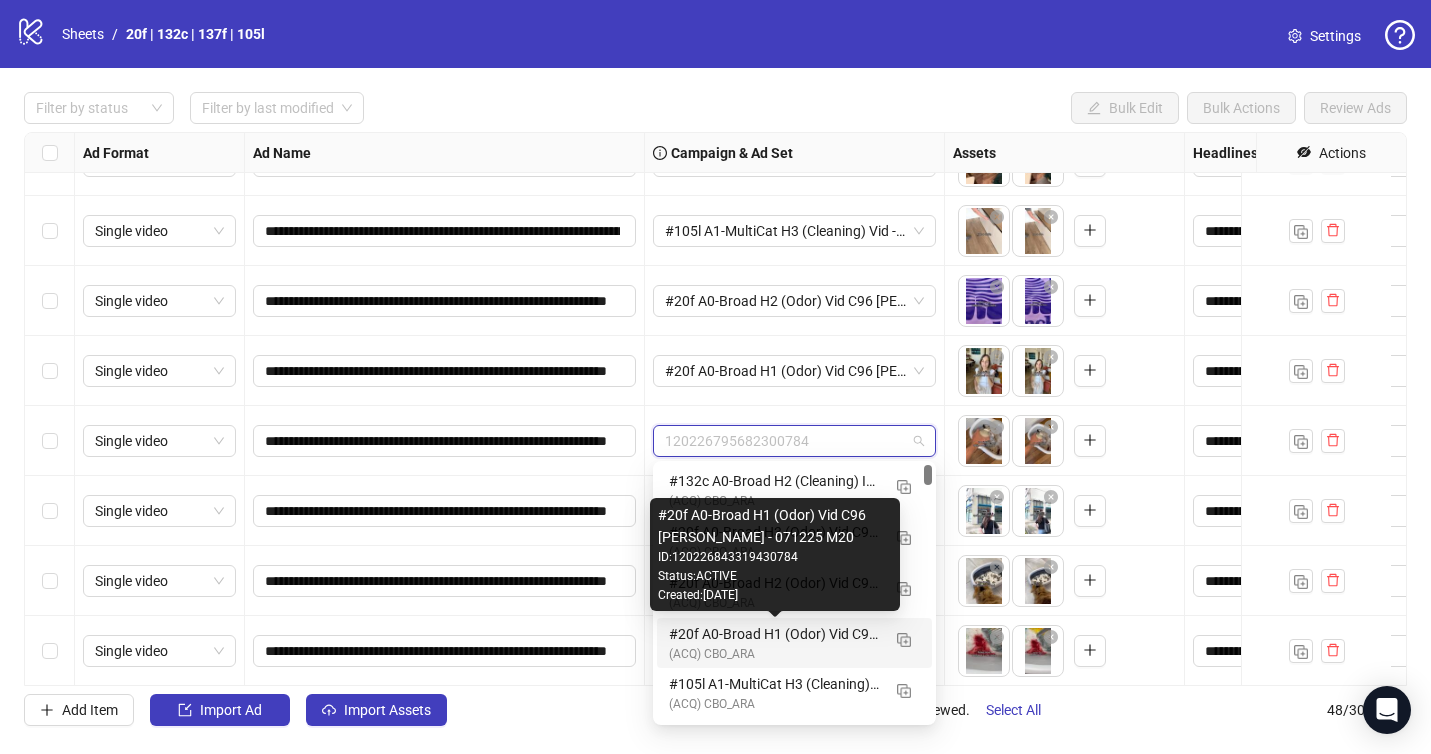 click on "#20f A0-Broad H1 (Odor) Vid C96 [PERSON_NAME] - 071225 M20" at bounding box center [774, 634] 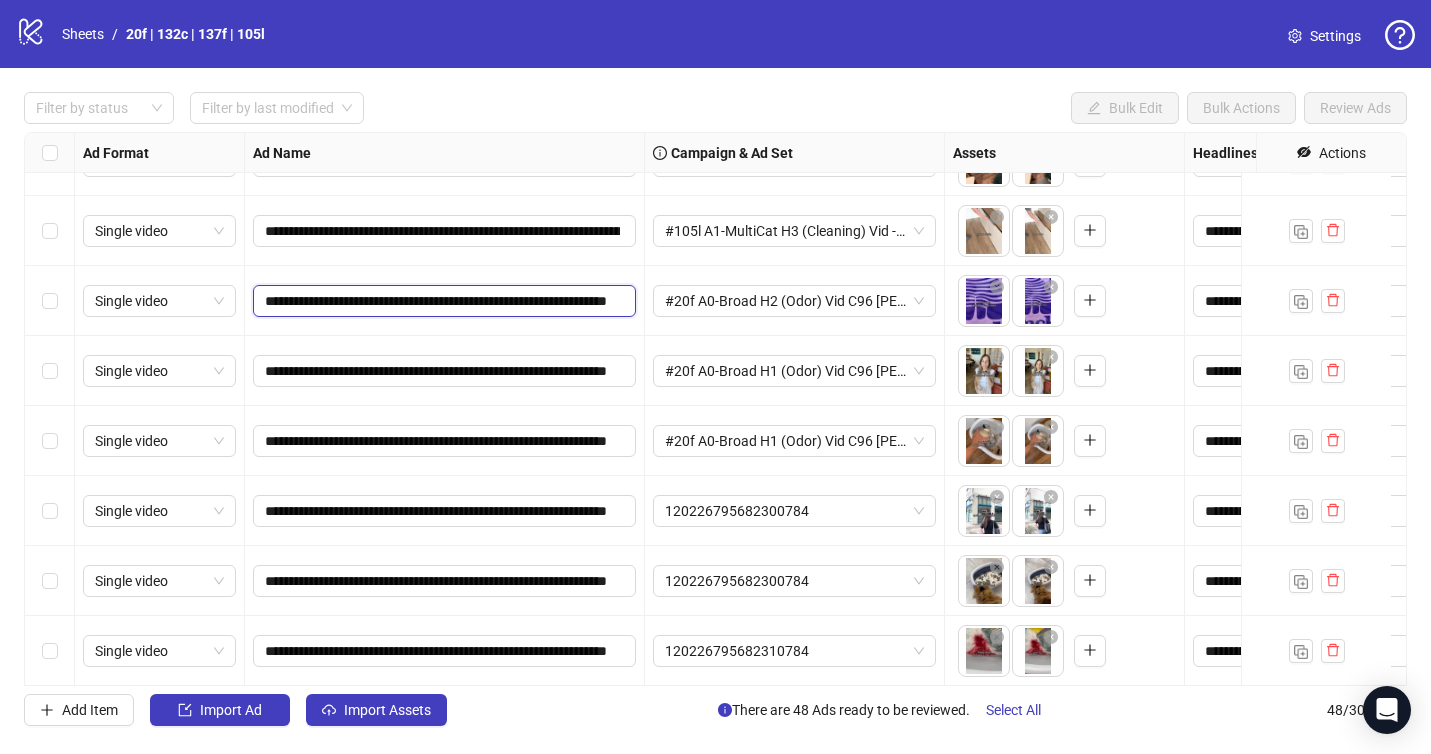 drag, startPoint x: 593, startPoint y: 305, endPoint x: 615, endPoint y: 306, distance: 22.022715 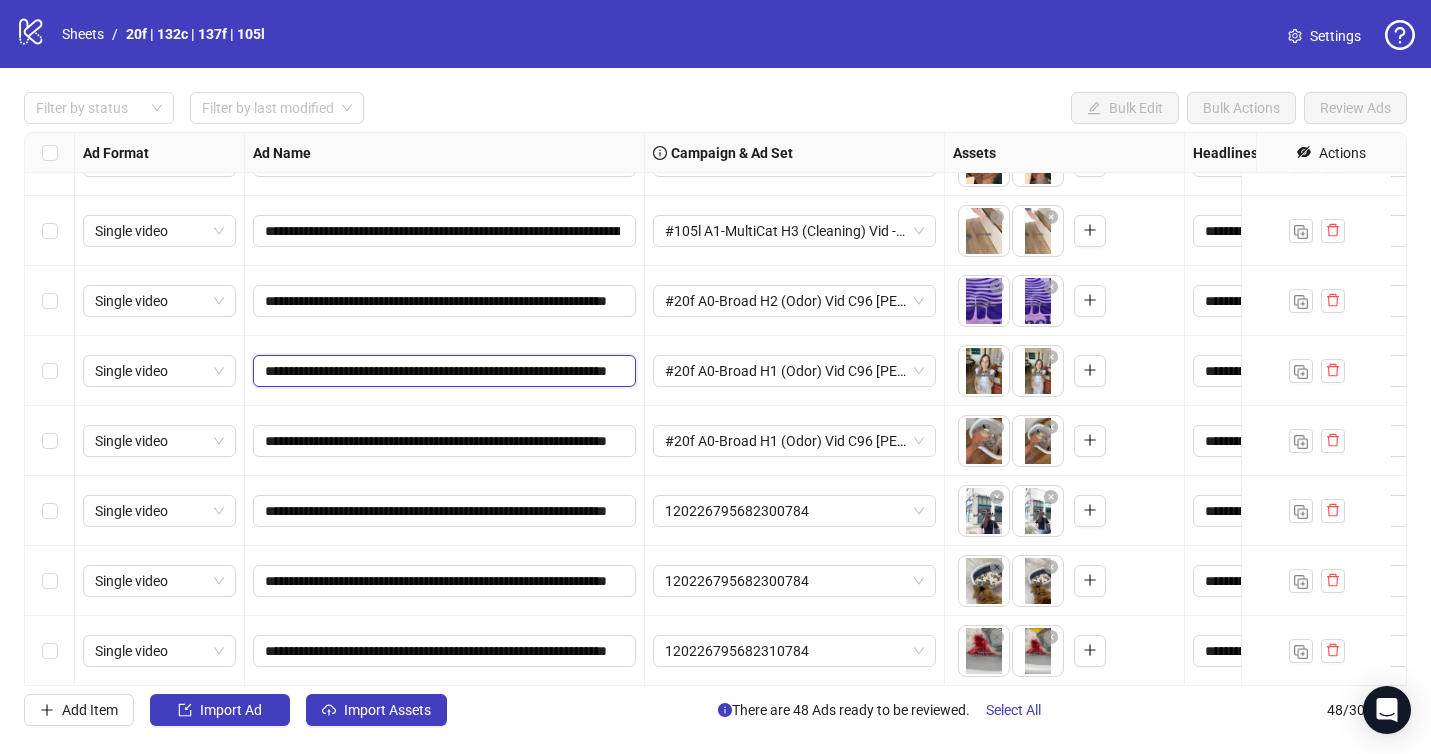 click on "**********" at bounding box center [444, 371] 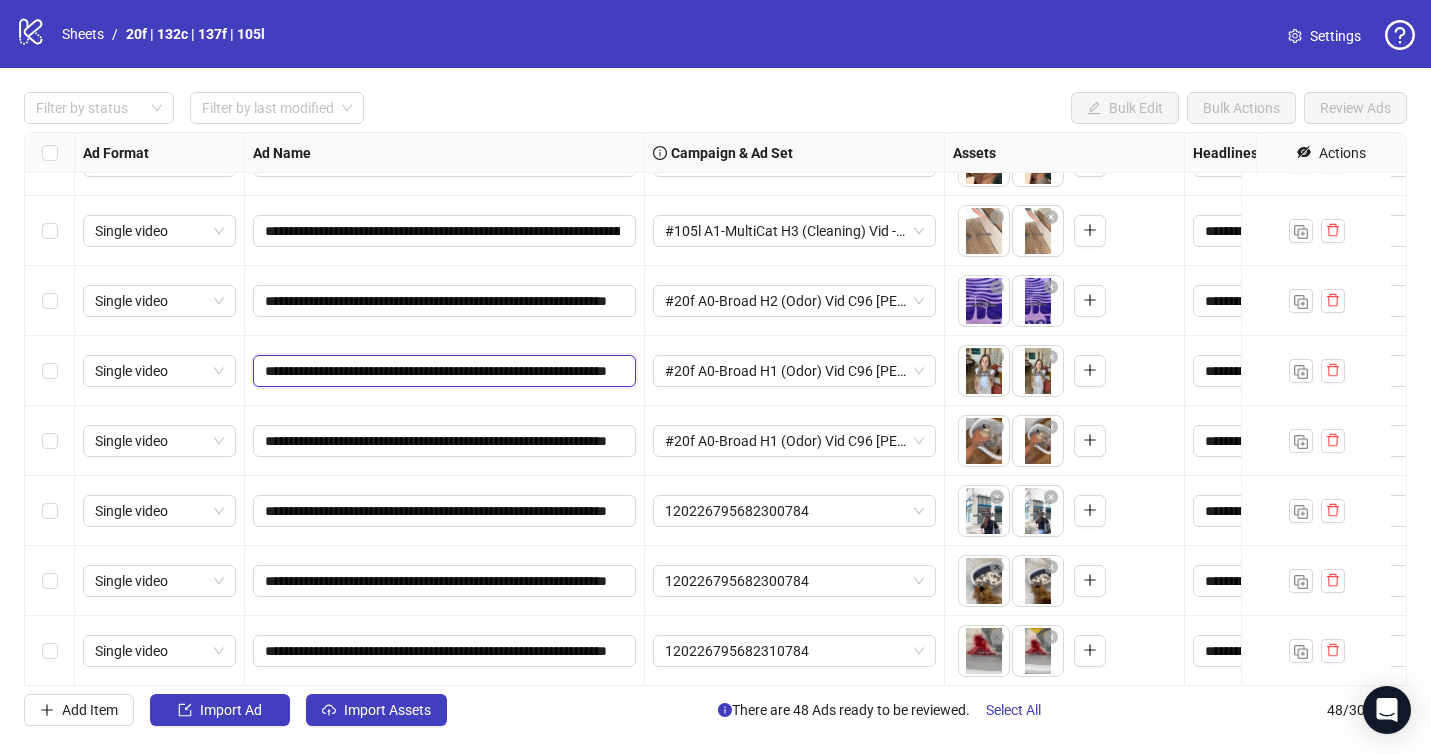 click on "**********" at bounding box center (442, 371) 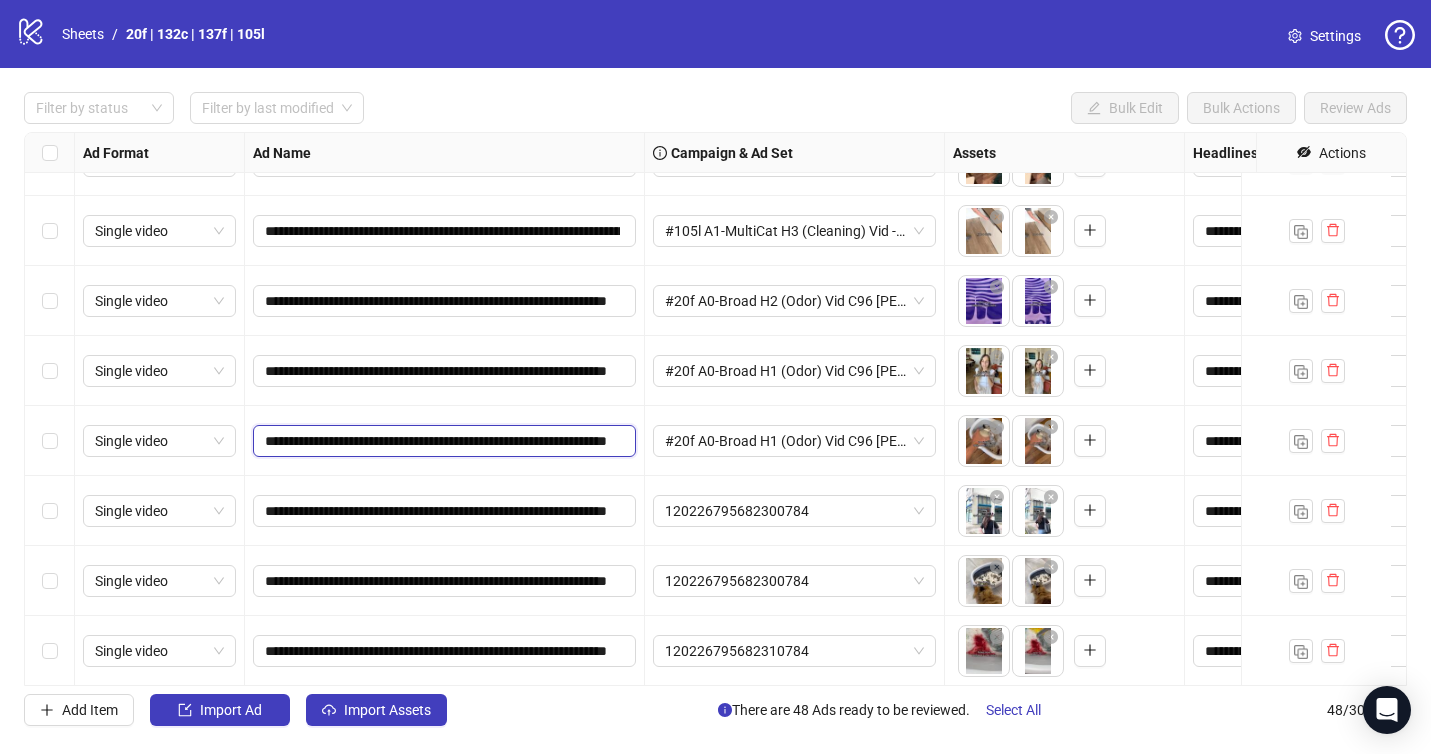 click on "**********" at bounding box center [442, 441] 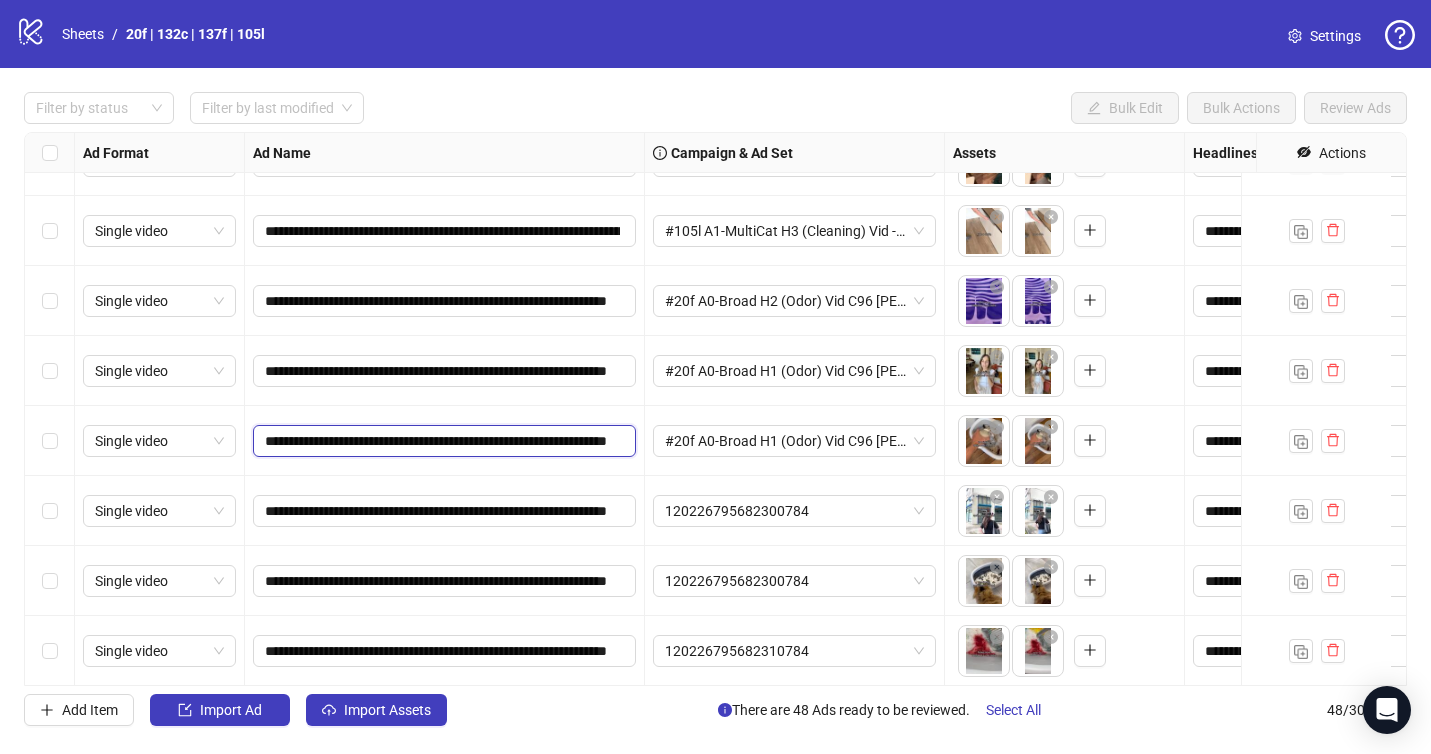 click on "**********" at bounding box center [444, 441] 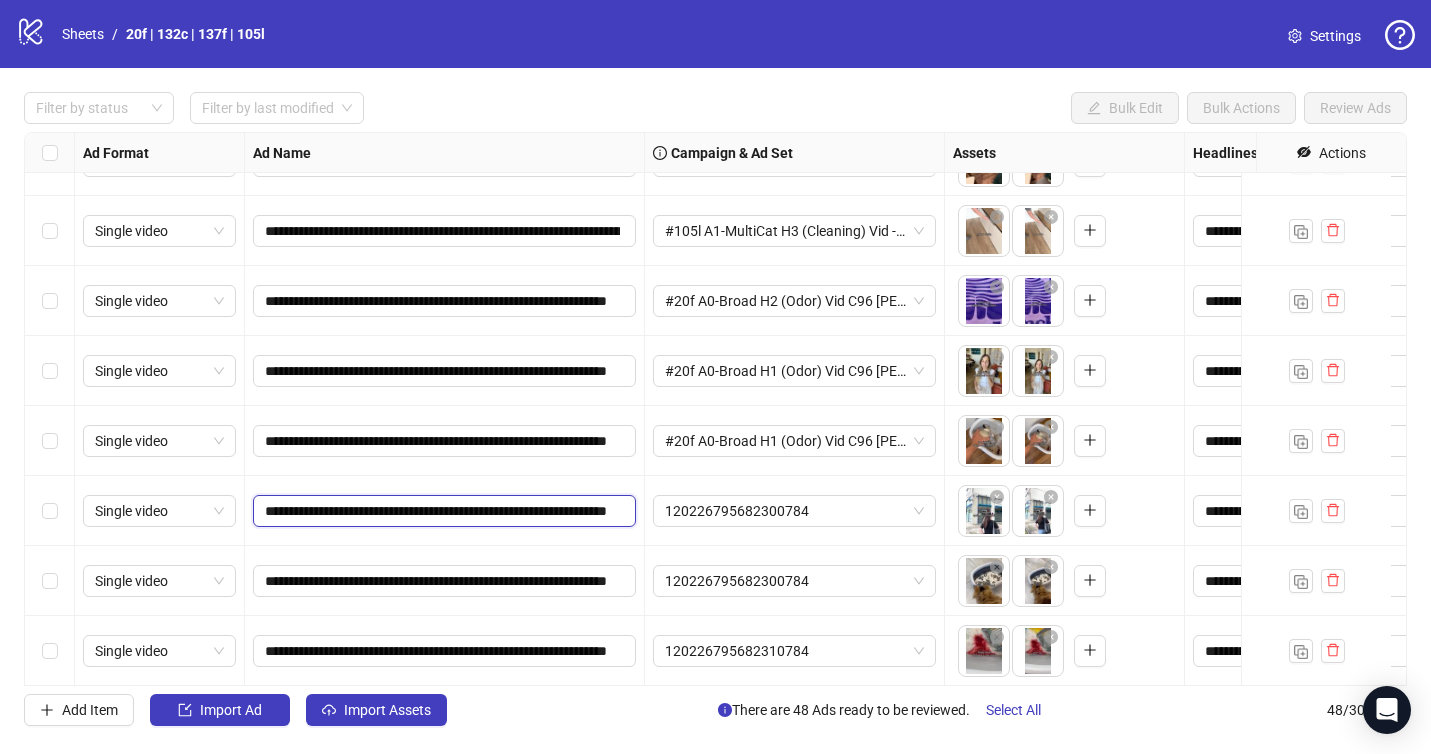 click on "**********" at bounding box center [442, 511] 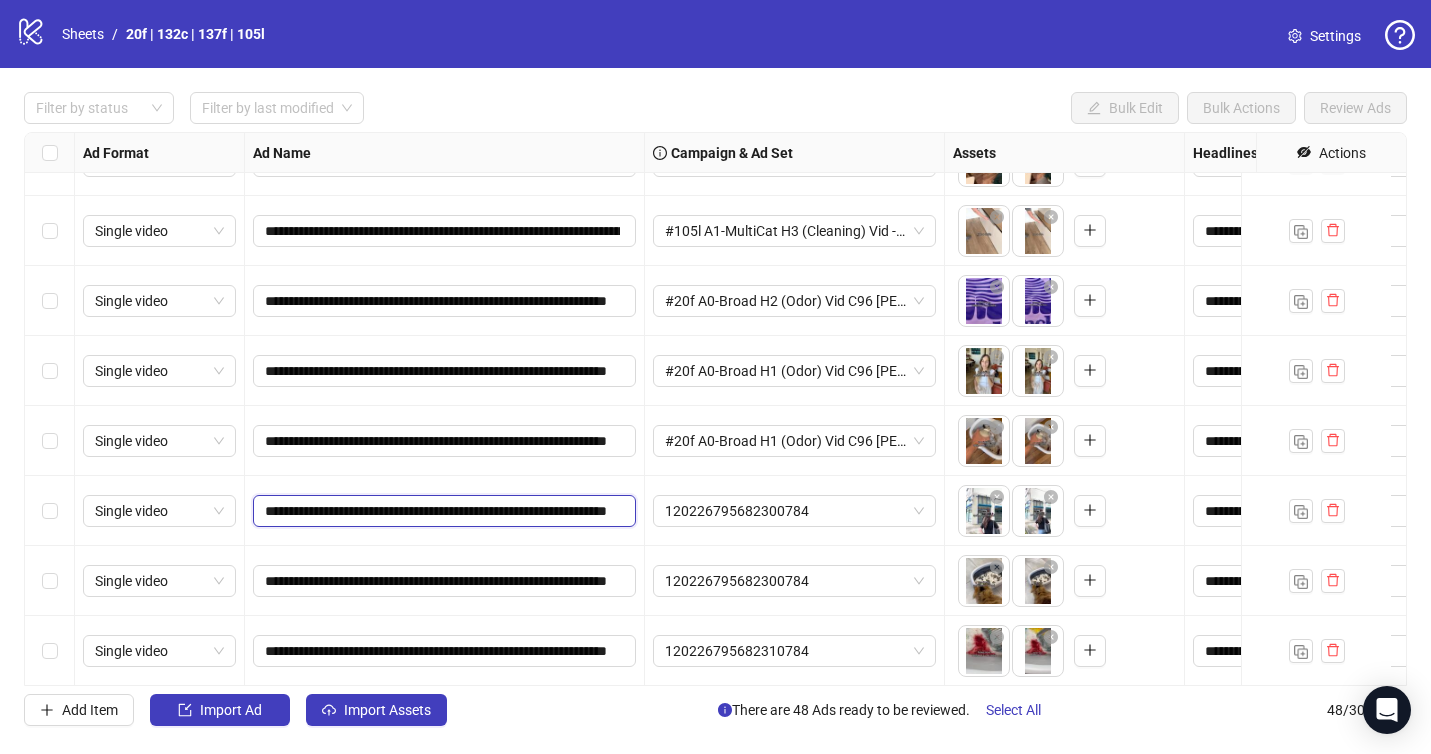 drag, startPoint x: 583, startPoint y: 513, endPoint x: 622, endPoint y: 519, distance: 39.45884 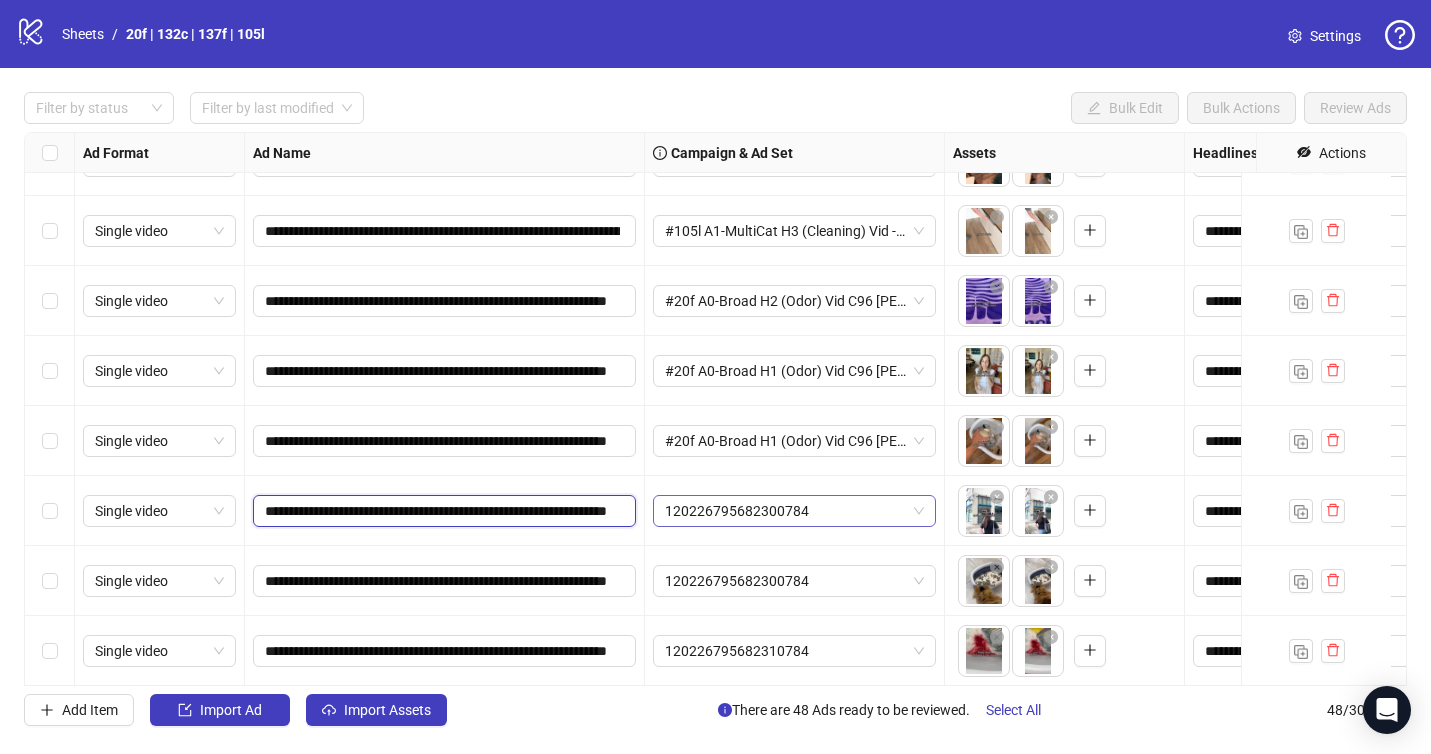 click on "120226795682300784" at bounding box center [794, 511] 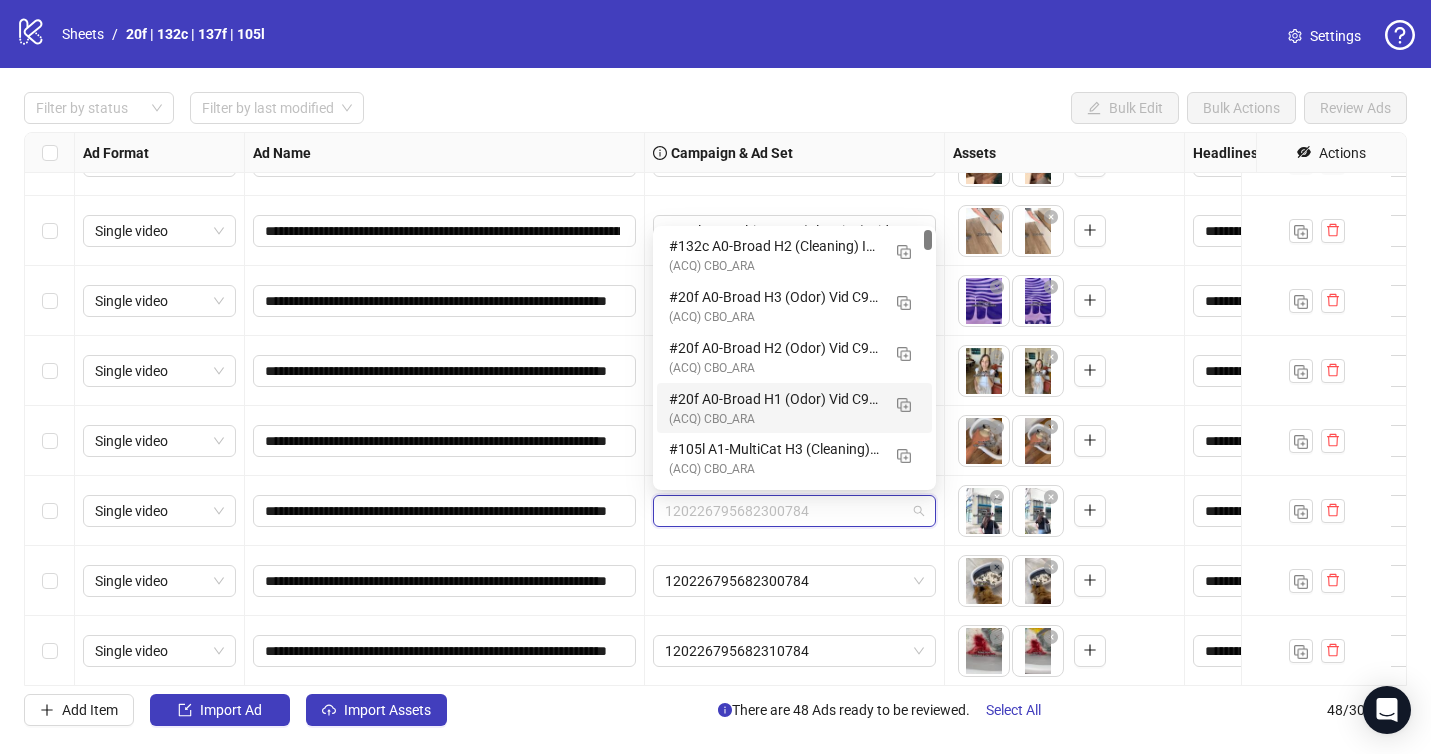 click on "#20f A0-Broad H1 (Odor) Vid C96 [PERSON_NAME] - 071225 M20" at bounding box center (774, 399) 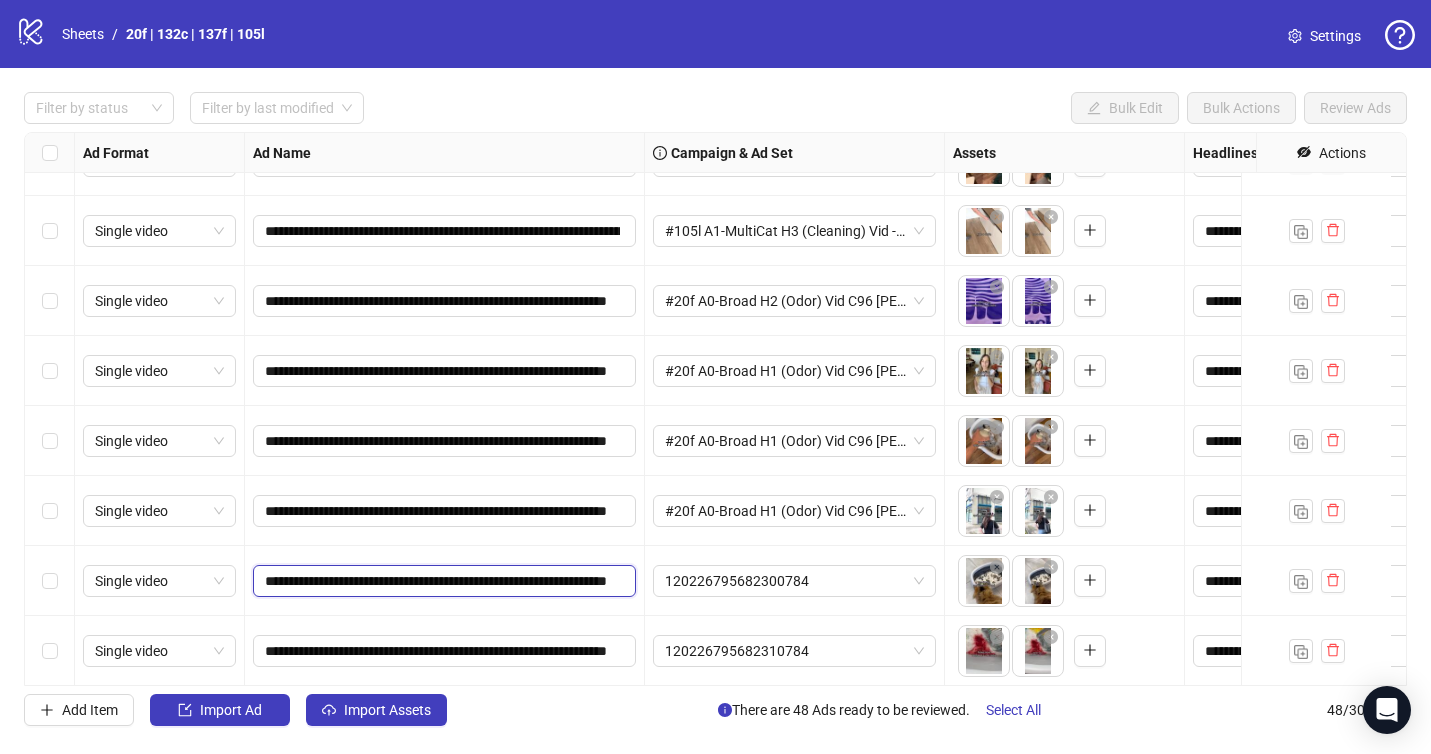 drag, startPoint x: 591, startPoint y: 582, endPoint x: 624, endPoint y: 583, distance: 33.01515 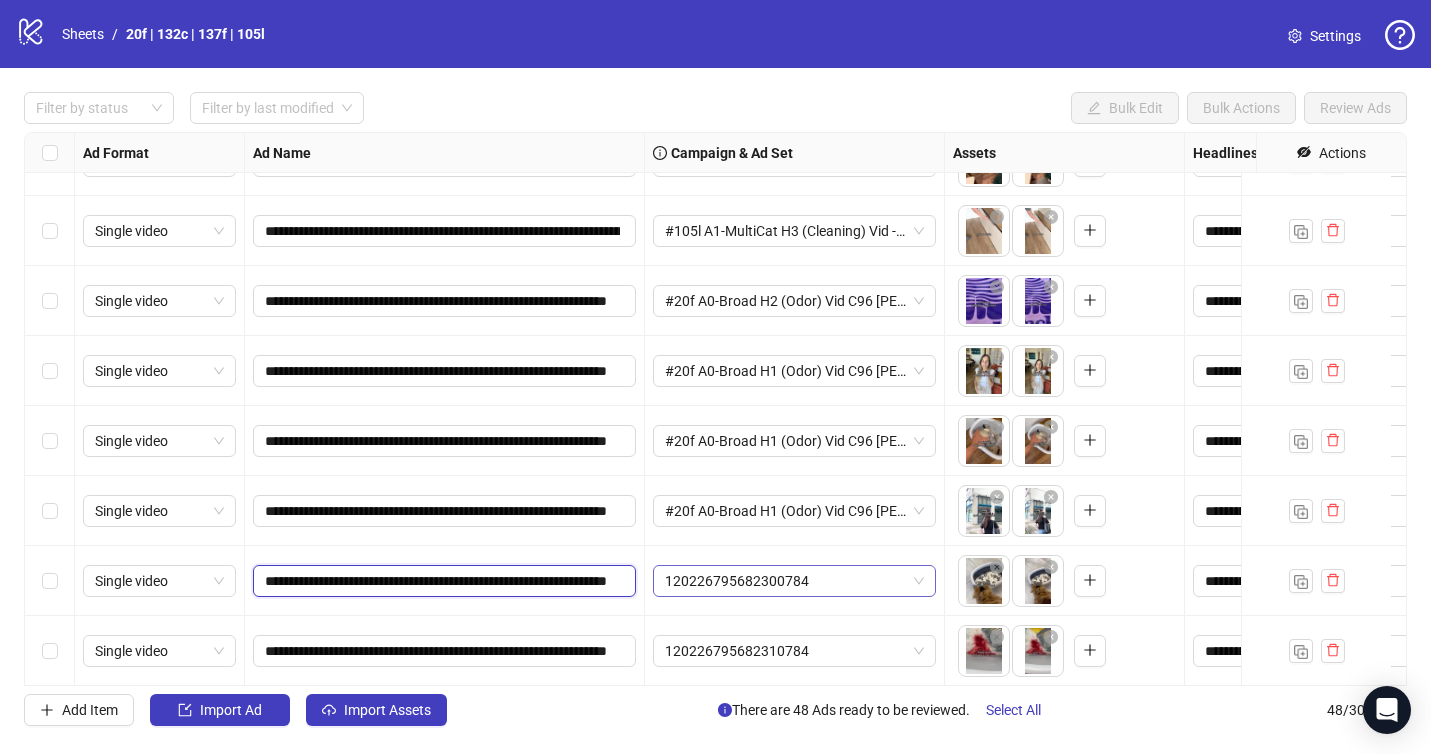 click on "120226795682300784" at bounding box center [794, 581] 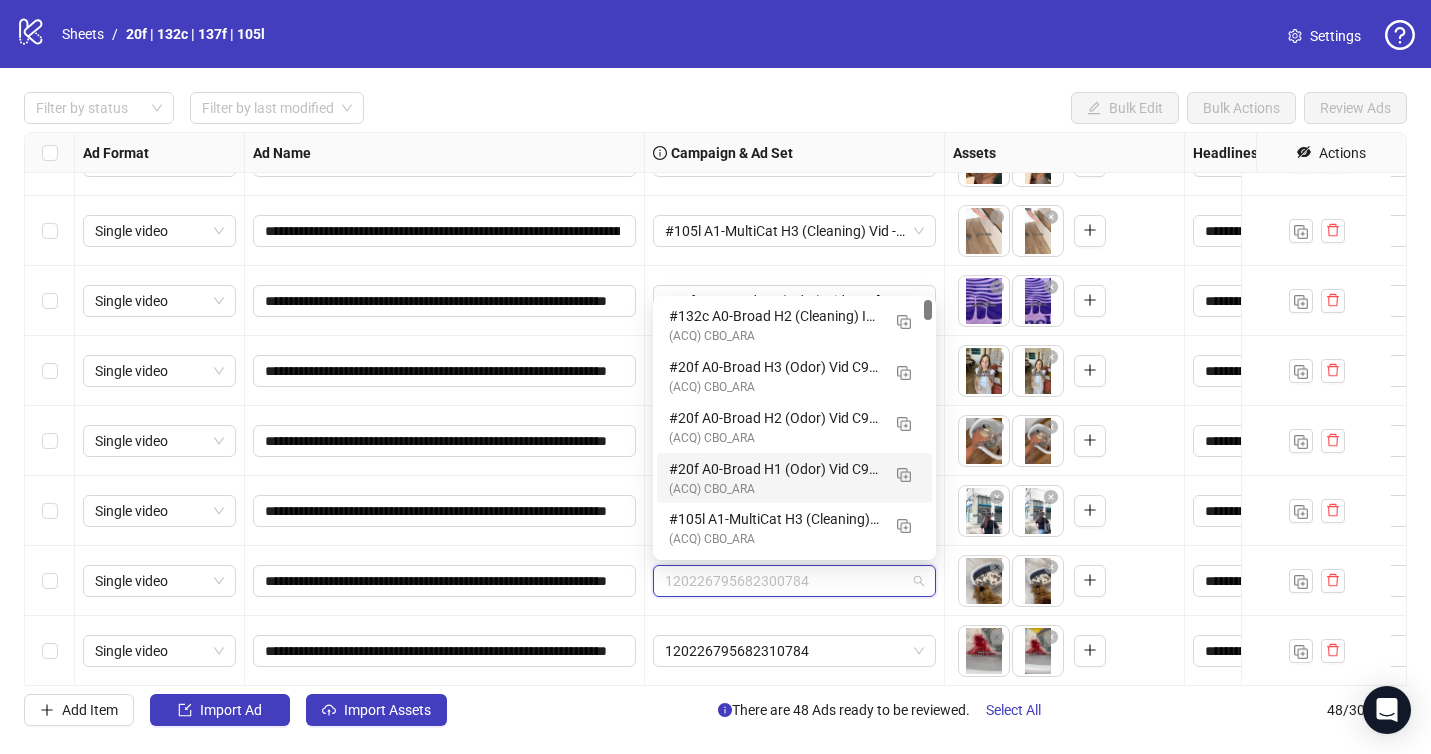 click on "#20f A0-Broad H1 (Odor) Vid C96 [PERSON_NAME] - 071225 M20" at bounding box center [774, 469] 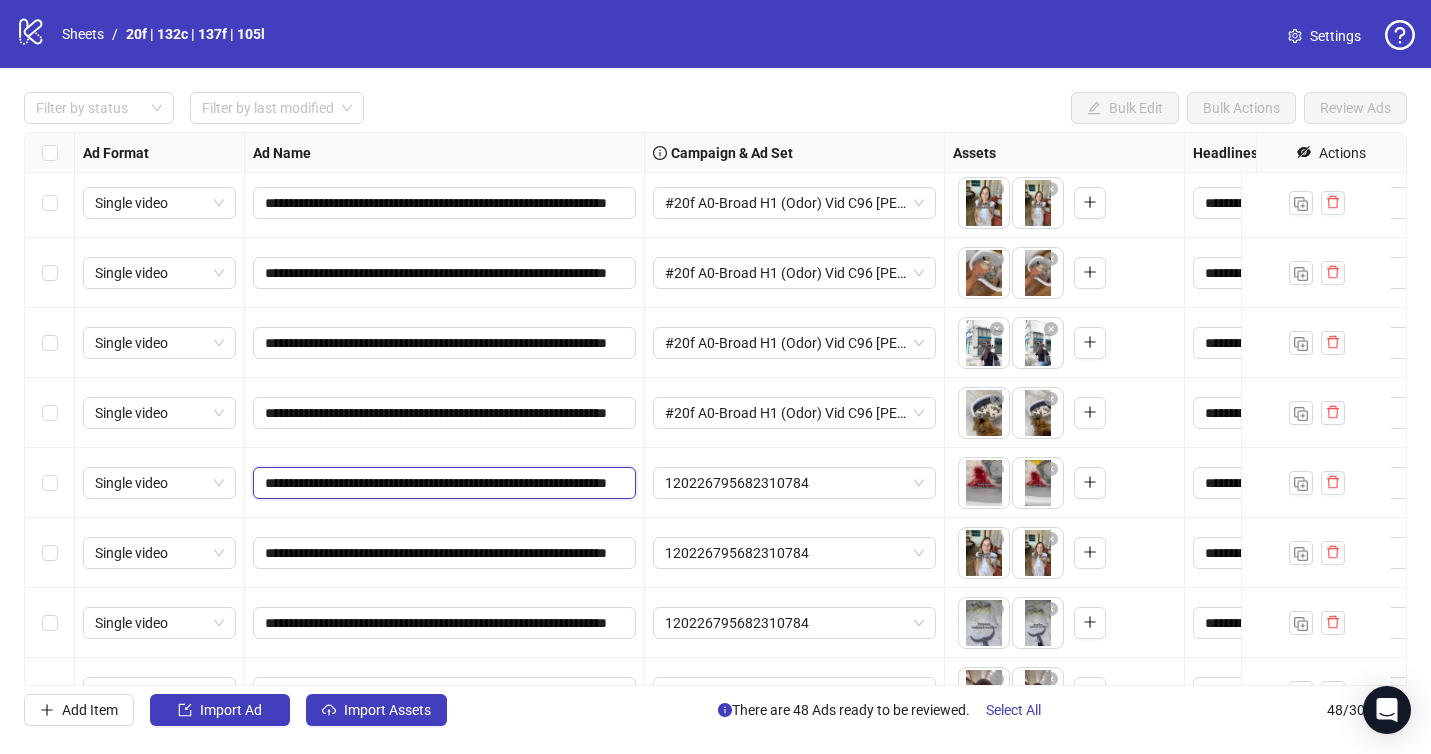 click on "**********" at bounding box center [442, 483] 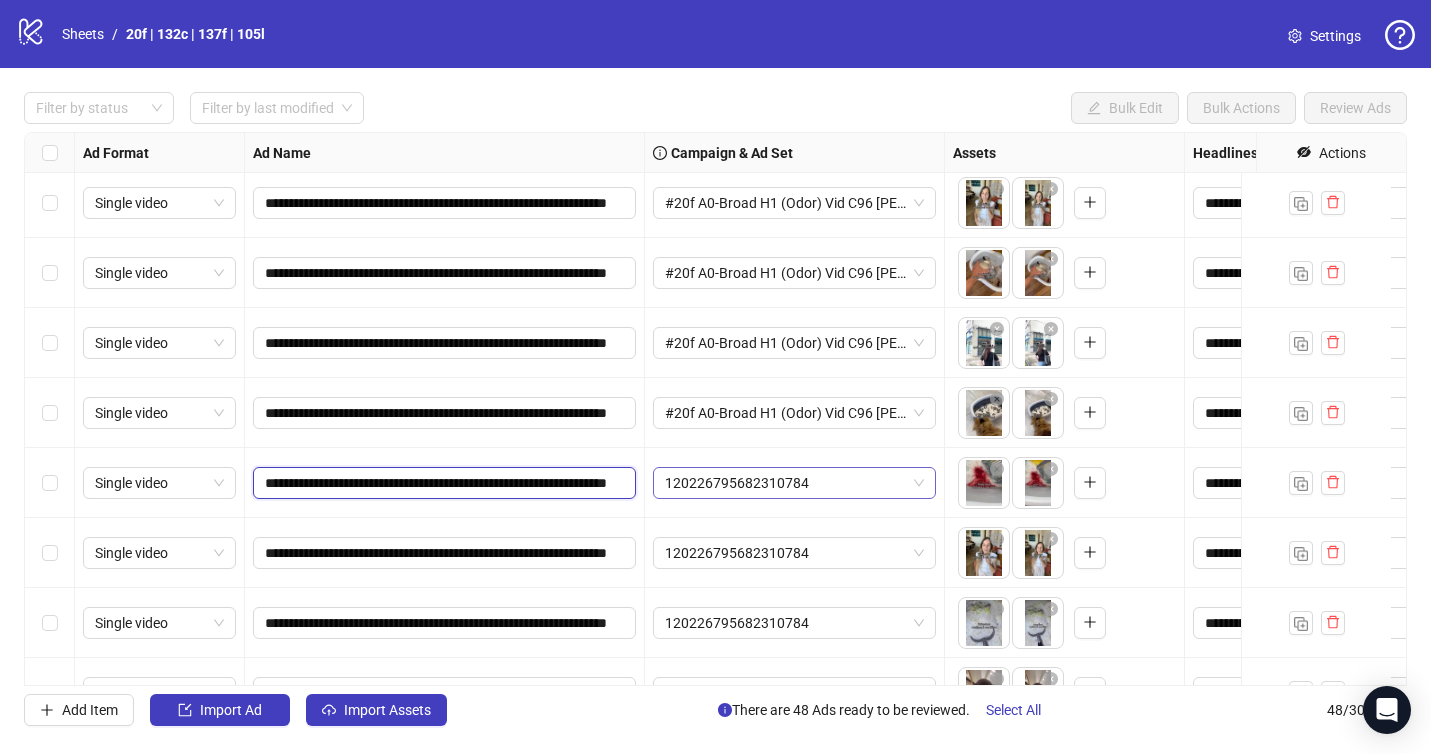 click on "120226795682310784" at bounding box center [794, 483] 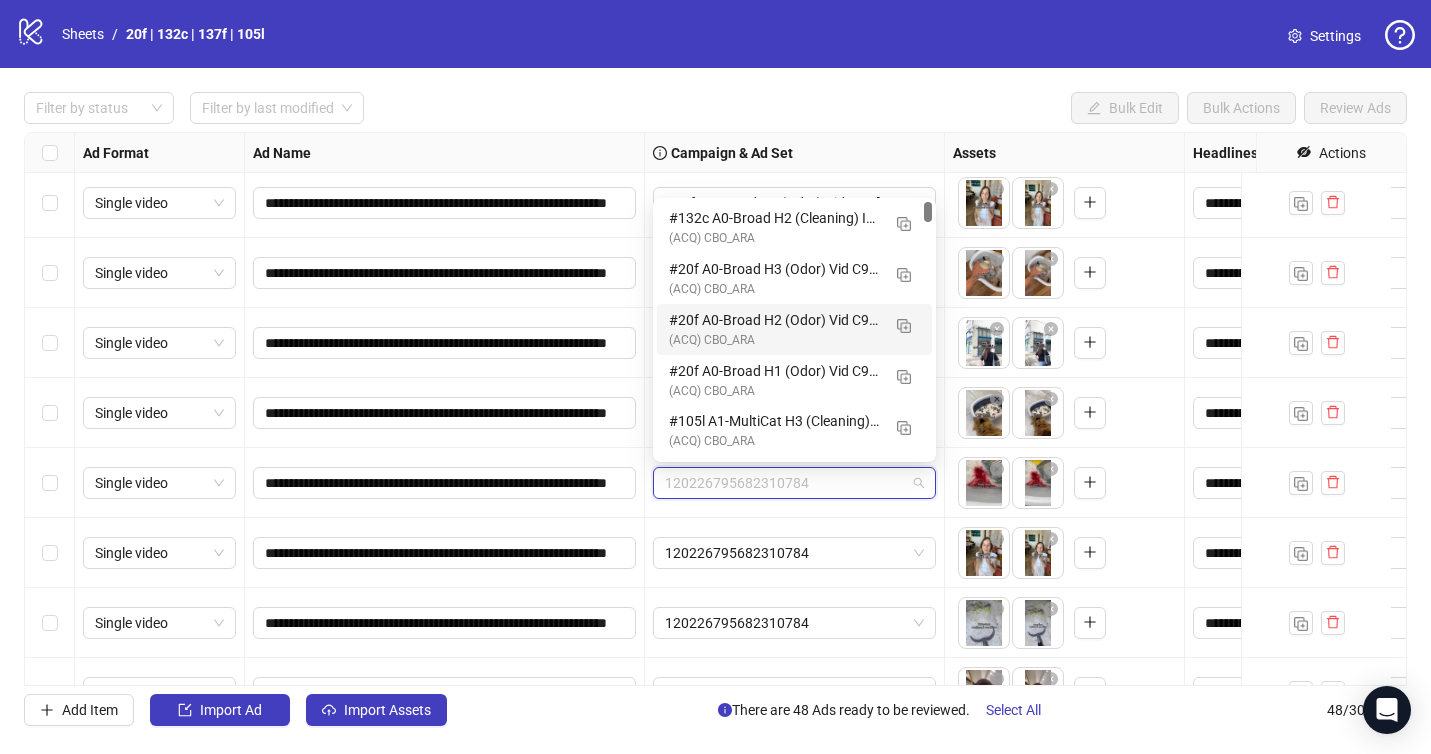 click on "#20f A0-Broad H2 (Odor) Vid C96 [PERSON_NAME] - 071225 M20" at bounding box center [774, 320] 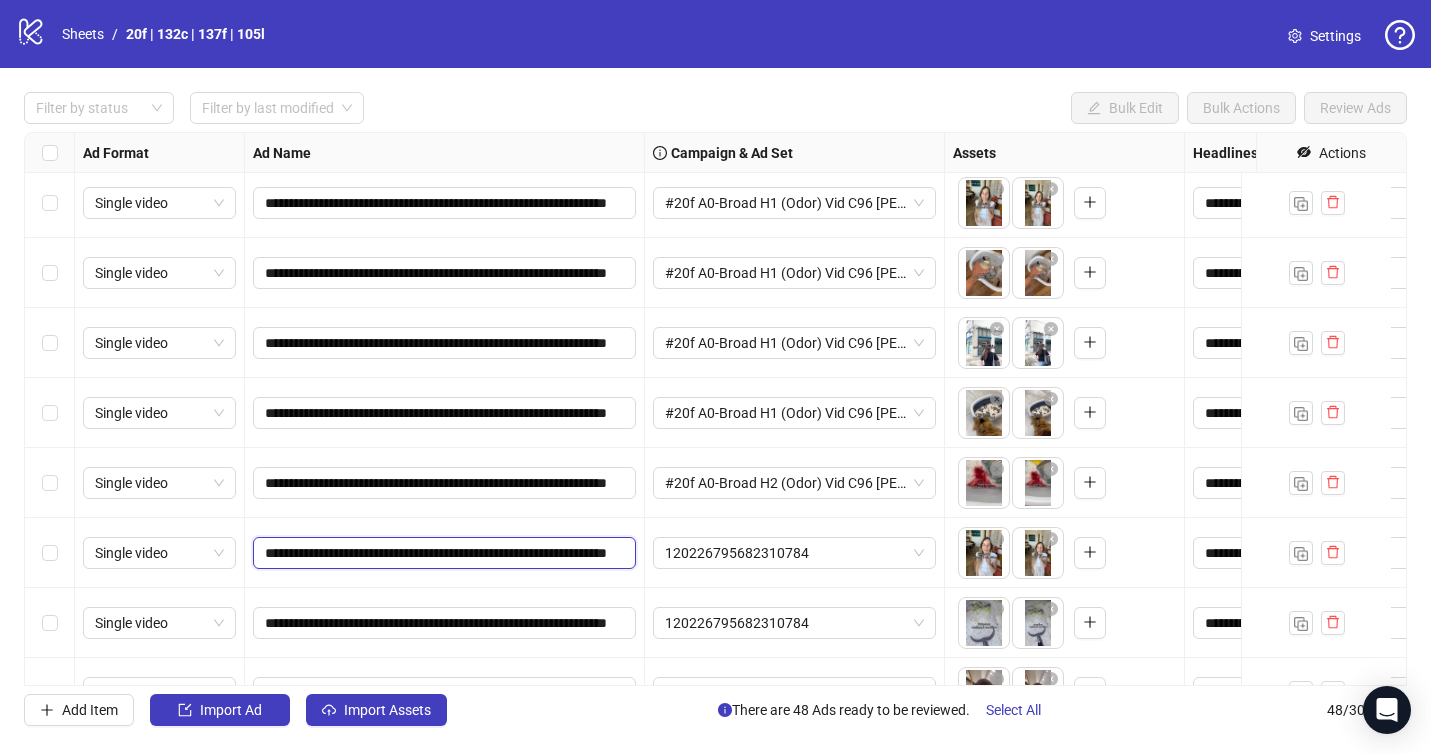click on "**********" at bounding box center [442, 553] 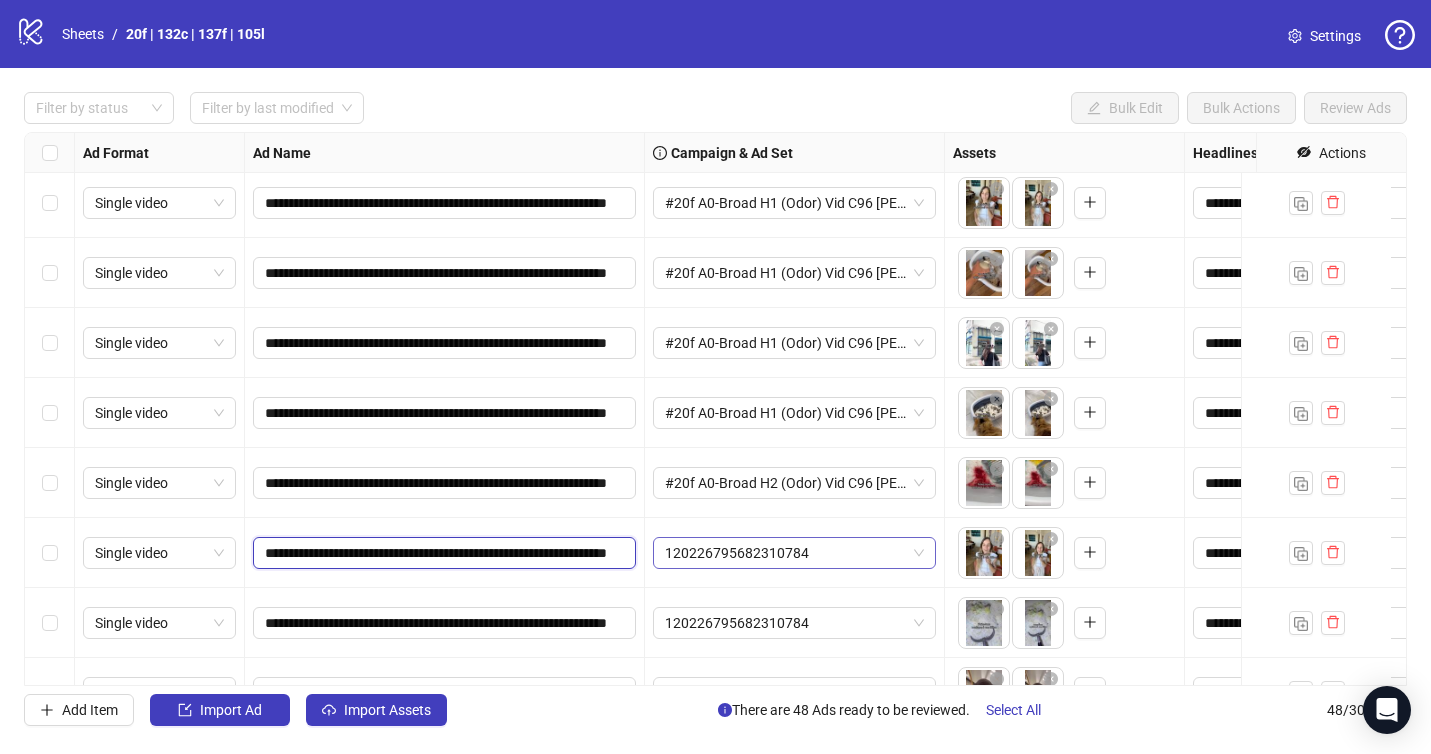 click on "120226795682310784" at bounding box center [794, 553] 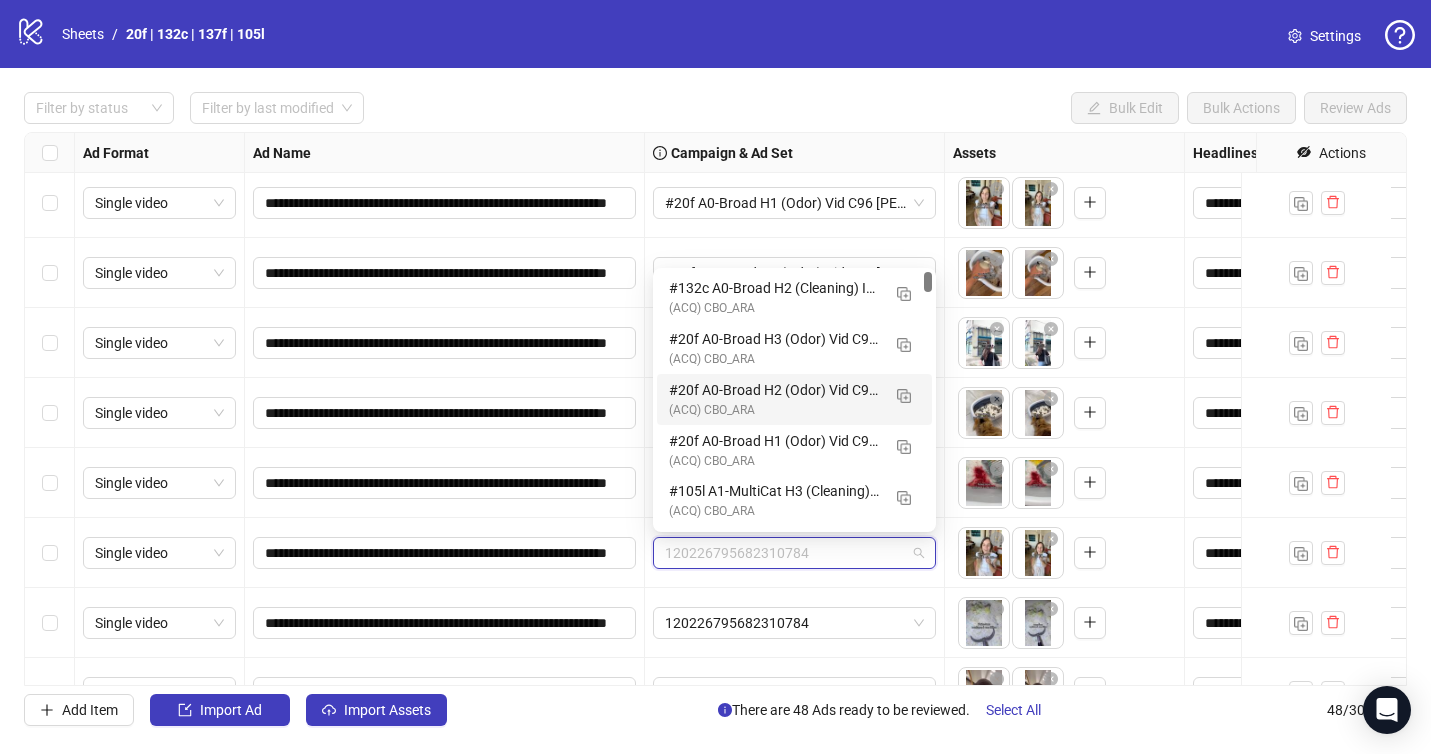 click on "#20f A0-Broad H2 (Odor) Vid C96 [PERSON_NAME] - 071225 M20" at bounding box center [774, 390] 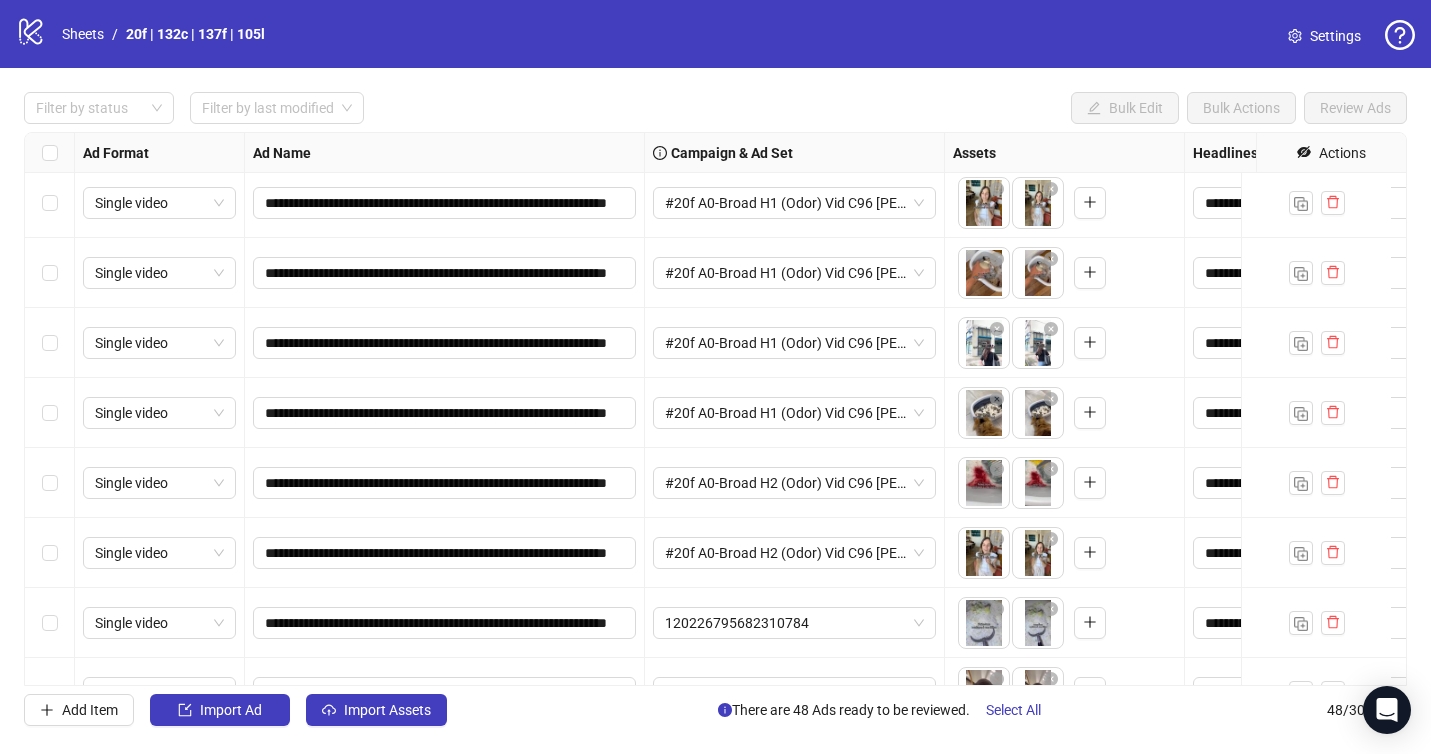 click on "**********" at bounding box center (715, 409) 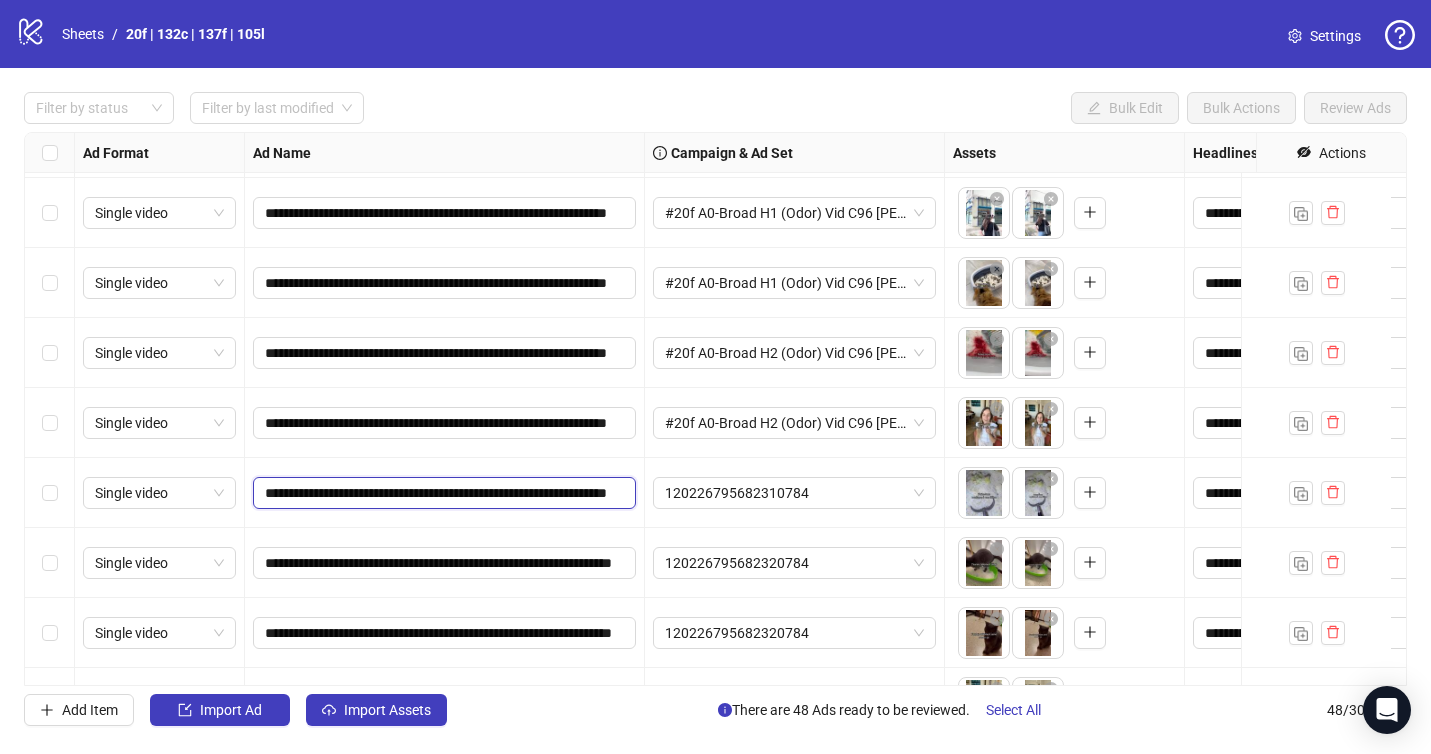 click on "**********" at bounding box center [442, 493] 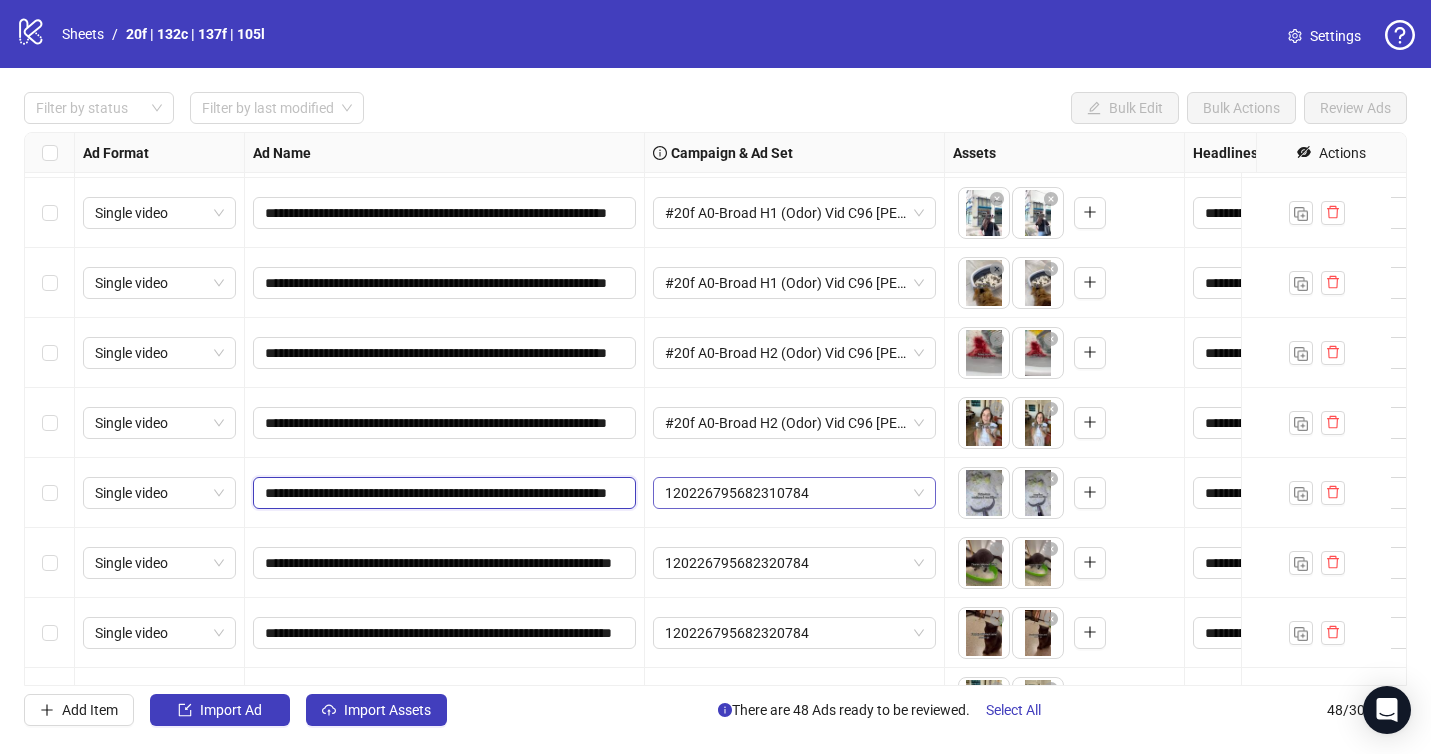 click on "120226795682310784" at bounding box center [794, 493] 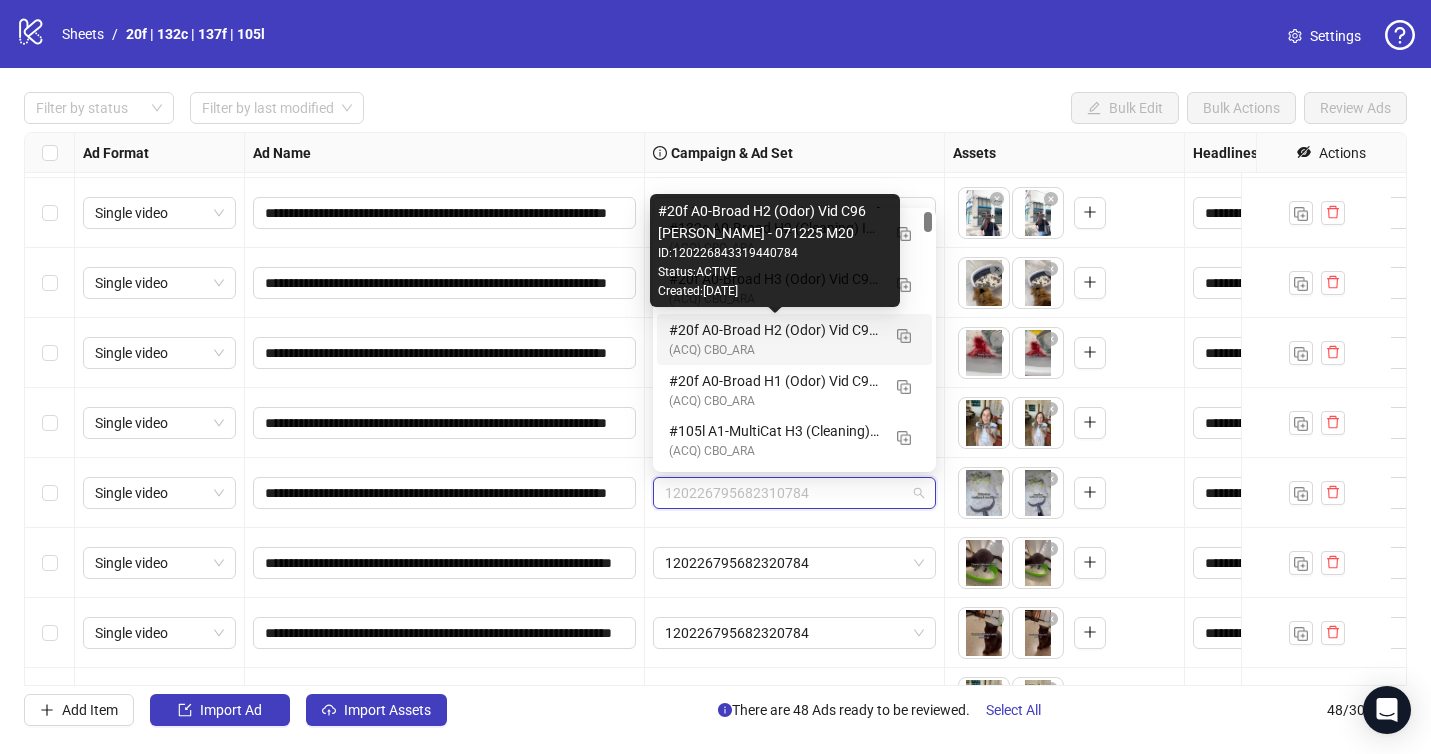 click on "#20f A0-Broad H2 (Odor) Vid C96 [PERSON_NAME] - 071225 M20" at bounding box center [774, 330] 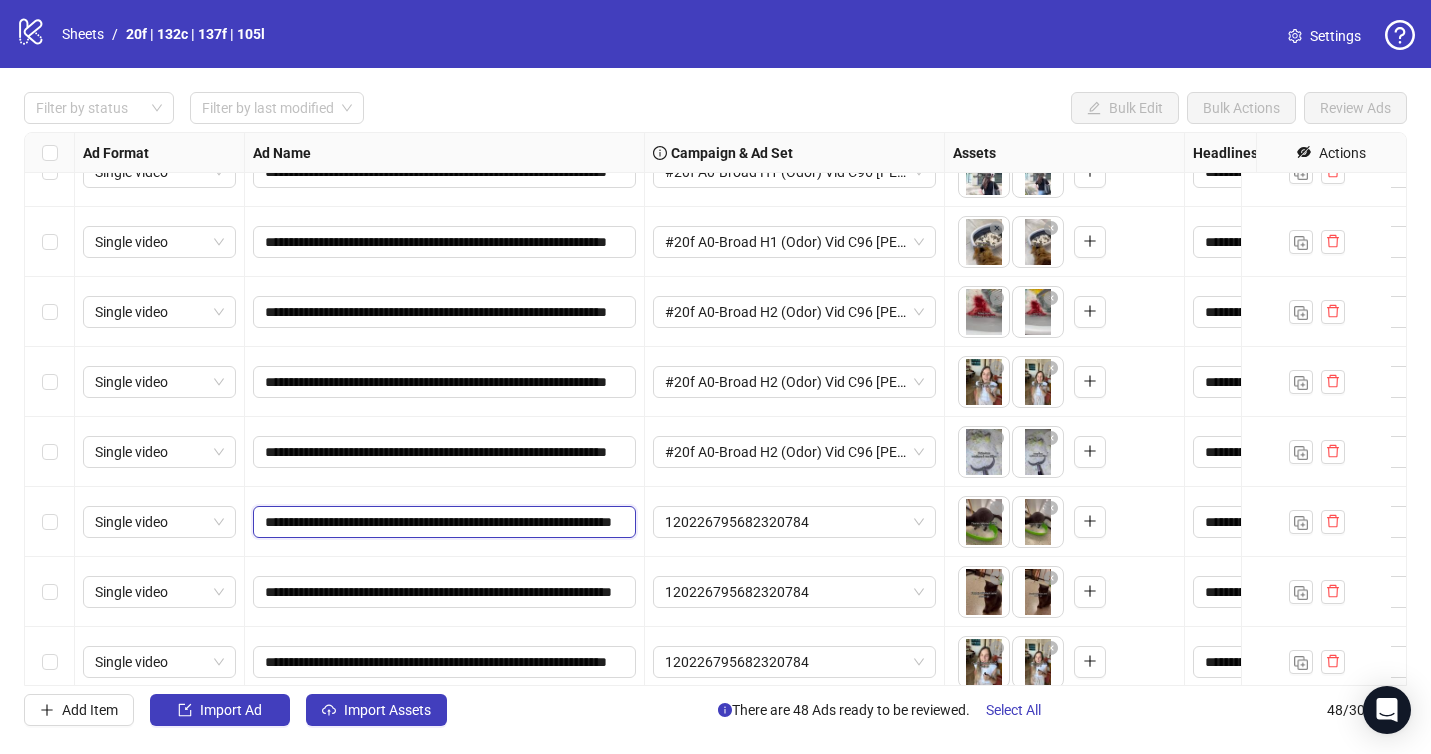 drag, startPoint x: 585, startPoint y: 516, endPoint x: 574, endPoint y: 529, distance: 17.029387 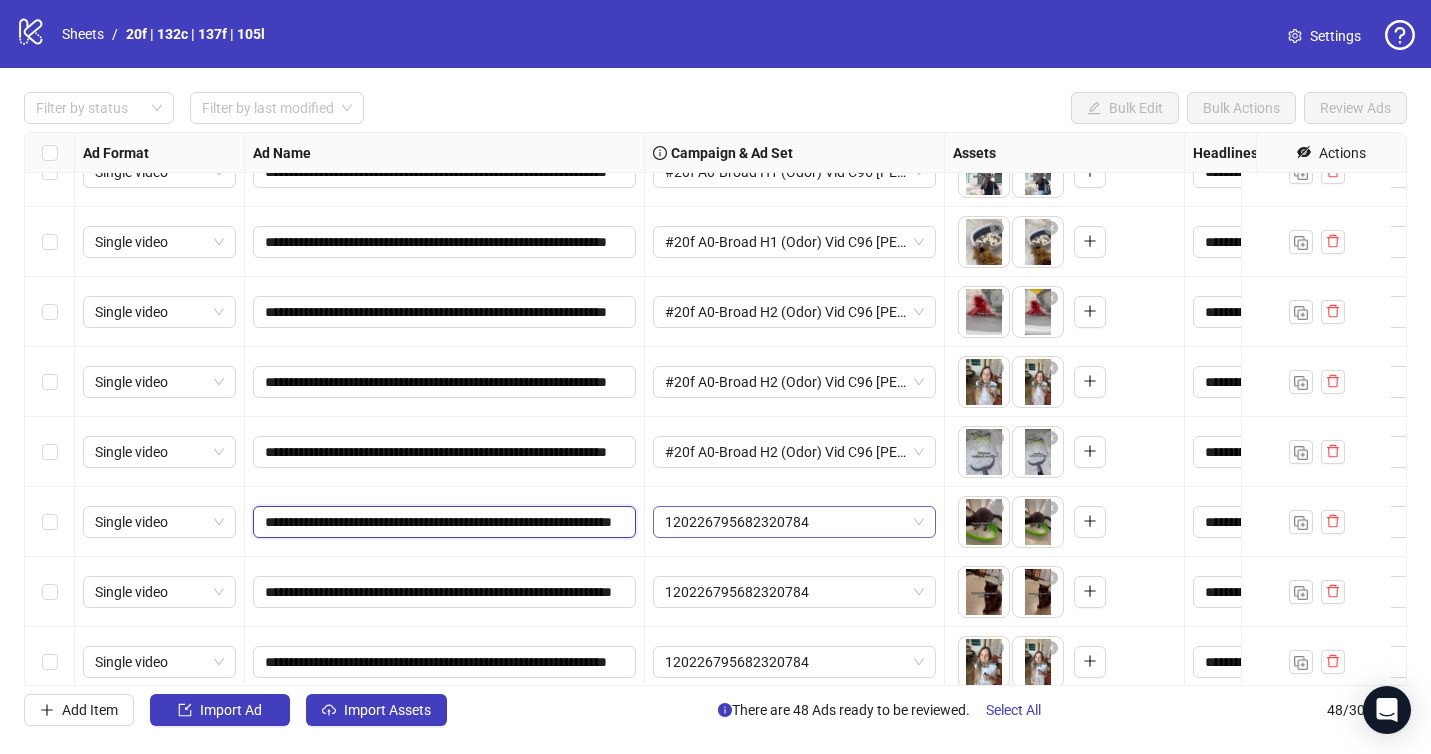 drag, startPoint x: 575, startPoint y: 526, endPoint x: 659, endPoint y: 531, distance: 84.14868 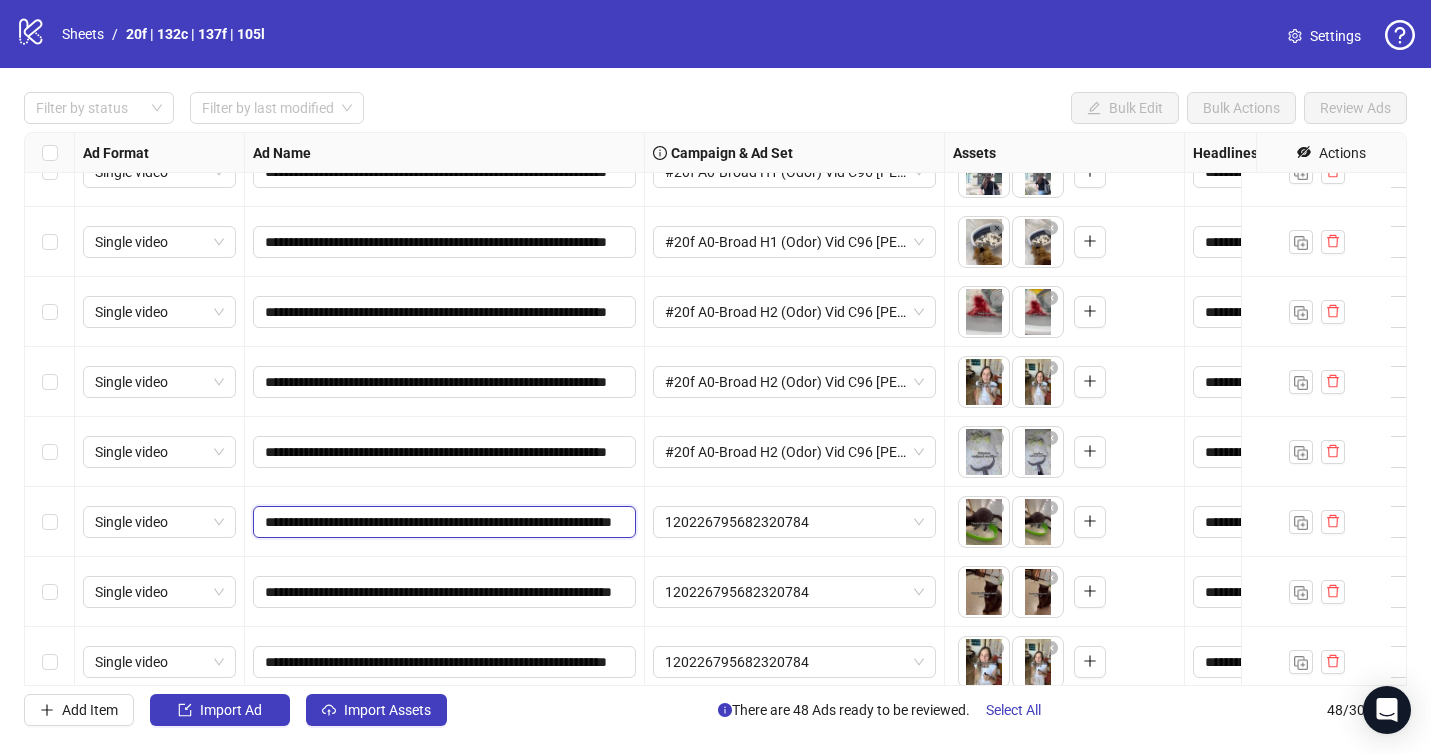 drag, startPoint x: 597, startPoint y: 525, endPoint x: 635, endPoint y: 522, distance: 38.118237 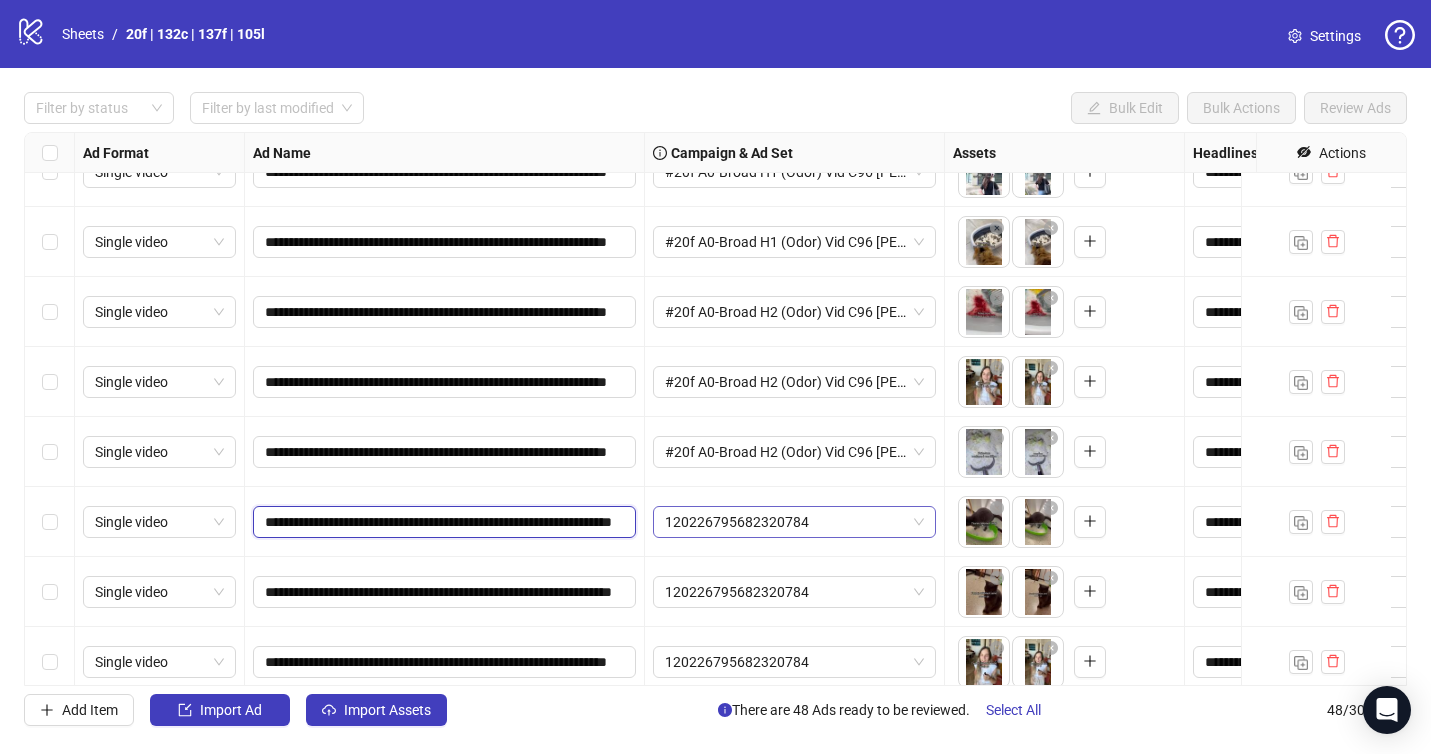 click on "120226795682320784" at bounding box center (794, 522) 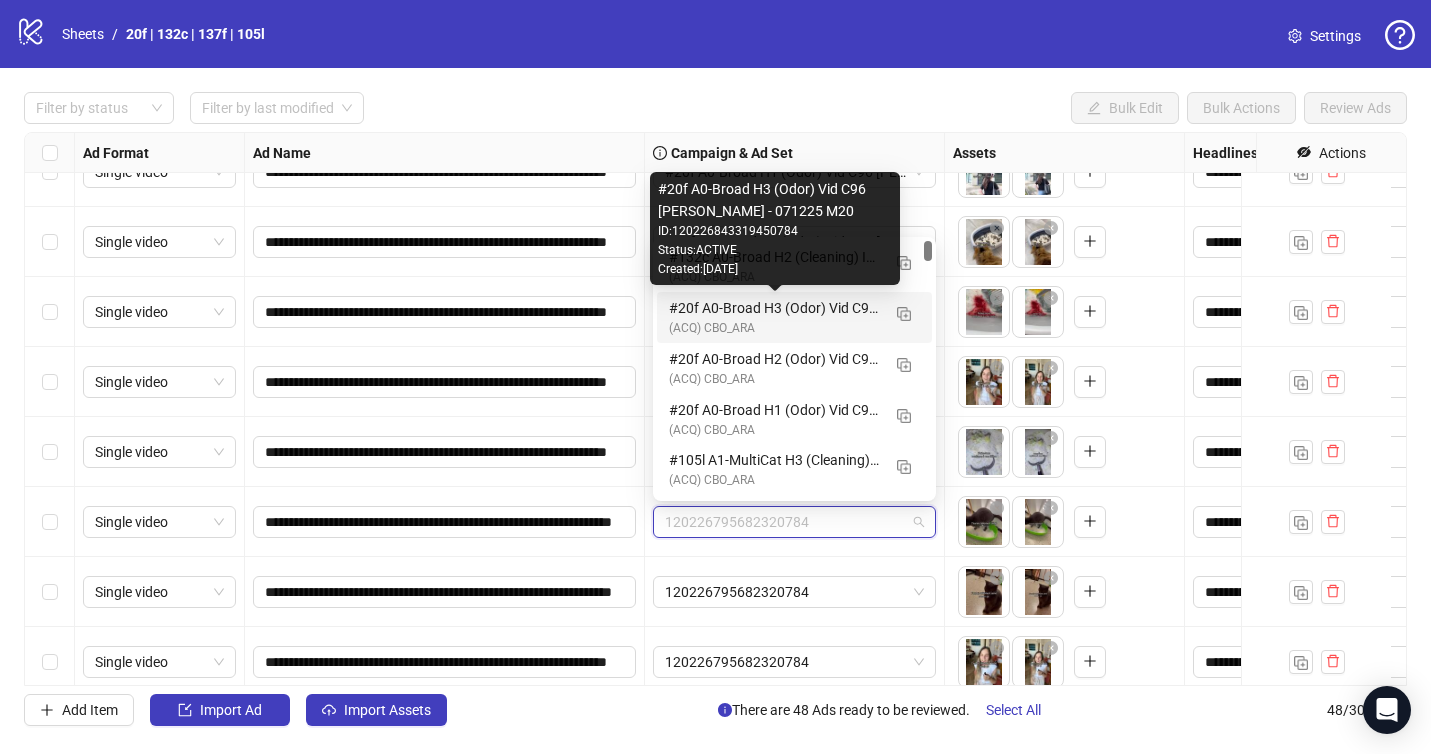 click on "#20f A0-Broad H3 (Odor) Vid C96 [PERSON_NAME] - 071225 M20" at bounding box center (774, 308) 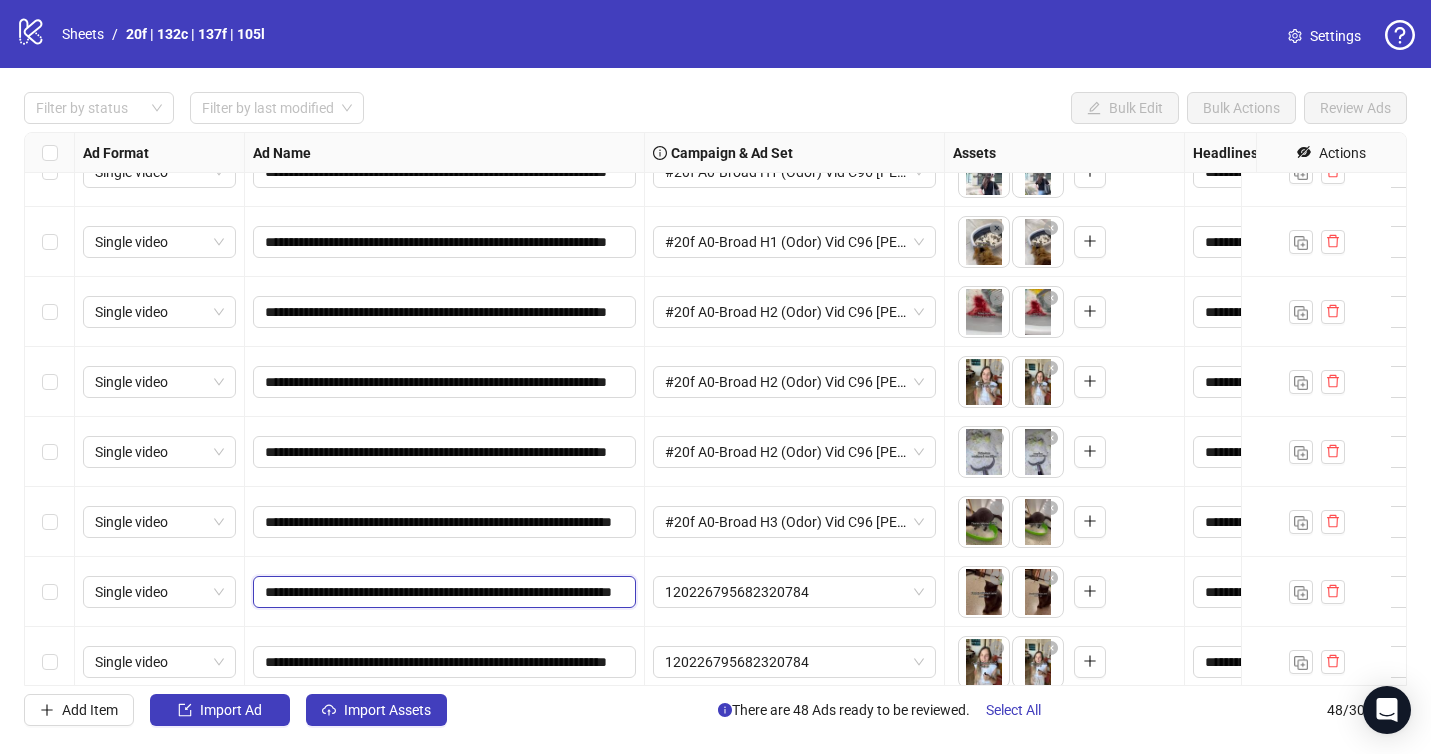 click on "**********" at bounding box center [442, 592] 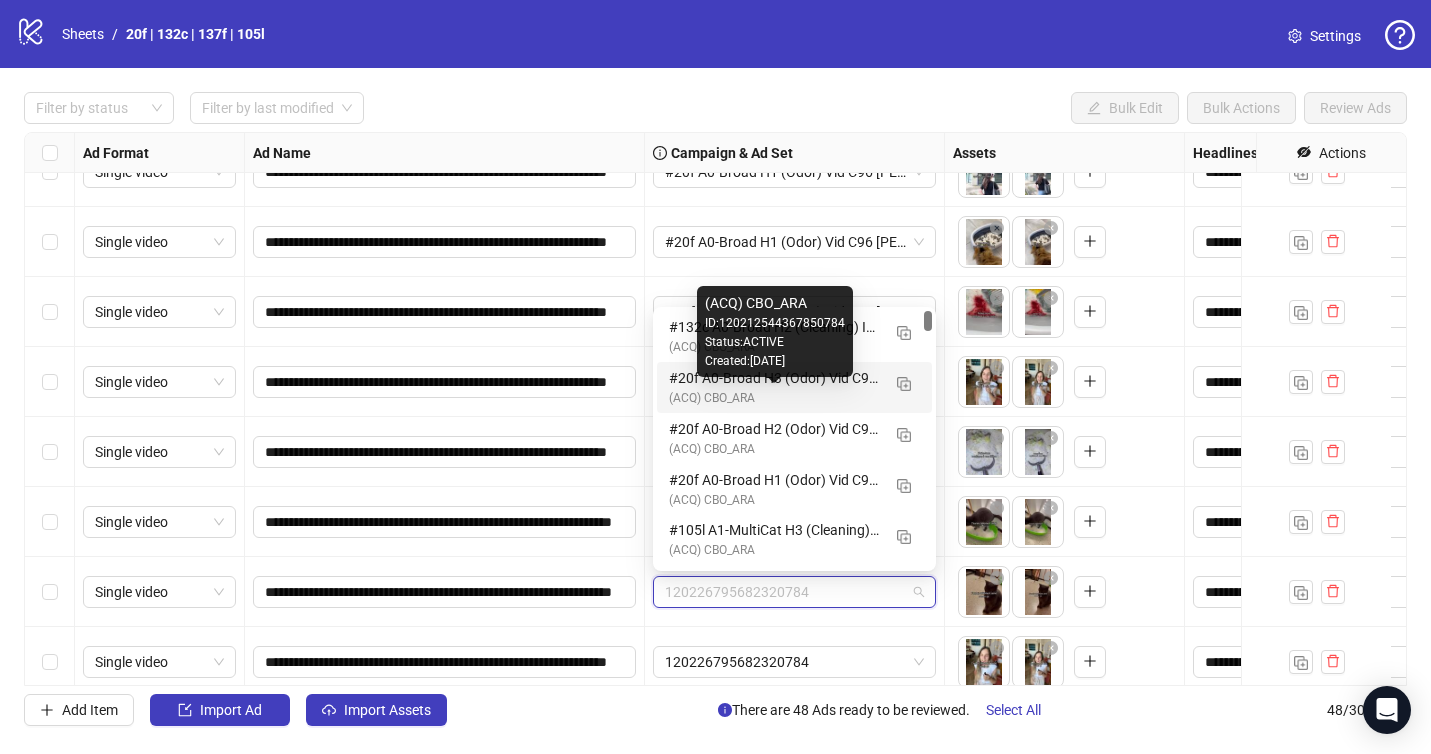 click on "(ACQ) CBO_ARA" at bounding box center [774, 398] 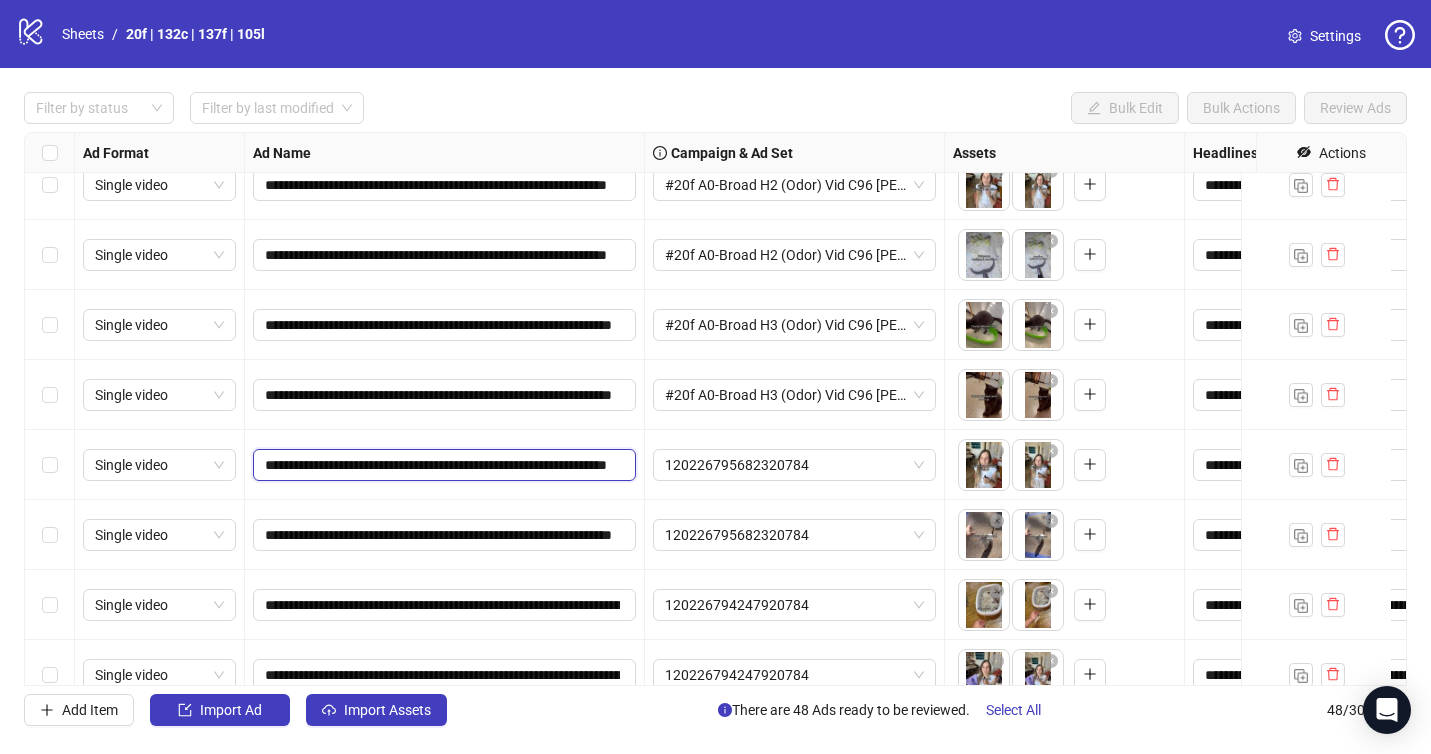 click on "**********" at bounding box center [442, 465] 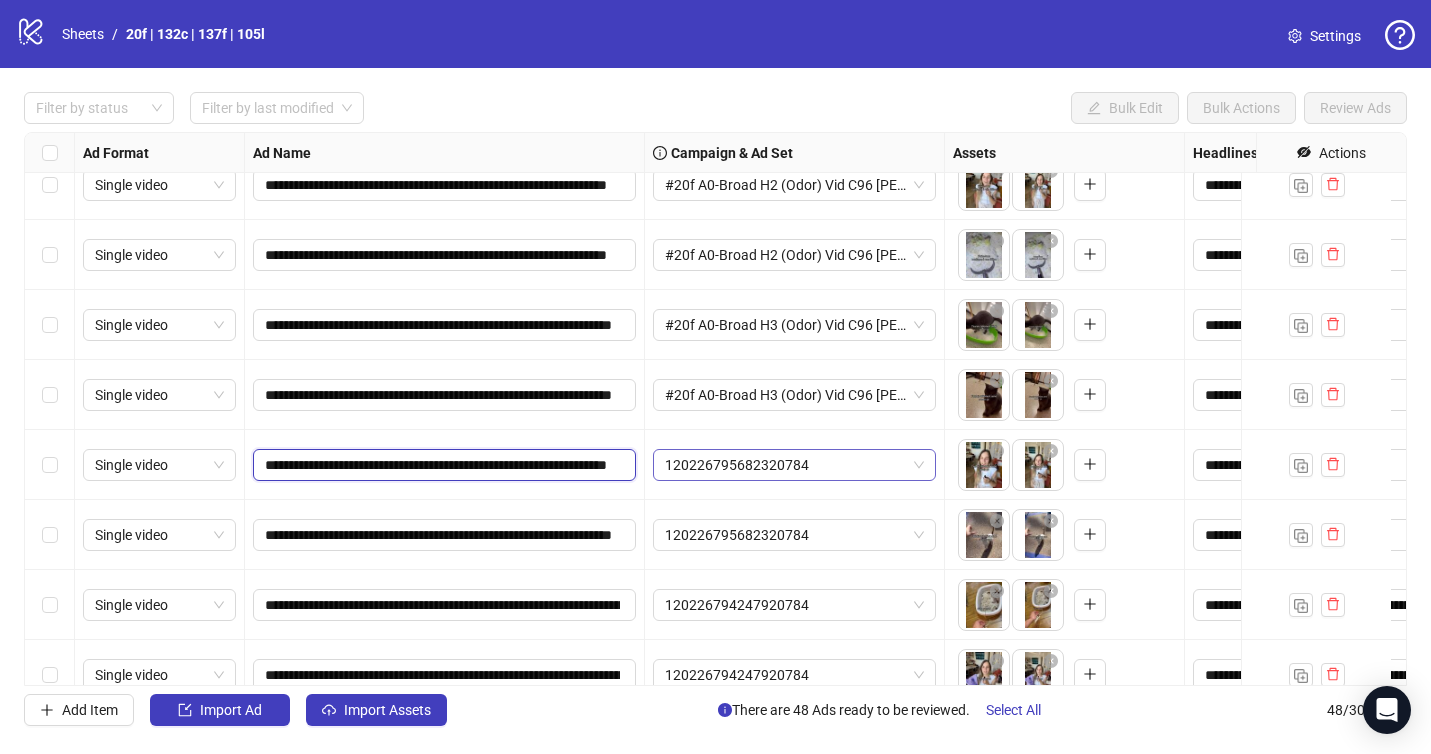drag, startPoint x: 585, startPoint y: 467, endPoint x: 660, endPoint y: 473, distance: 75.23962 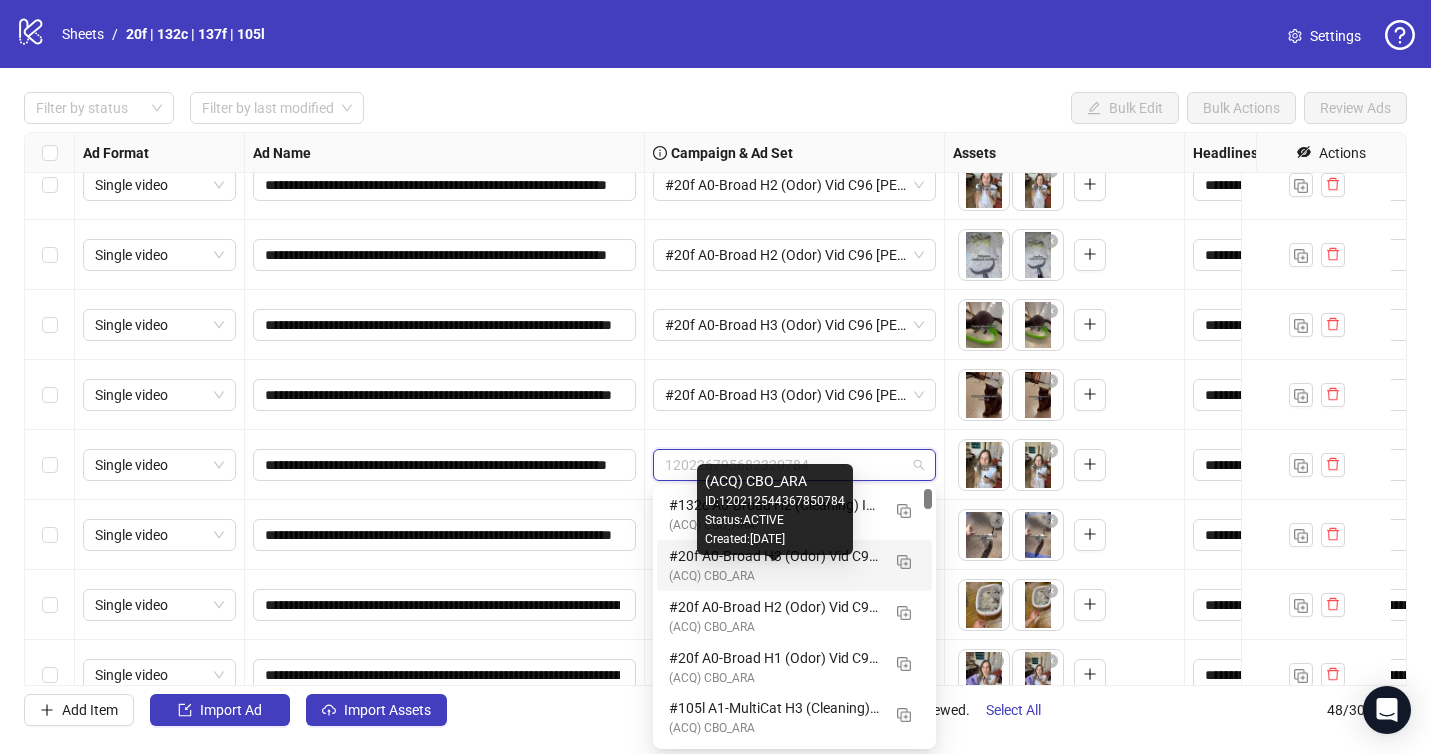 click on "(ACQ) CBO_ARA" at bounding box center [774, 576] 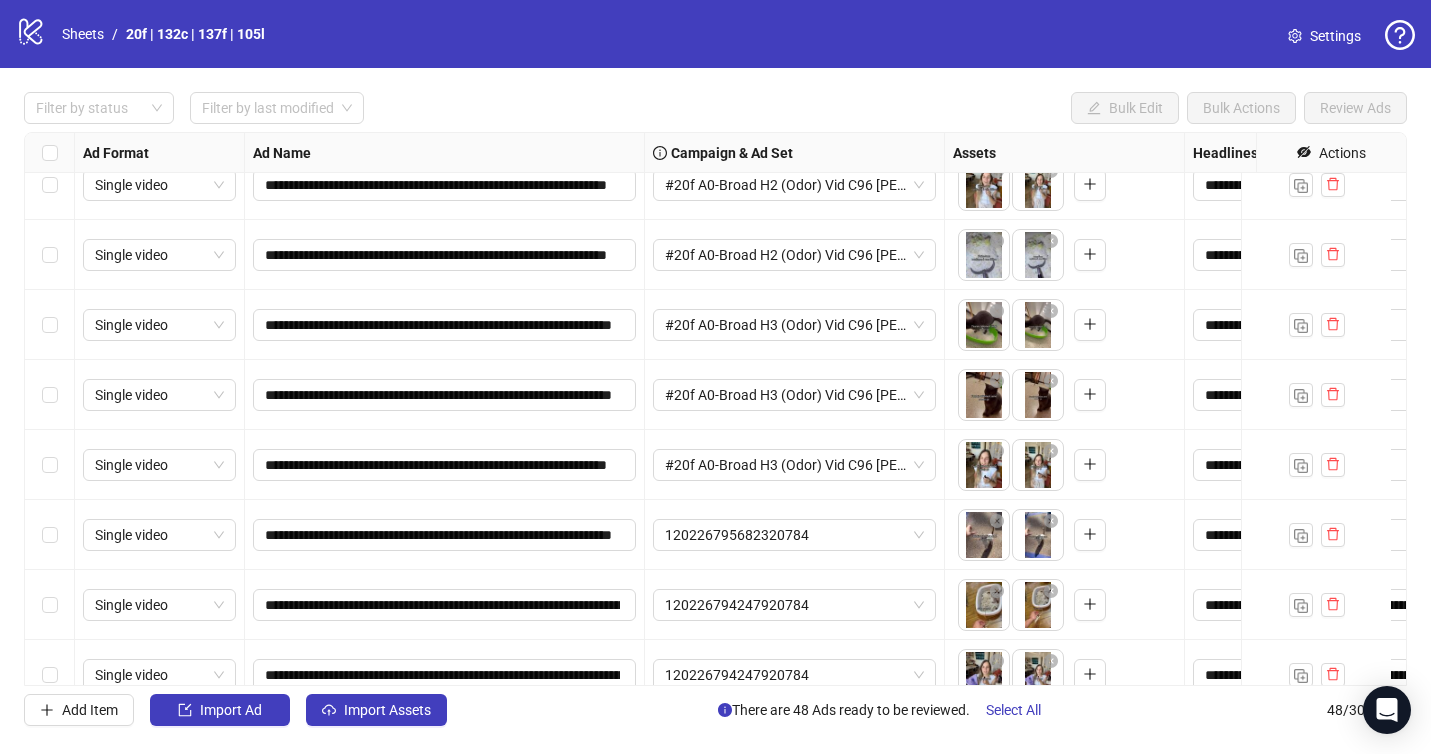 click on "**********" at bounding box center (715, 409) 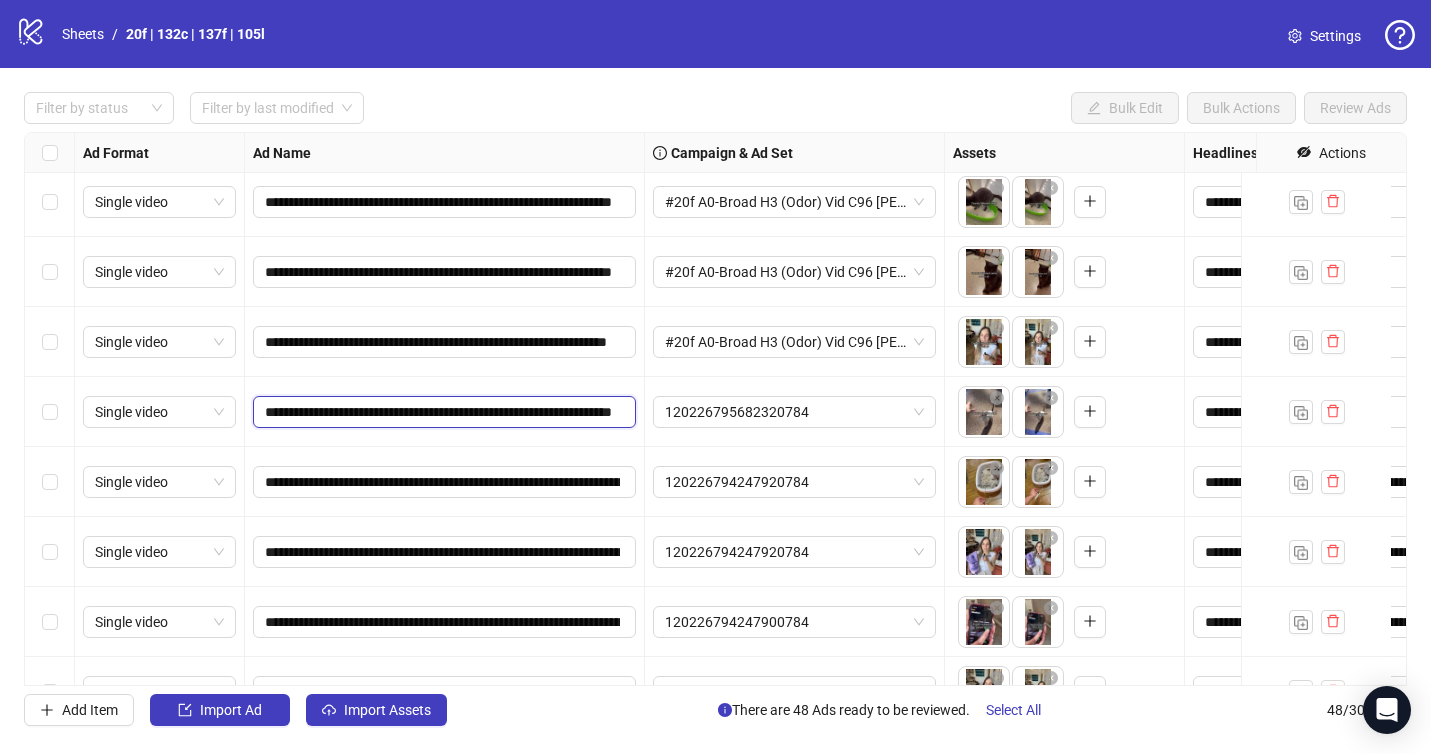 drag, startPoint x: 581, startPoint y: 412, endPoint x: 631, endPoint y: 414, distance: 50.039986 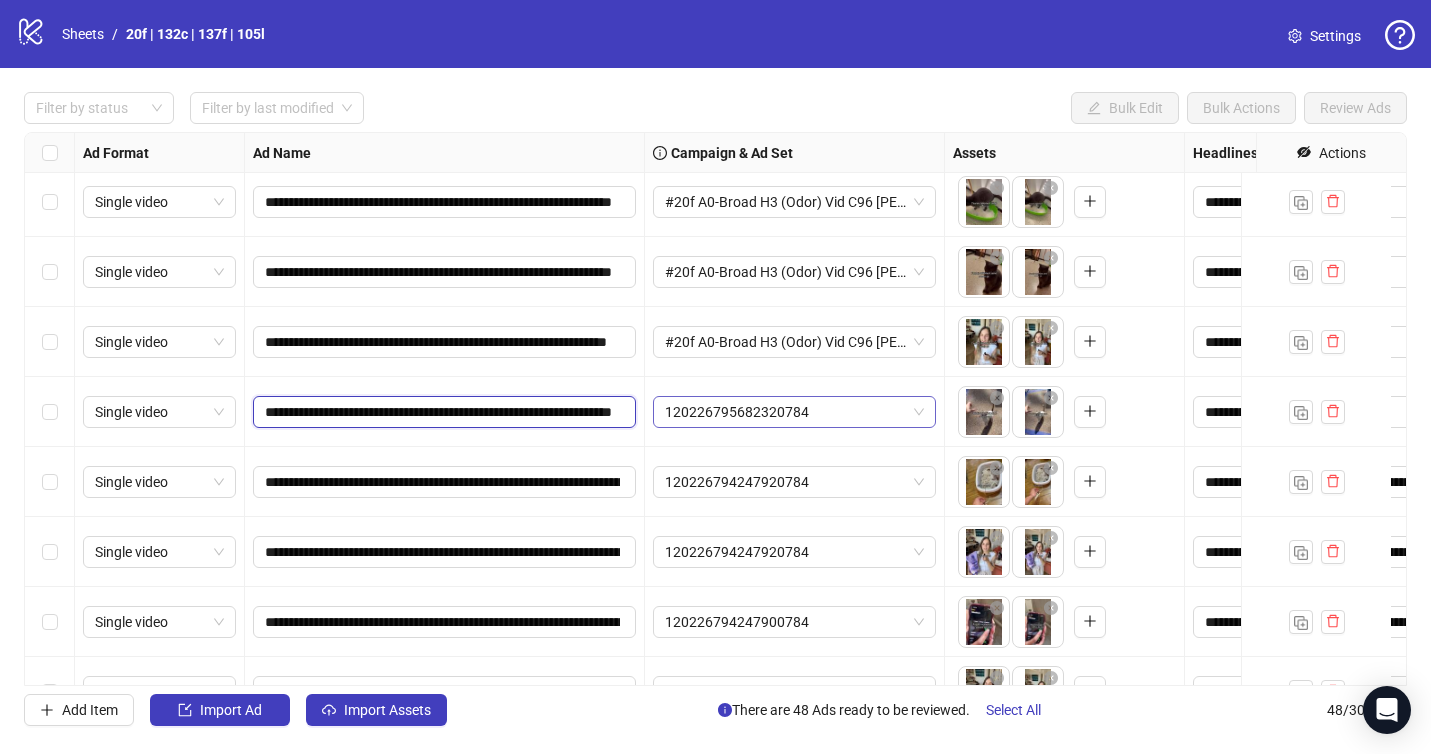 click on "120226795682320784" at bounding box center (794, 412) 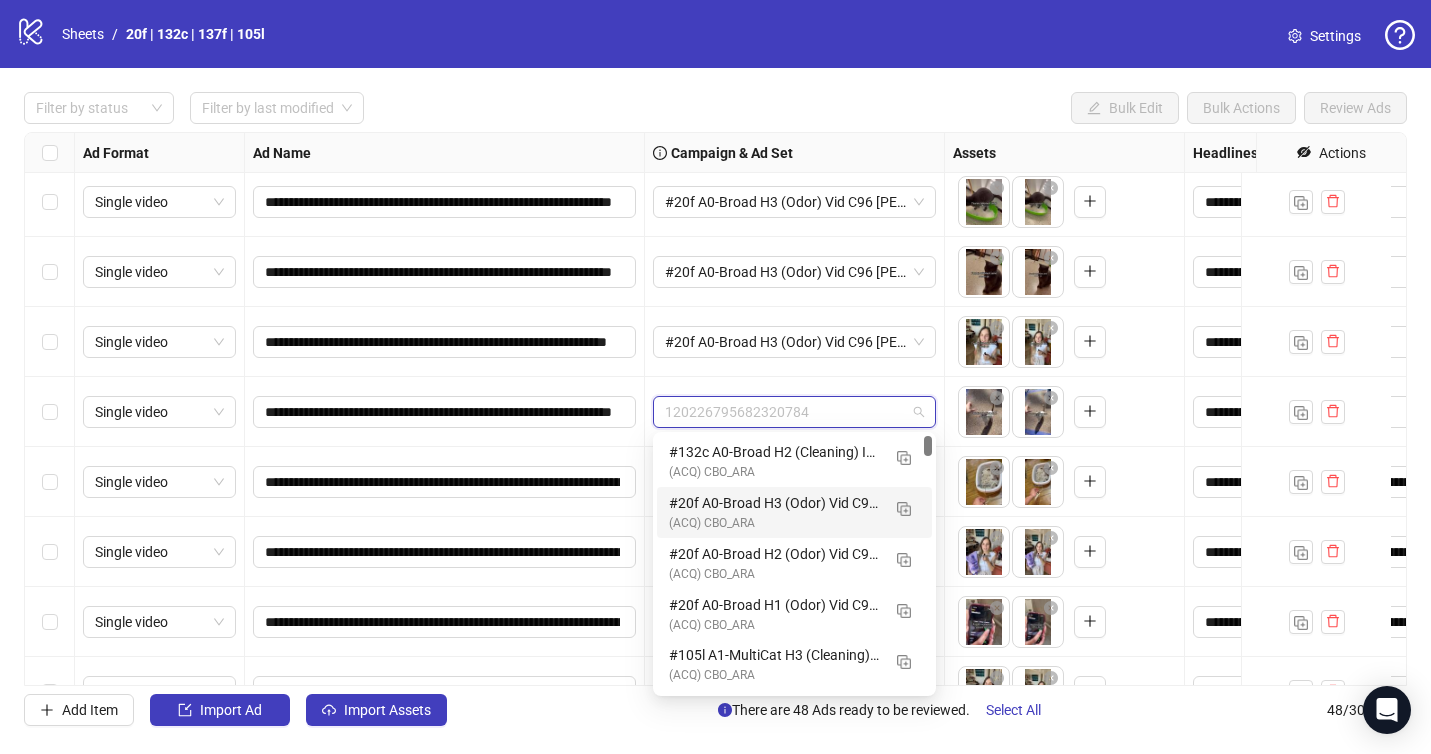 click on "#20f A0-Broad H3 (Odor) Vid C96 [PERSON_NAME] - 071225 M20" at bounding box center [774, 503] 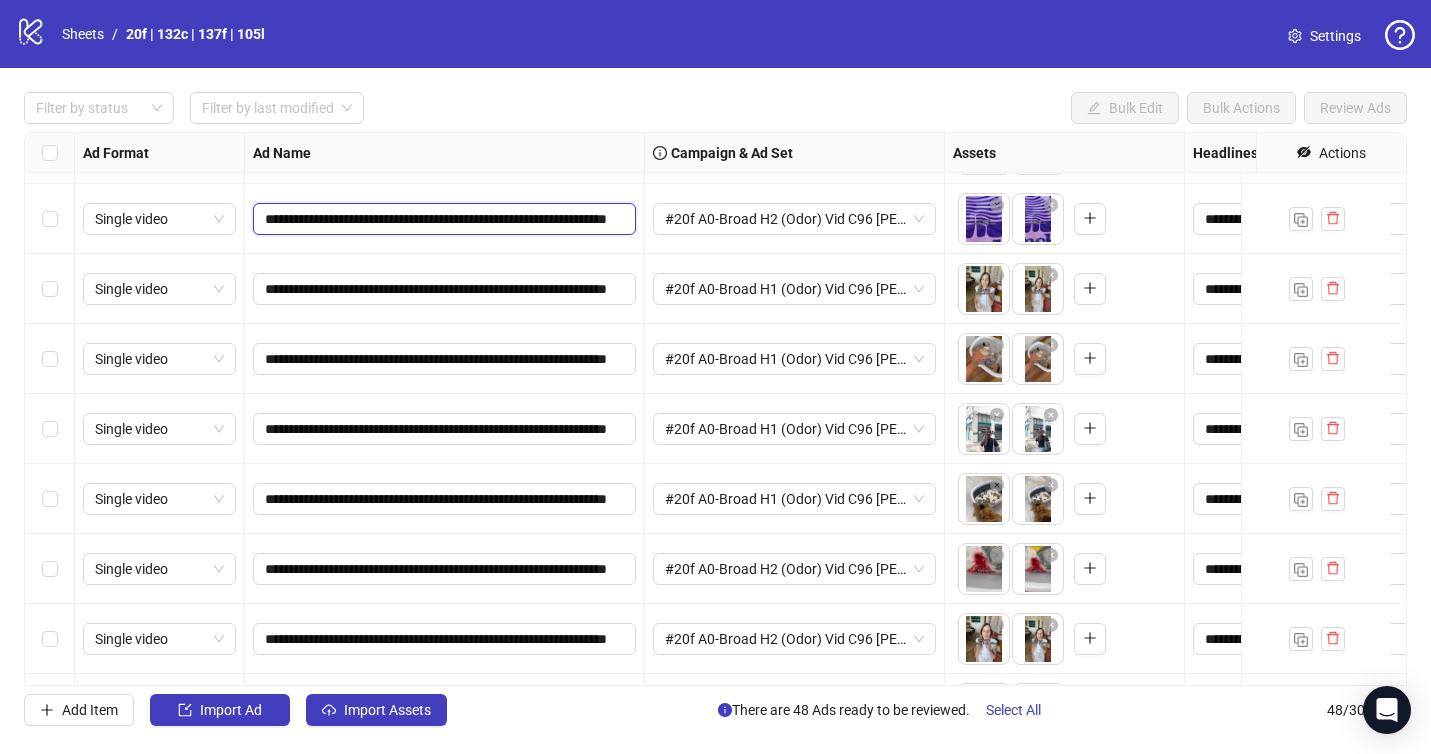 click on "**********" at bounding box center (442, 219) 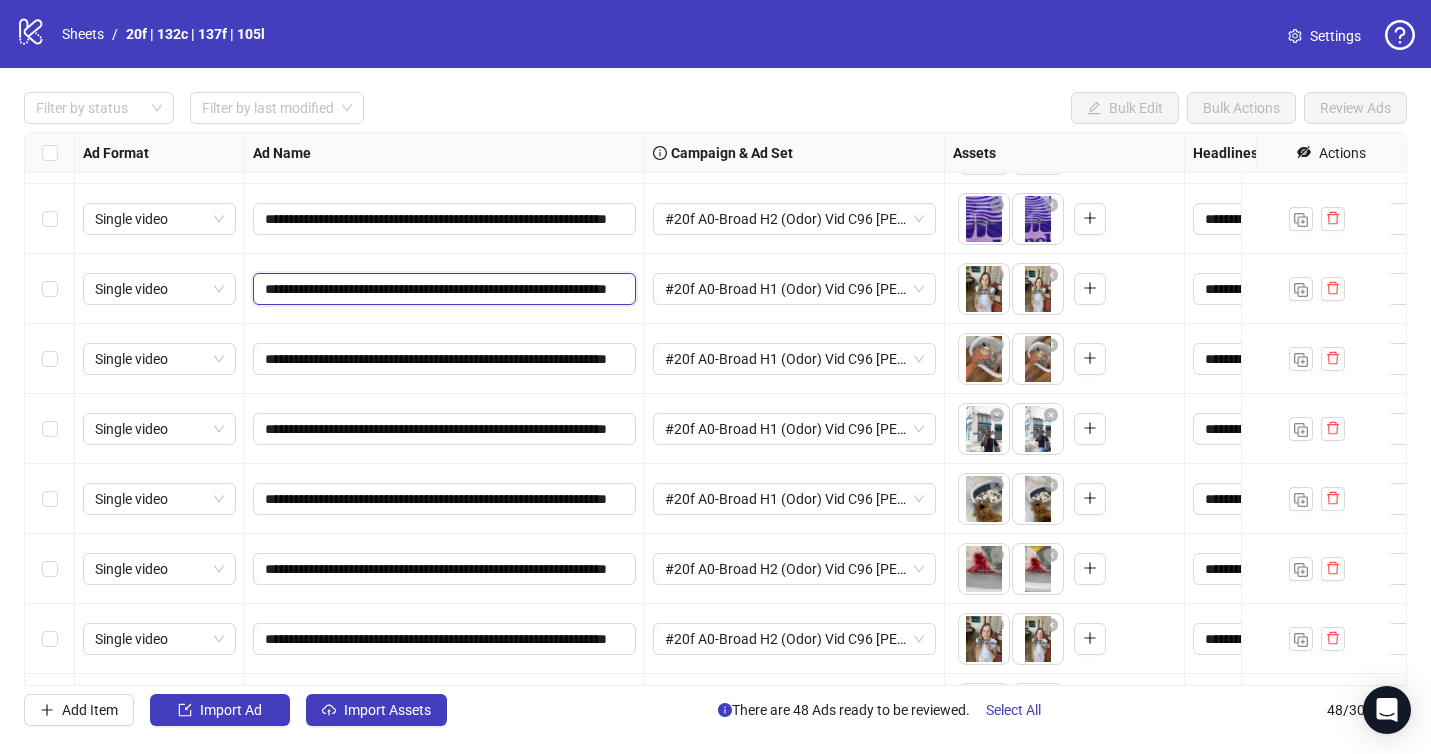 click on "**********" at bounding box center [442, 289] 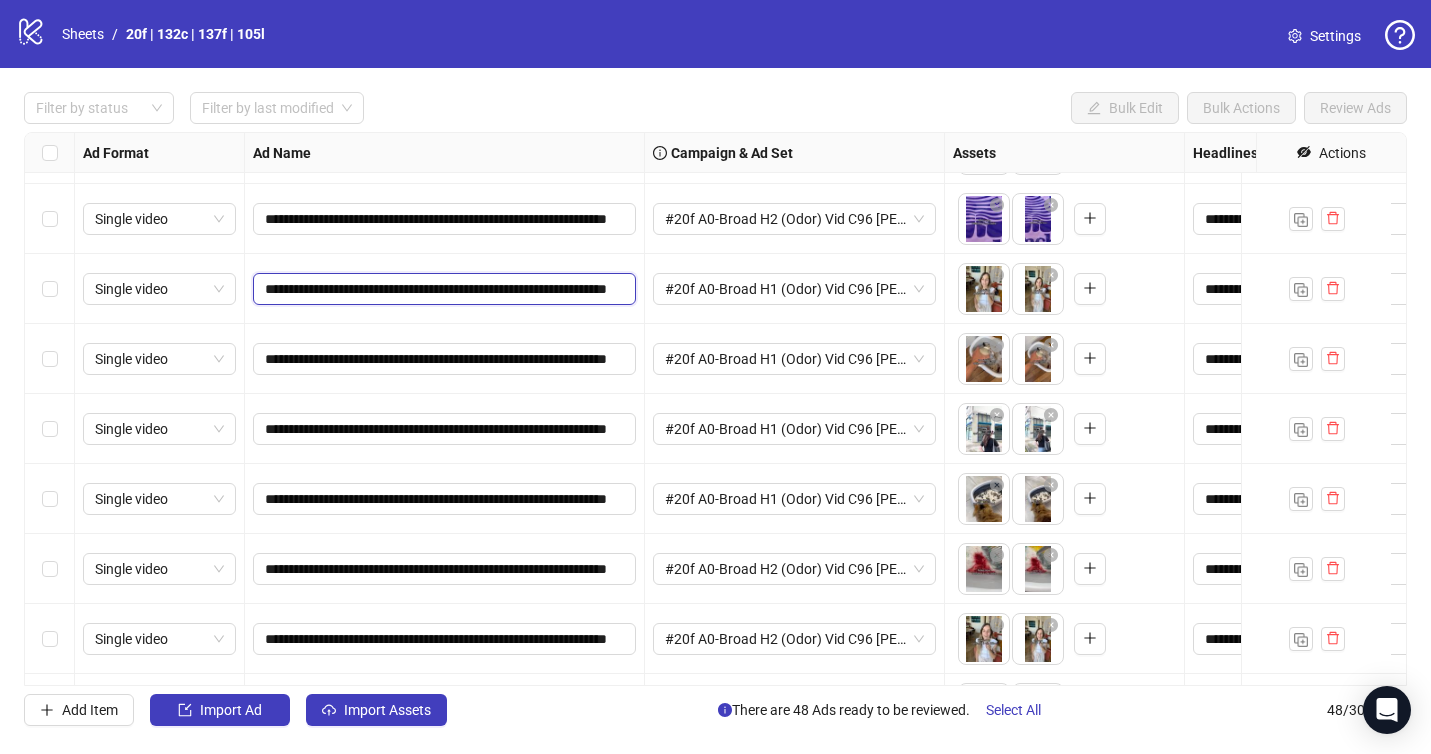 click on "**********" at bounding box center (444, 289) 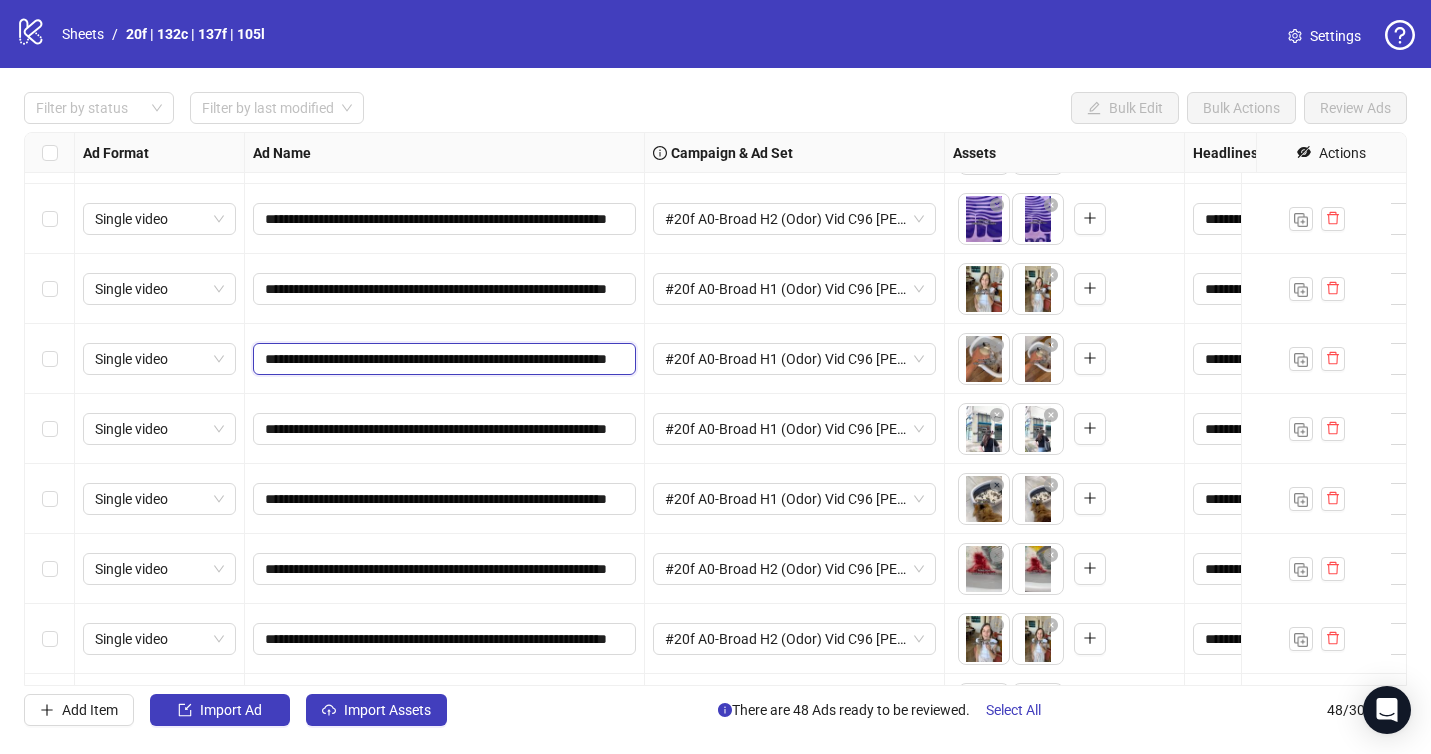 drag, startPoint x: 580, startPoint y: 361, endPoint x: 614, endPoint y: 367, distance: 34.525352 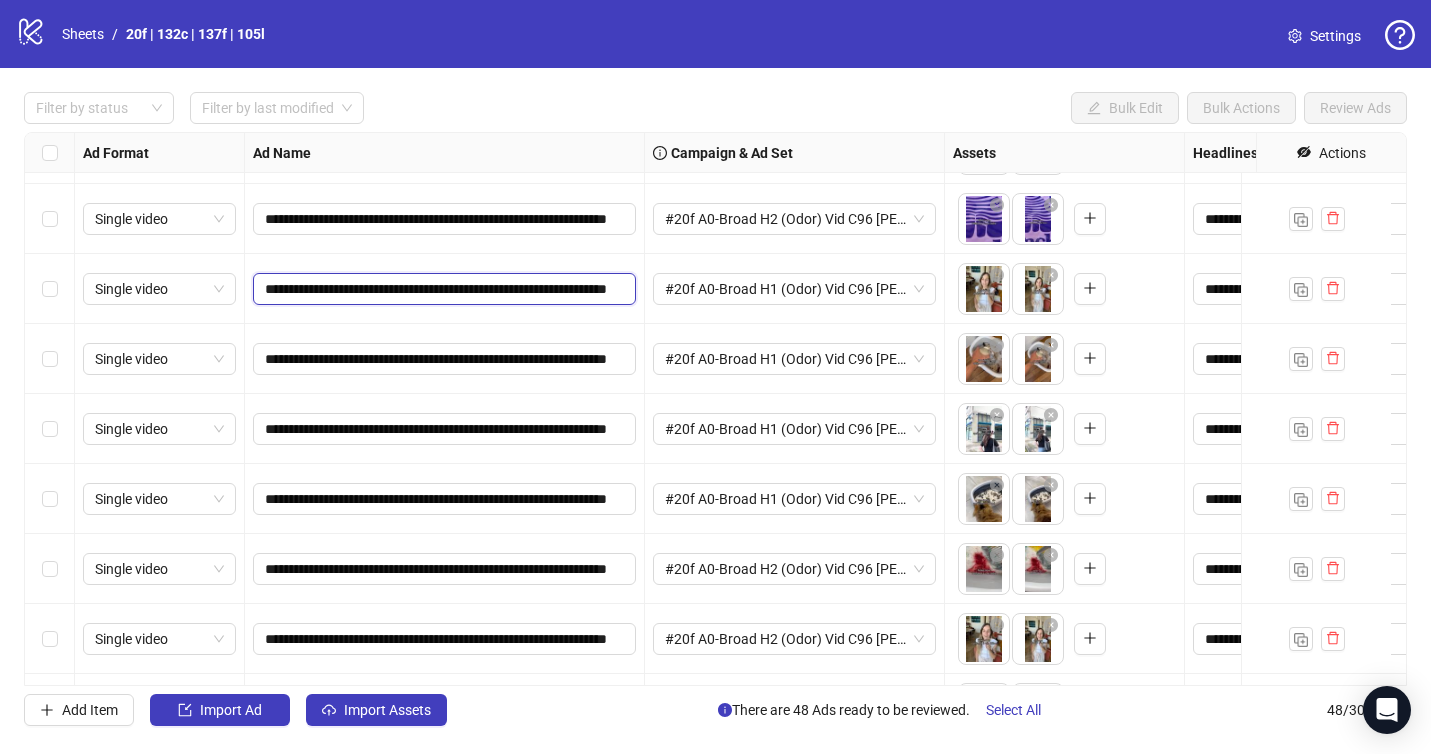click on "**********" at bounding box center [442, 289] 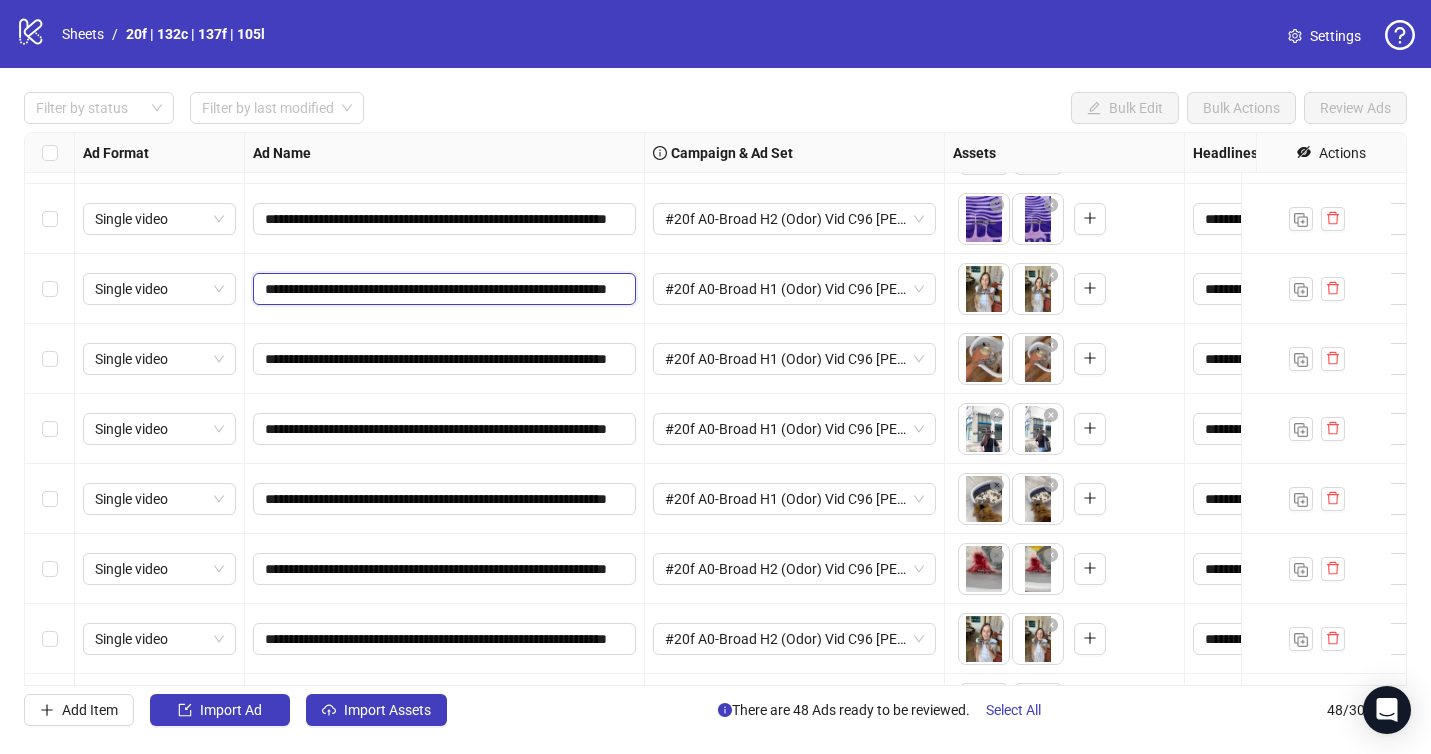 drag, startPoint x: 554, startPoint y: 289, endPoint x: 608, endPoint y: 294, distance: 54.230988 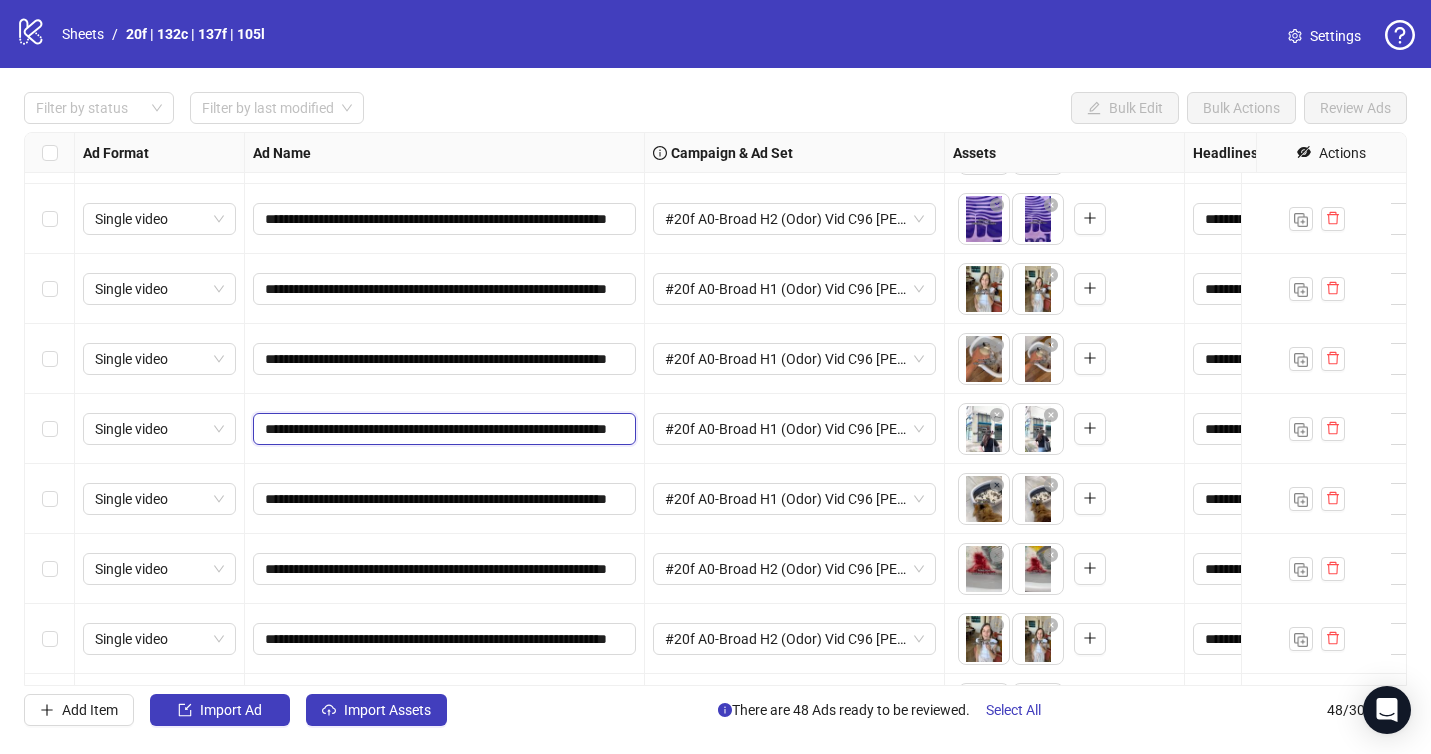 click on "**********" at bounding box center [442, 429] 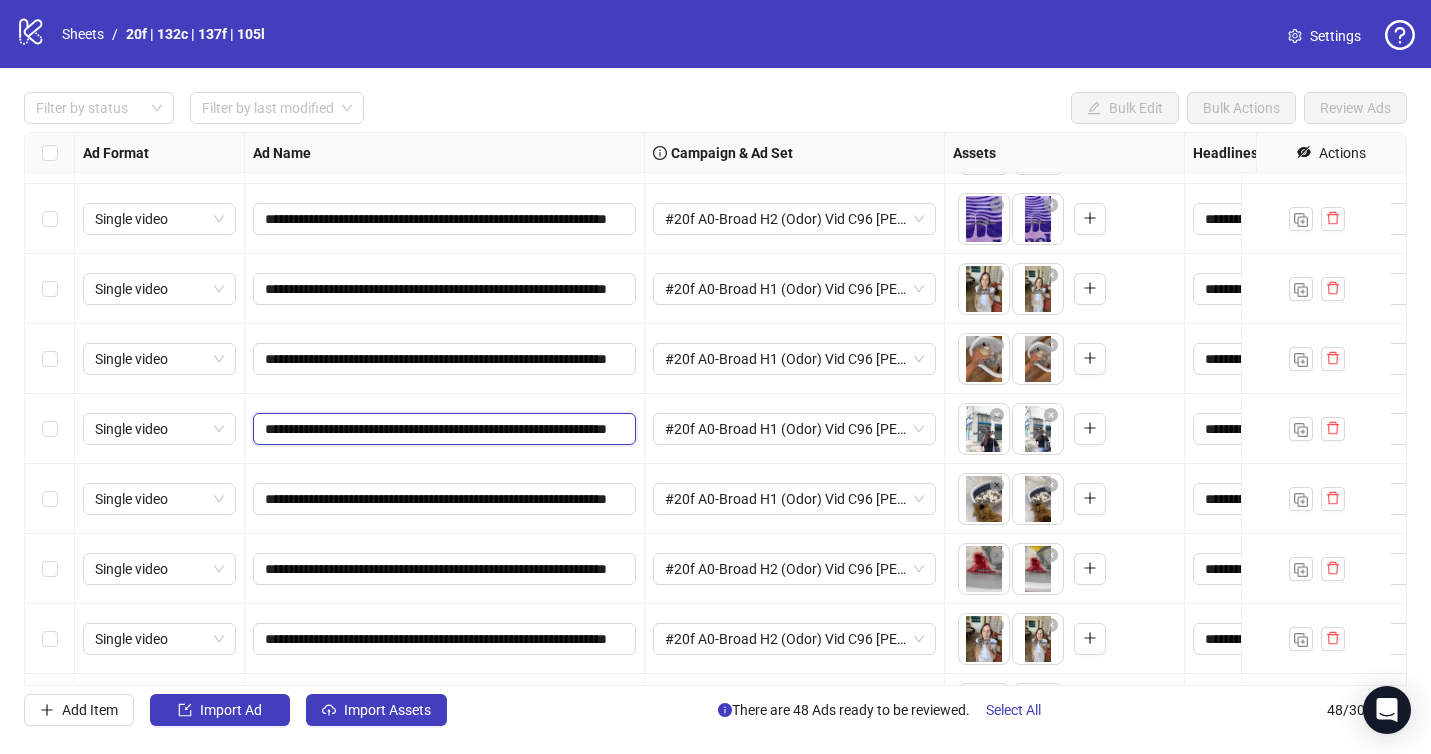 drag, startPoint x: 612, startPoint y: 437, endPoint x: 647, endPoint y: 439, distance: 35.057095 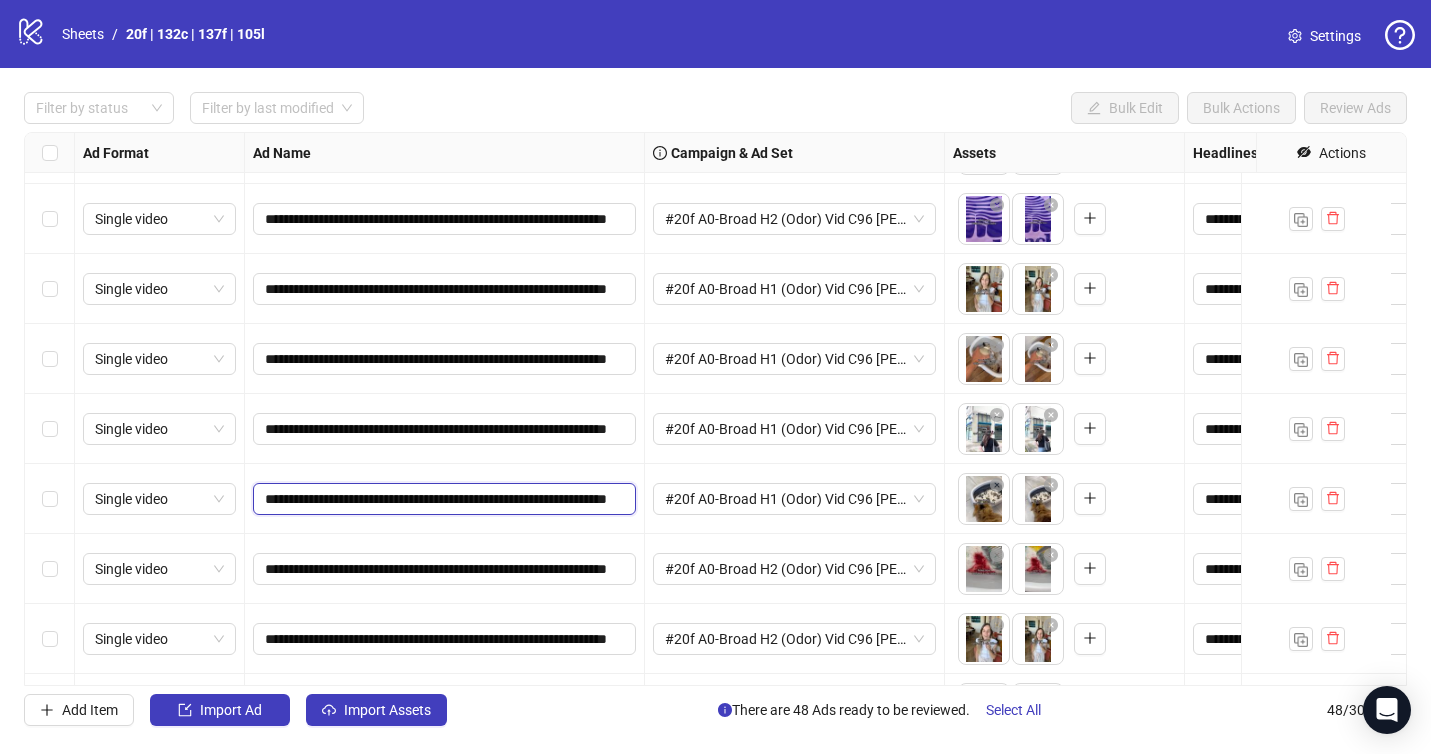 click on "**********" at bounding box center [442, 499] 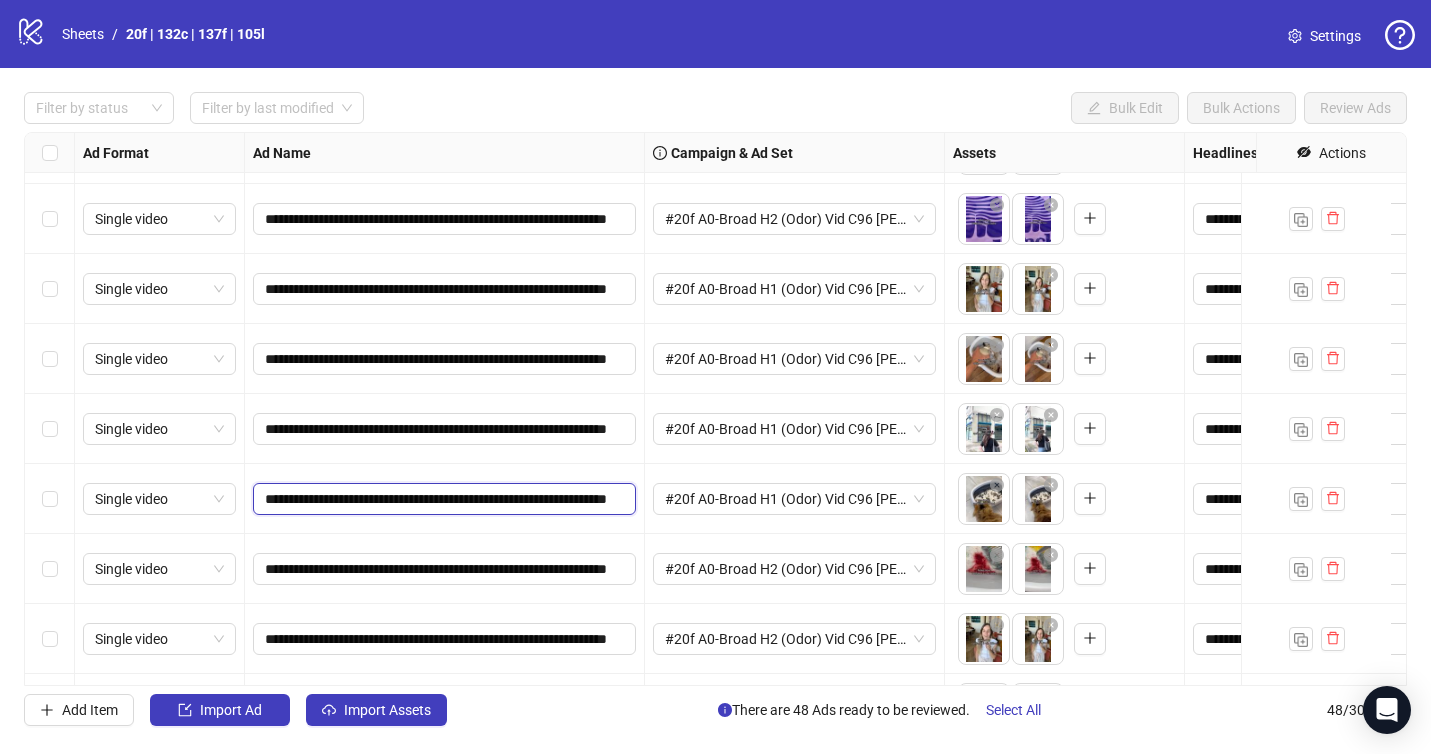 click on "**********" at bounding box center [445, 499] 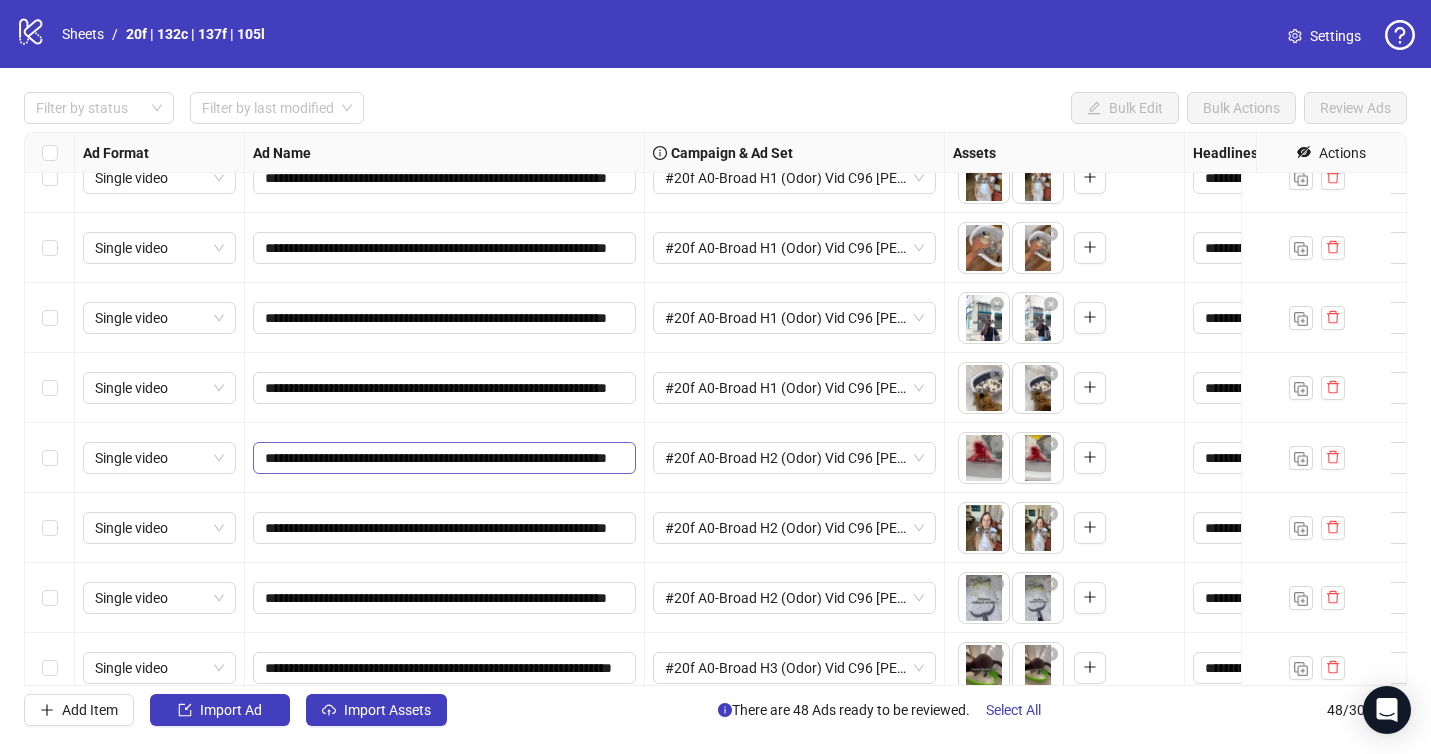click on "**********" at bounding box center (715, 409) 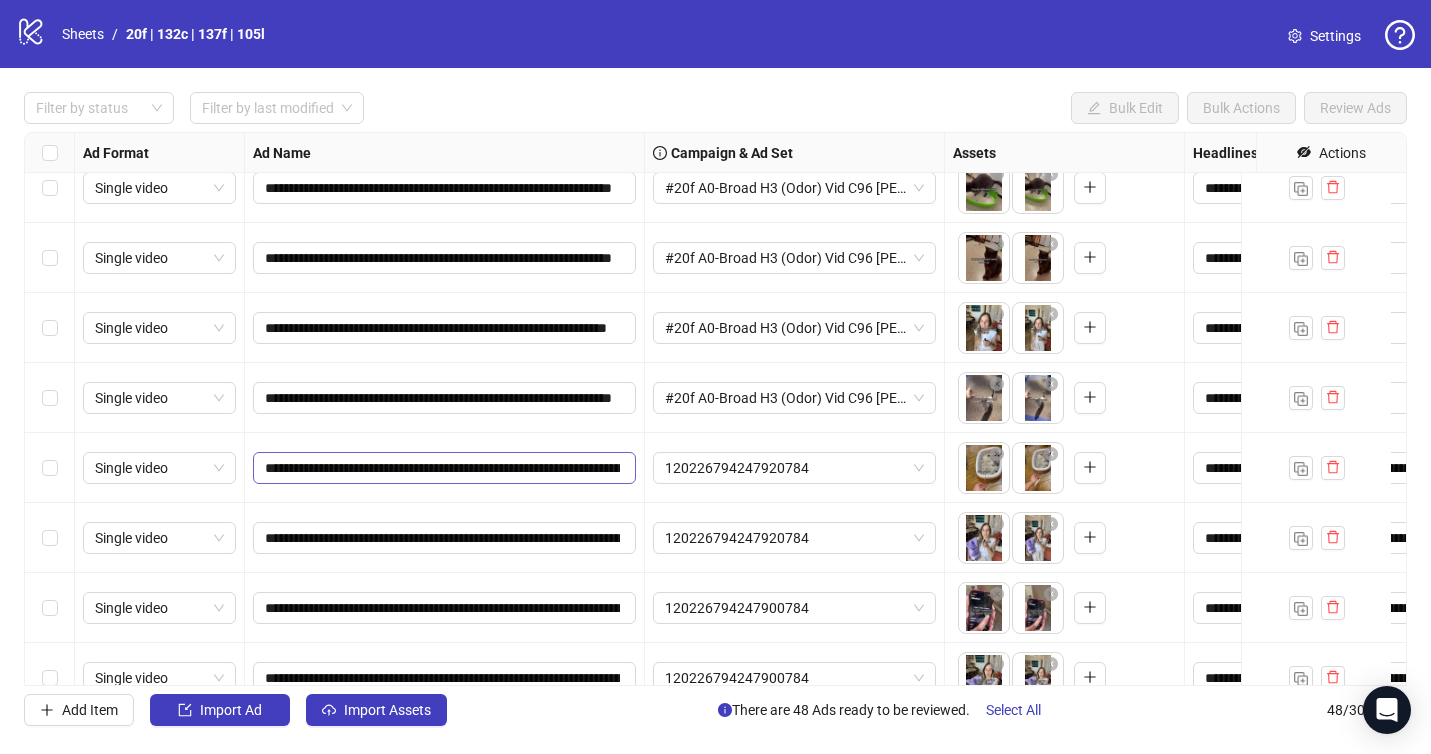click on "**********" at bounding box center (715, 409) 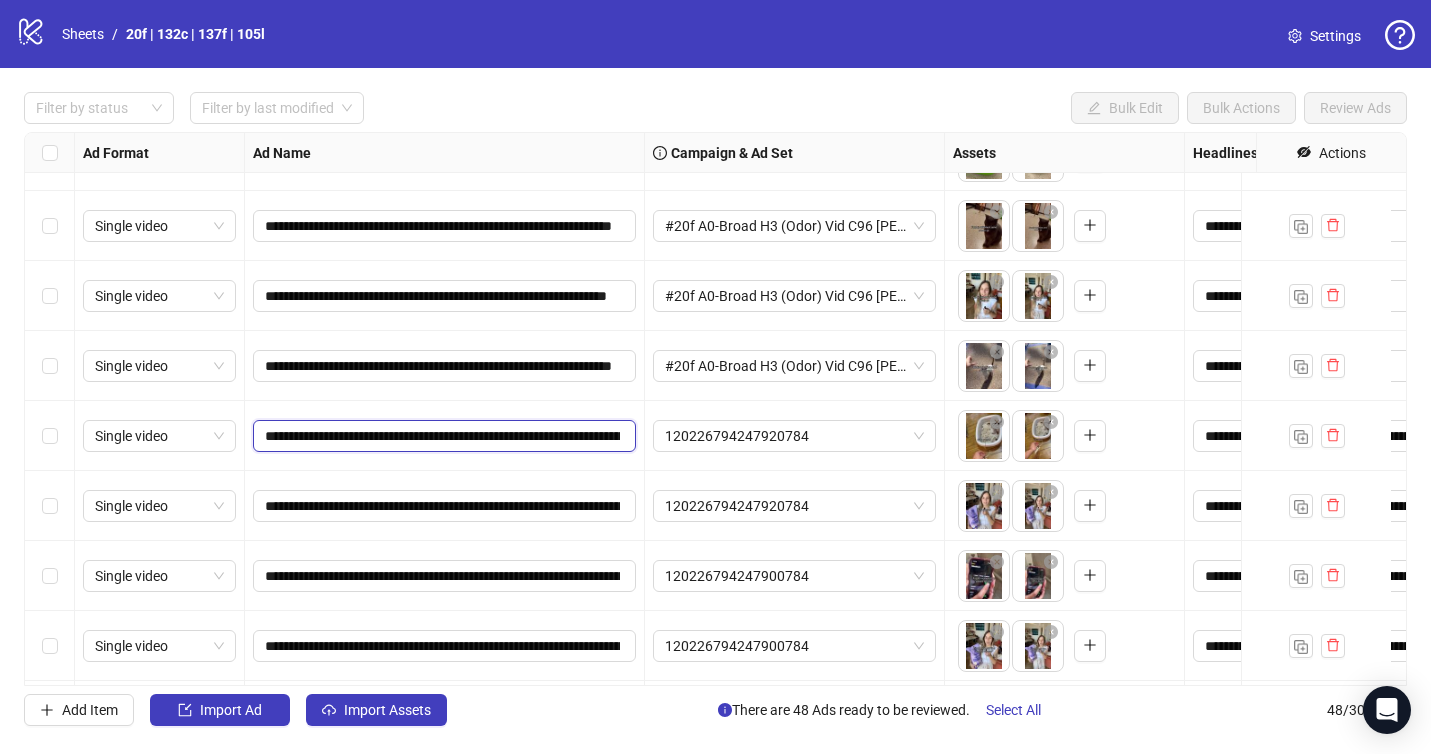 click on "**********" at bounding box center (442, 436) 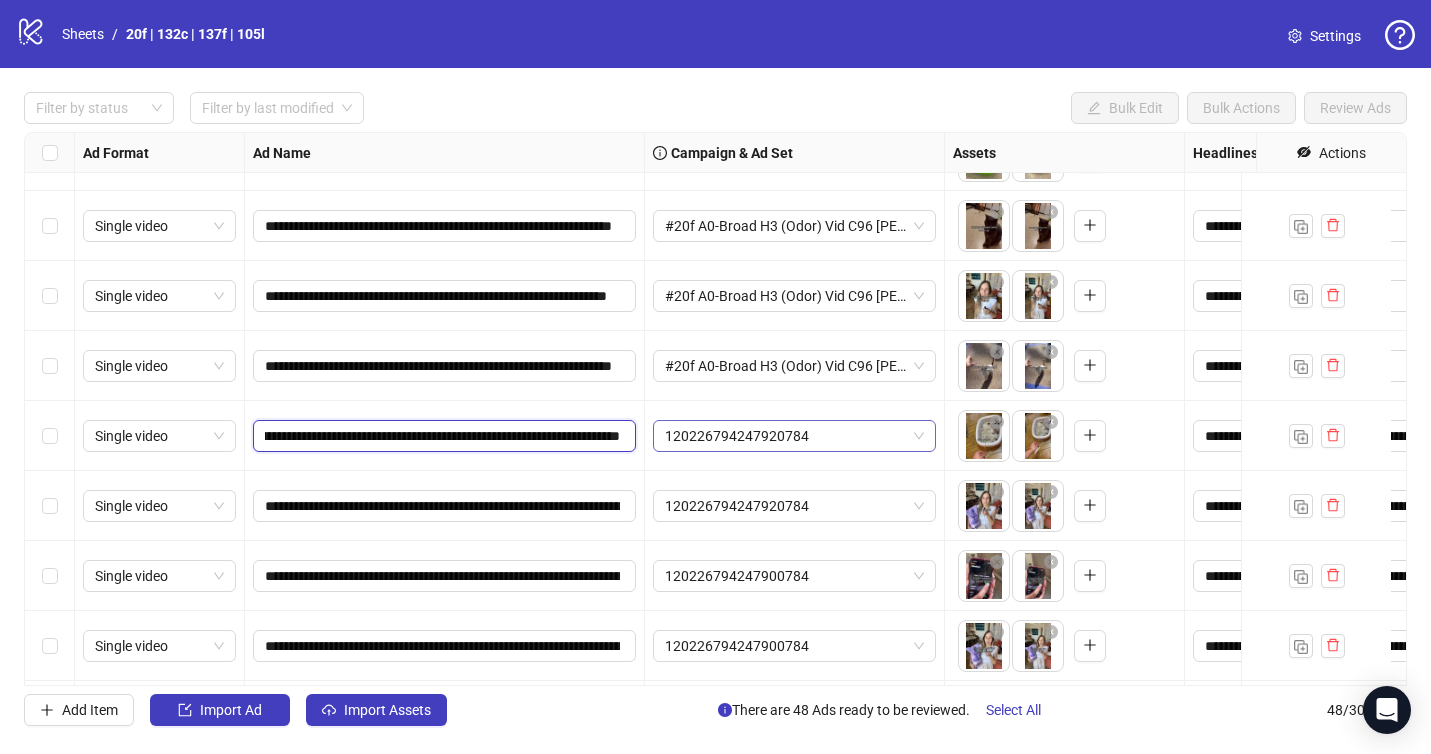 click on "120226794247920784" at bounding box center [794, 436] 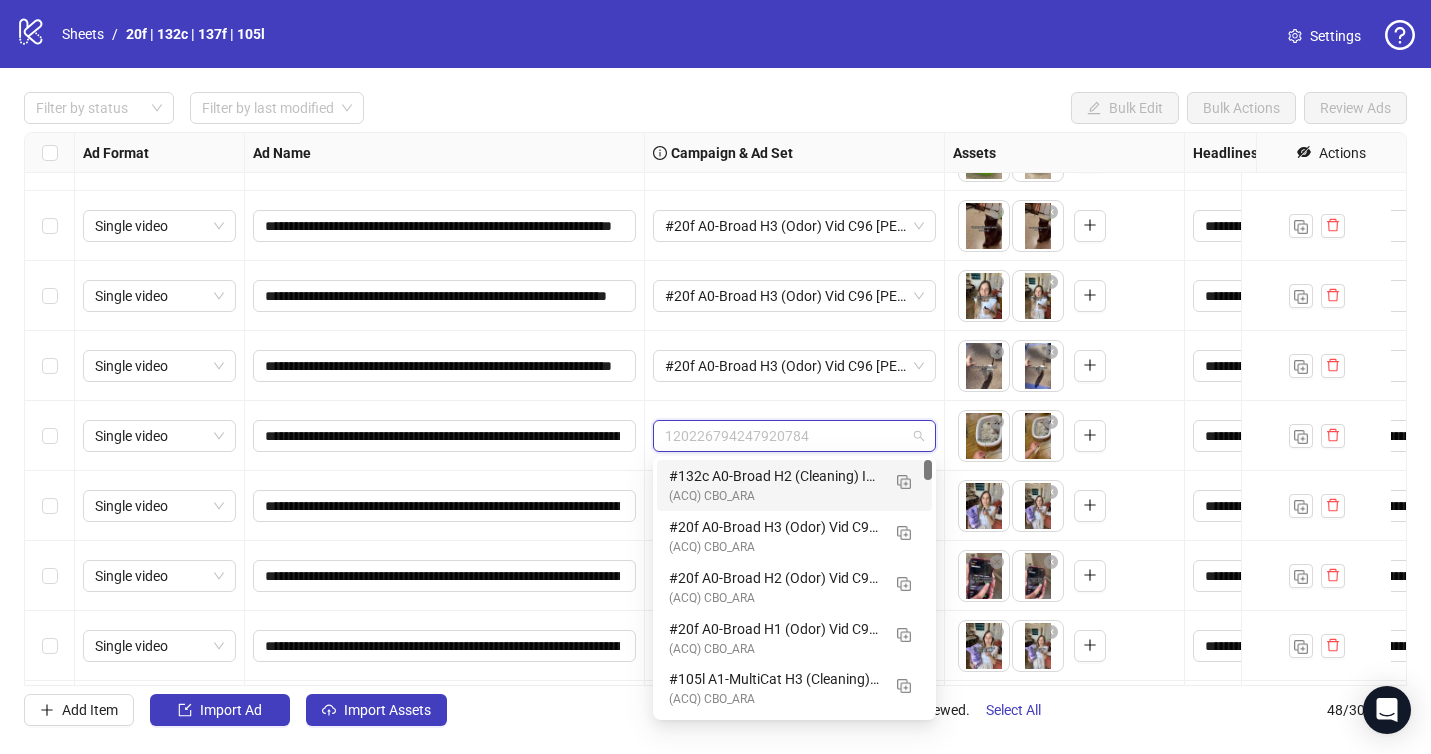 click on "120226794247920784" at bounding box center (795, 436) 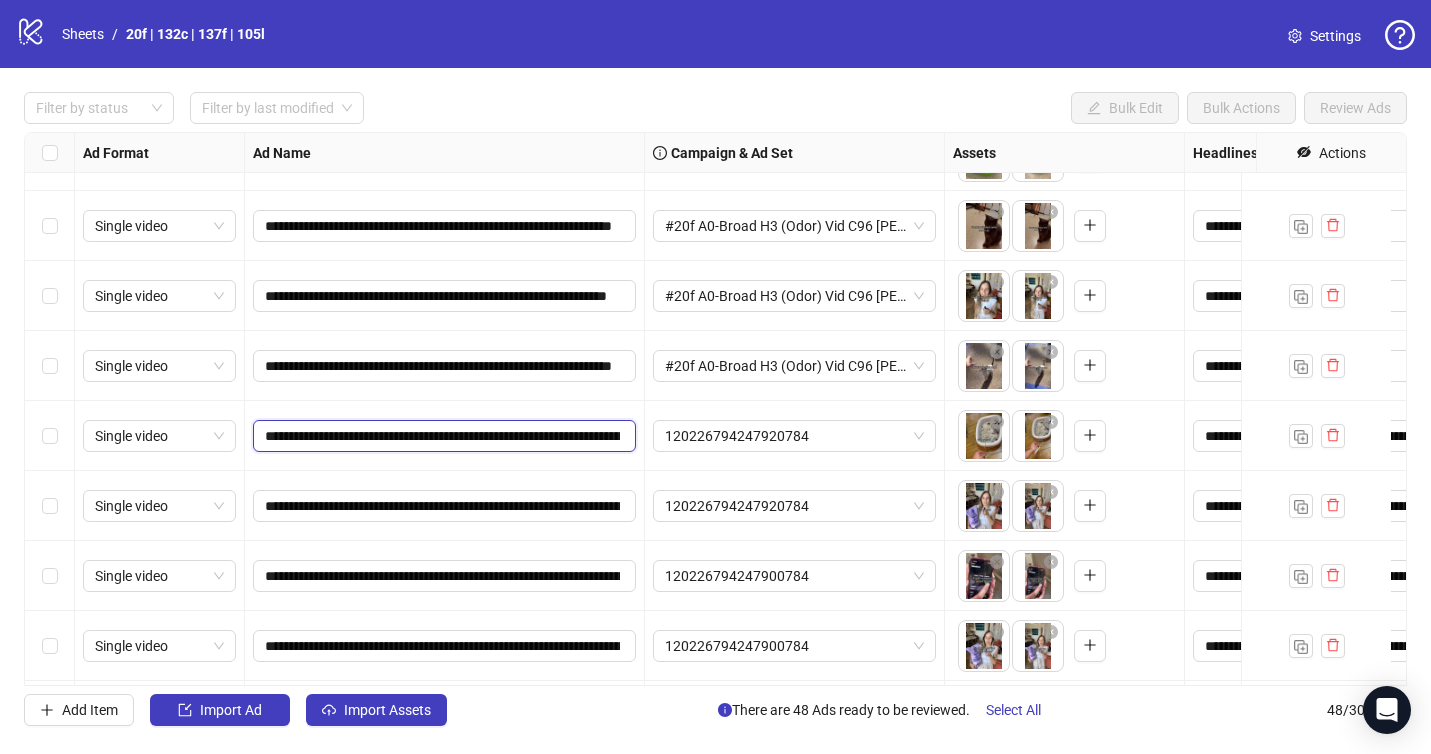 click on "**********" at bounding box center (442, 436) 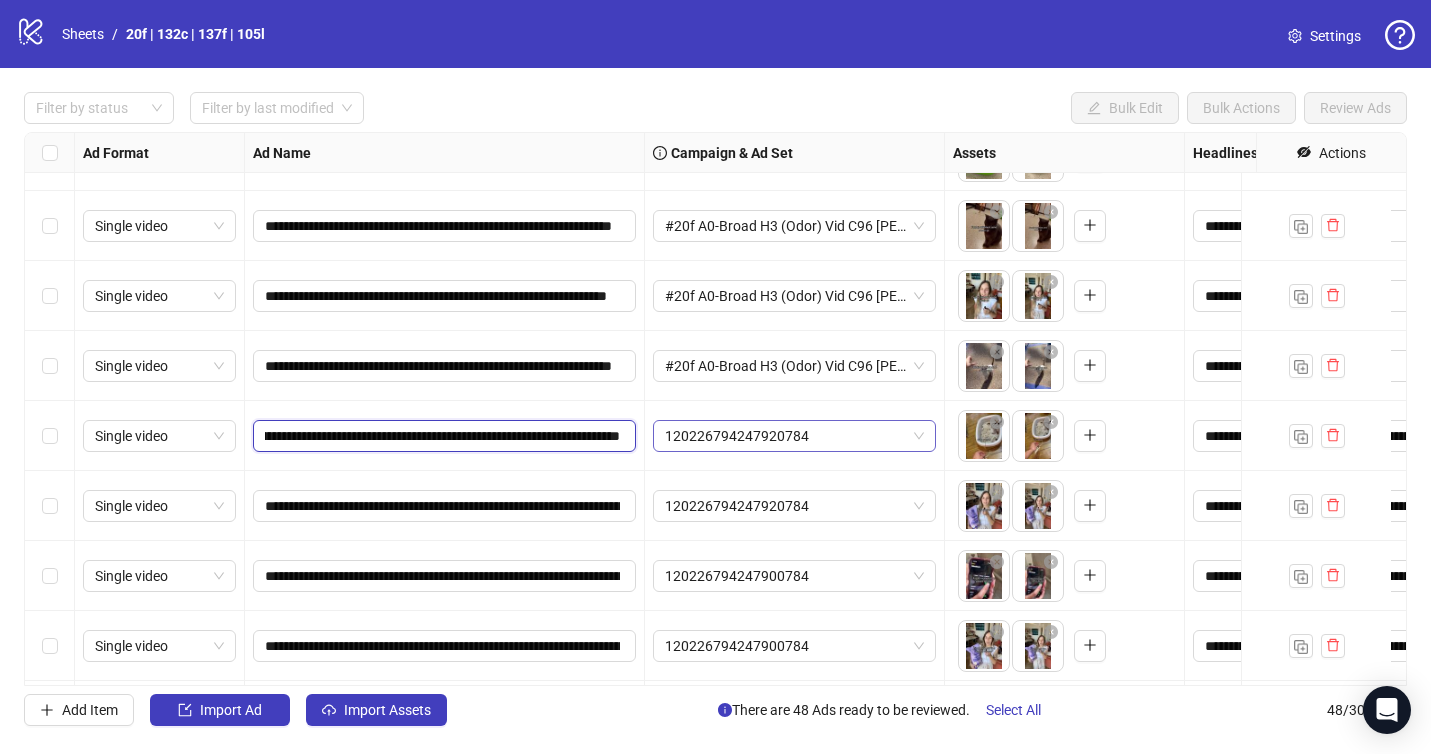click on "120226794247920784" at bounding box center (794, 436) 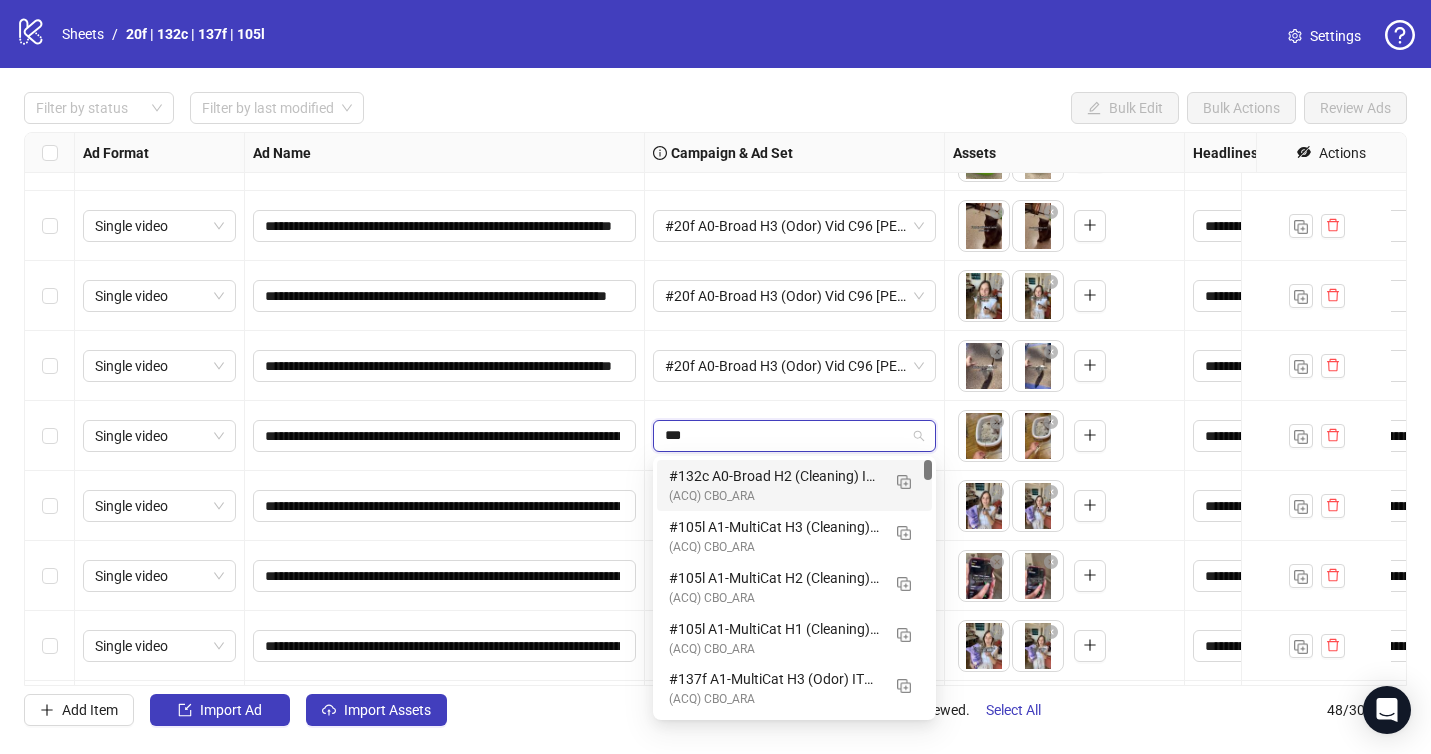 type on "****" 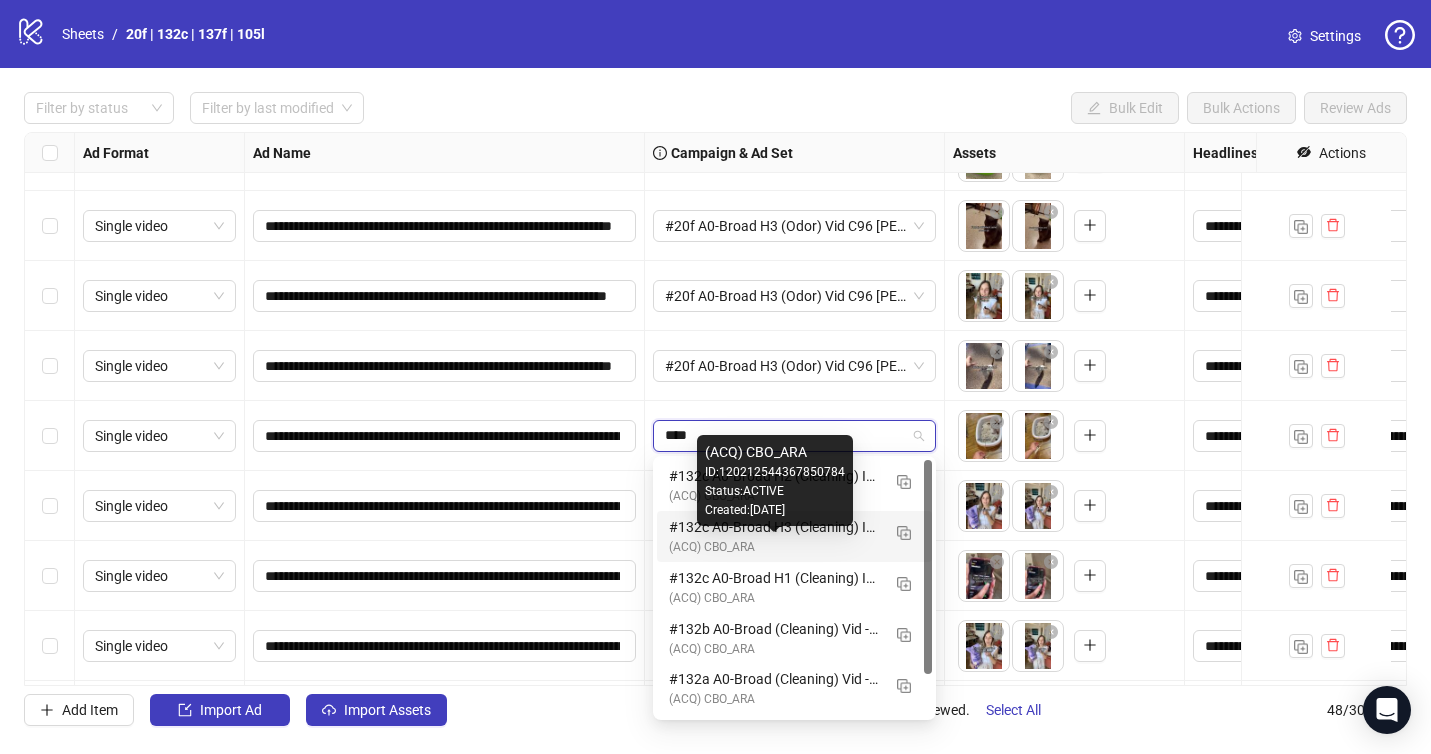 click on "(ACQ) CBO_ARA" at bounding box center (774, 547) 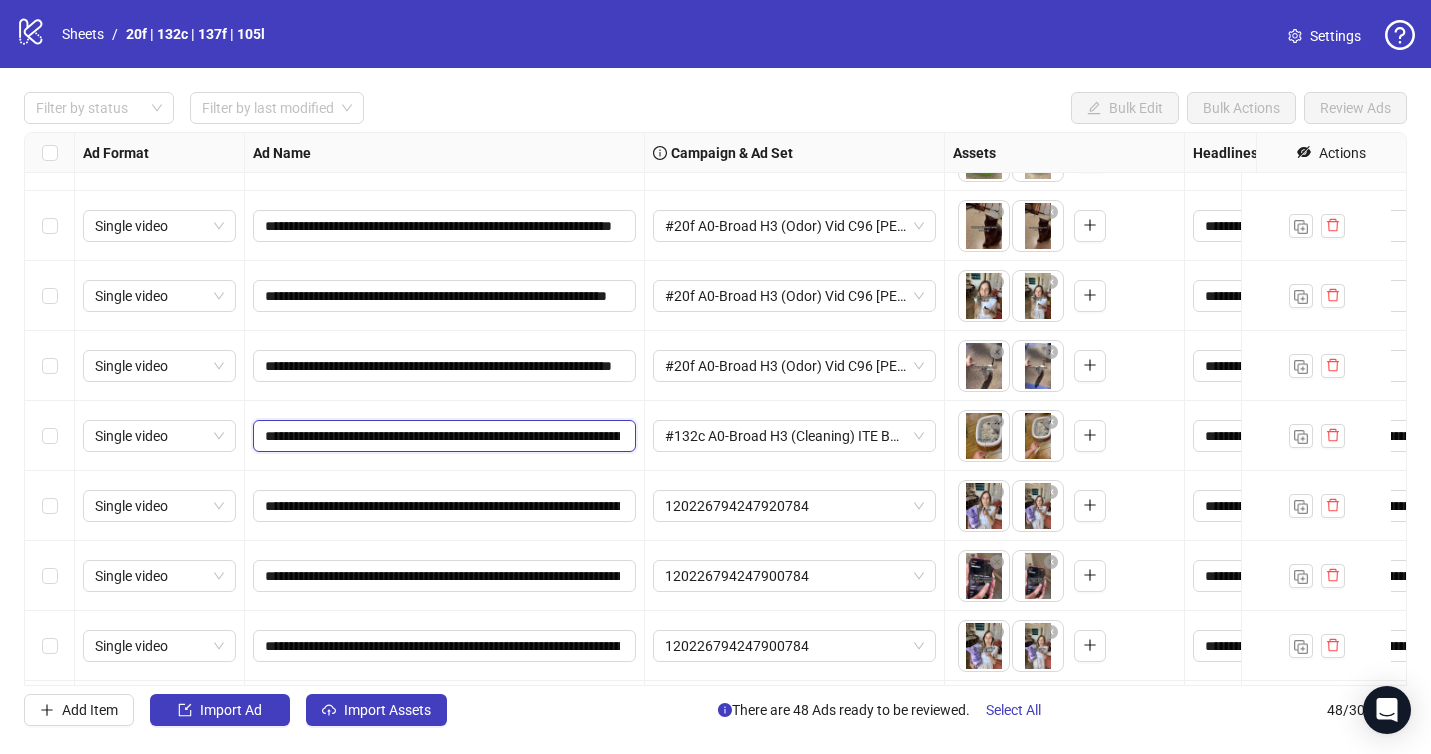 click on "**********" at bounding box center (442, 436) 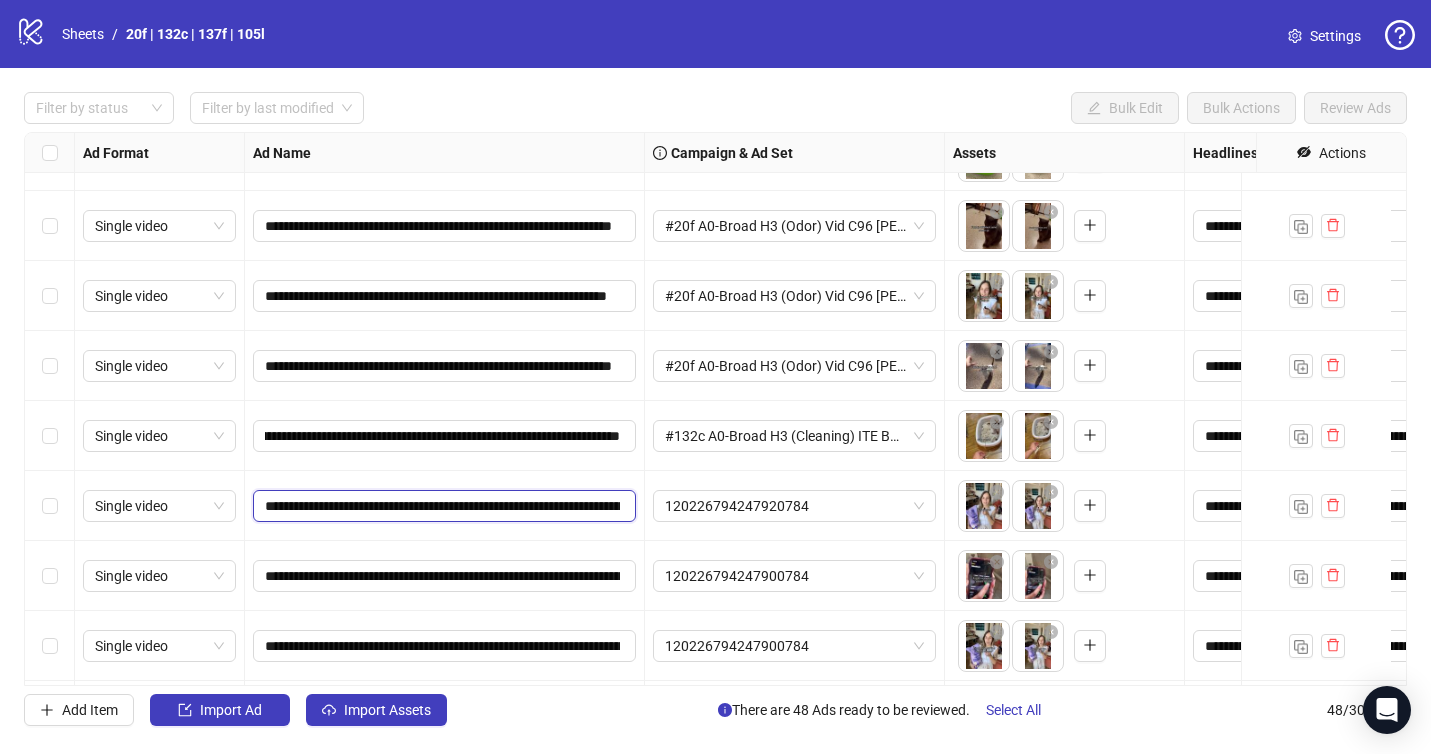 click on "**********" at bounding box center (442, 506) 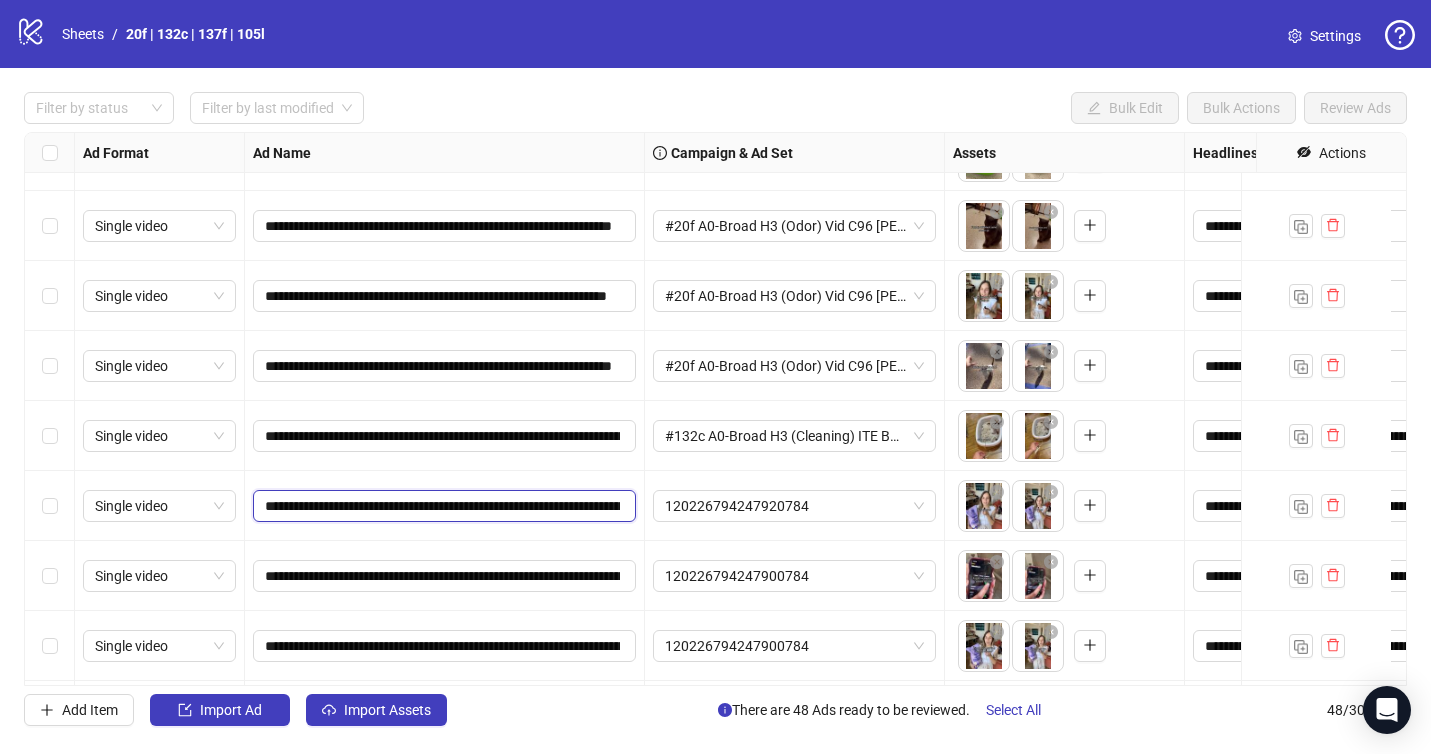 click on "**********" at bounding box center [444, 506] 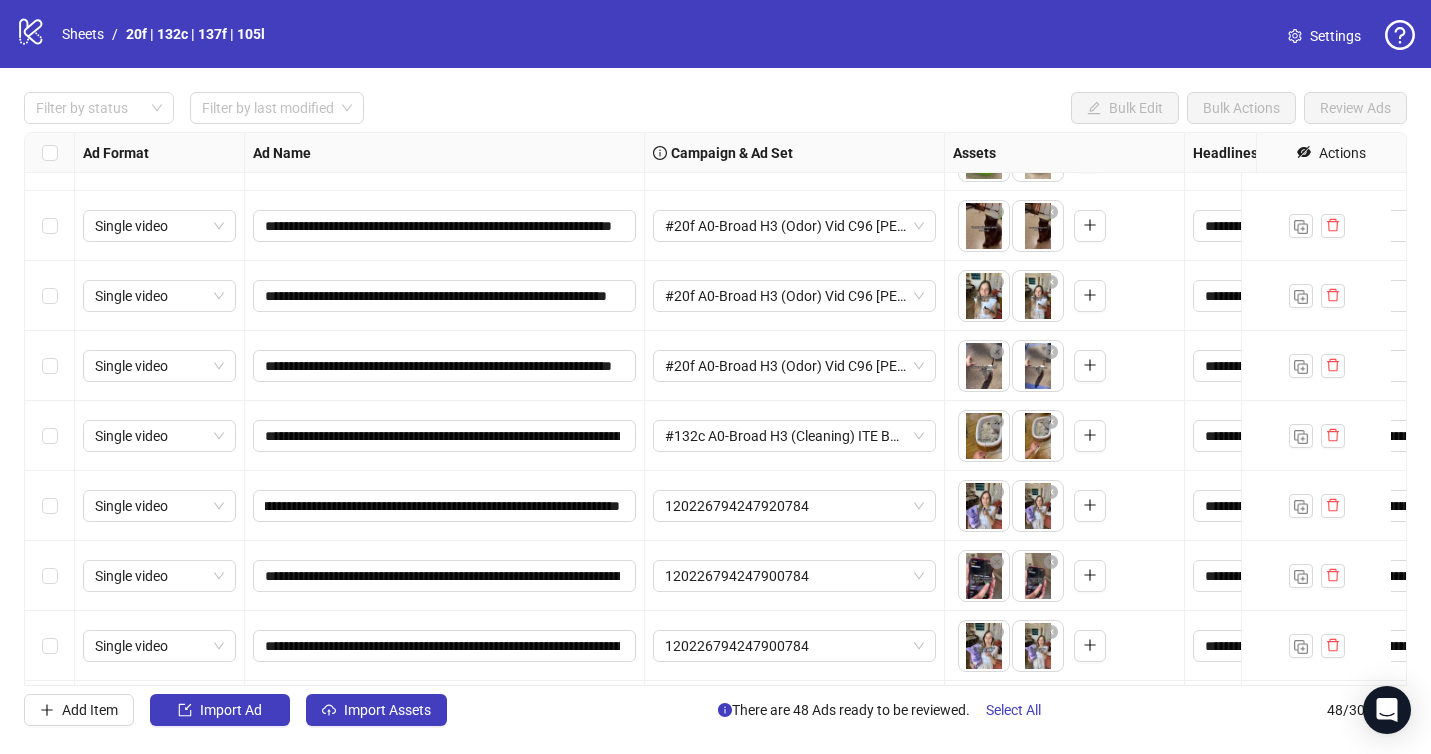 click on "120226794247900784" at bounding box center (795, 576) 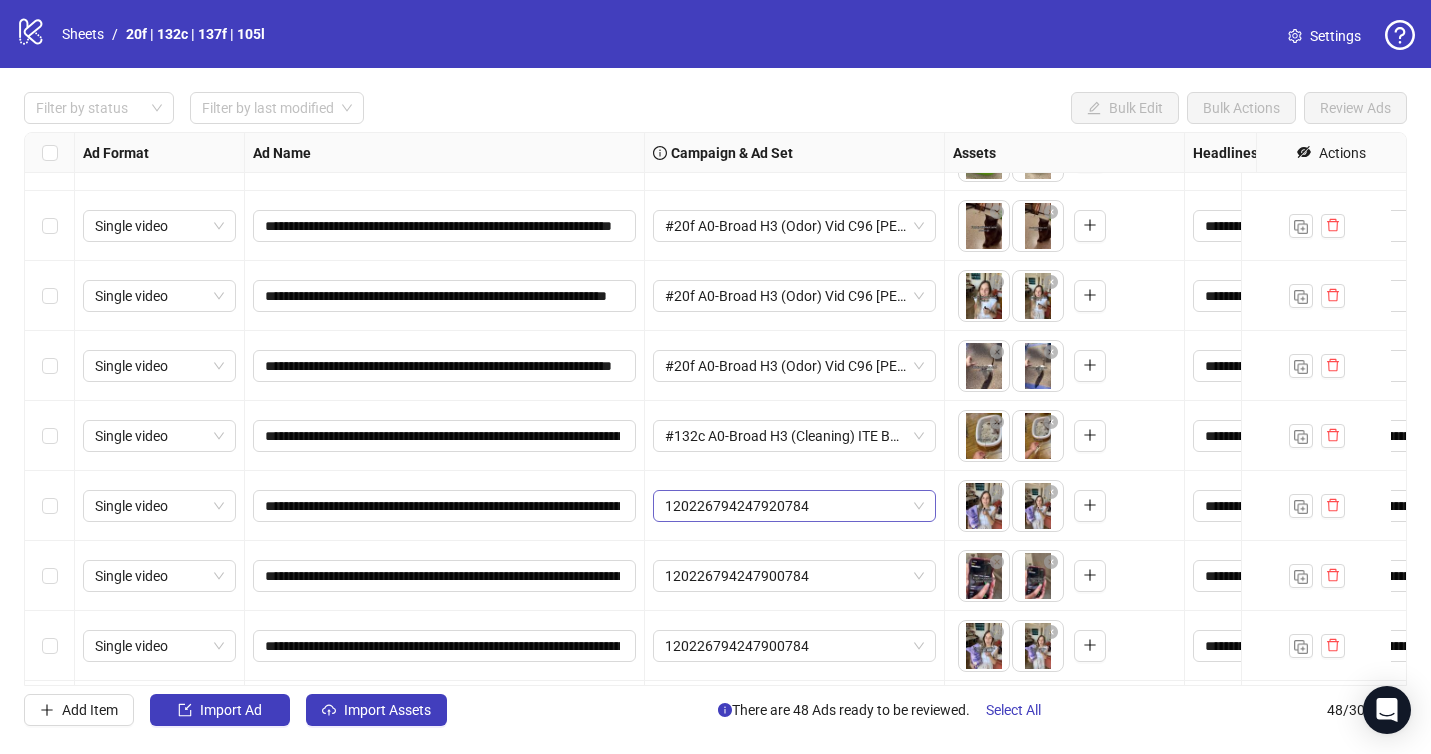 click on "120226794247920784" at bounding box center [794, 506] 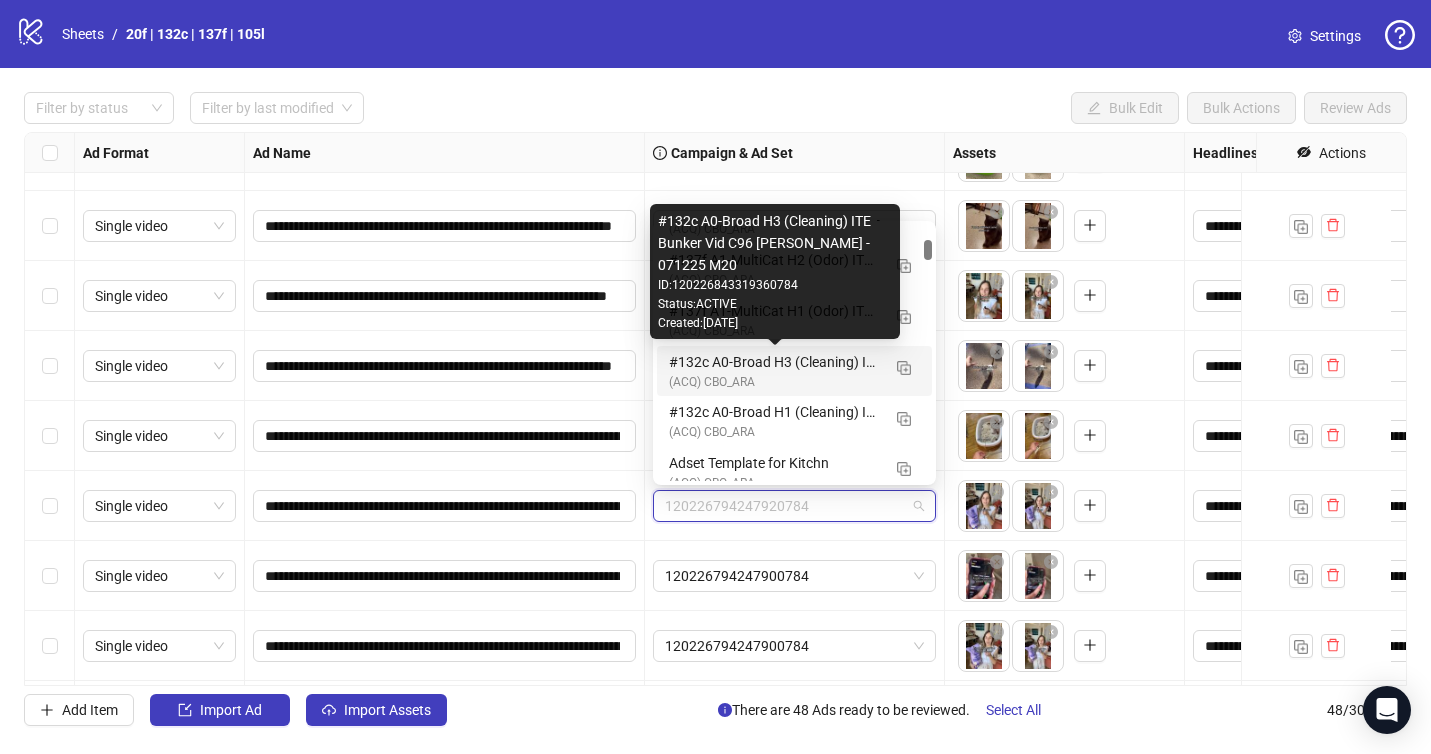 click on "#132c A0-Broad H3 (Cleaning) ITE Bunker Vid C96 [PERSON_NAME] - 071225 M20" at bounding box center [774, 362] 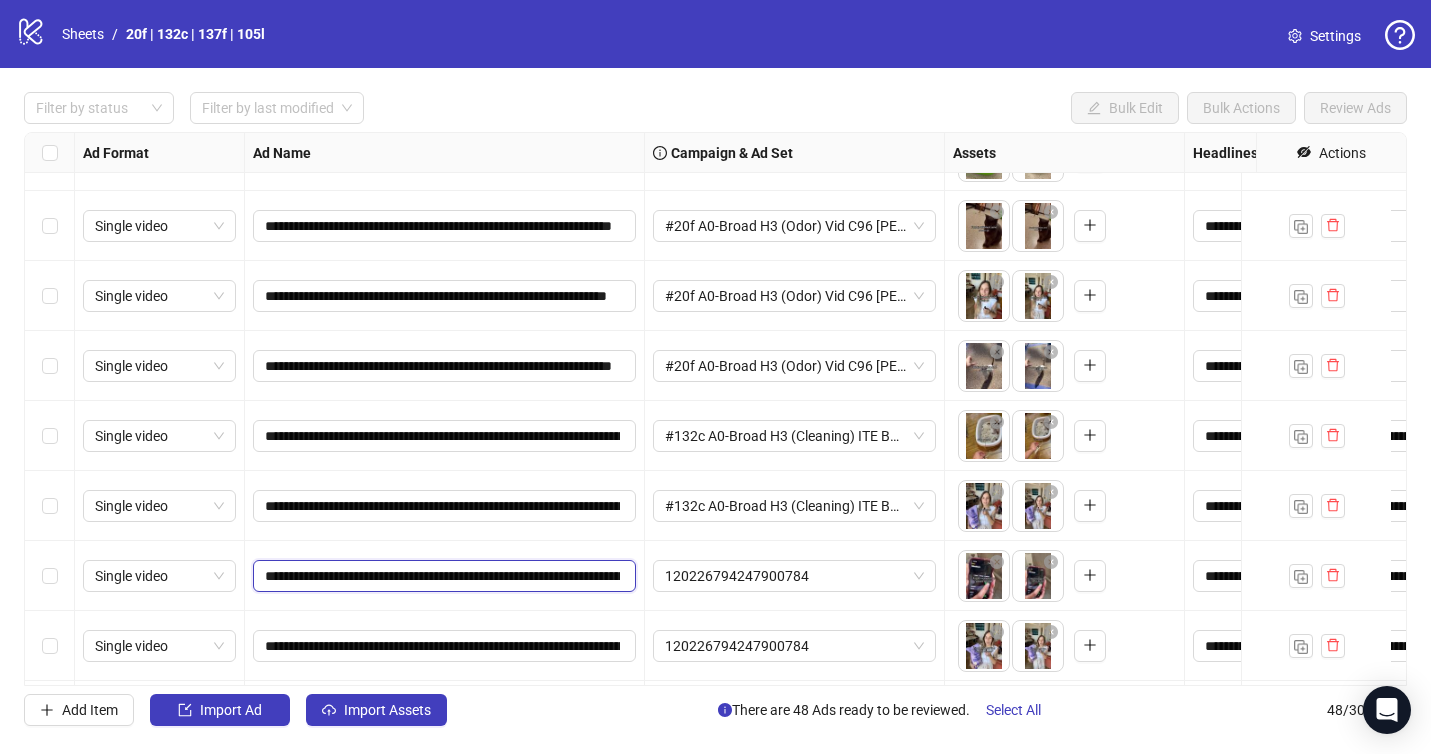 click on "**********" at bounding box center [442, 576] 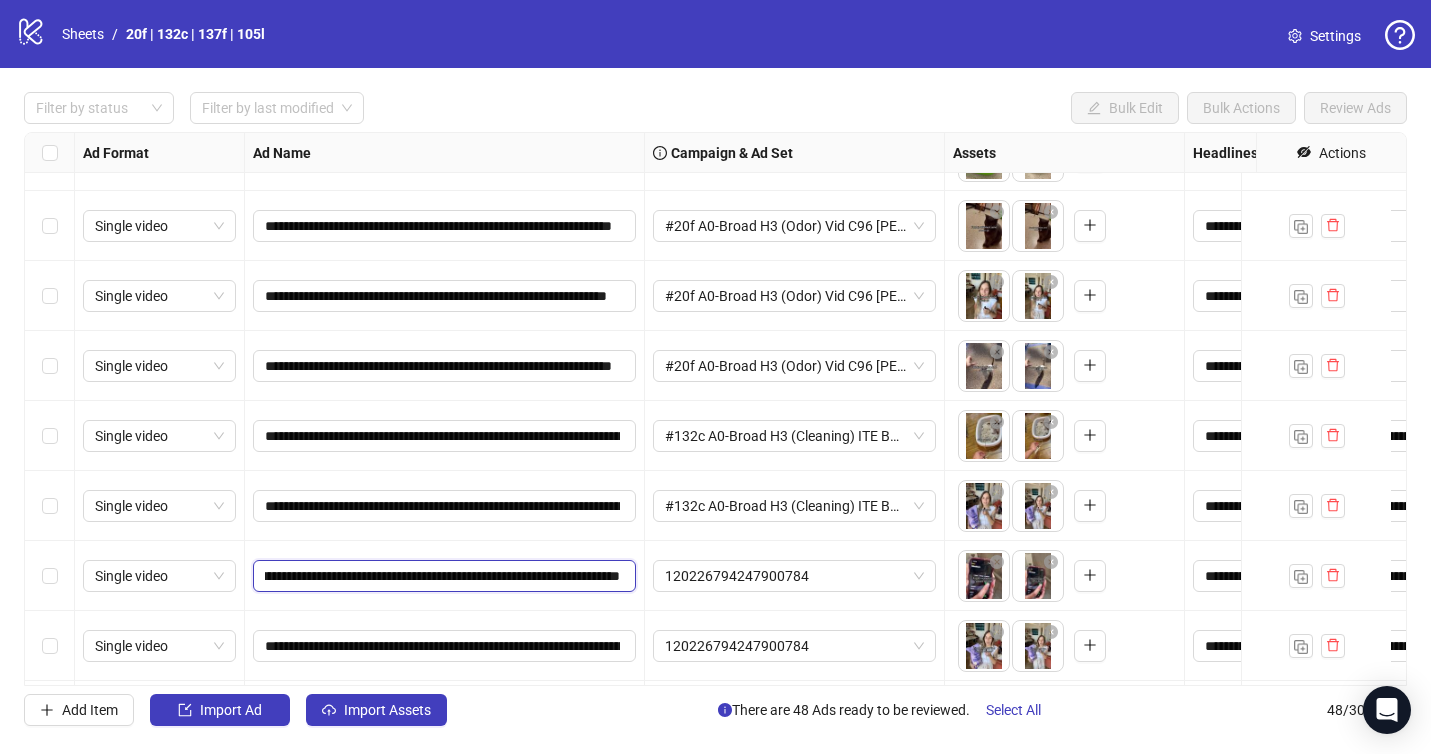 drag, startPoint x: 555, startPoint y: 580, endPoint x: 618, endPoint y: 580, distance: 63 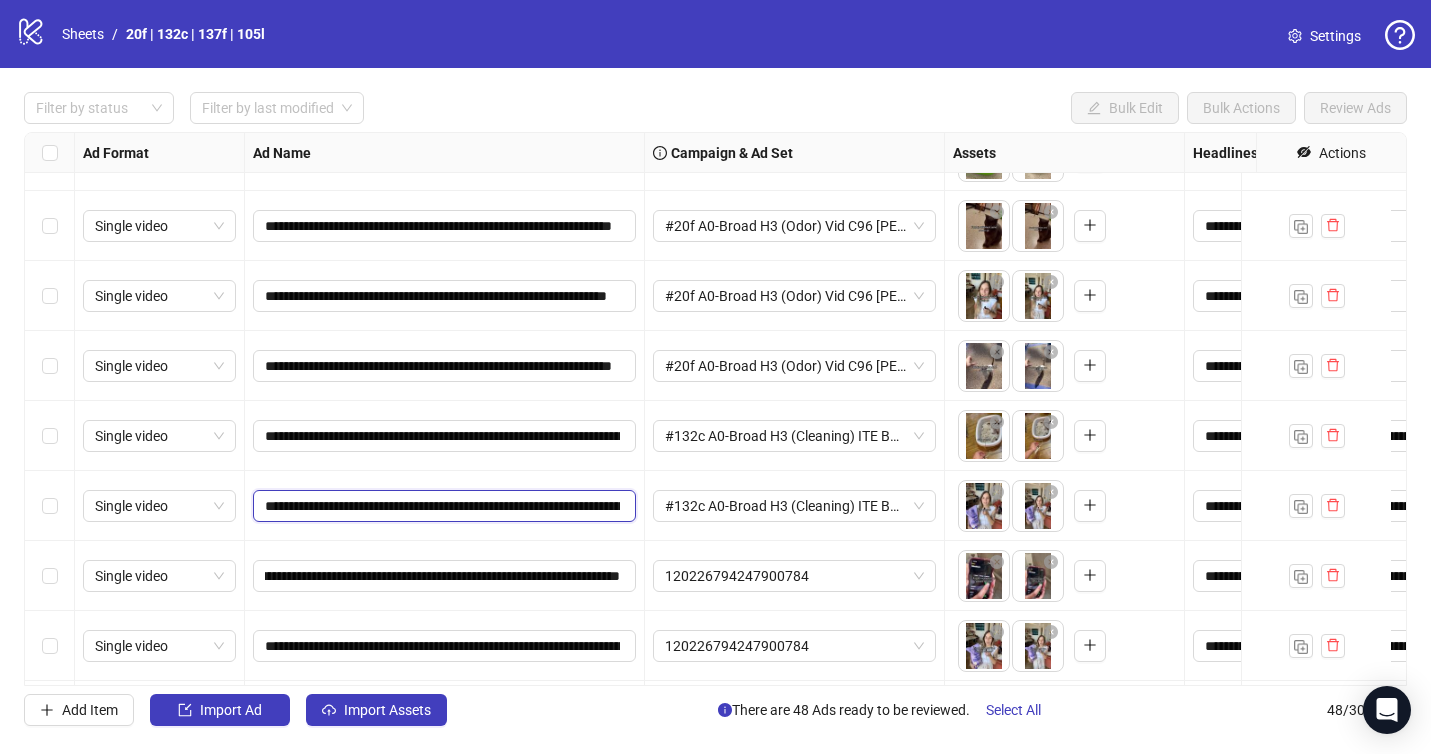 click on "**********" at bounding box center (442, 506) 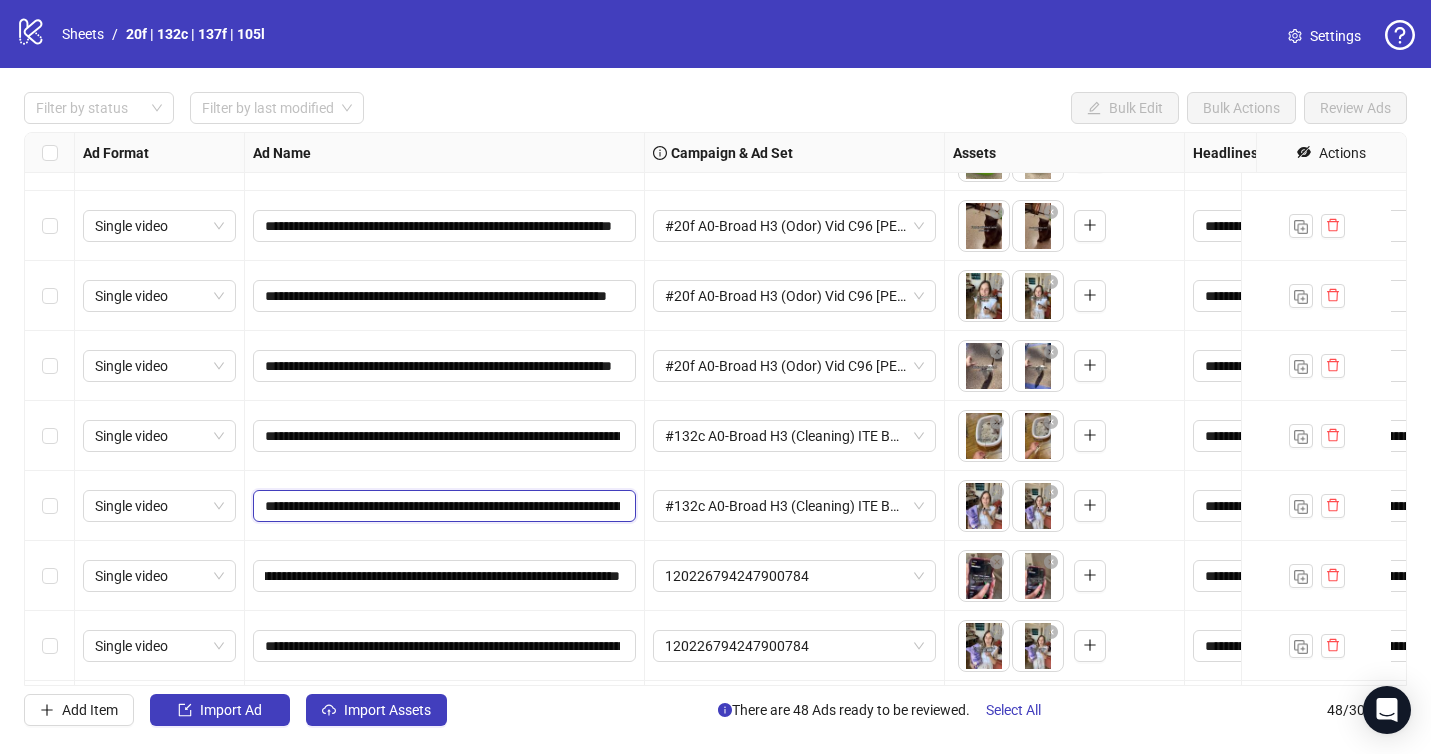 scroll, scrollTop: 0, scrollLeft: 0, axis: both 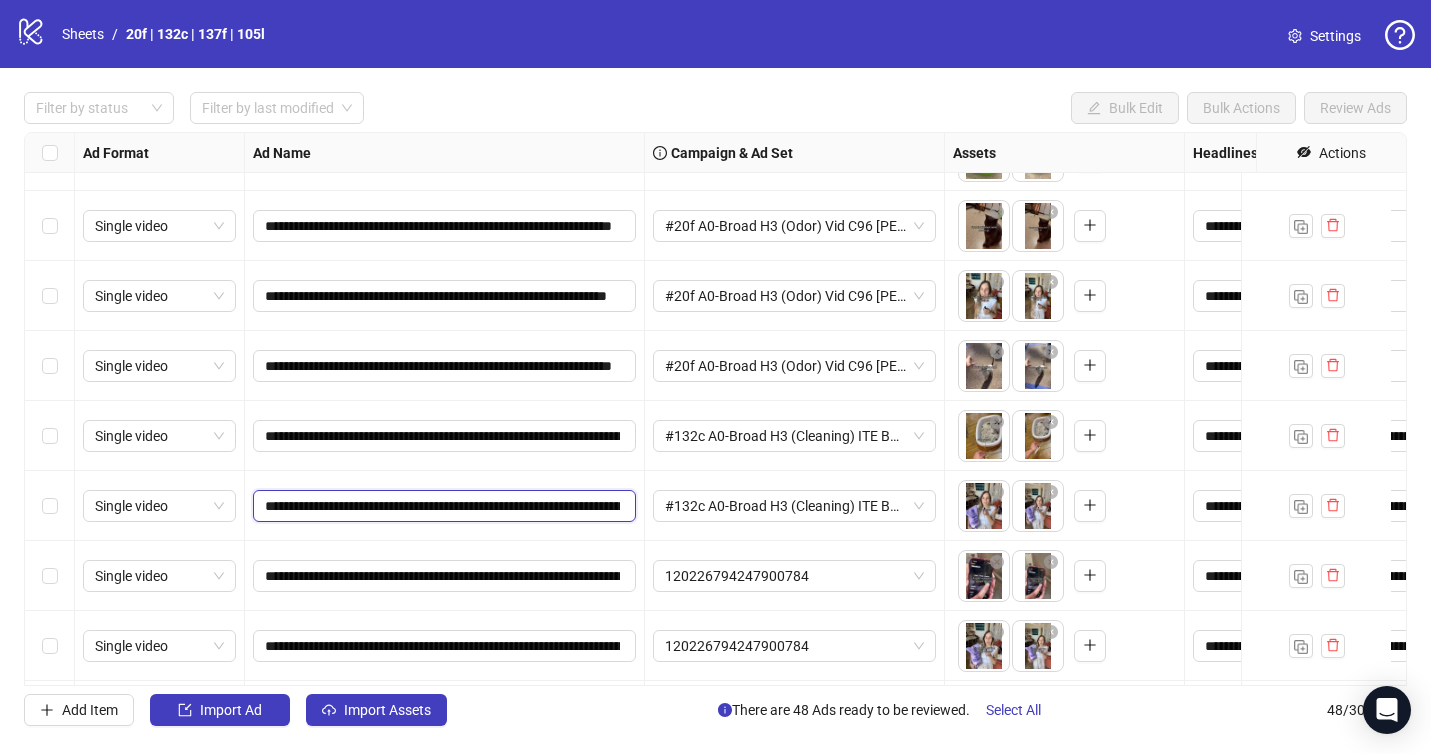 drag, startPoint x: 584, startPoint y: 504, endPoint x: 626, endPoint y: 505, distance: 42.0119 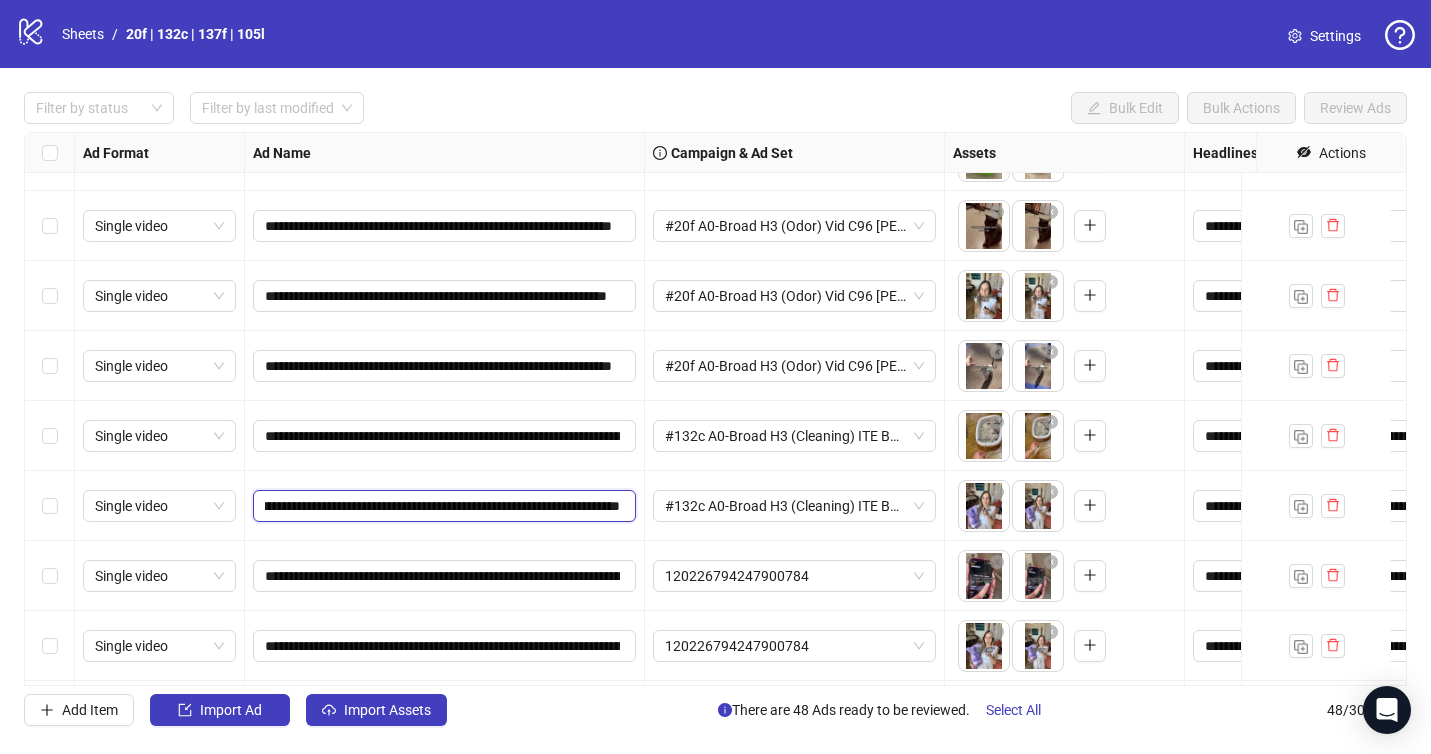 drag, startPoint x: 555, startPoint y: 510, endPoint x: 605, endPoint y: 510, distance: 50 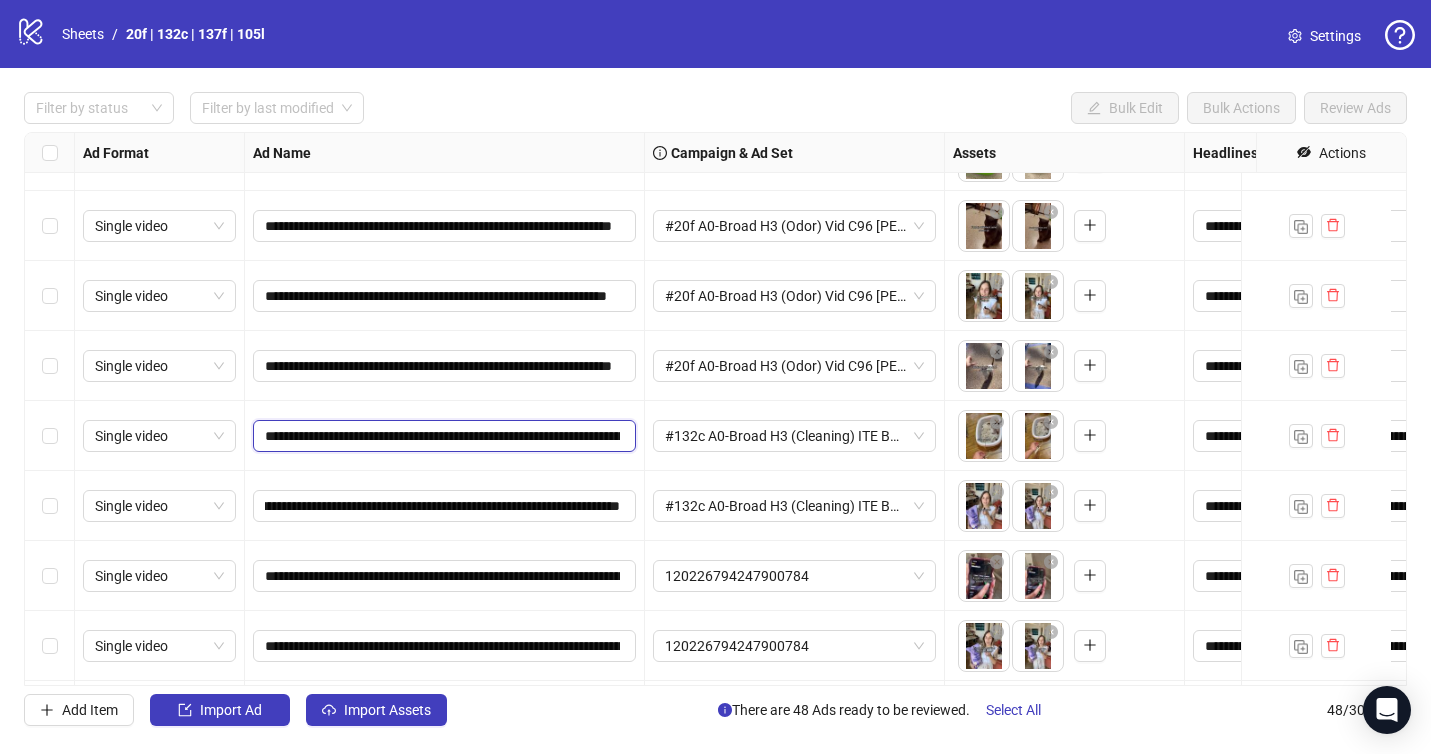 click on "**********" at bounding box center [442, 436] 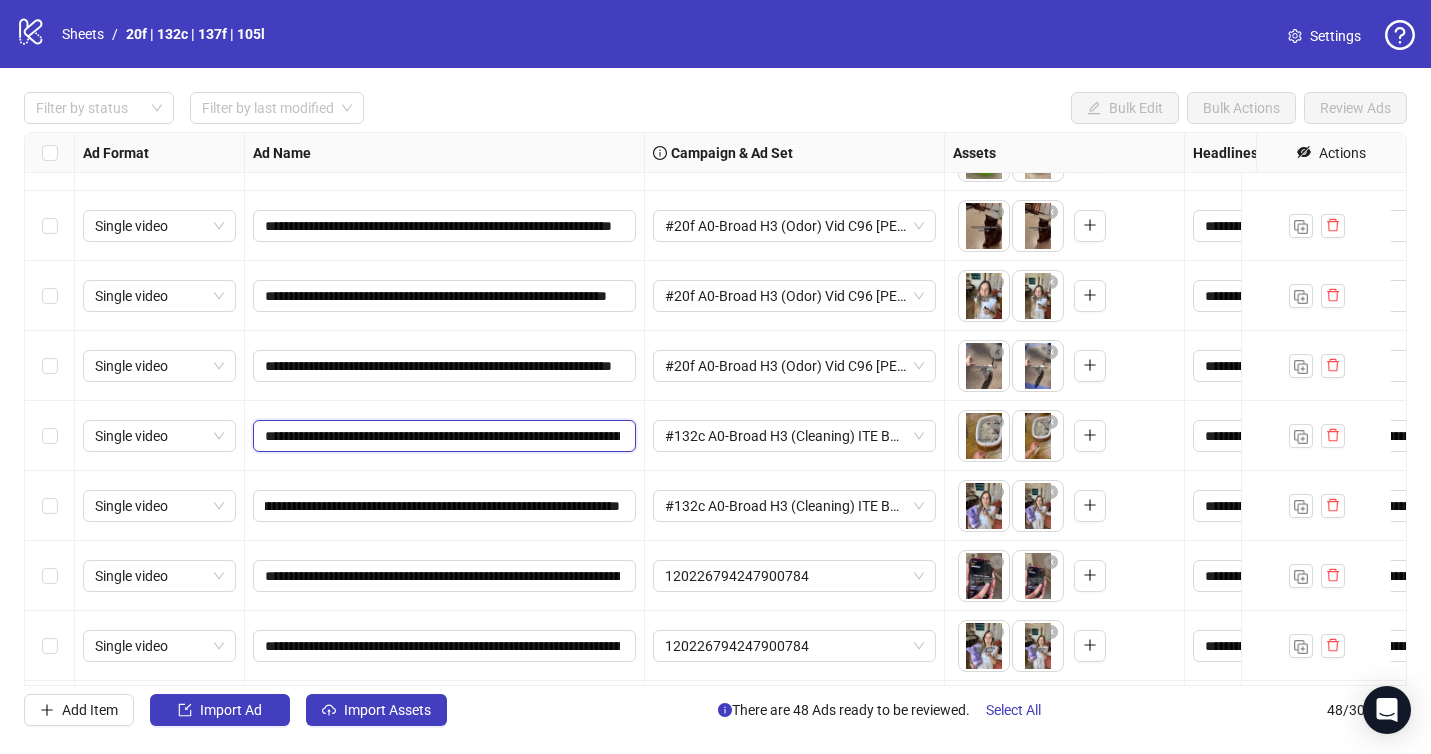 scroll, scrollTop: 0, scrollLeft: 0, axis: both 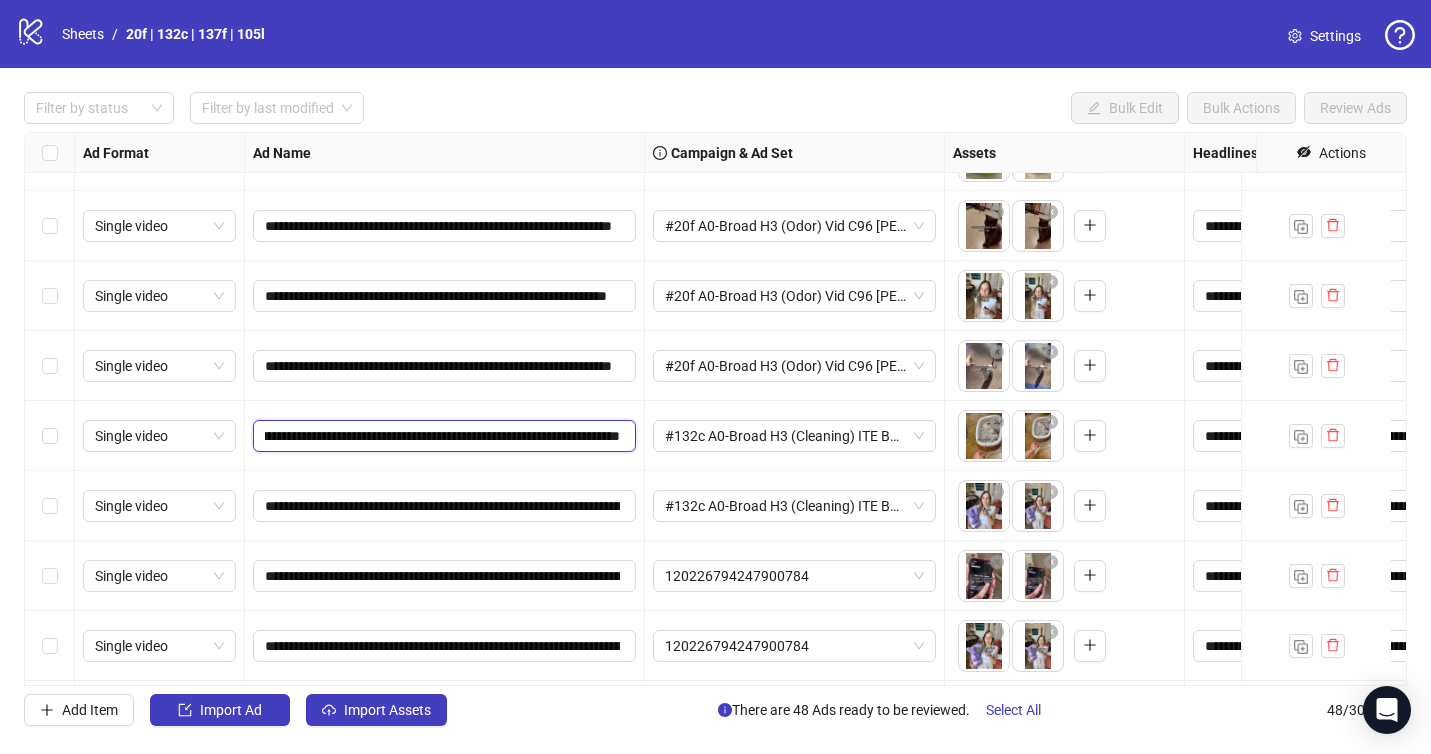 drag, startPoint x: 574, startPoint y: 437, endPoint x: 625, endPoint y: 444, distance: 51.47815 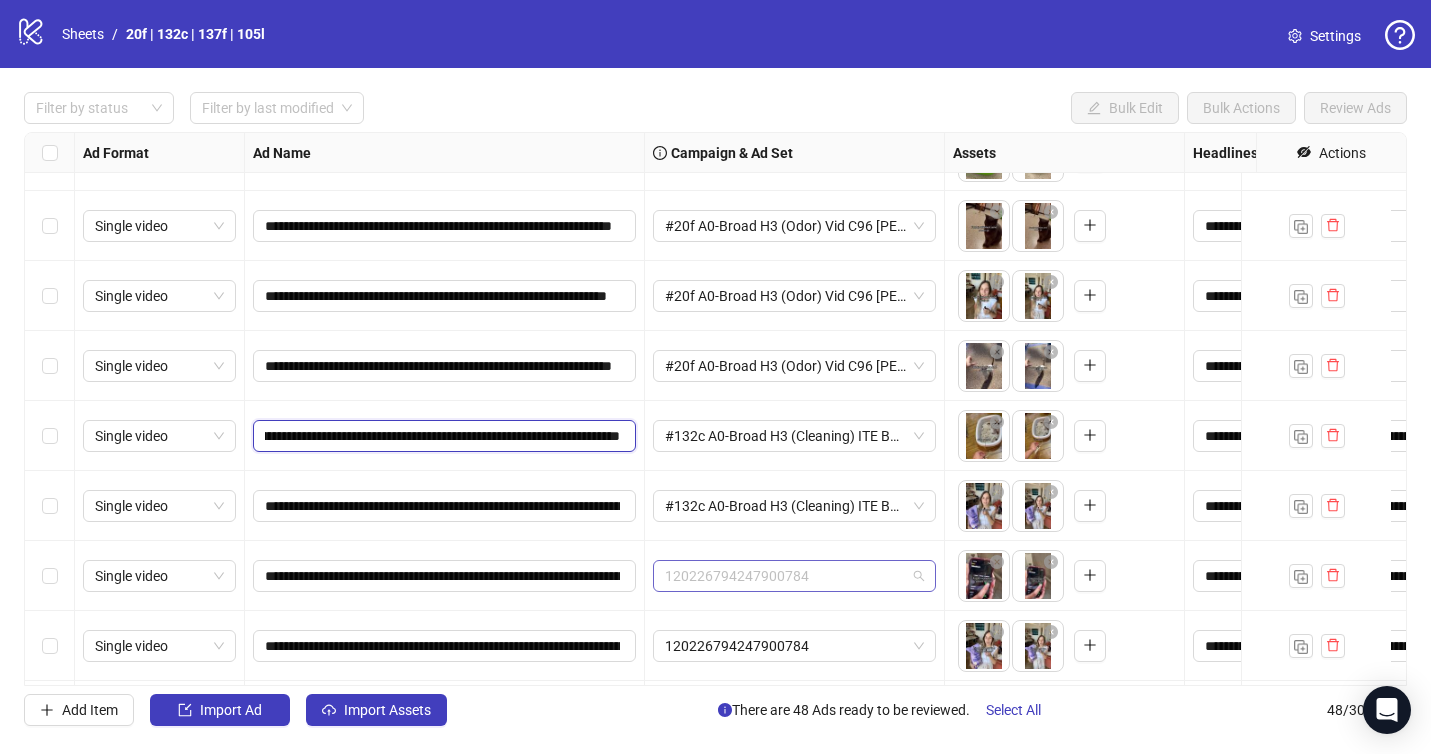 click on "120226794247900784" at bounding box center [794, 576] 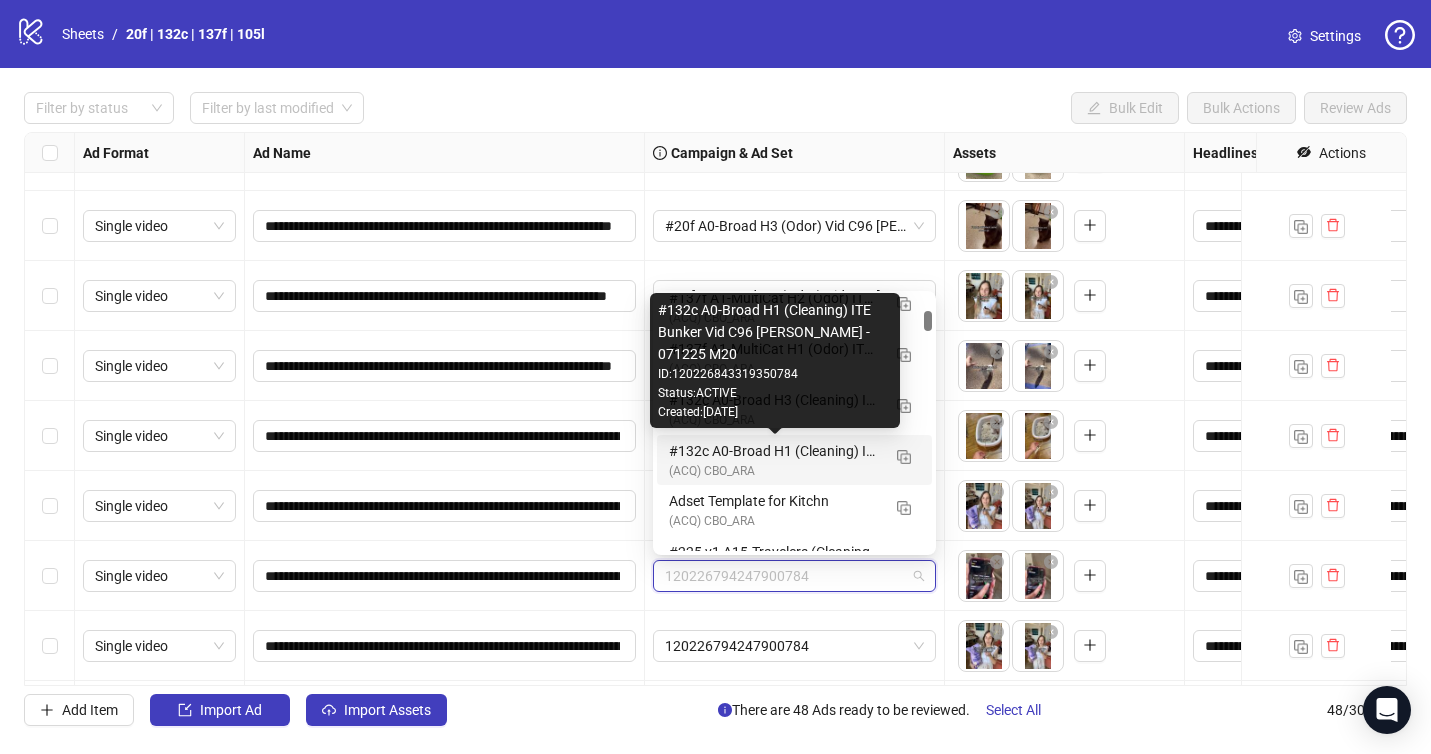 click on "#132c A0-Broad H1 (Cleaning) ITE Bunker Vid C96 [PERSON_NAME] - 071225 M20" at bounding box center (774, 451) 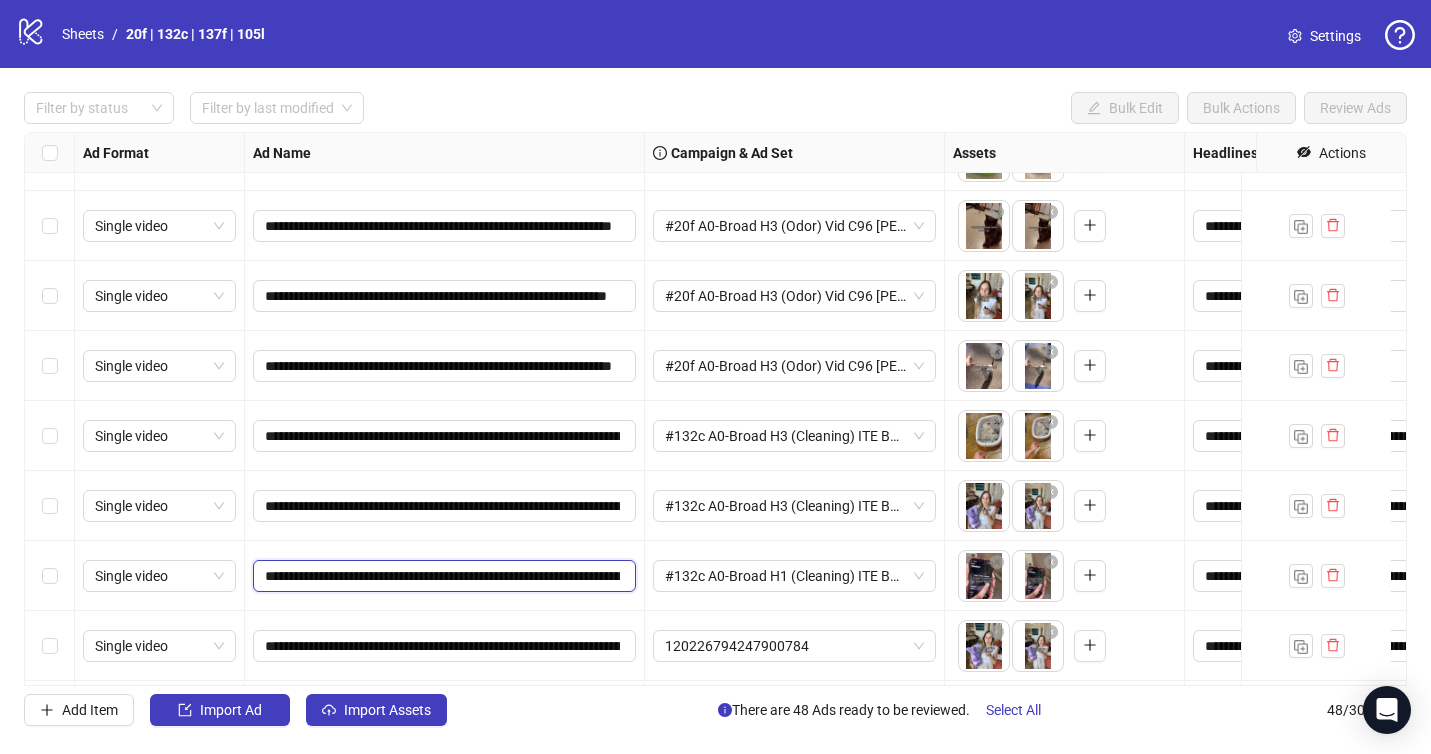 click on "**********" at bounding box center (442, 576) 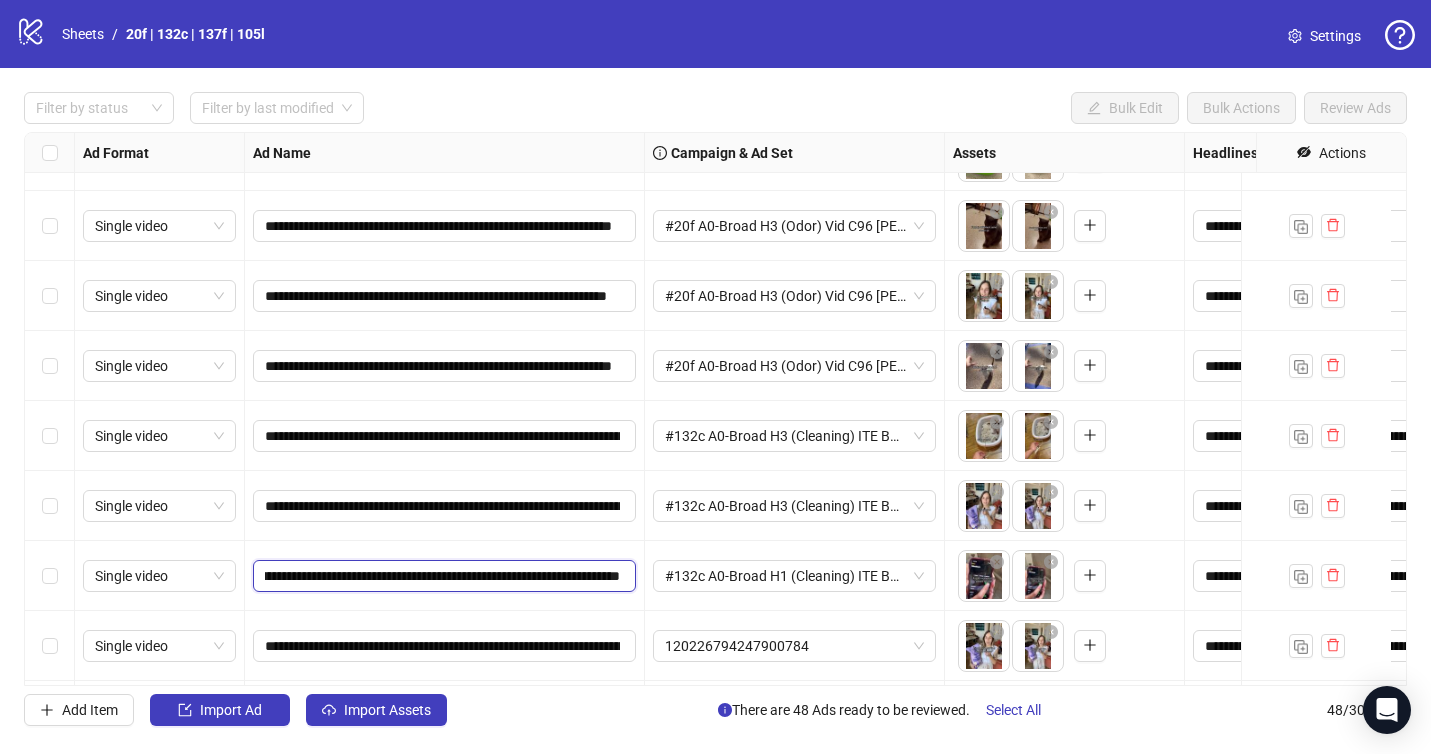 click on "**********" at bounding box center [1030, -1319] 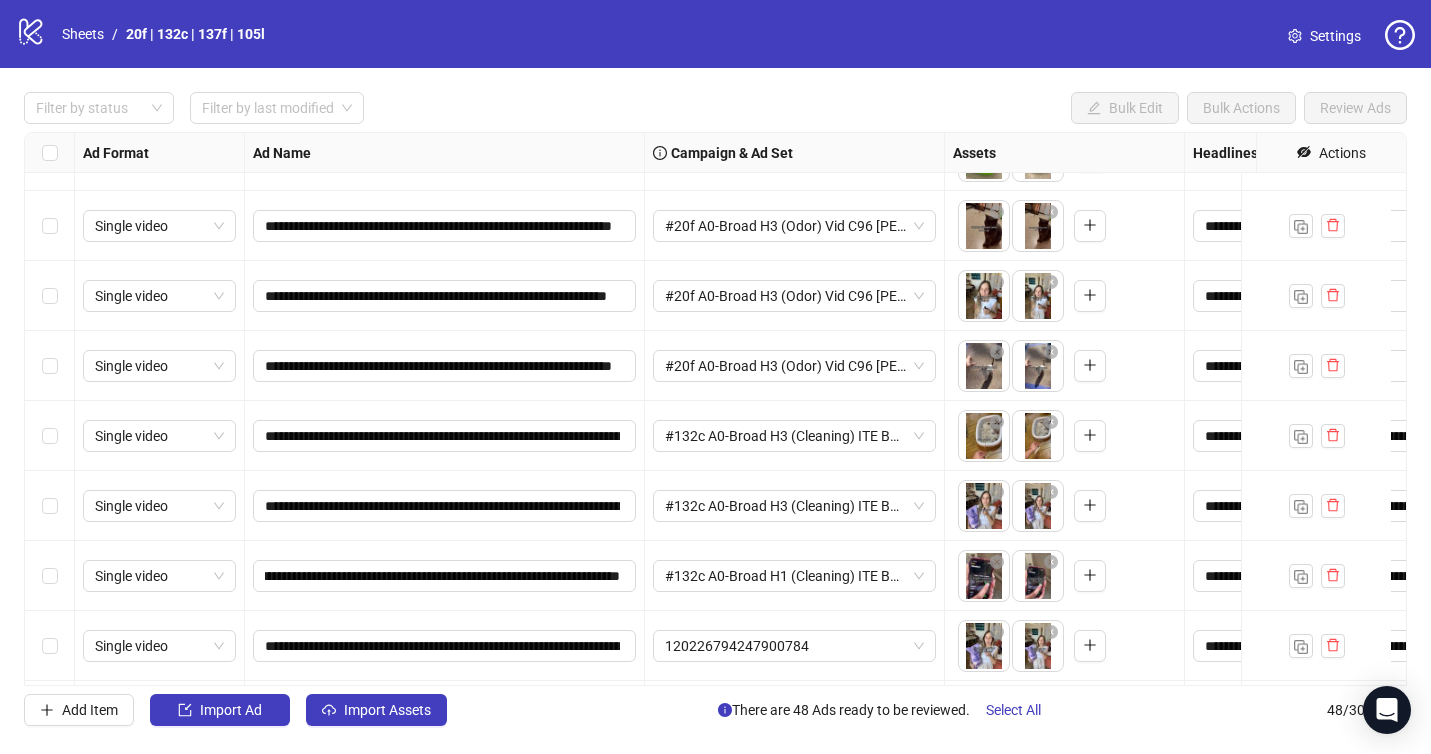 click on "#132c A0-Broad H1 (Cleaning) ITE Bunker Vid C96 [PERSON_NAME] - 071225 M20" at bounding box center (795, 576) 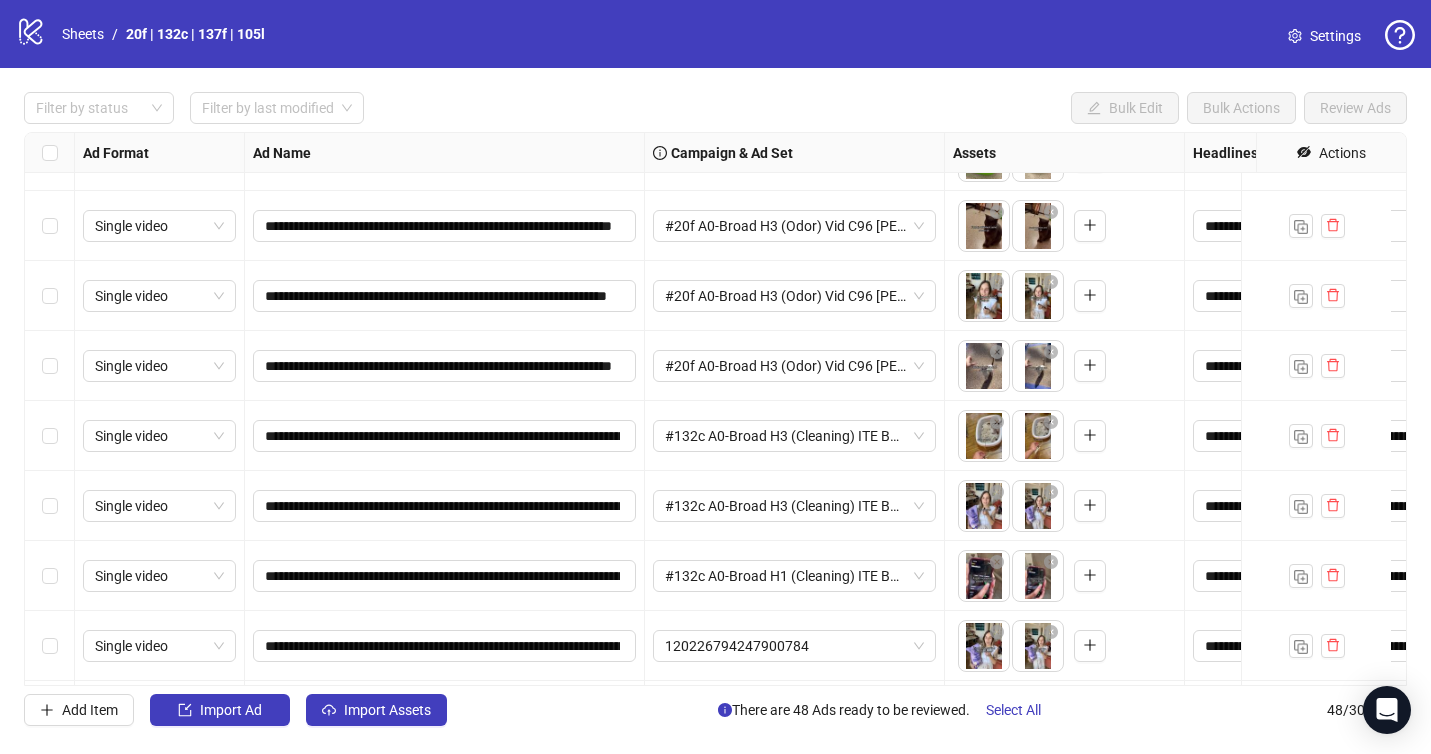 scroll, scrollTop: 1574, scrollLeft: 0, axis: vertical 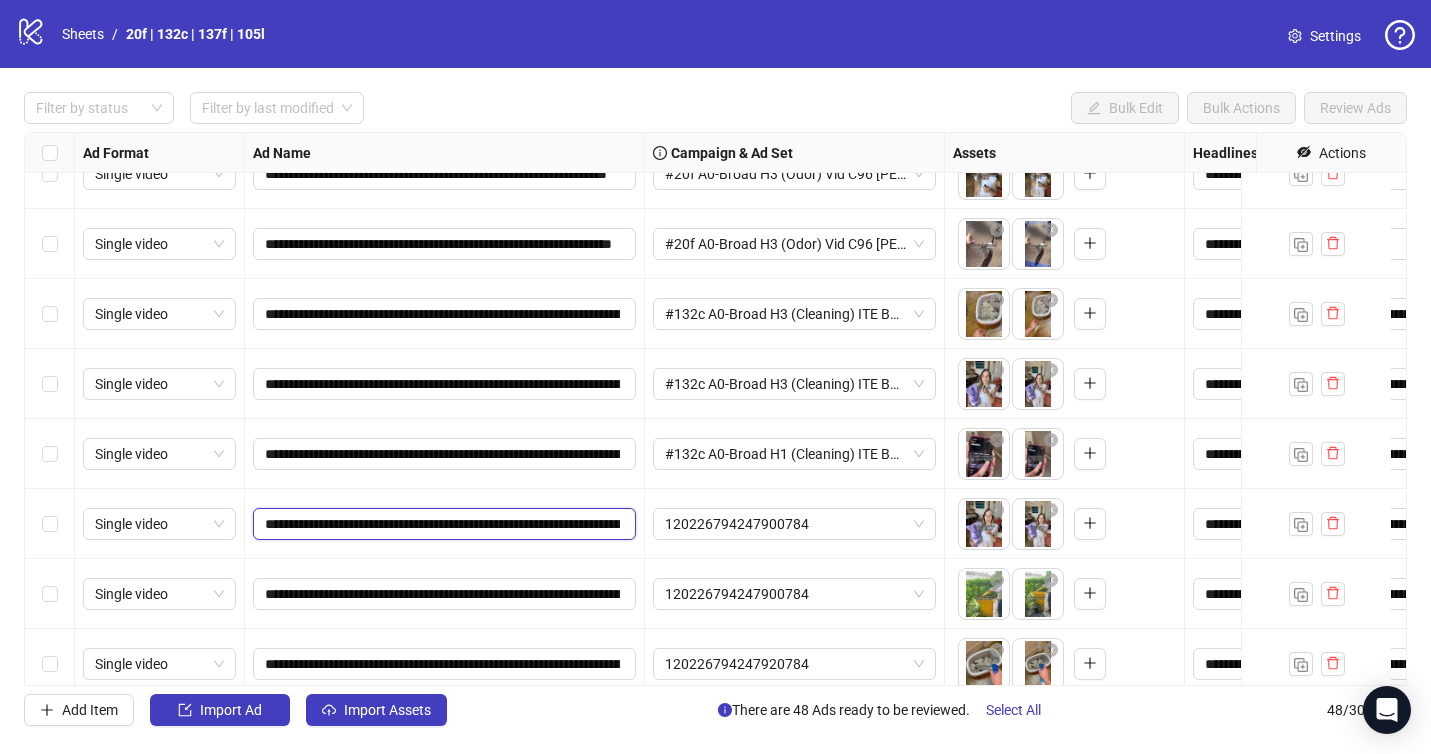 click on "**********" at bounding box center (442, 524) 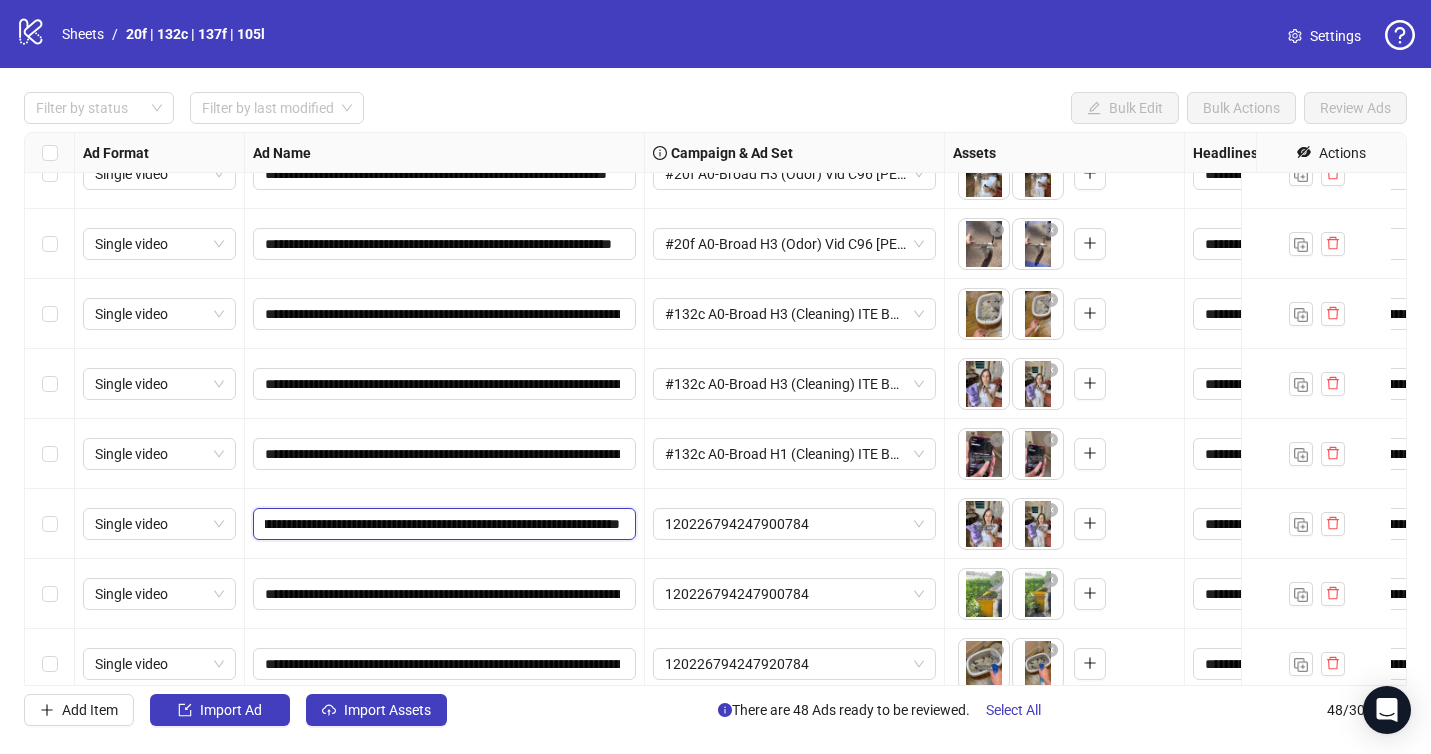 drag, startPoint x: 602, startPoint y: 525, endPoint x: 633, endPoint y: 524, distance: 31.016125 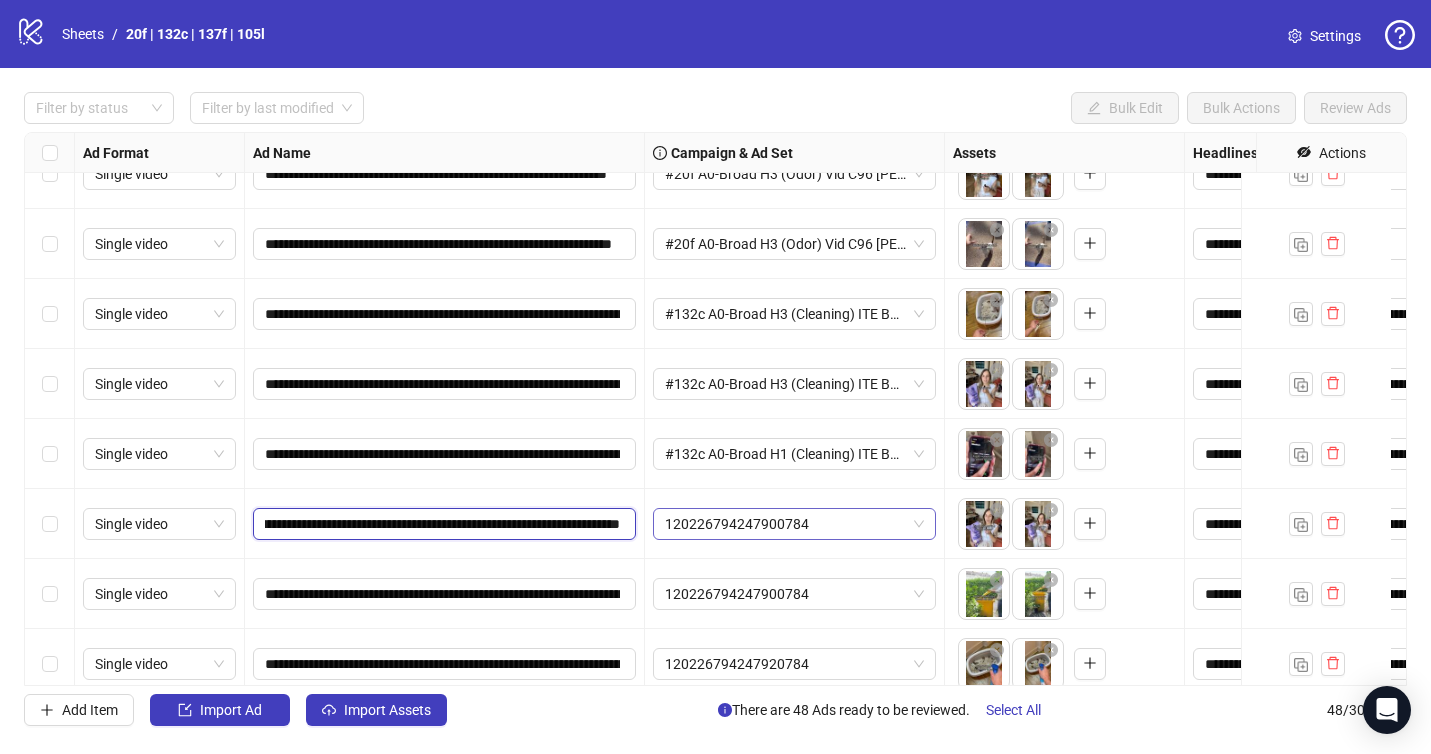 click on "120226794247900784" at bounding box center [794, 524] 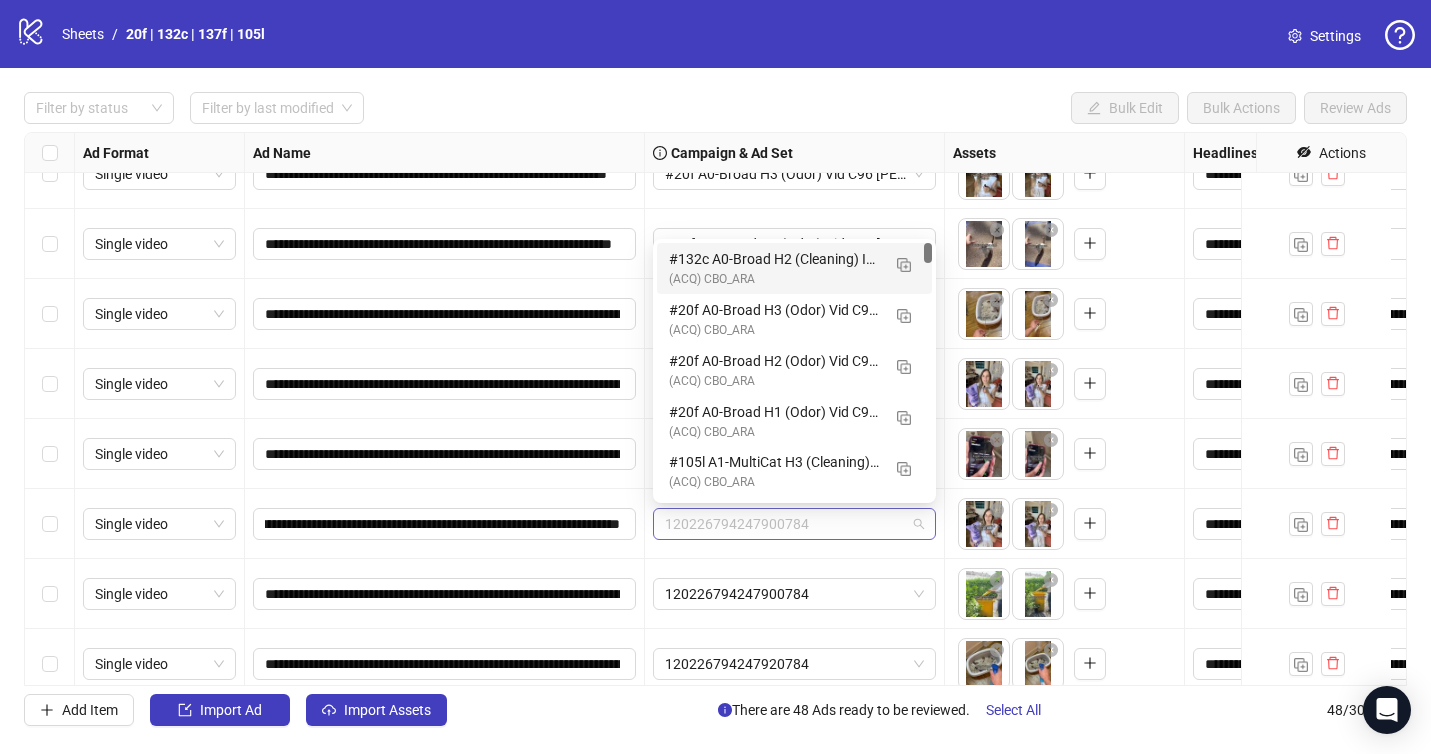 scroll, scrollTop: 0, scrollLeft: 0, axis: both 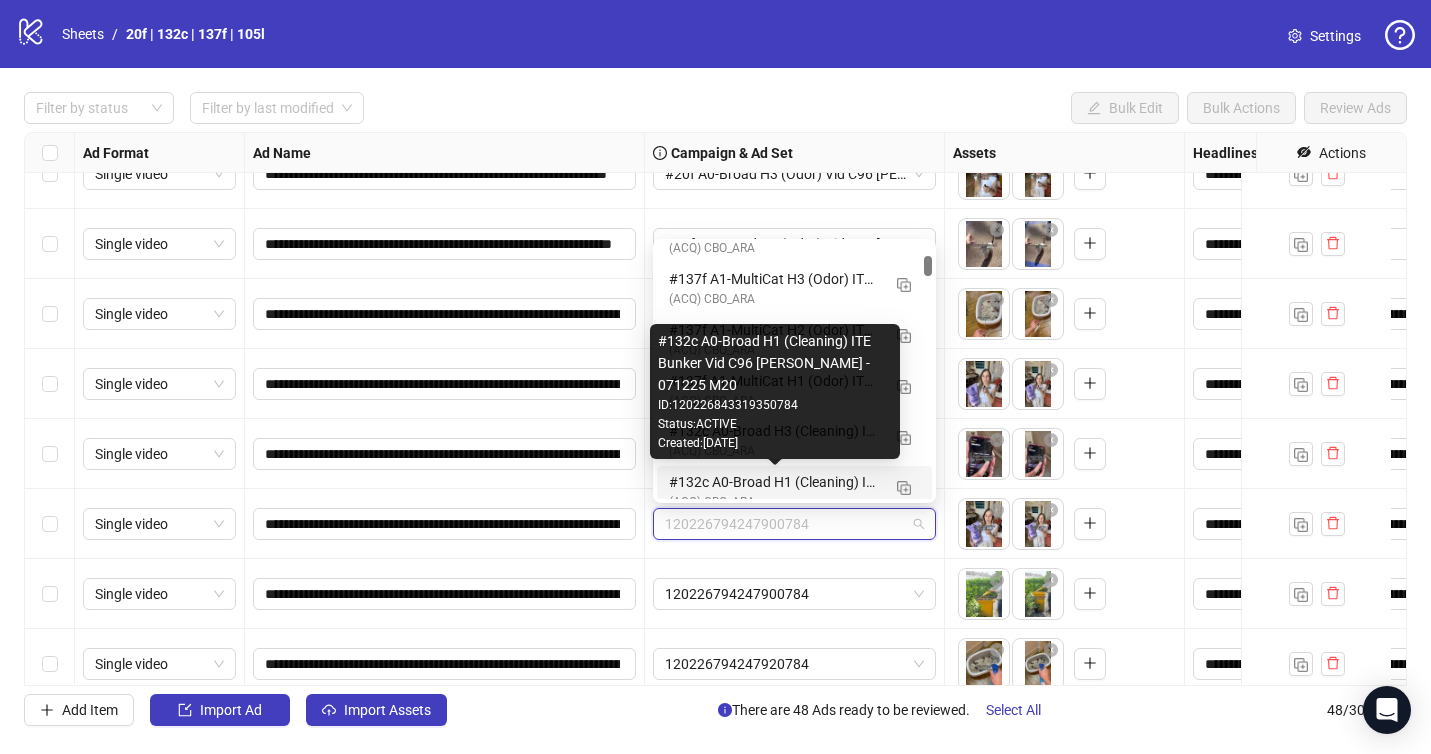 click on "#132c A0-Broad H1 (Cleaning) ITE Bunker Vid C96 [PERSON_NAME] - 071225 M20" at bounding box center (774, 482) 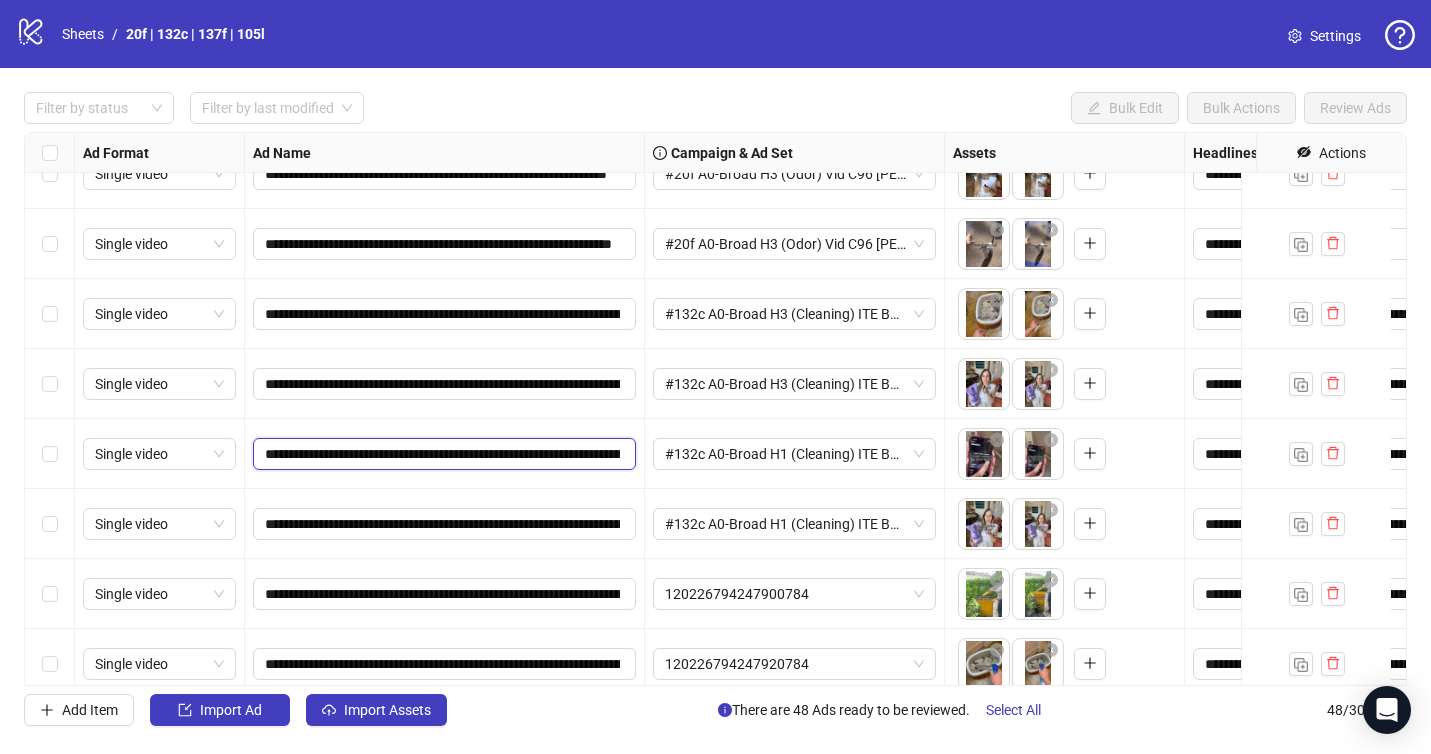 click on "**********" at bounding box center [442, 454] 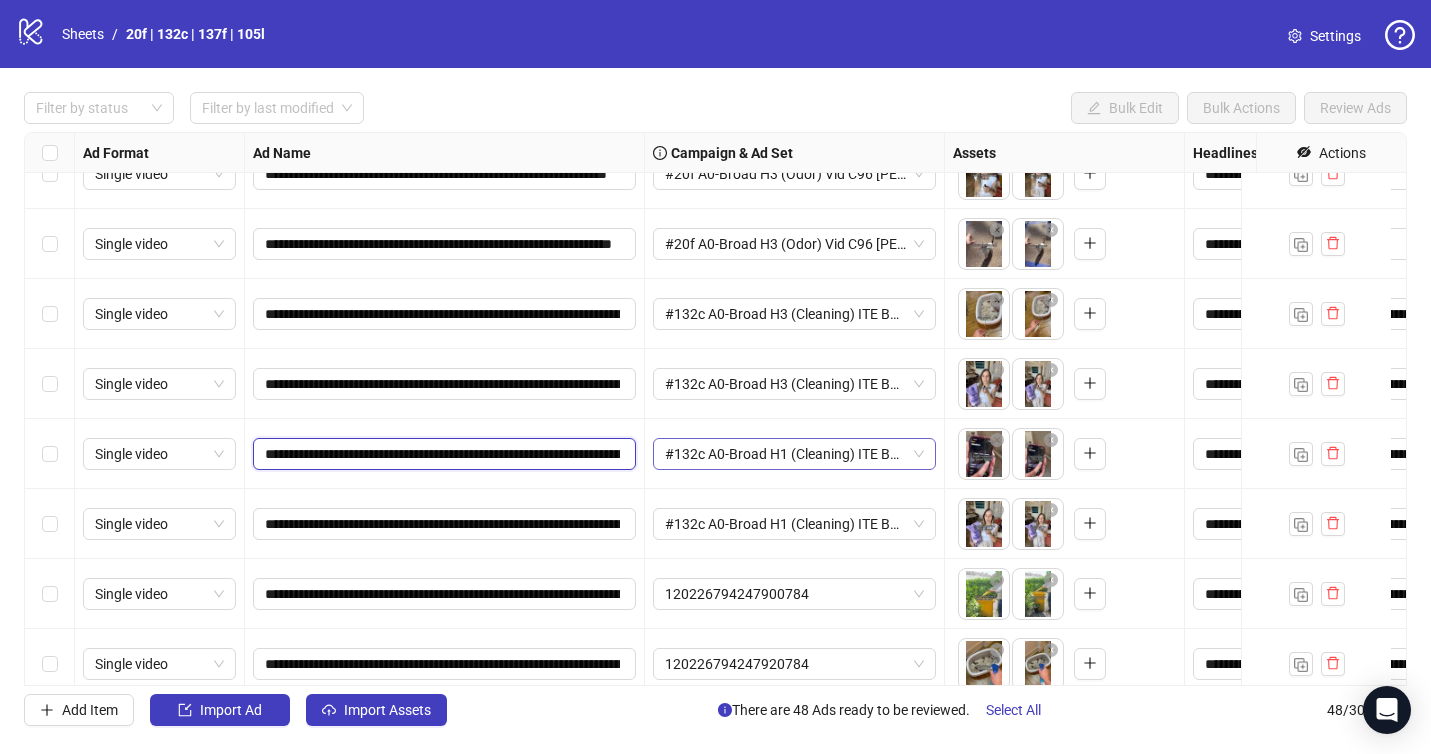 drag, startPoint x: 617, startPoint y: 457, endPoint x: 656, endPoint y: 460, distance: 39.115215 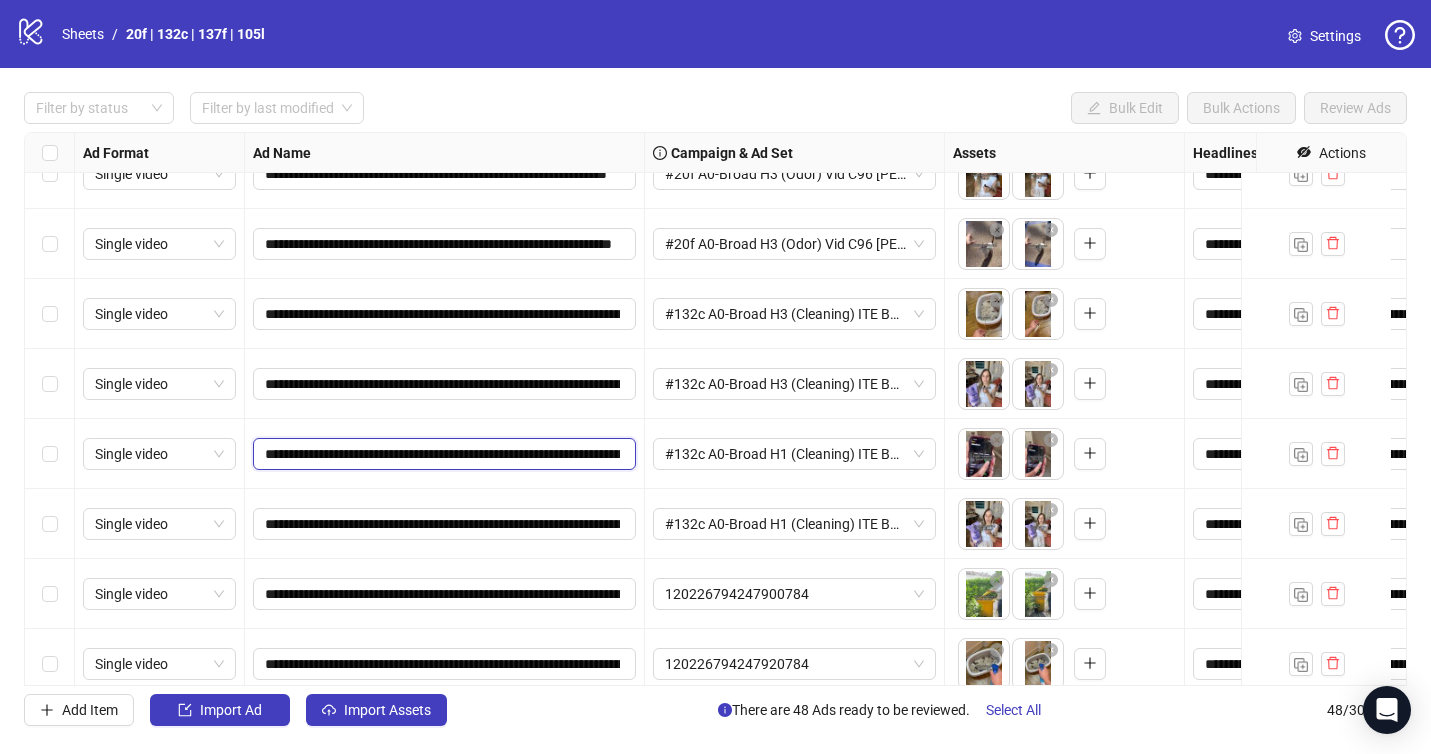 scroll, scrollTop: 0, scrollLeft: 139, axis: horizontal 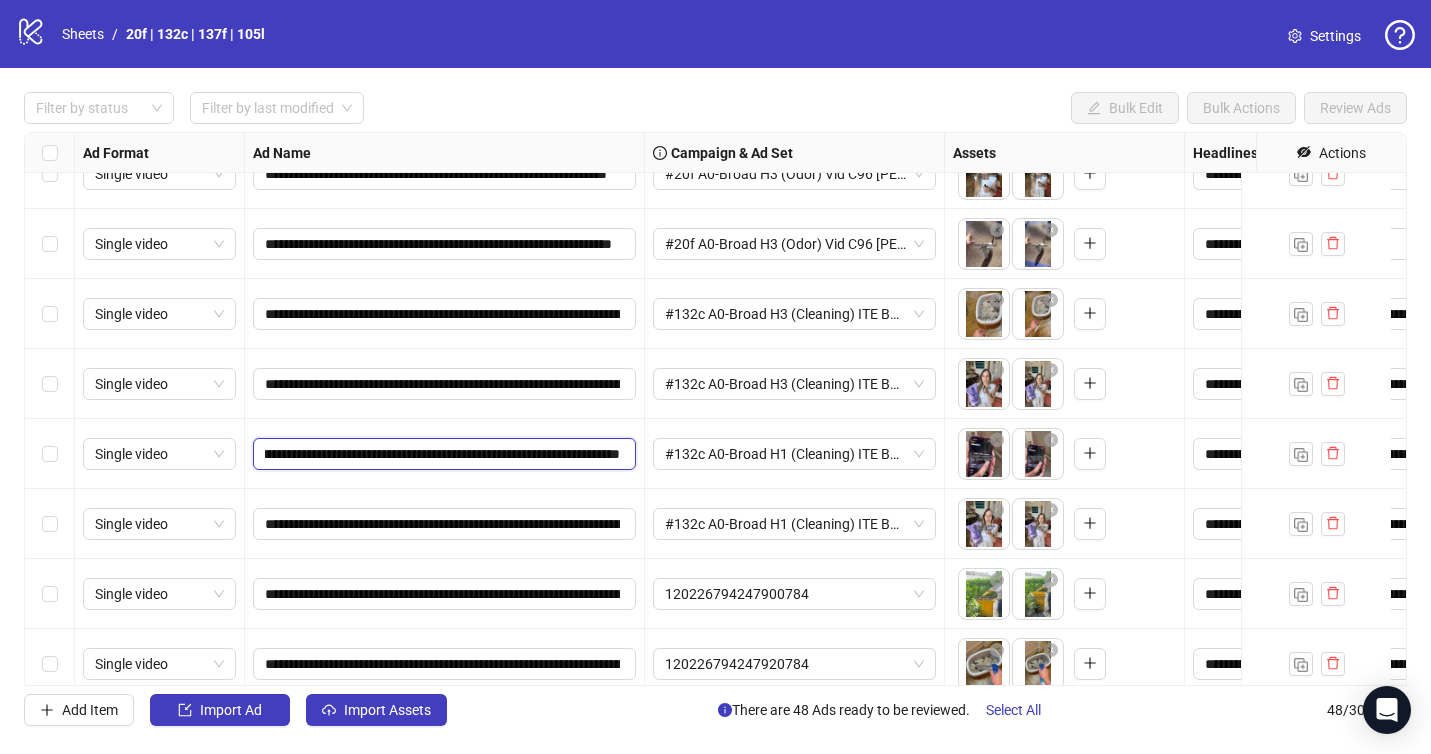 drag, startPoint x: 607, startPoint y: 457, endPoint x: 631, endPoint y: 457, distance: 24 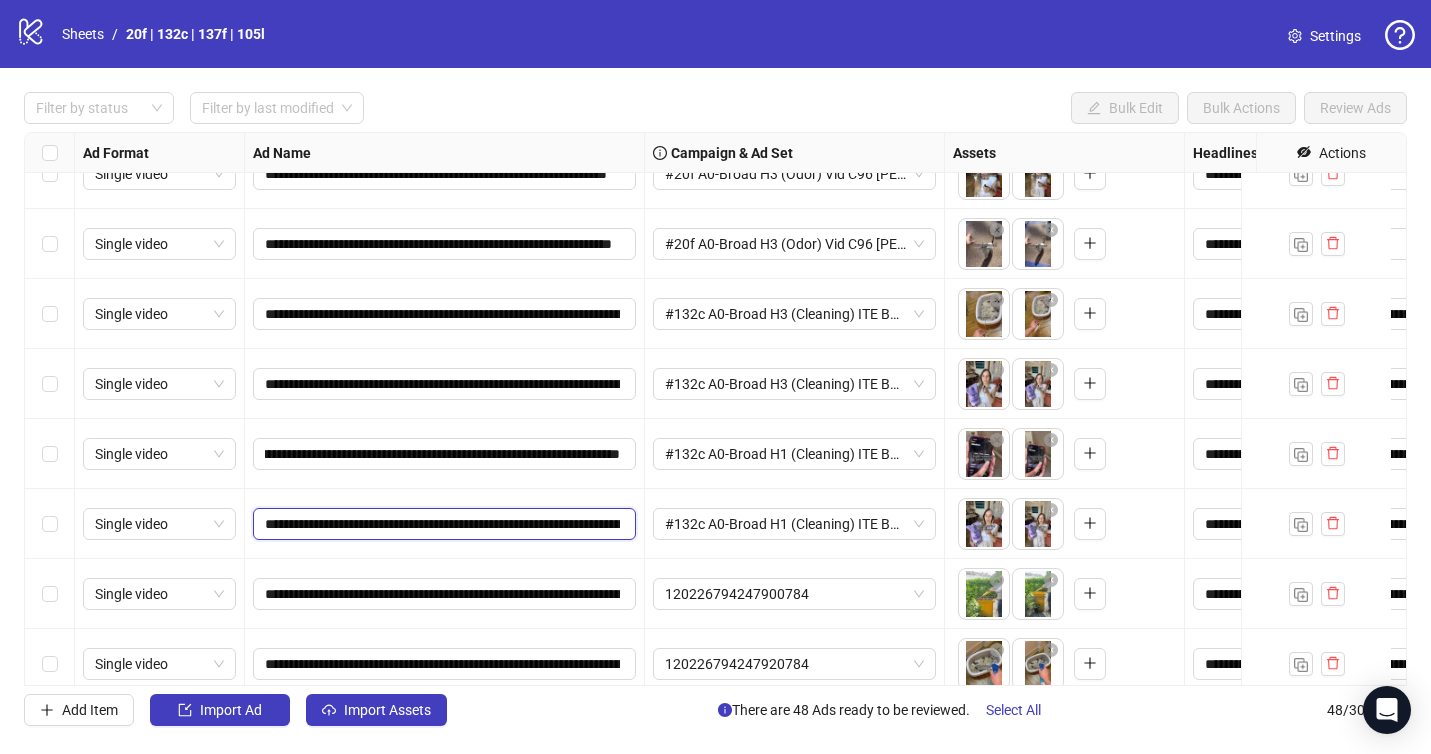 click on "**********" at bounding box center (442, 524) 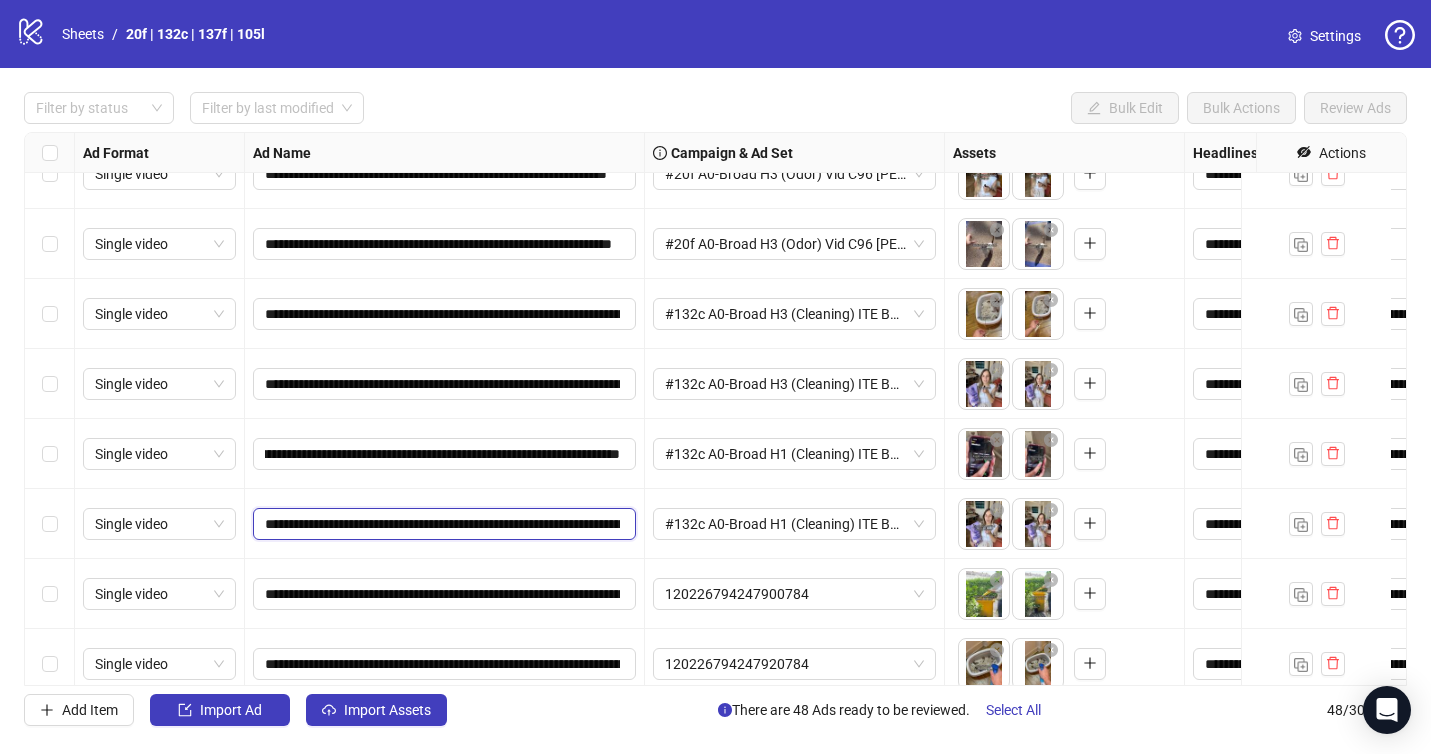 scroll, scrollTop: 0, scrollLeft: 0, axis: both 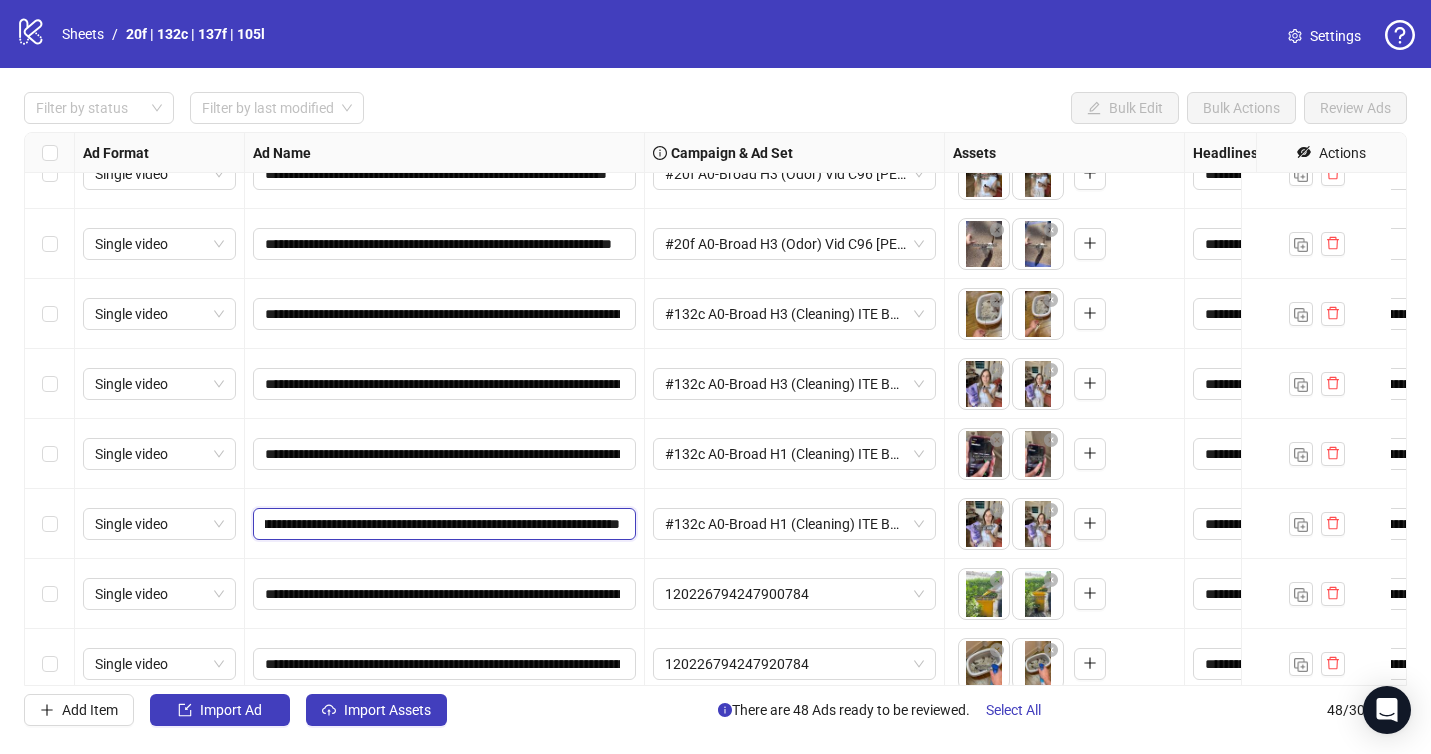 drag, startPoint x: 587, startPoint y: 530, endPoint x: 636, endPoint y: 529, distance: 49.010204 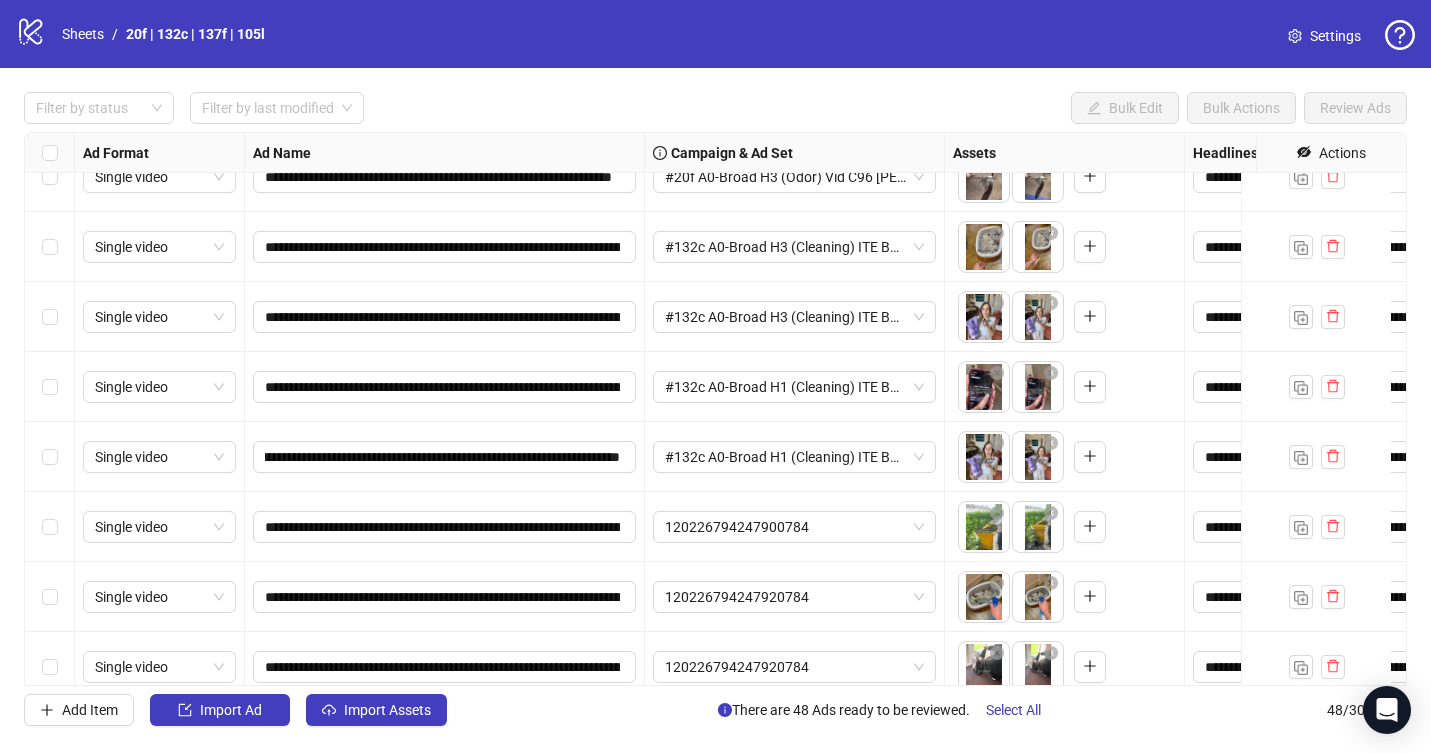 click on "**********" at bounding box center (715, 409) 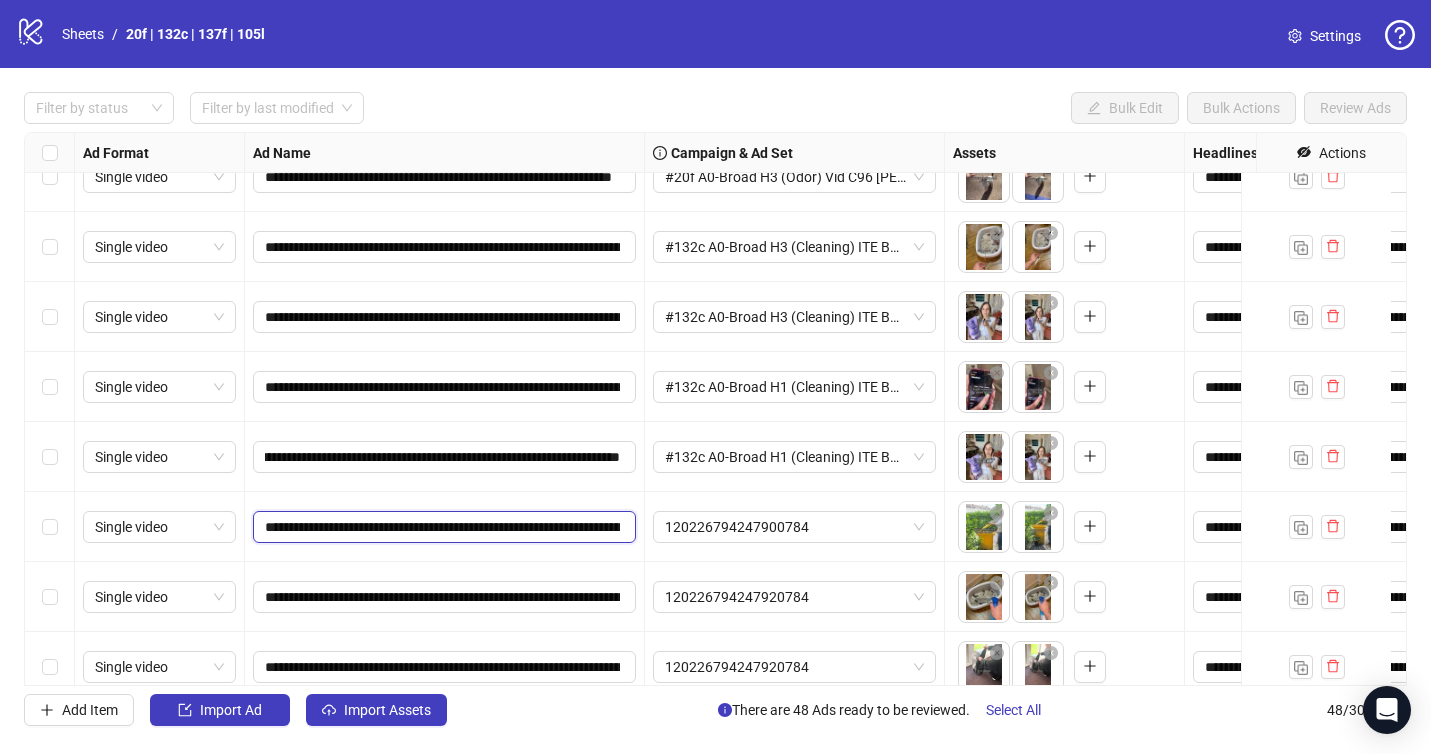 scroll, scrollTop: 1658, scrollLeft: 0, axis: vertical 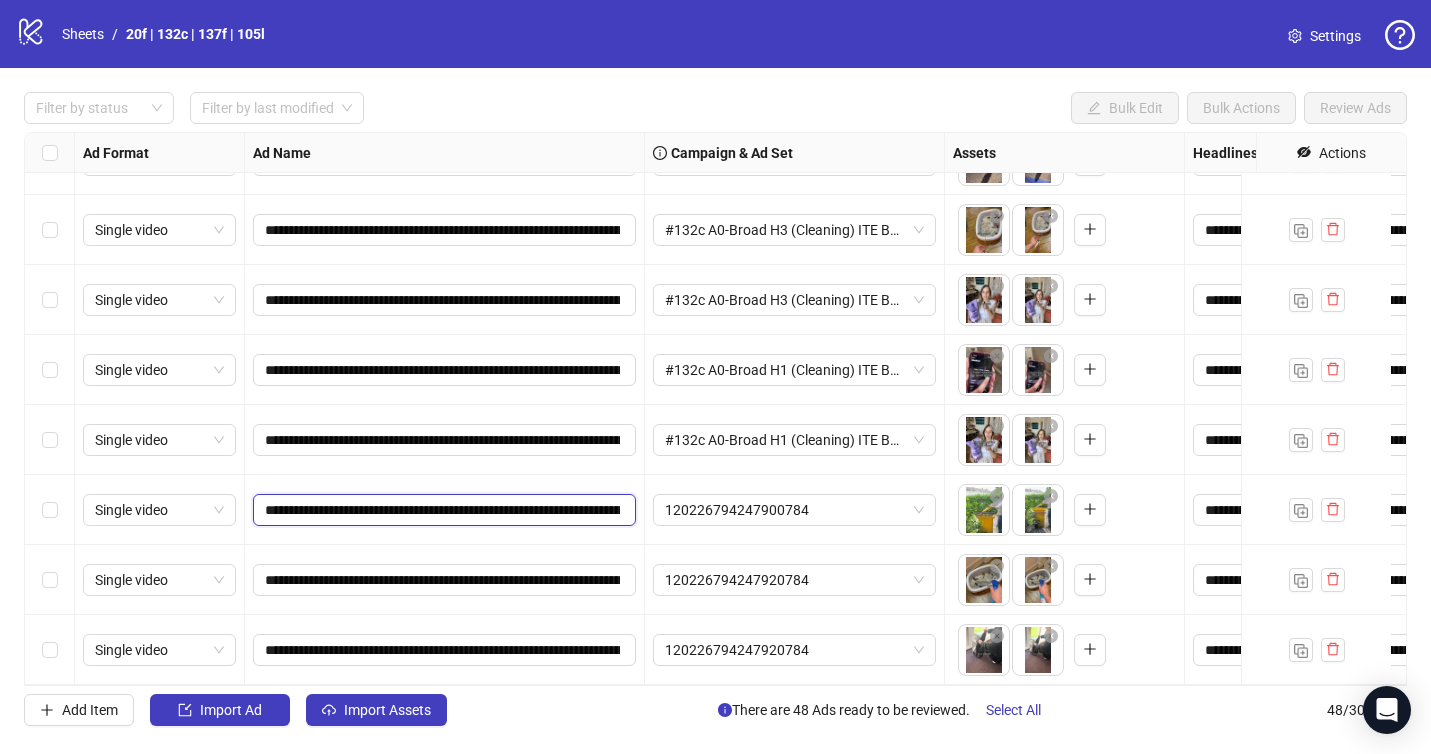 click on "**********" at bounding box center (442, 510) 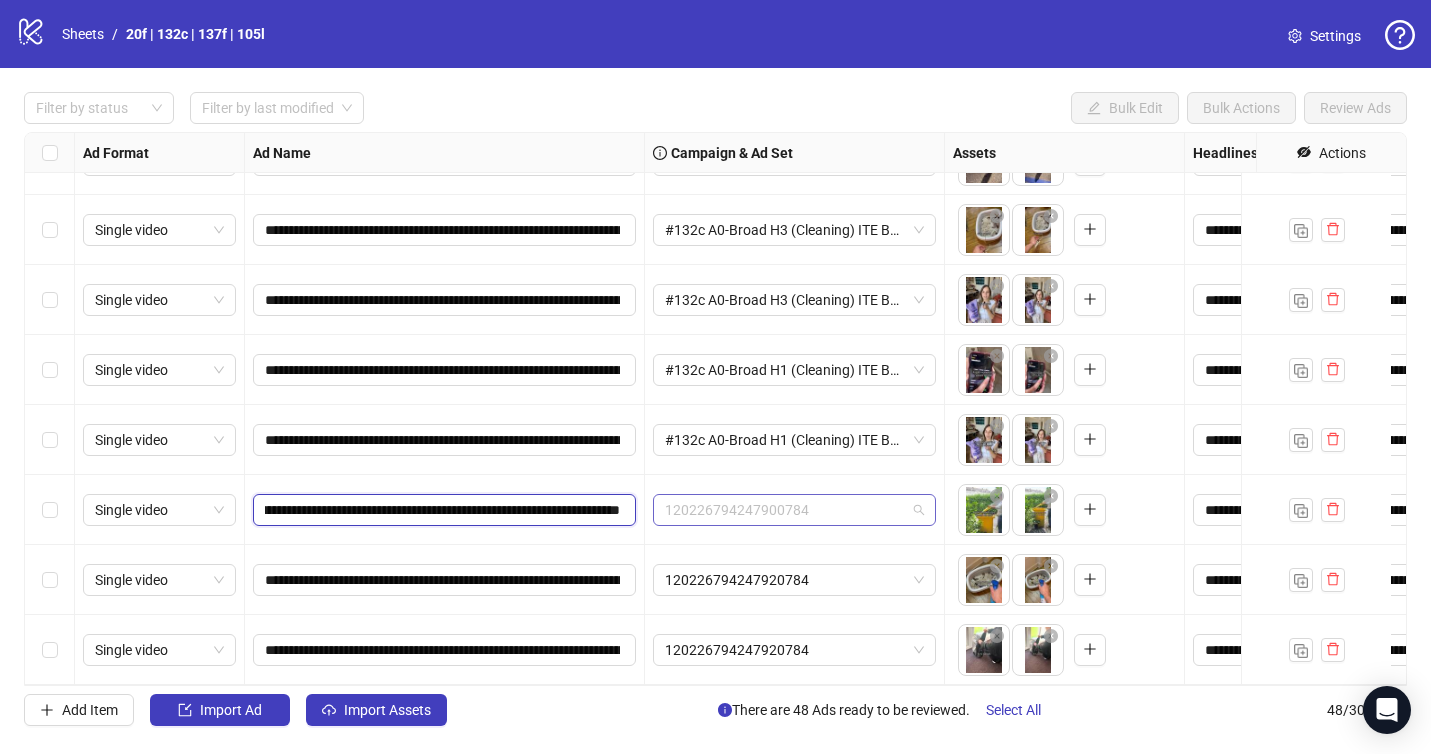 click on "120226794247900784" at bounding box center (794, 510) 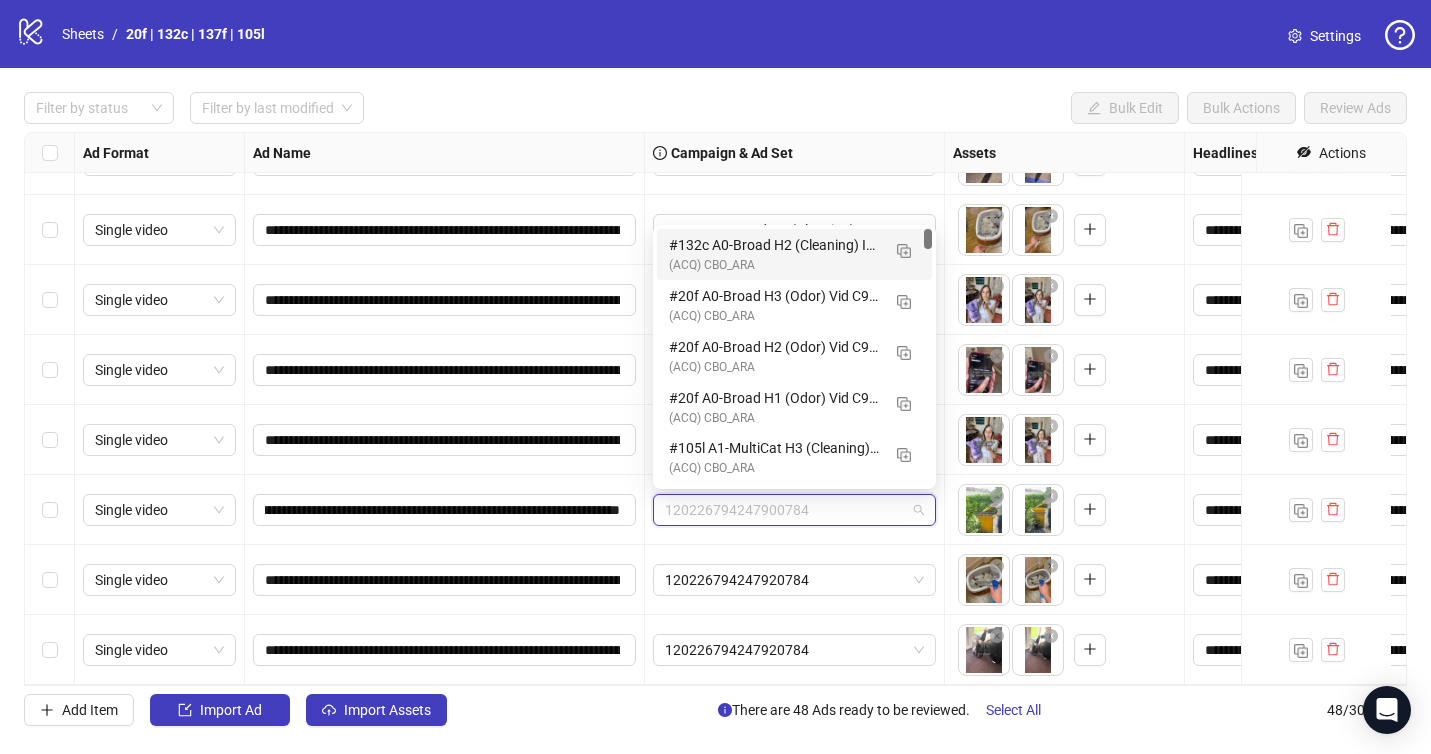 scroll, scrollTop: 0, scrollLeft: 0, axis: both 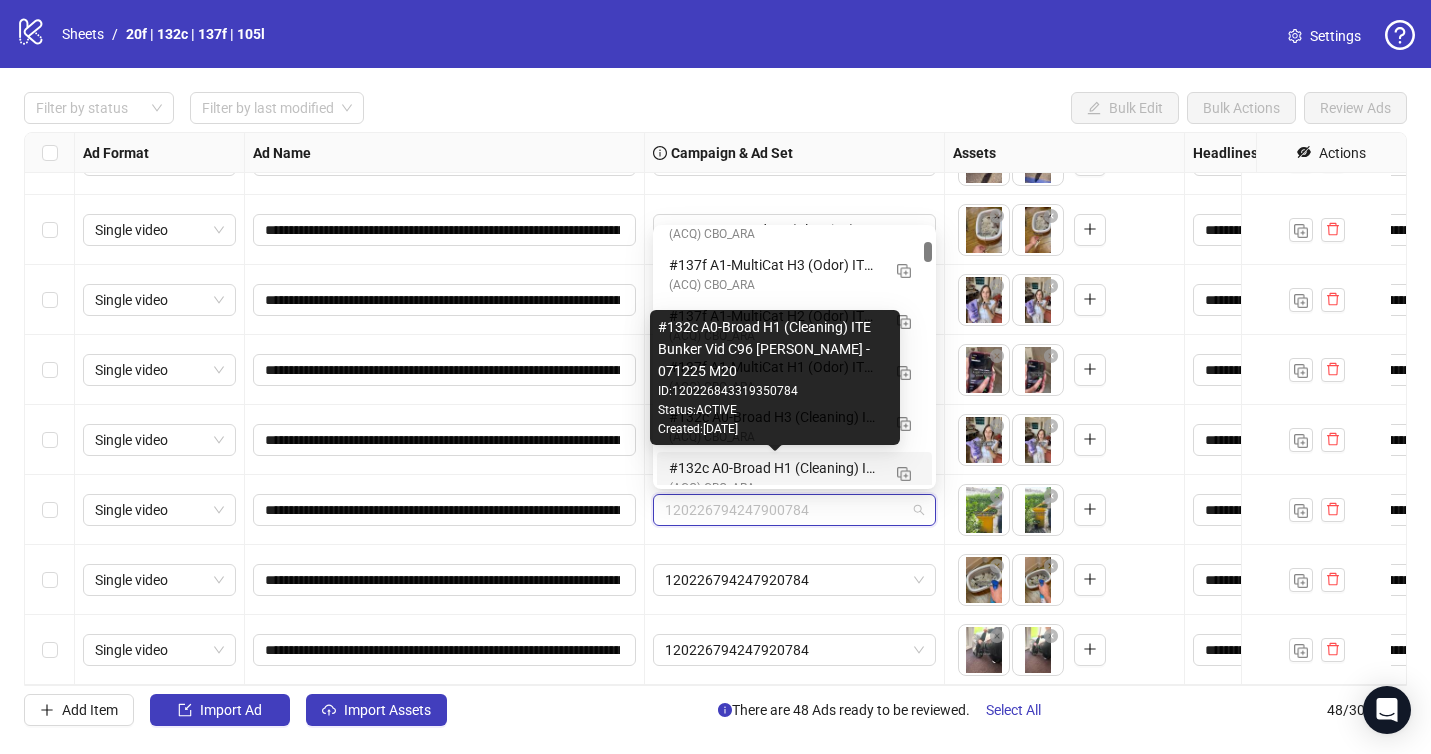click on "#132c A0-Broad H1 (Cleaning) ITE Bunker Vid C96 [PERSON_NAME] - 071225 M20" at bounding box center [774, 468] 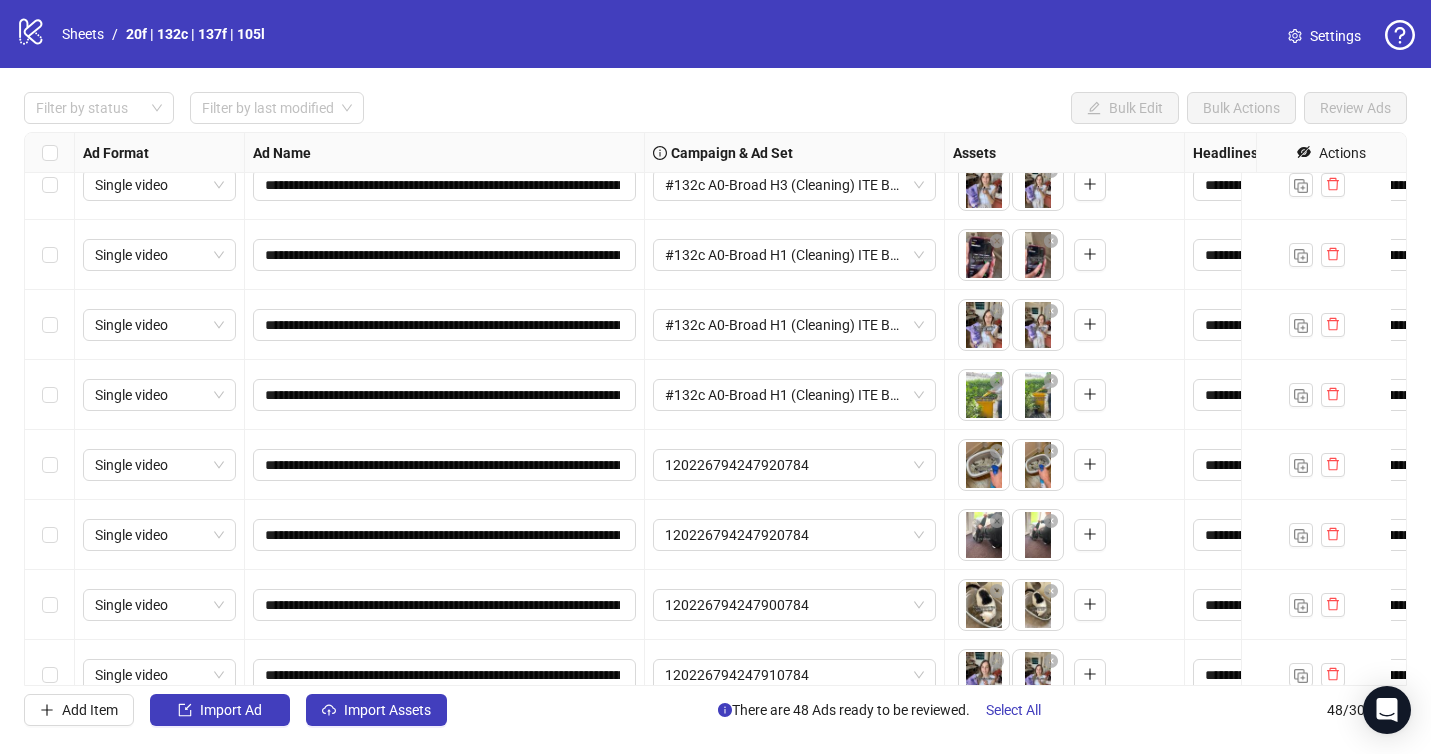 scroll, scrollTop: 1775, scrollLeft: 0, axis: vertical 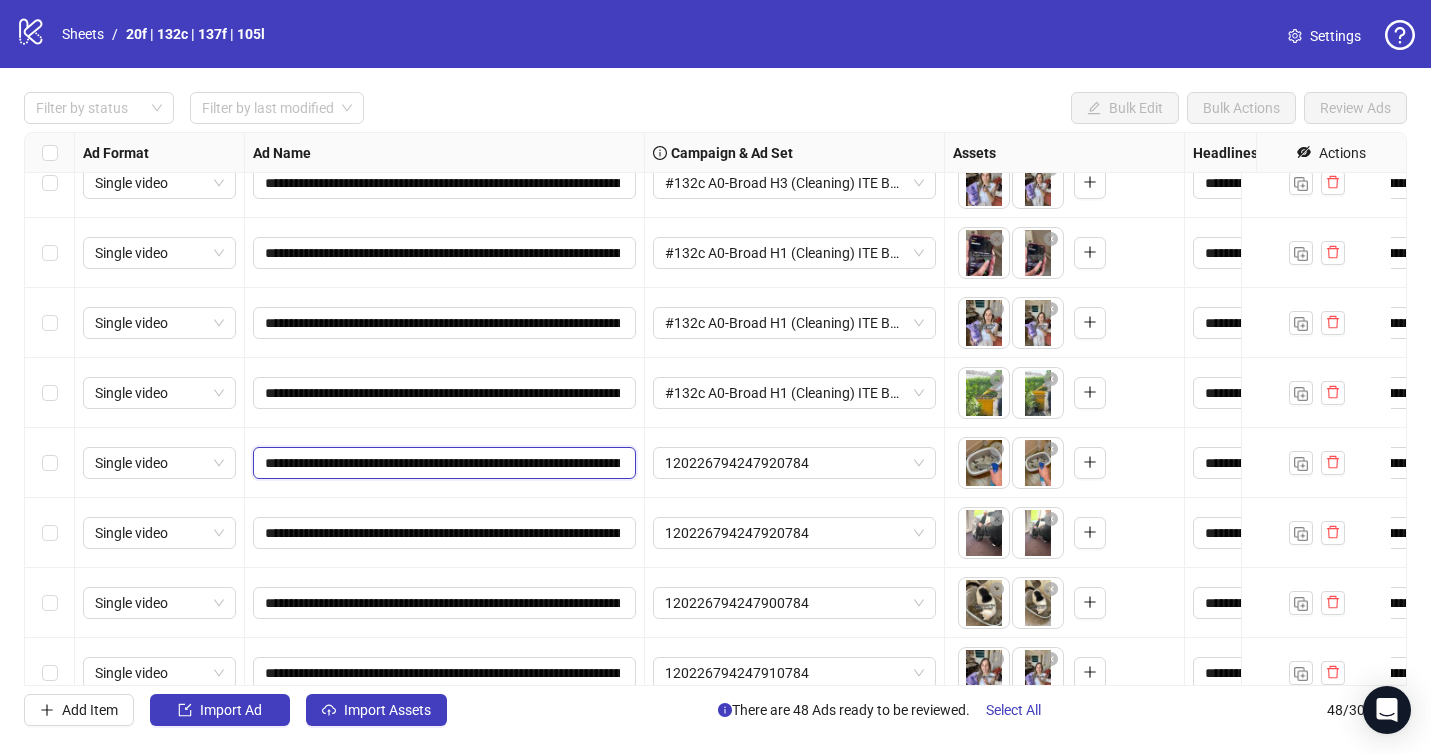 click on "**********" at bounding box center (442, 463) 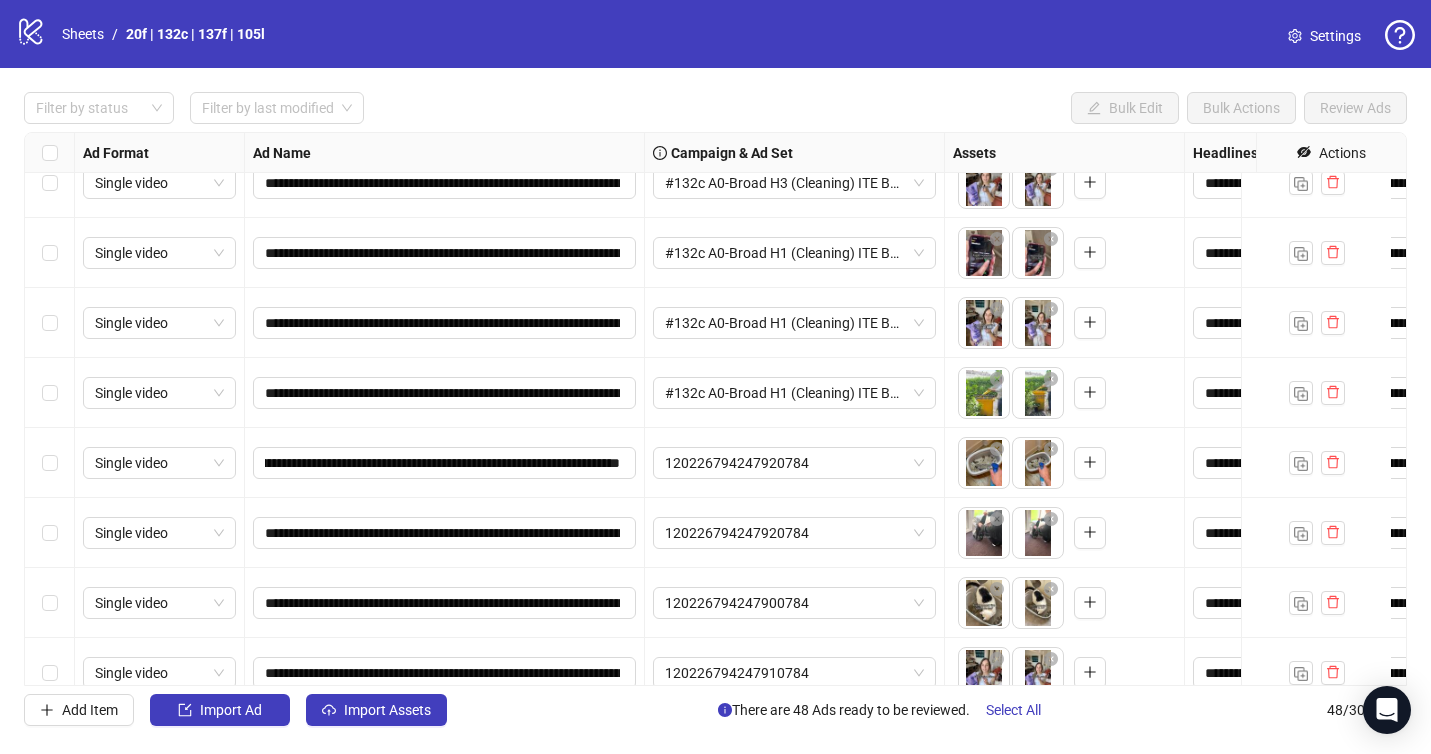 click on "120226794247920784" at bounding box center (795, 533) 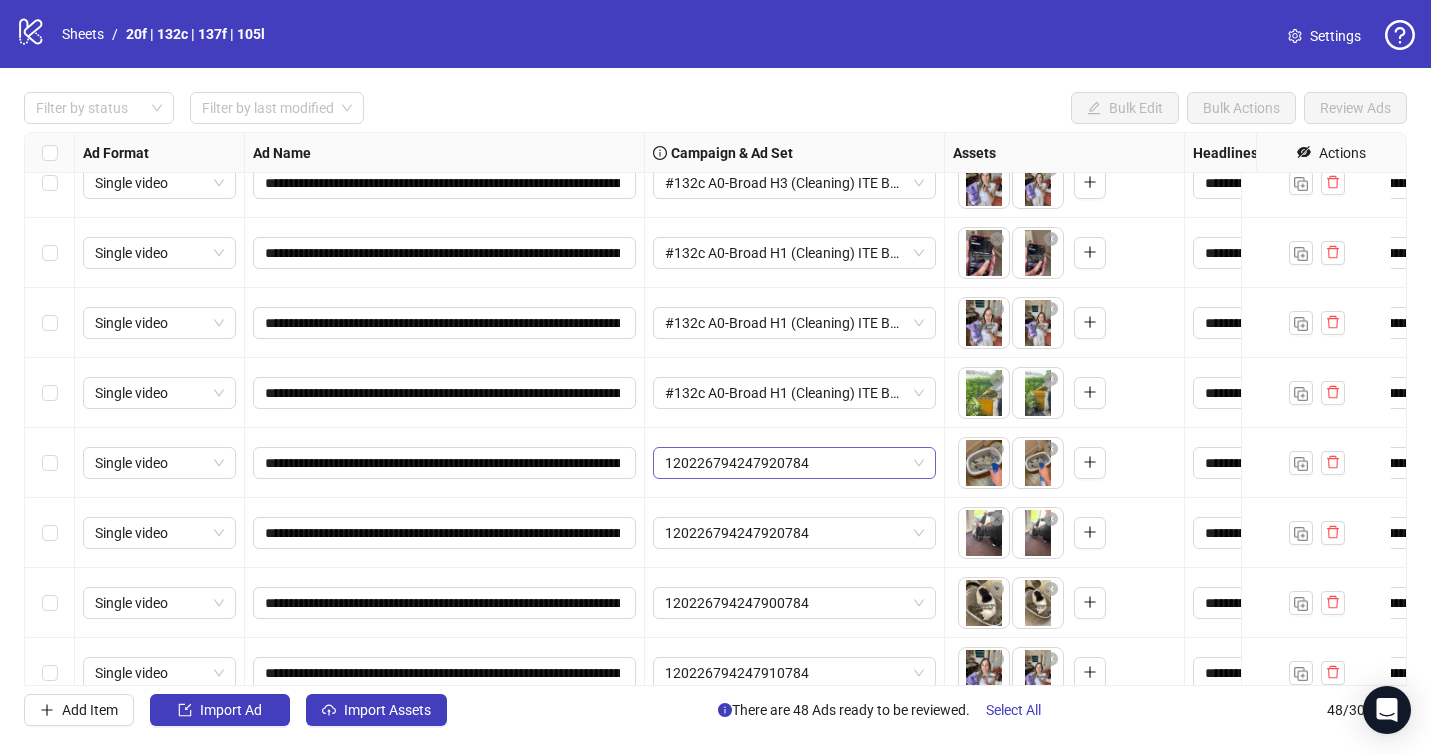 click on "120226794247920784" at bounding box center (794, 463) 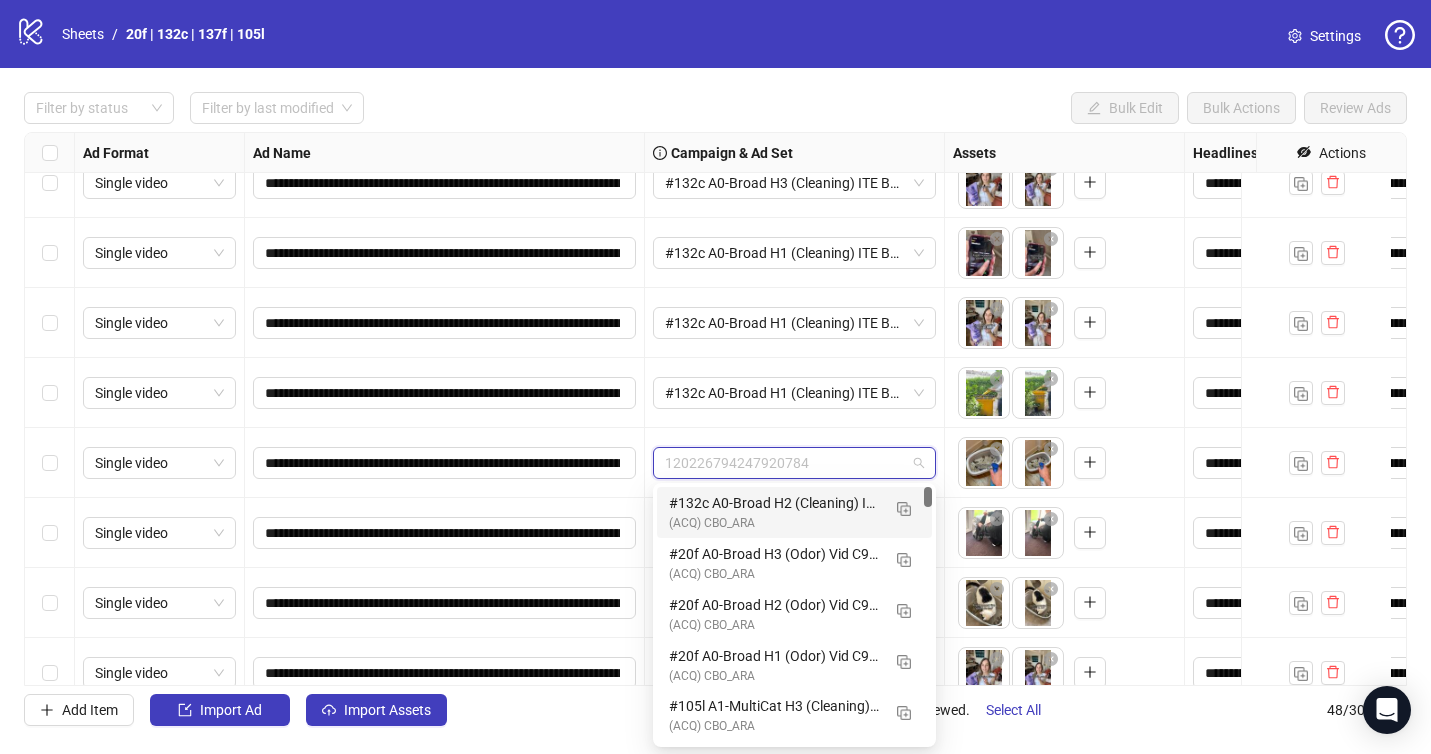 click on "**********" at bounding box center [445, 463] 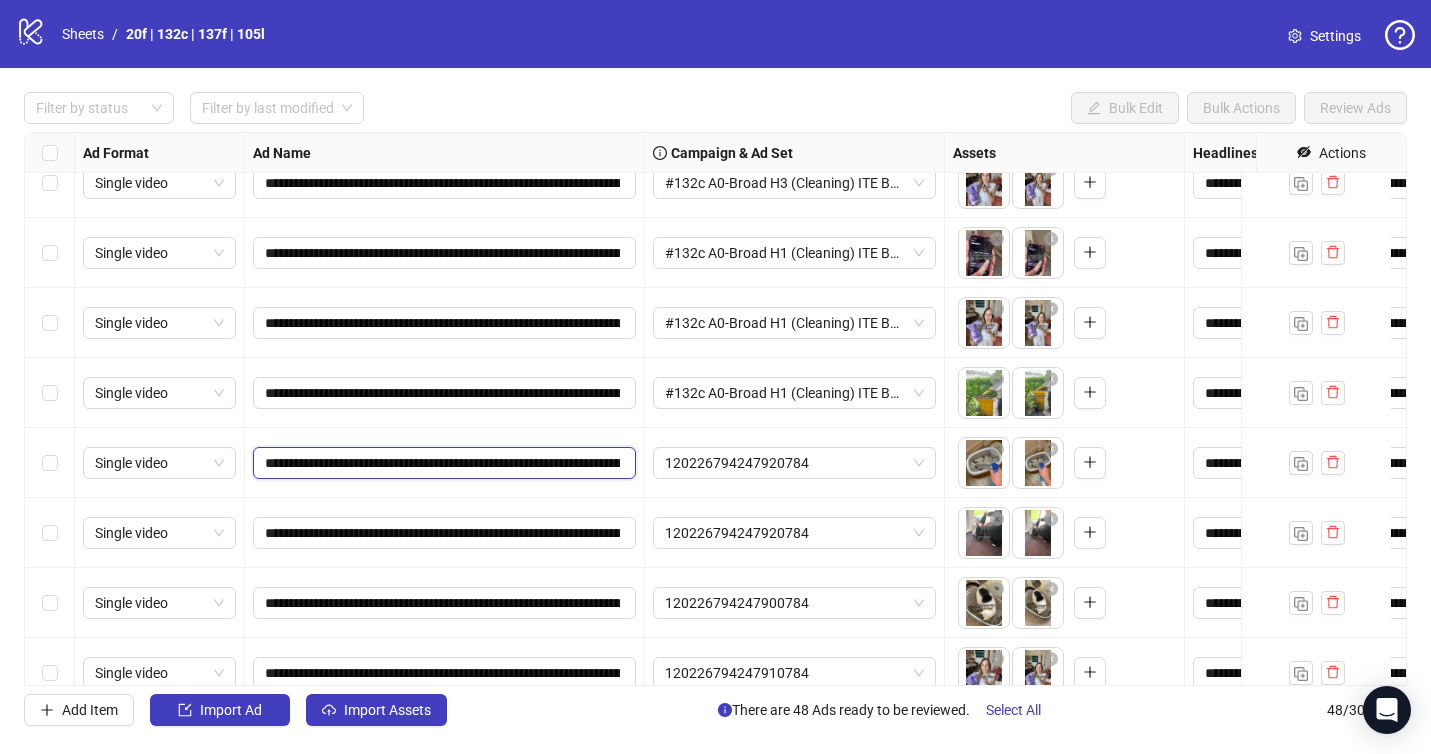 click on "**********" at bounding box center [442, 463] 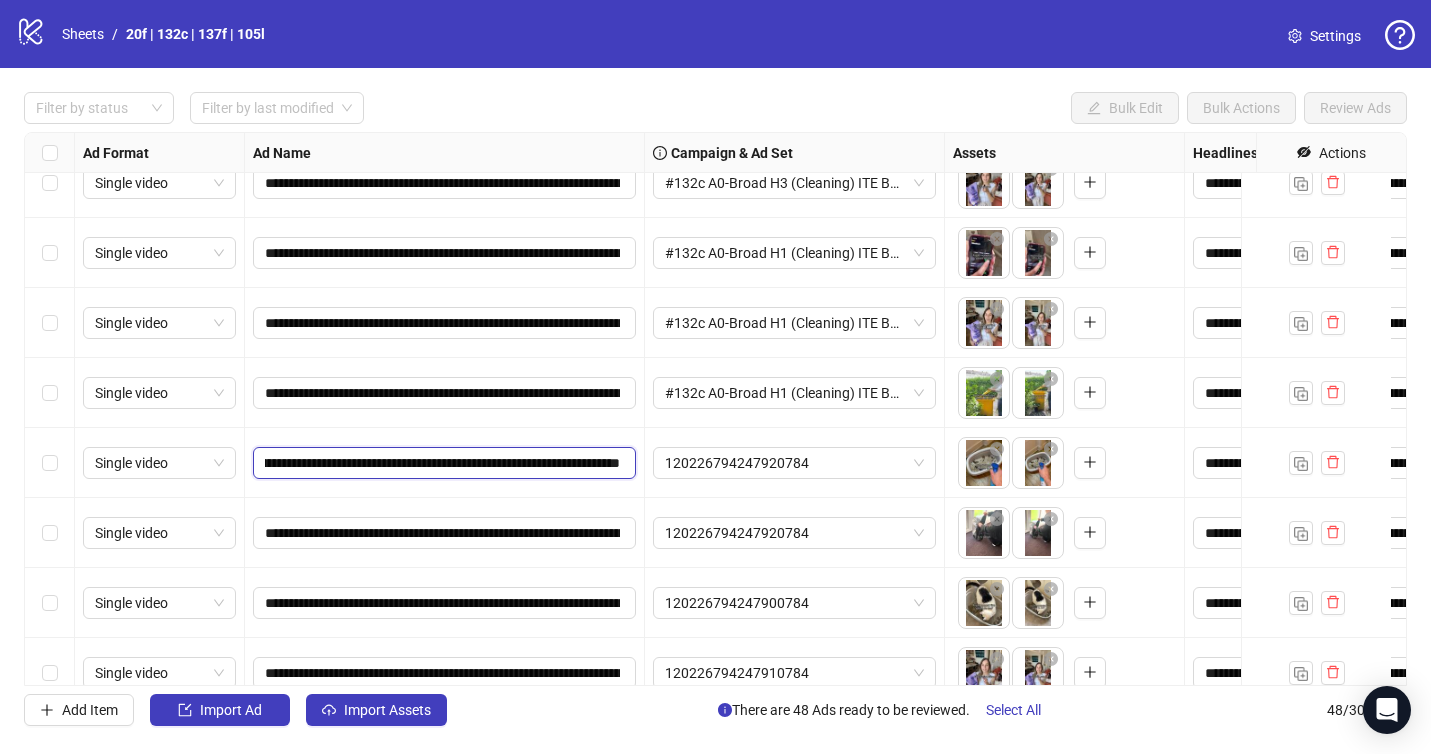 drag, startPoint x: 607, startPoint y: 467, endPoint x: 621, endPoint y: 467, distance: 14 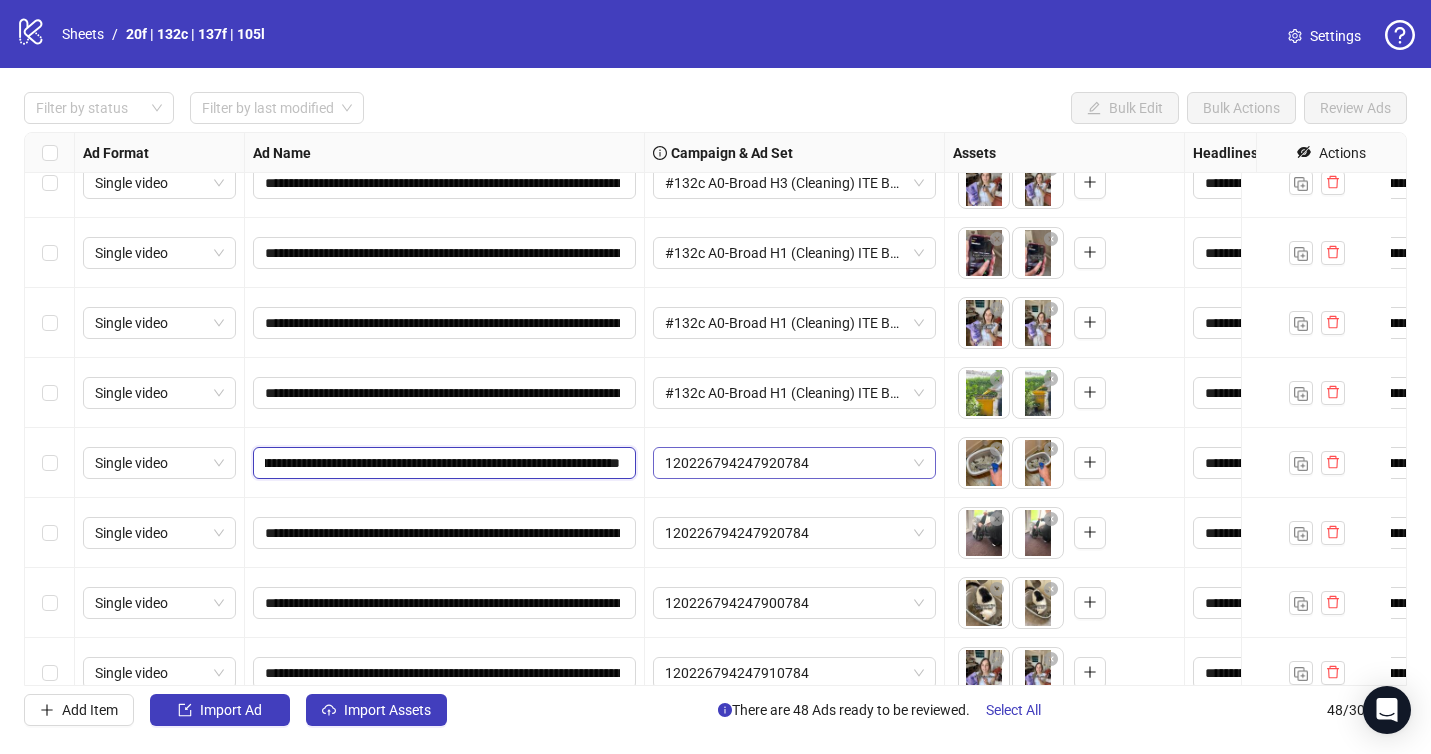 click on "120226794247920784" at bounding box center [794, 463] 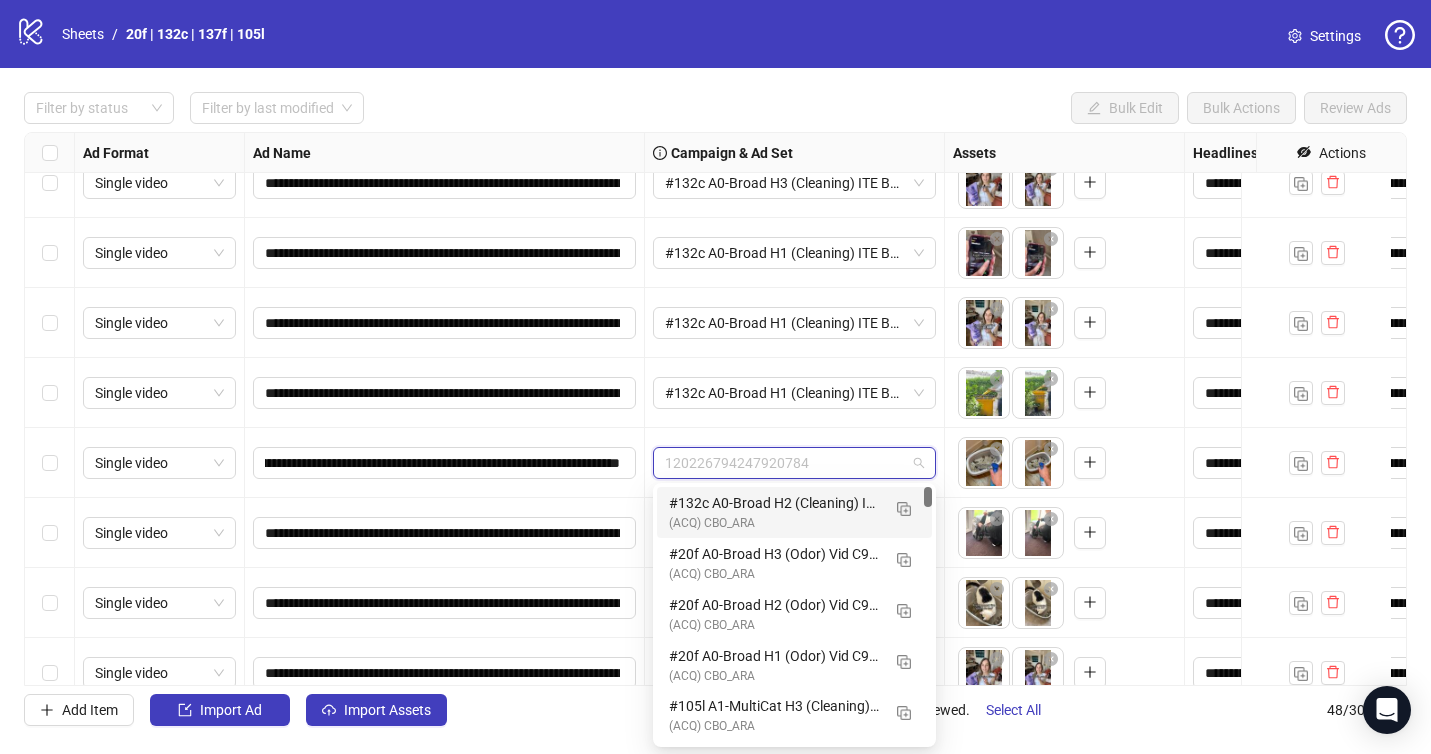 scroll, scrollTop: 0, scrollLeft: 0, axis: both 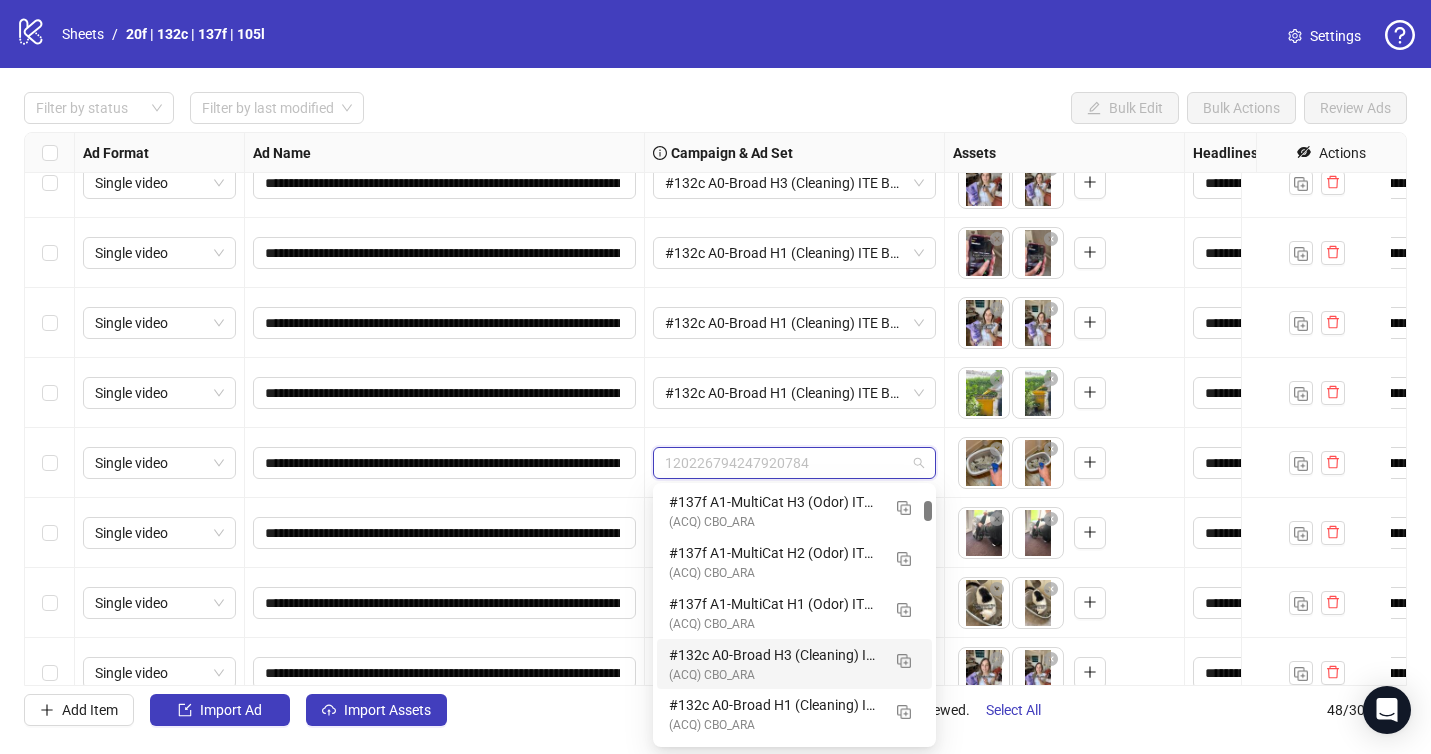 click on "#132c A0-Broad H3 (Cleaning) ITE Bunker Vid C96 [PERSON_NAME] - 071225 M20" at bounding box center (774, 655) 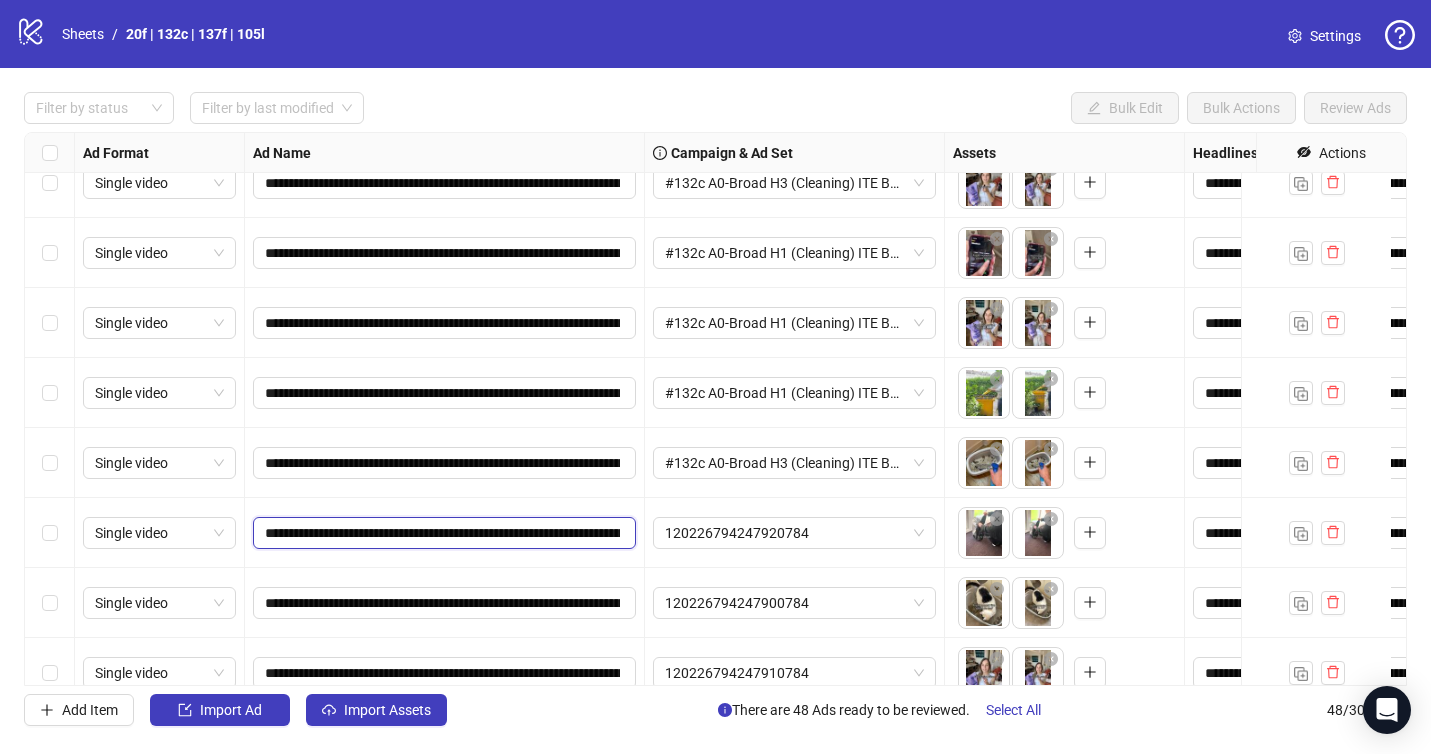 click on "**********" at bounding box center (442, 533) 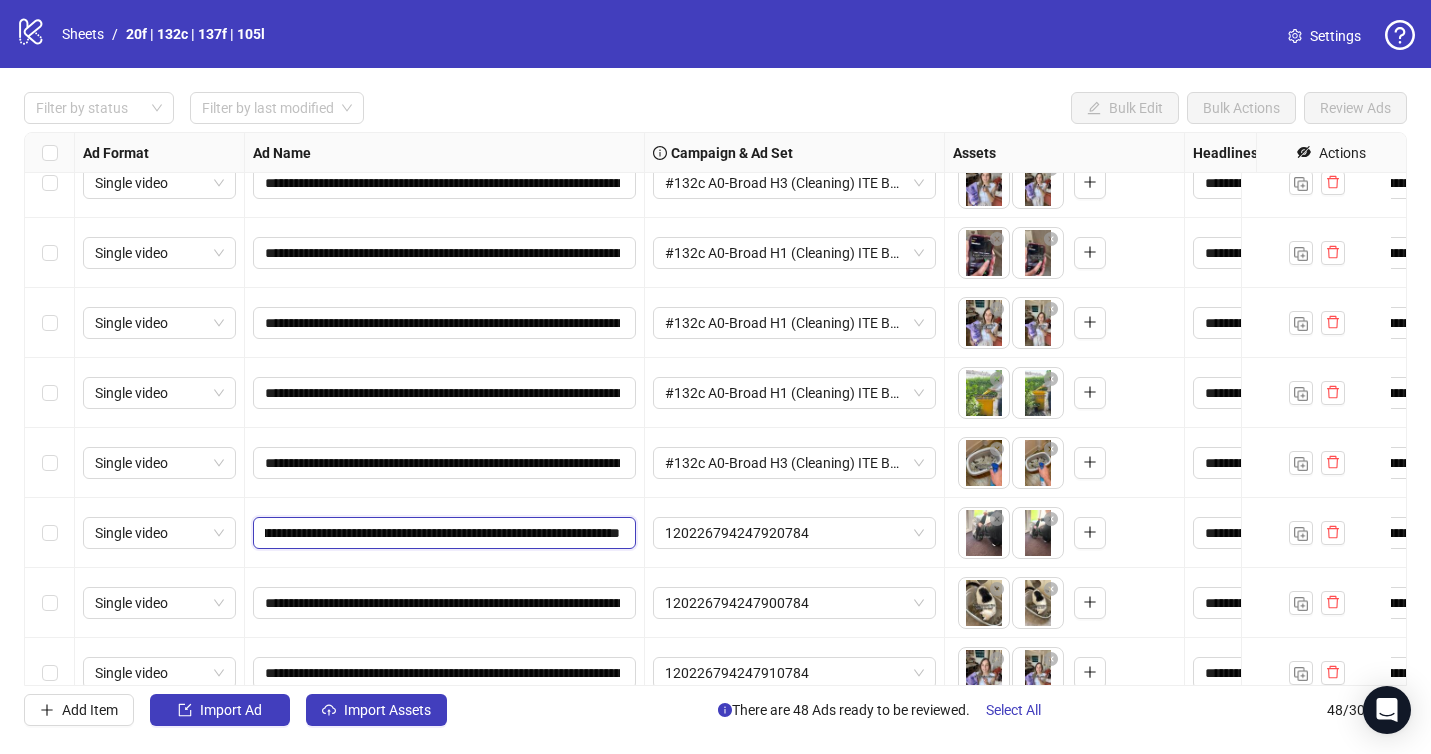 drag, startPoint x: 605, startPoint y: 539, endPoint x: 630, endPoint y: 539, distance: 25 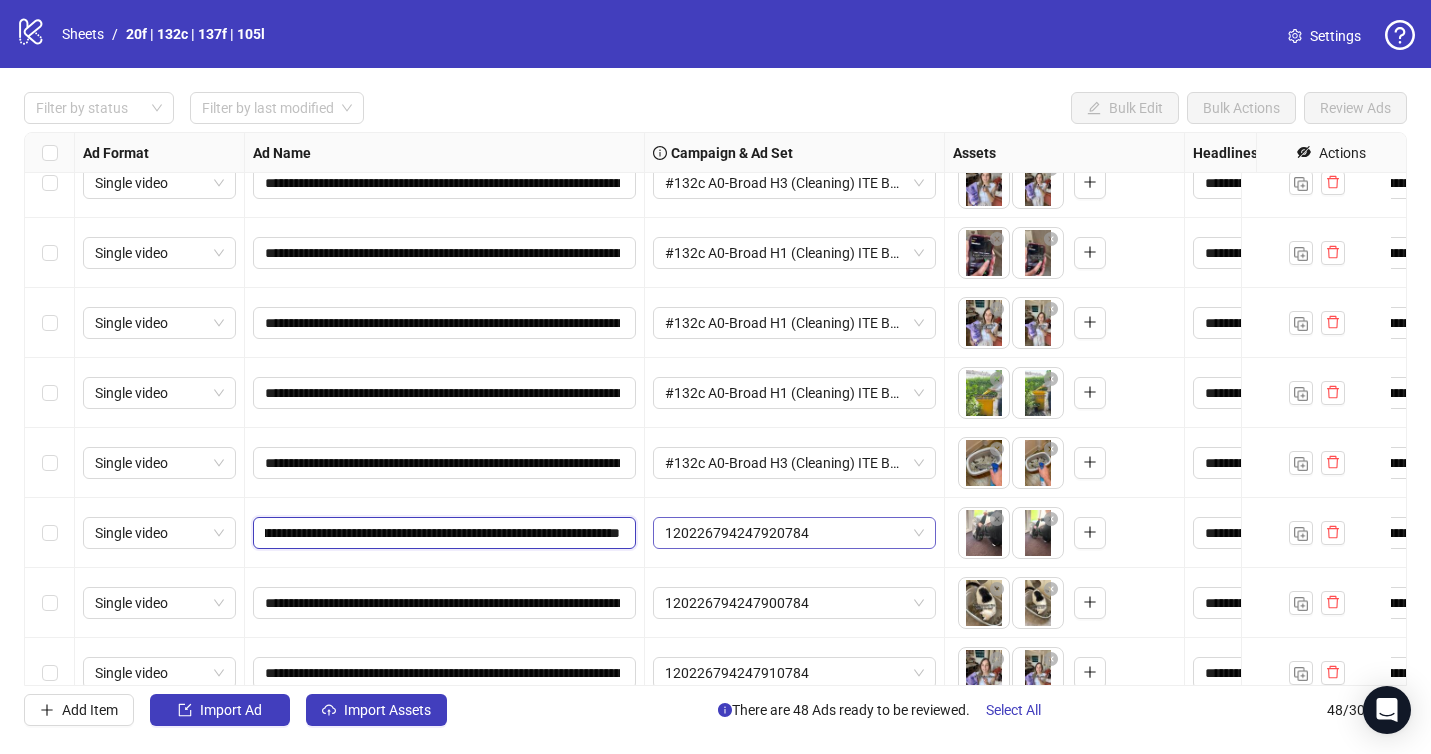 click on "120226794247920784" at bounding box center (794, 533) 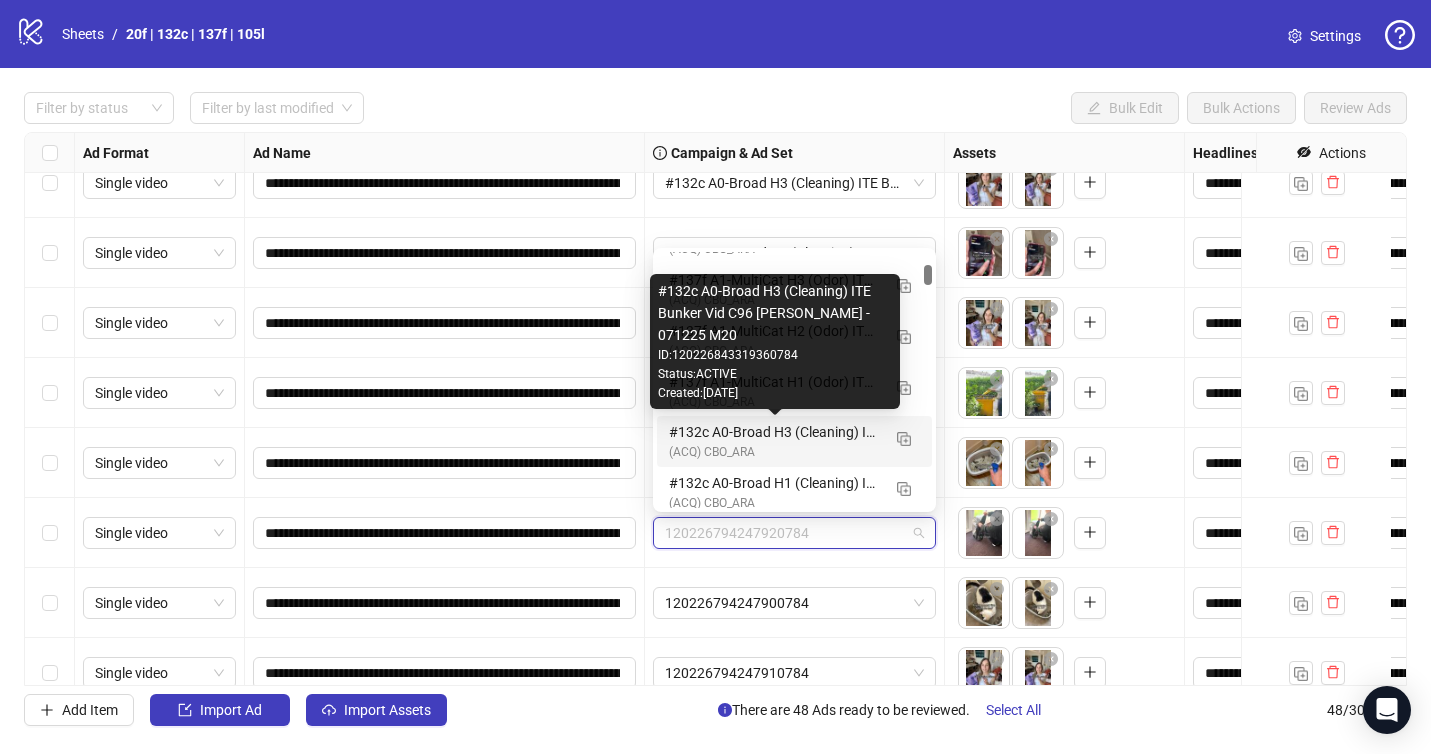 click on "#132c A0-Broad H3 (Cleaning) ITE Bunker Vid C96 [PERSON_NAME] - 071225 M20" at bounding box center [774, 432] 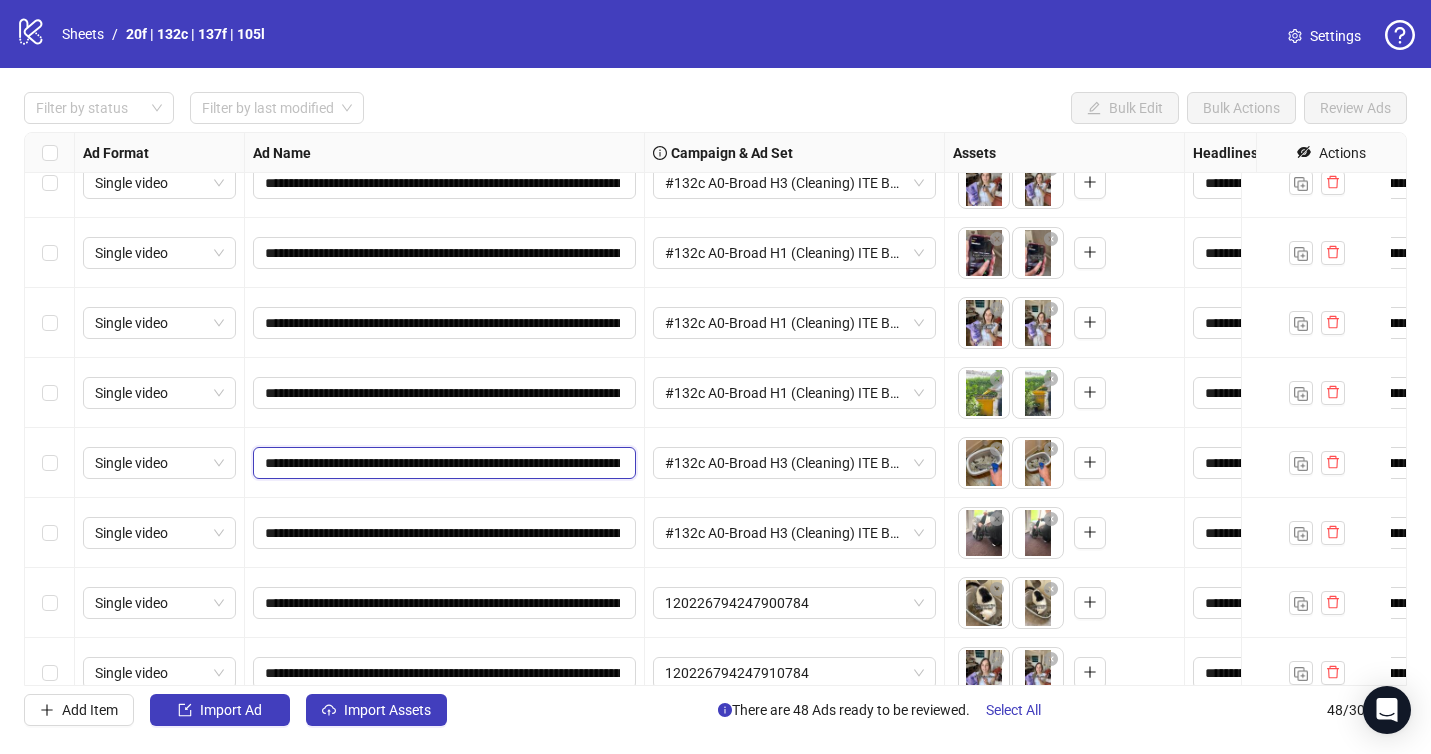 click on "**********" at bounding box center (442, 463) 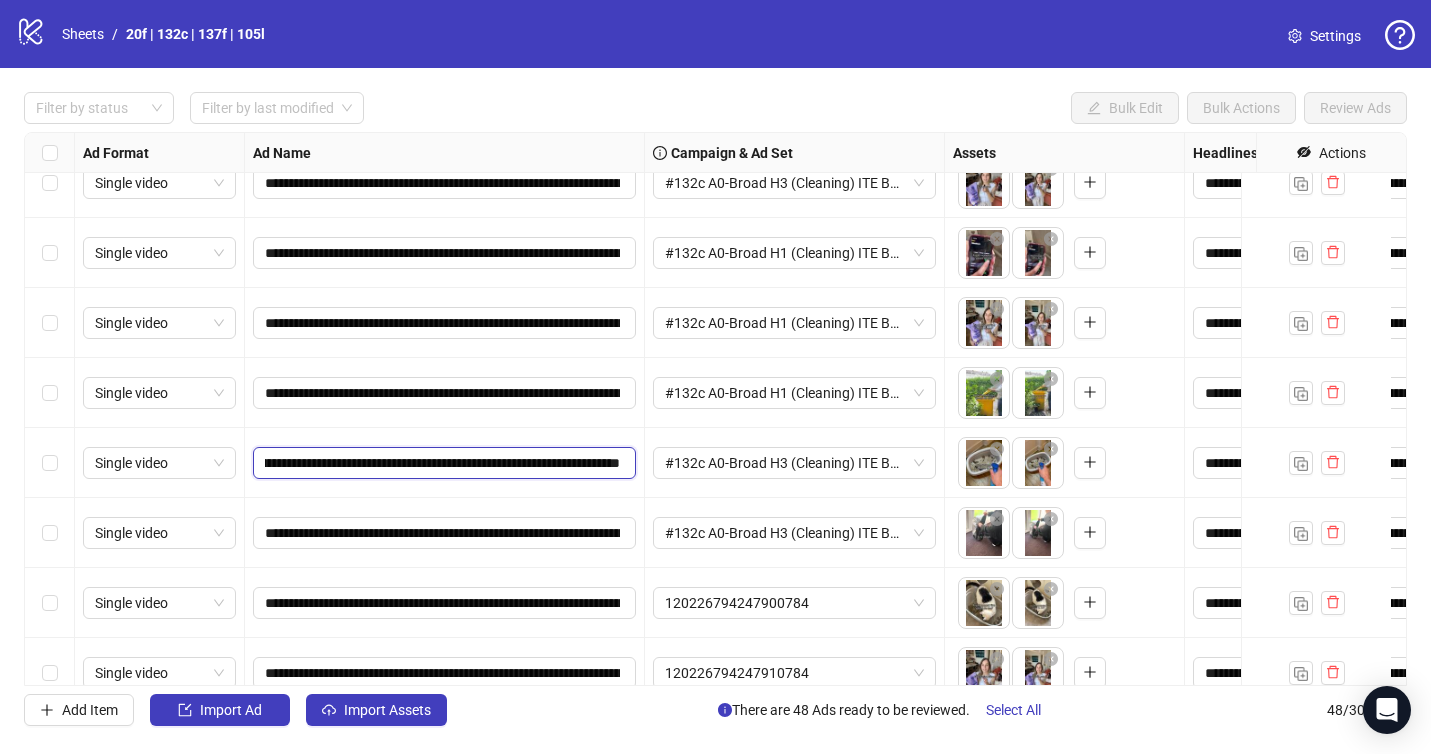drag, startPoint x: 599, startPoint y: 462, endPoint x: 623, endPoint y: 461, distance: 24.020824 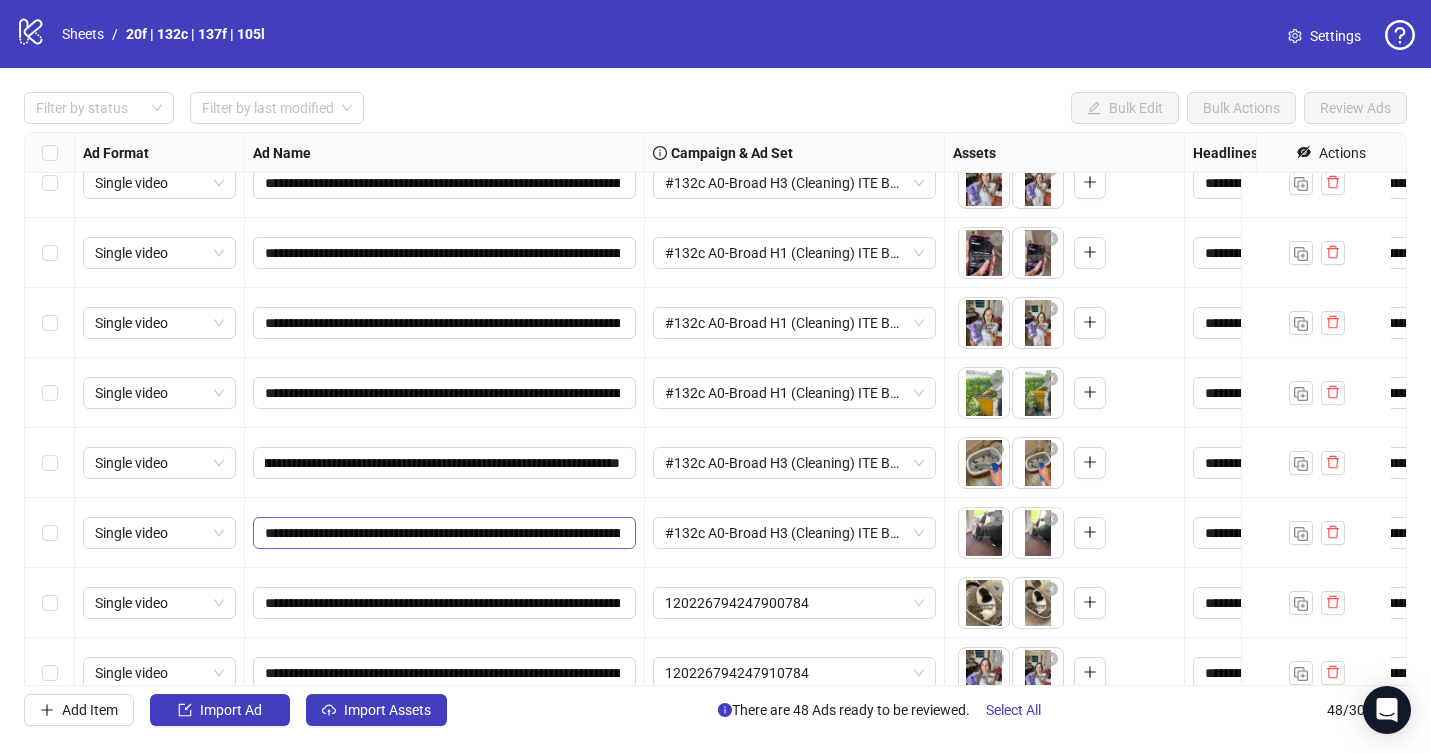 click on "**********" at bounding box center [444, 533] 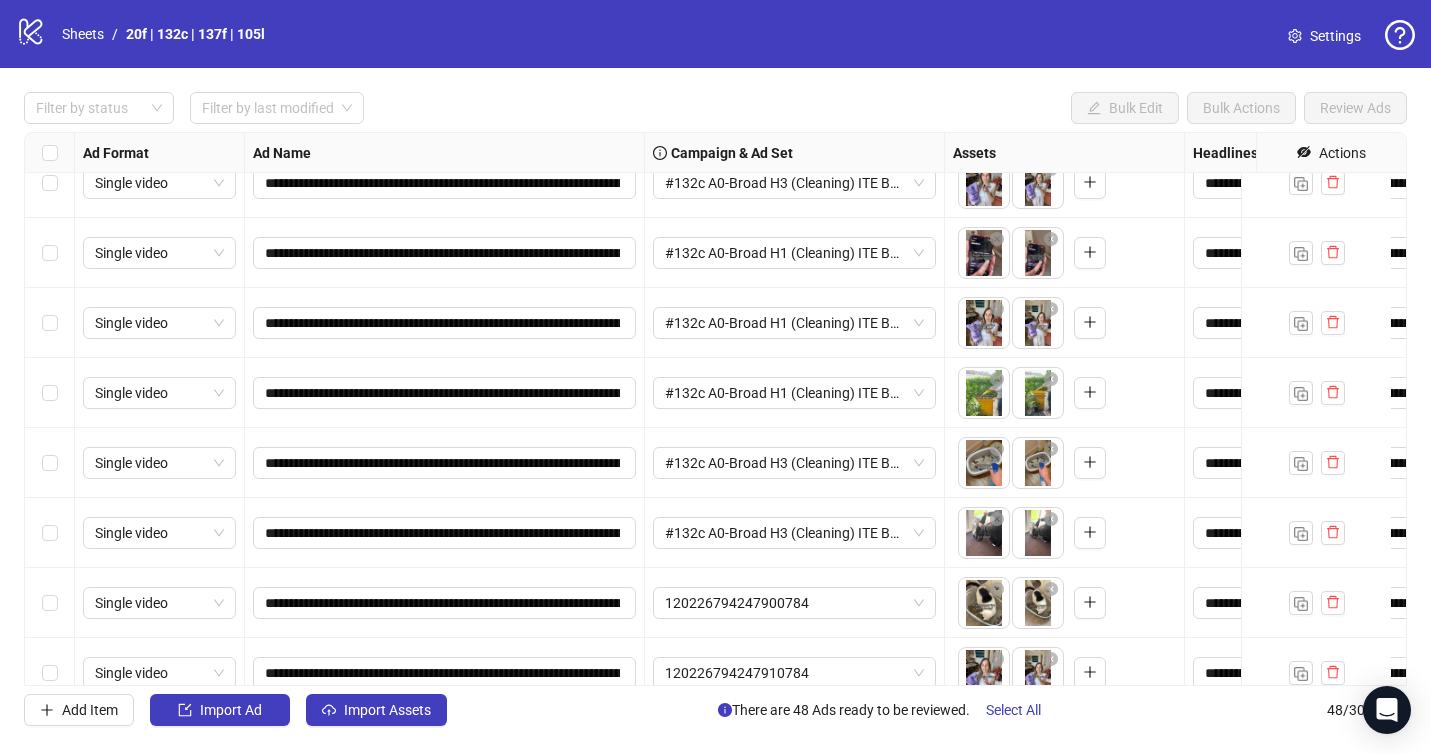 click on "**********" at bounding box center [445, 463] 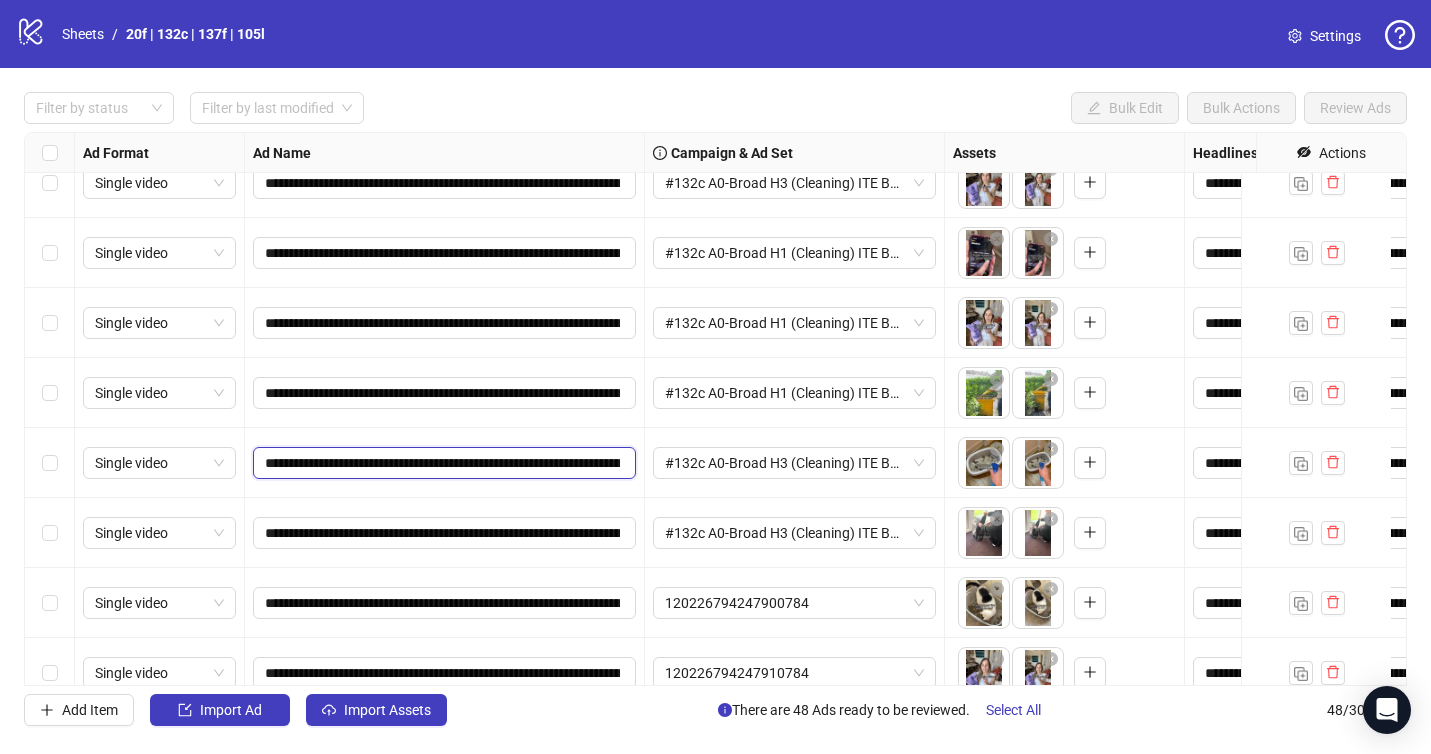 click on "**********" at bounding box center (442, 463) 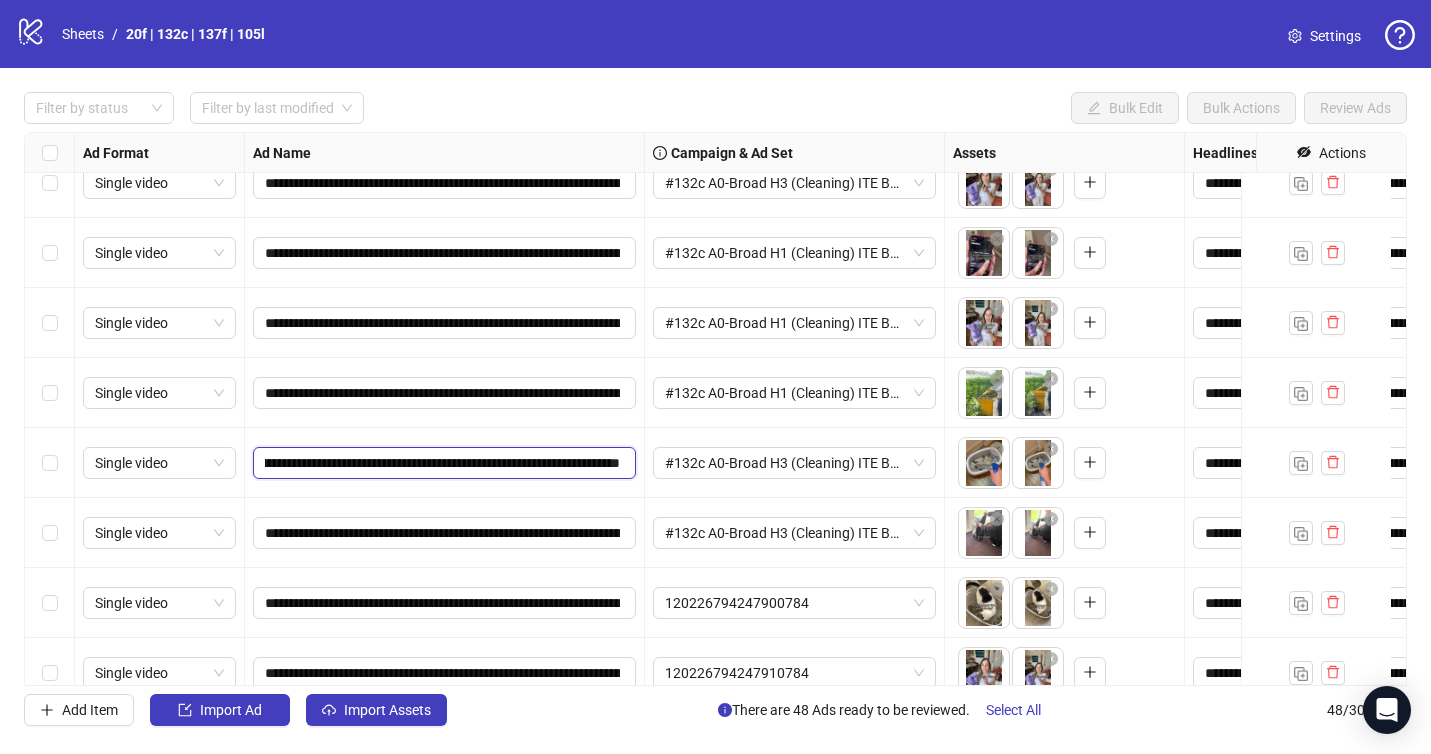 click on "**********" at bounding box center (444, 463) 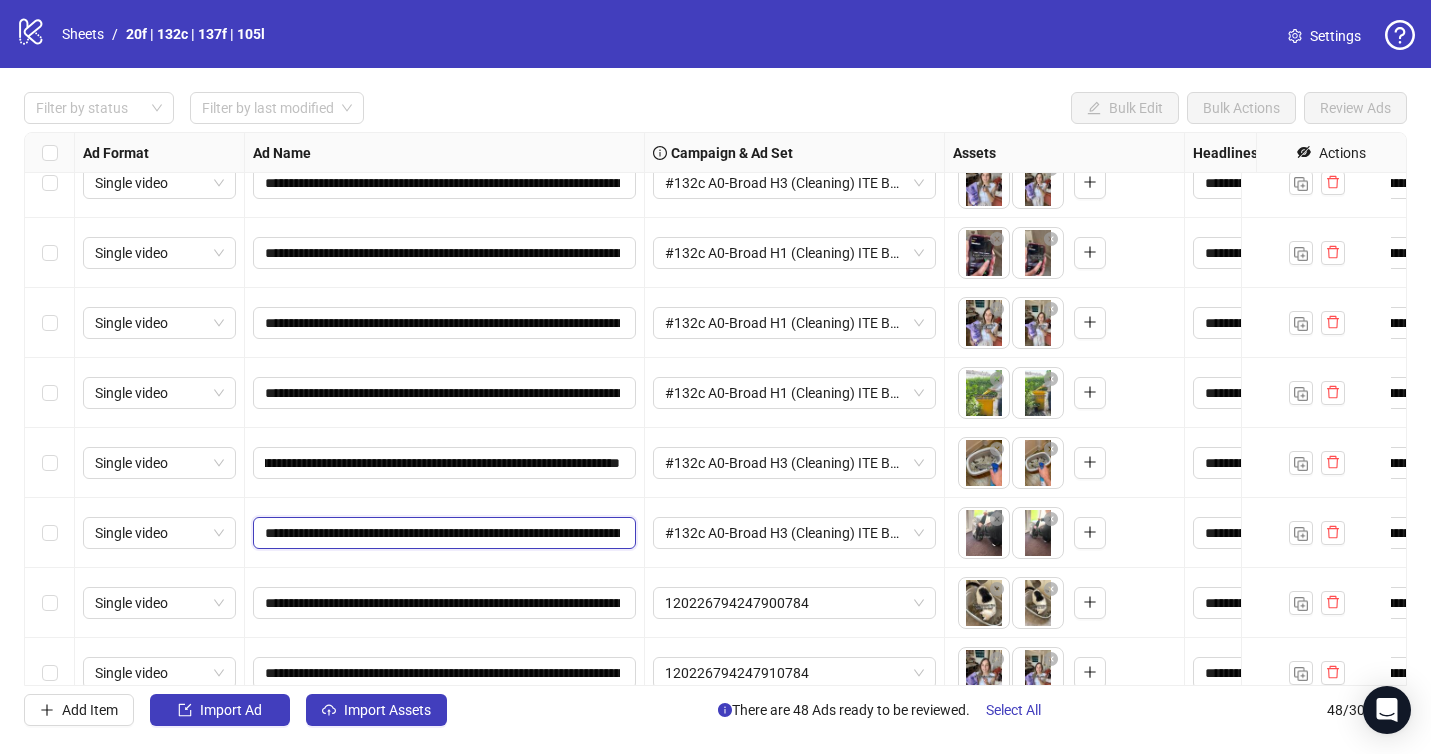 click on "**********" at bounding box center (442, 533) 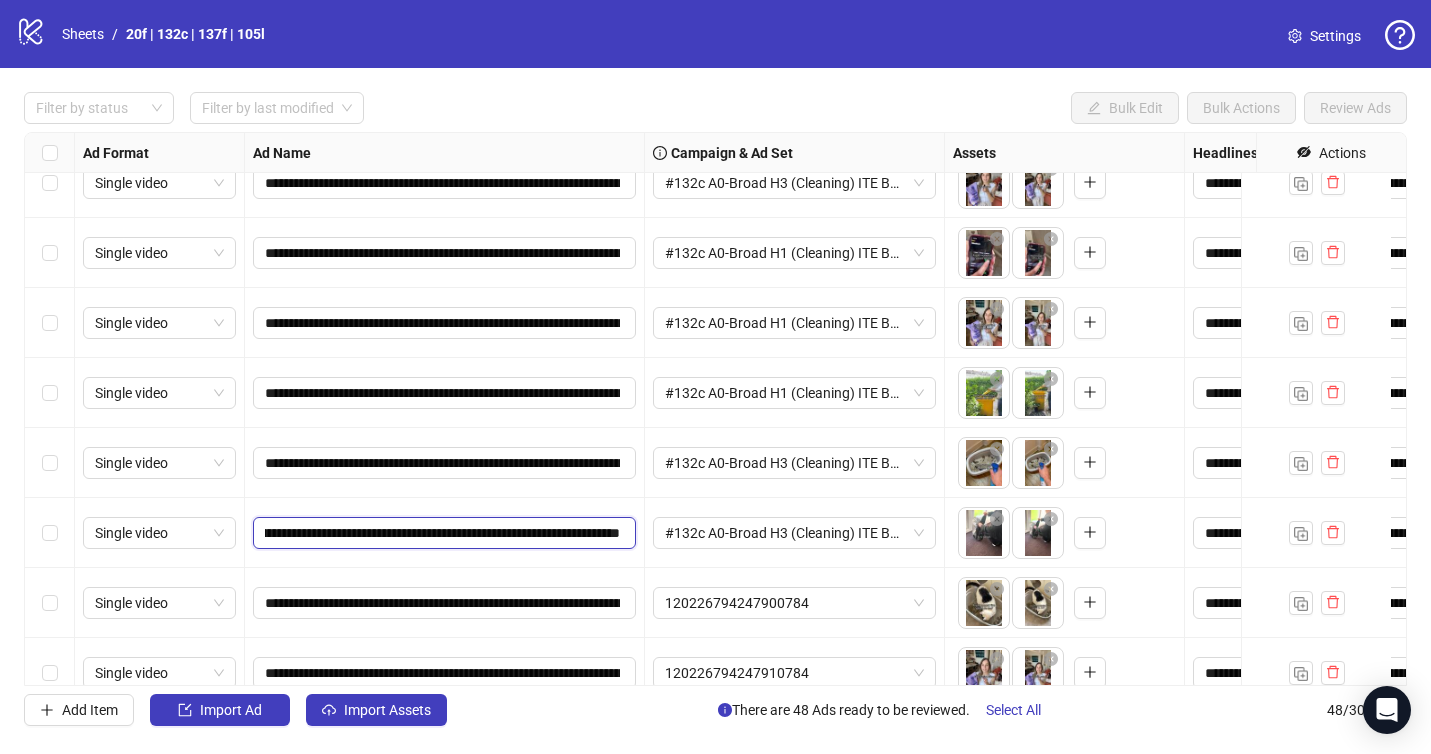 click on "**********" at bounding box center (444, 533) 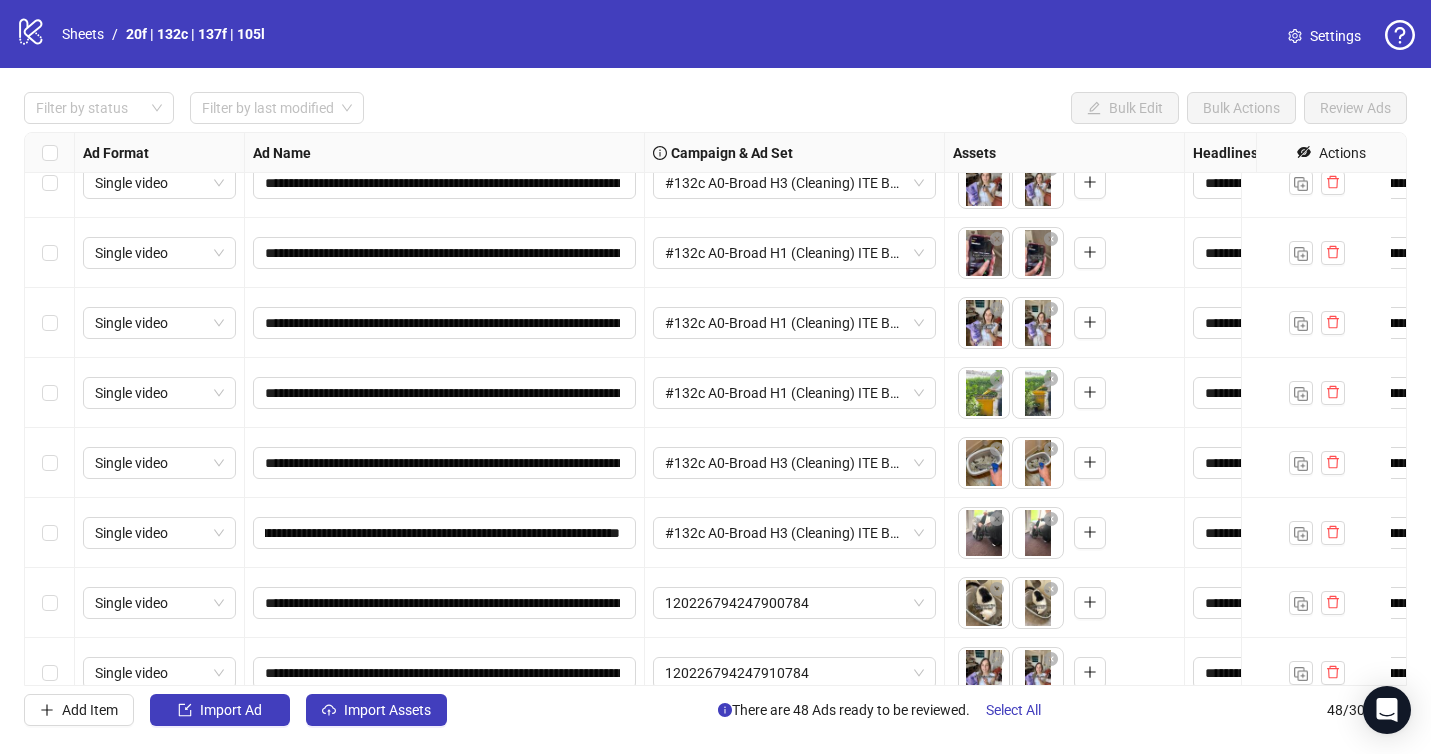 click on "**********" at bounding box center (715, 409) 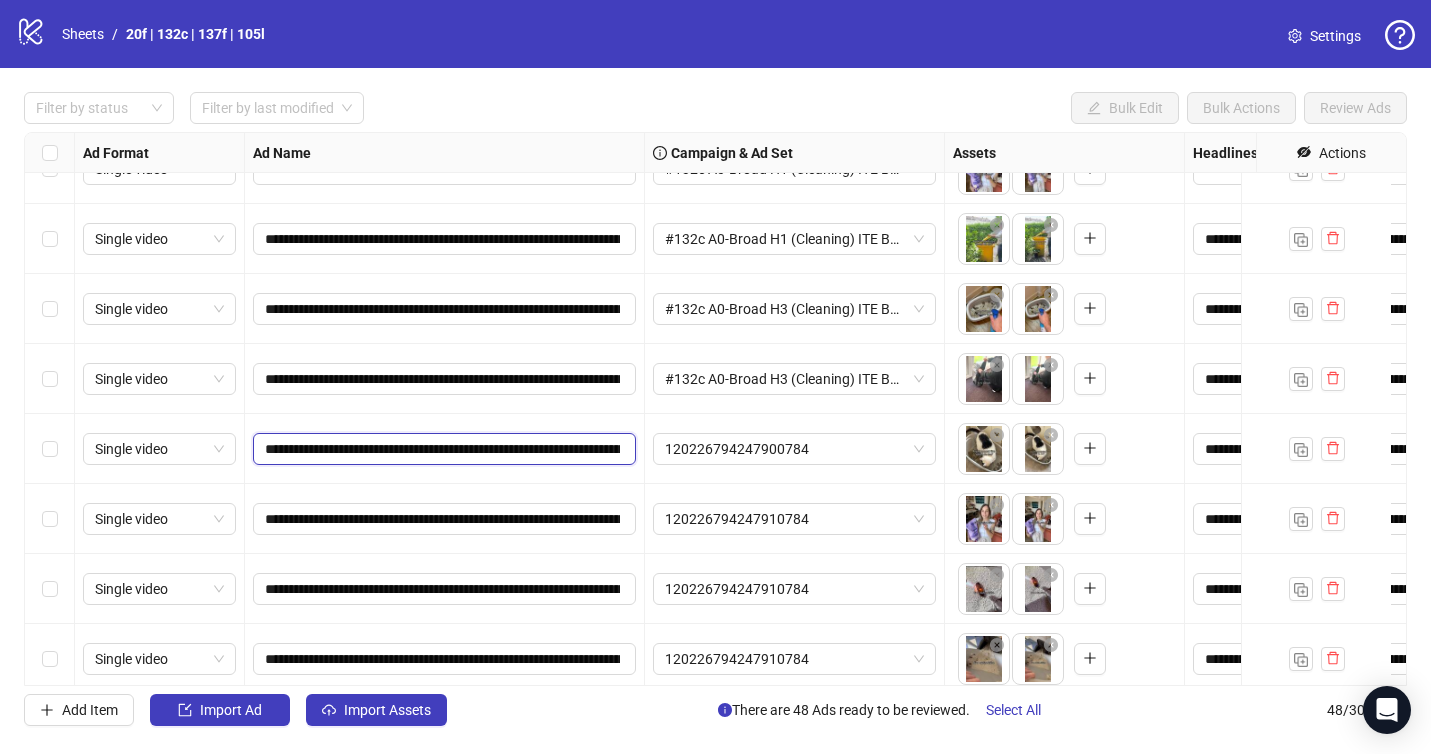 click on "**********" at bounding box center (442, 449) 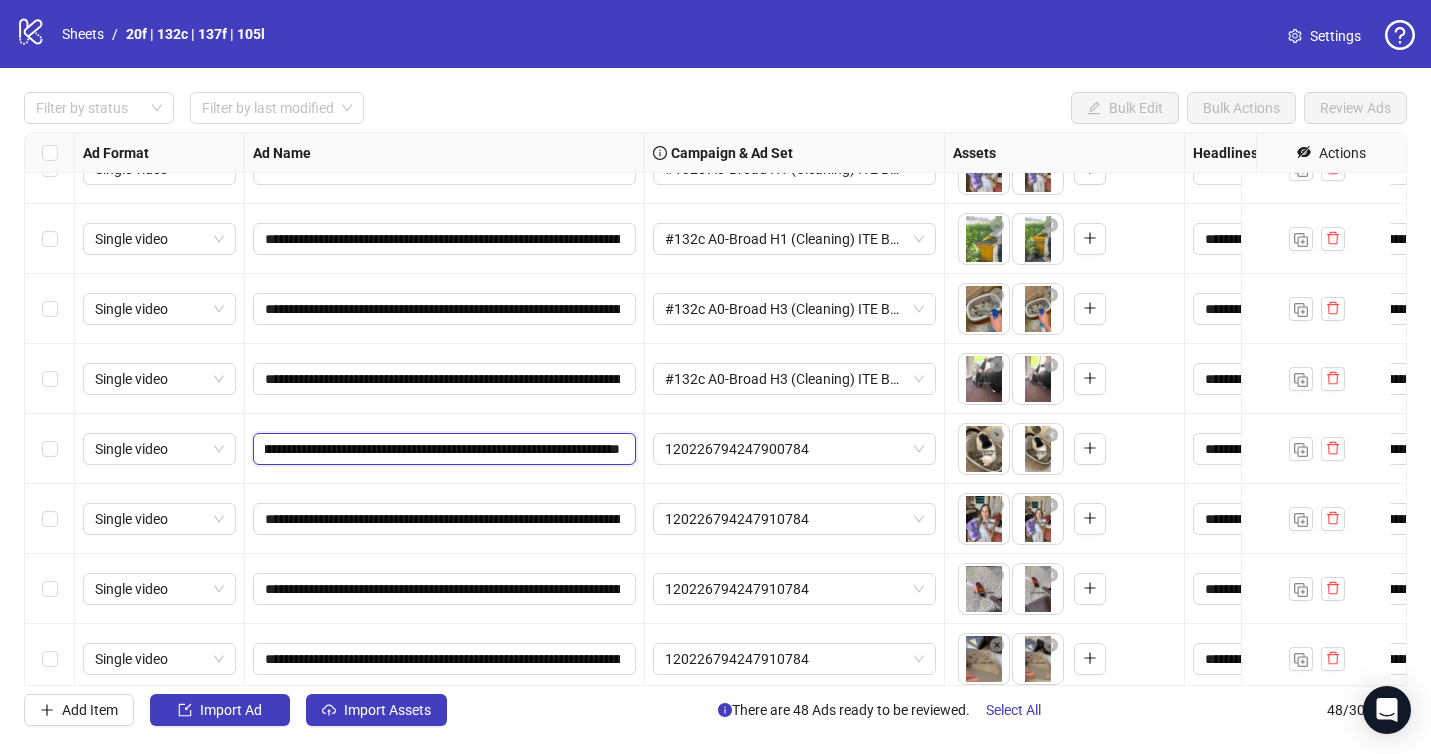 drag, startPoint x: 624, startPoint y: 452, endPoint x: 634, endPoint y: 451, distance: 10.049875 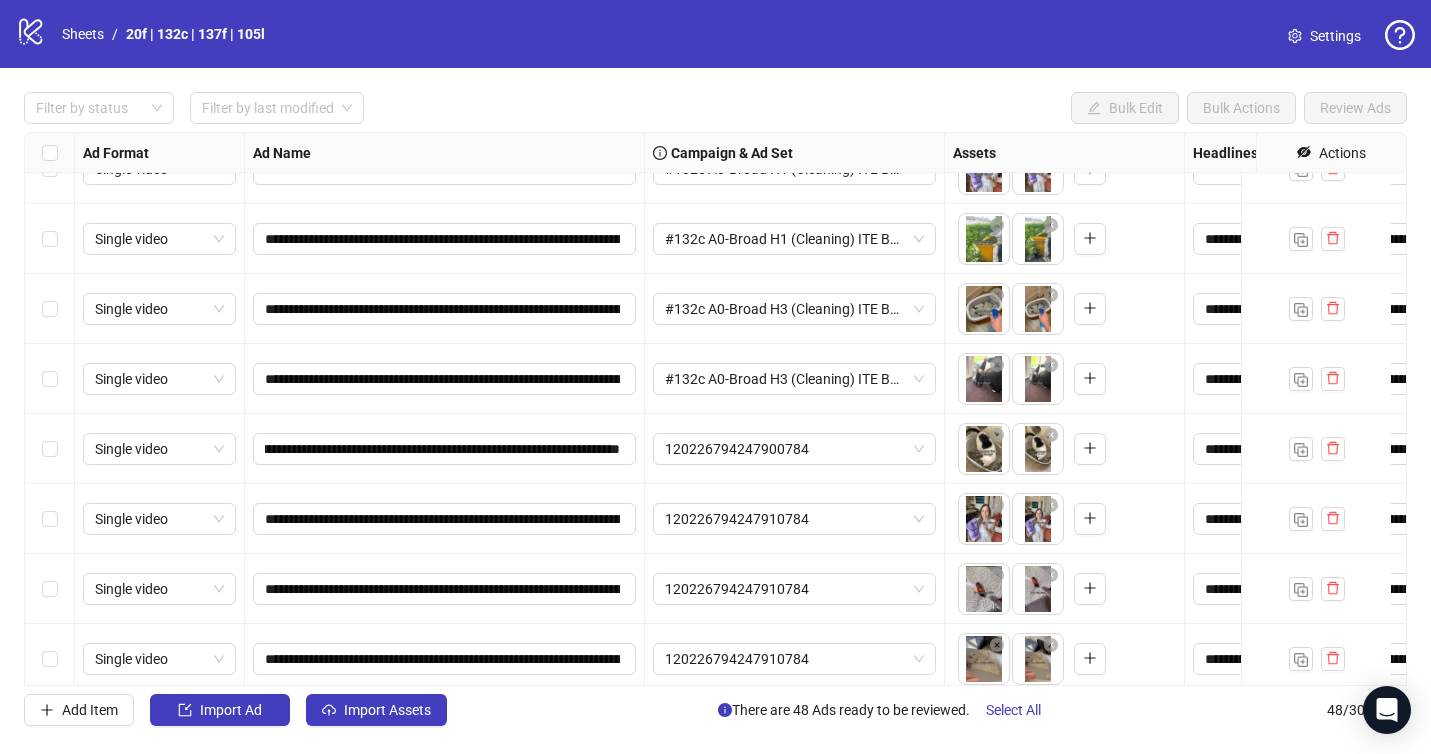 click on "120226794247910784" at bounding box center [795, 519] 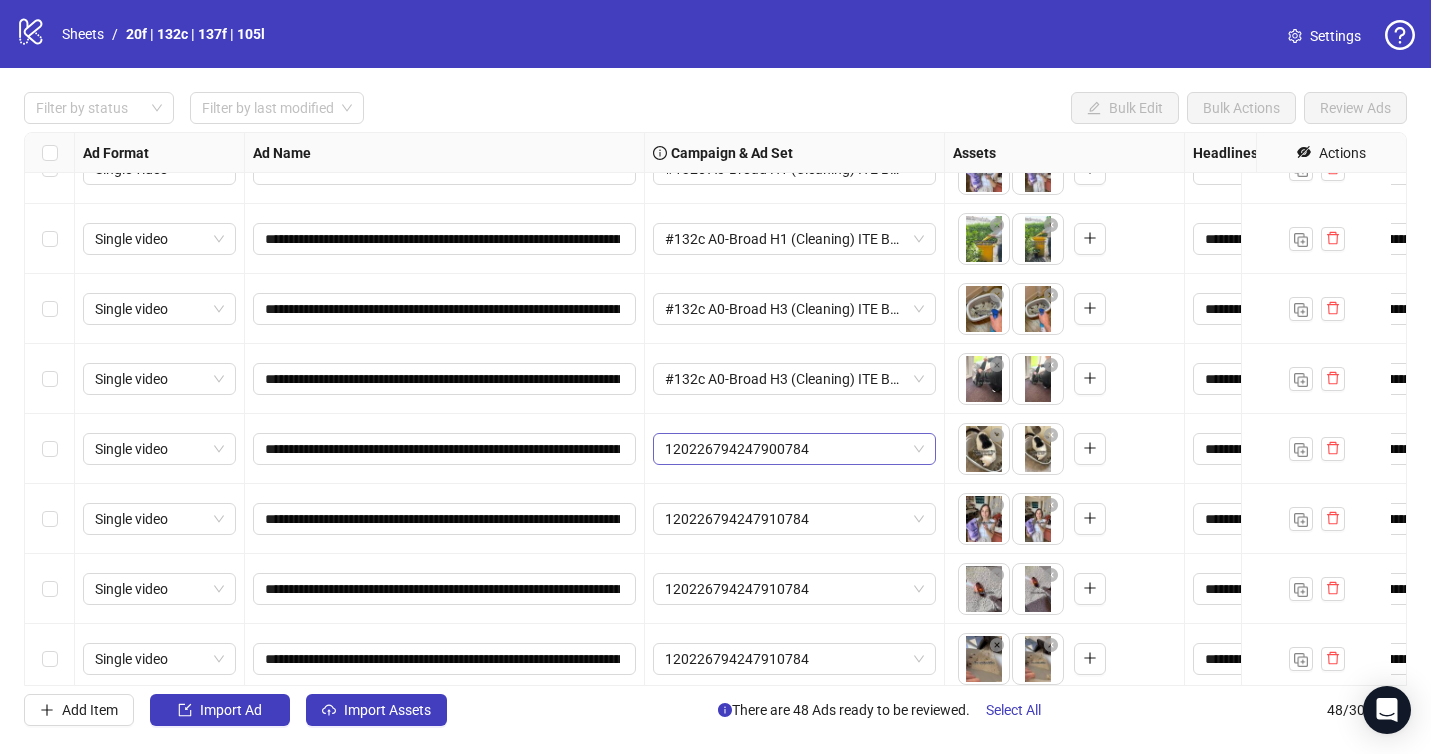 click on "120226794247900784" at bounding box center (794, 449) 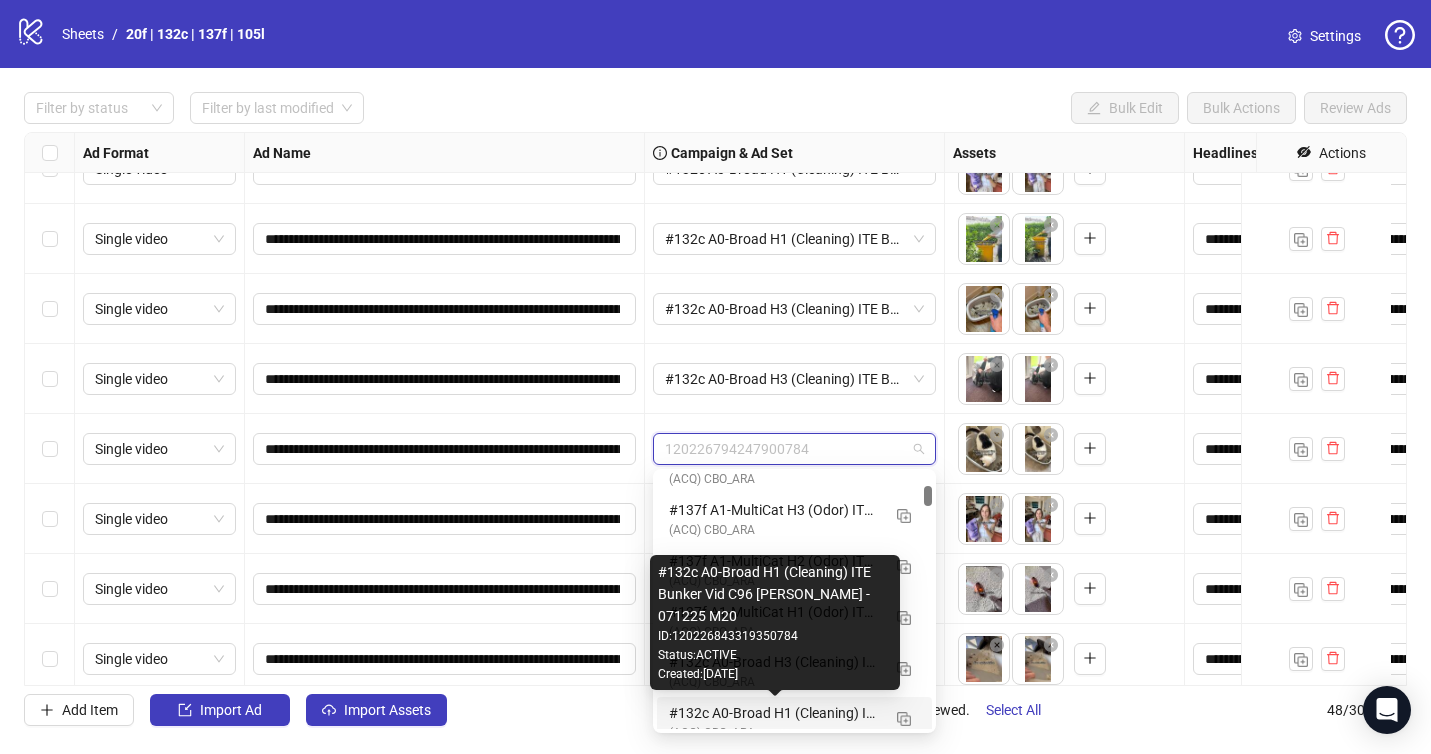 click on "#132c A0-Broad H1 (Cleaning) ITE Bunker Vid C96 [PERSON_NAME] - 071225 M20" at bounding box center [774, 713] 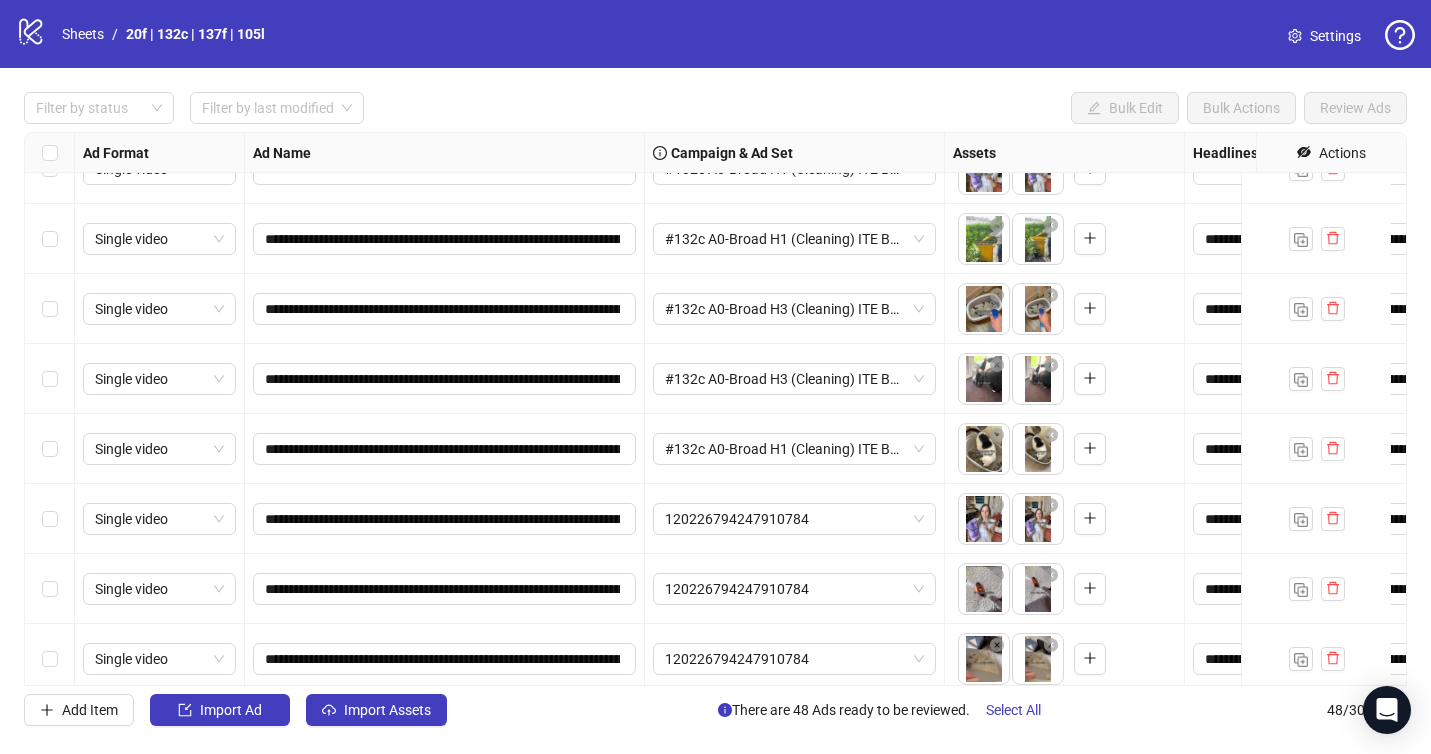click on "120226794247910784" at bounding box center (795, 519) 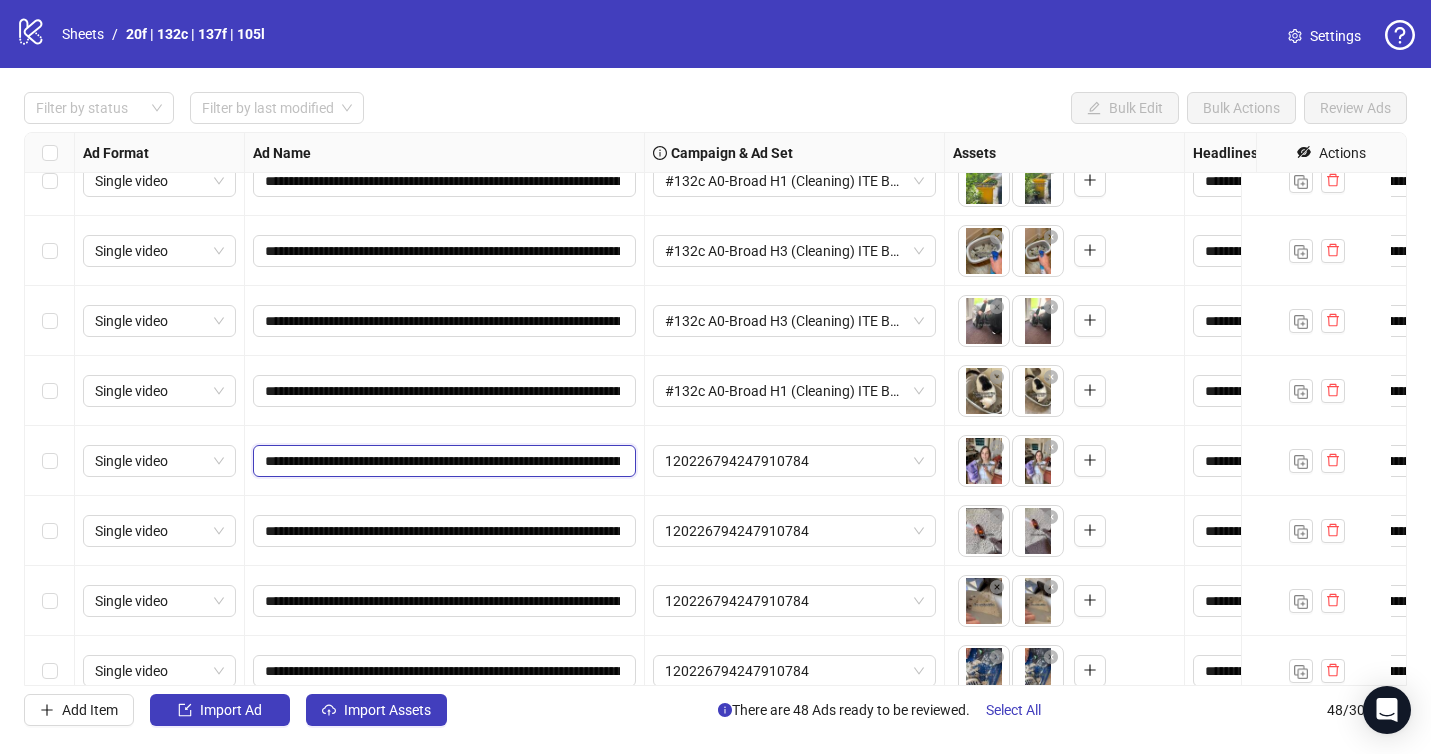 click on "**********" at bounding box center [442, 461] 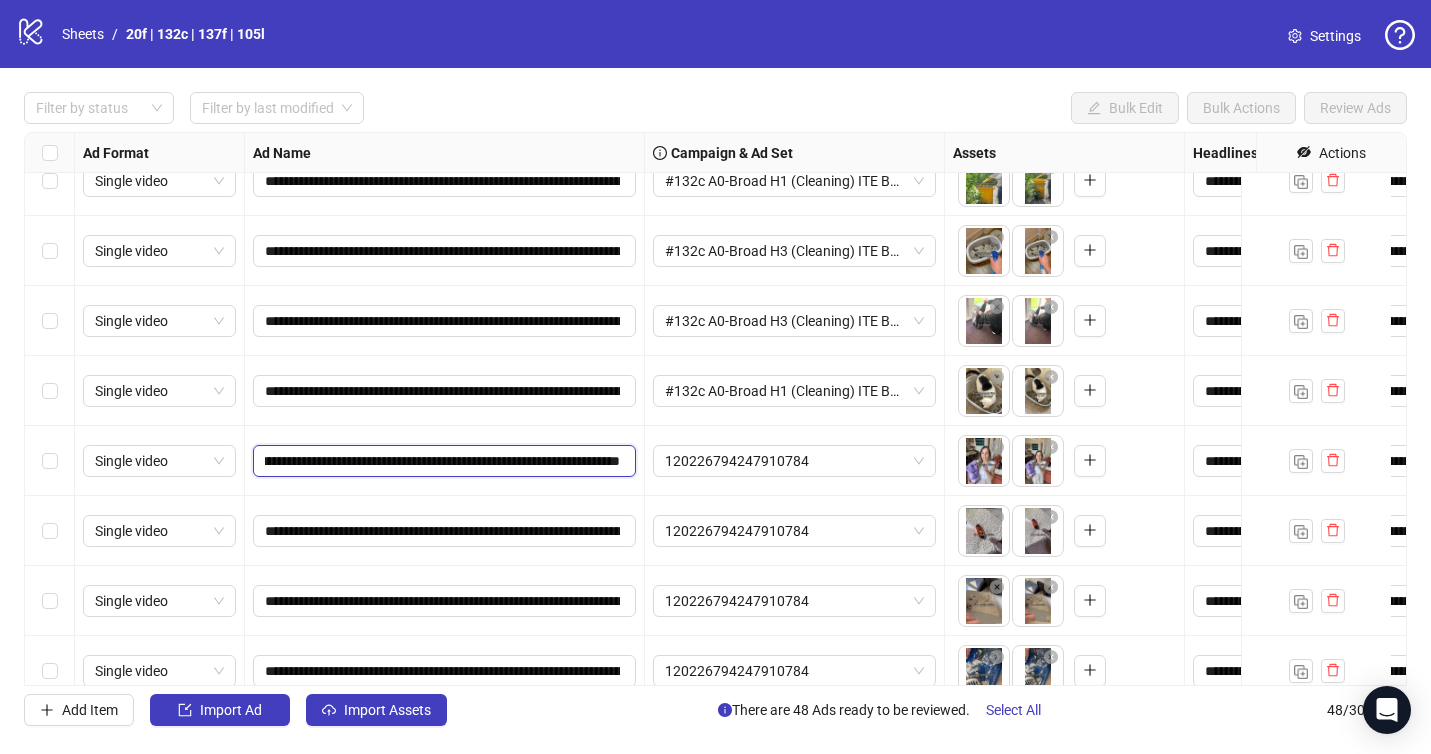 drag, startPoint x: 593, startPoint y: 463, endPoint x: 611, endPoint y: 465, distance: 18.110771 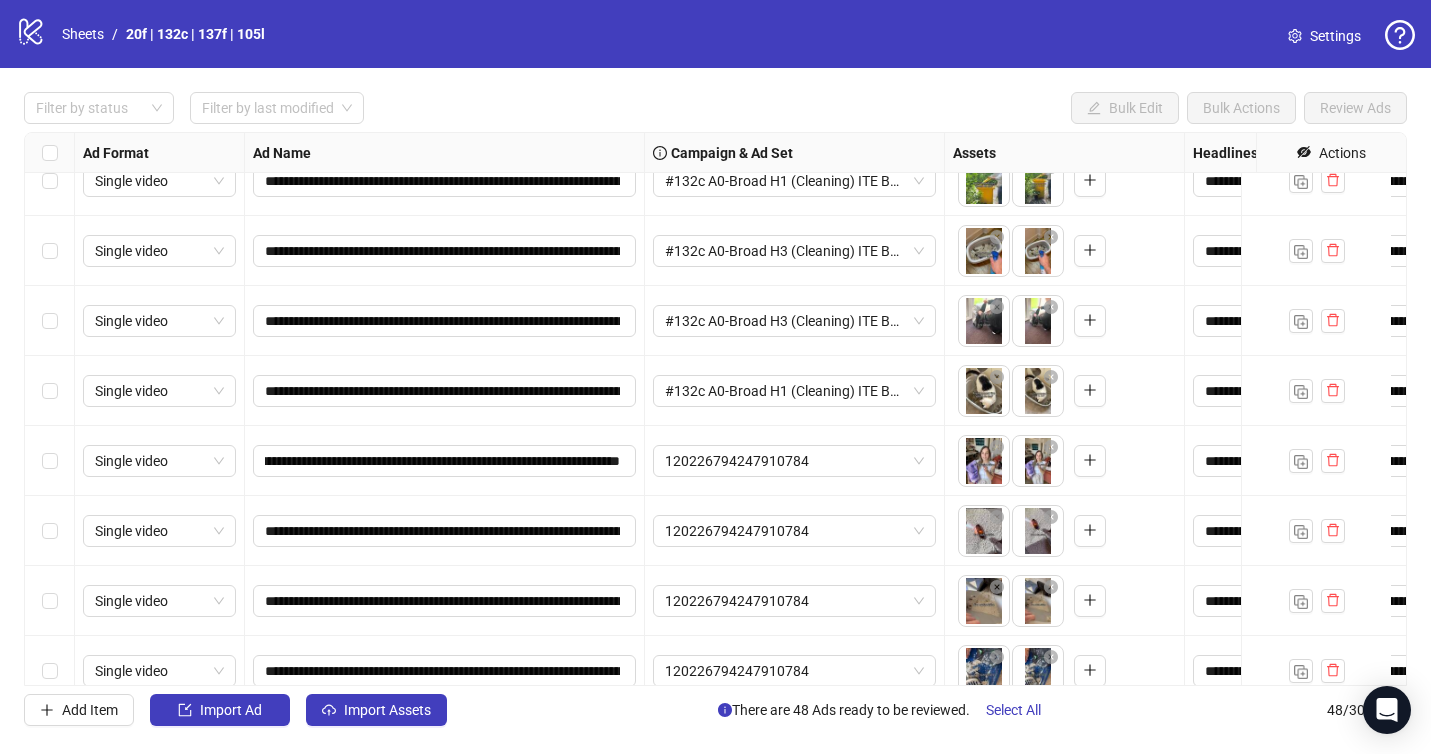 click on "**********" at bounding box center (445, 461) 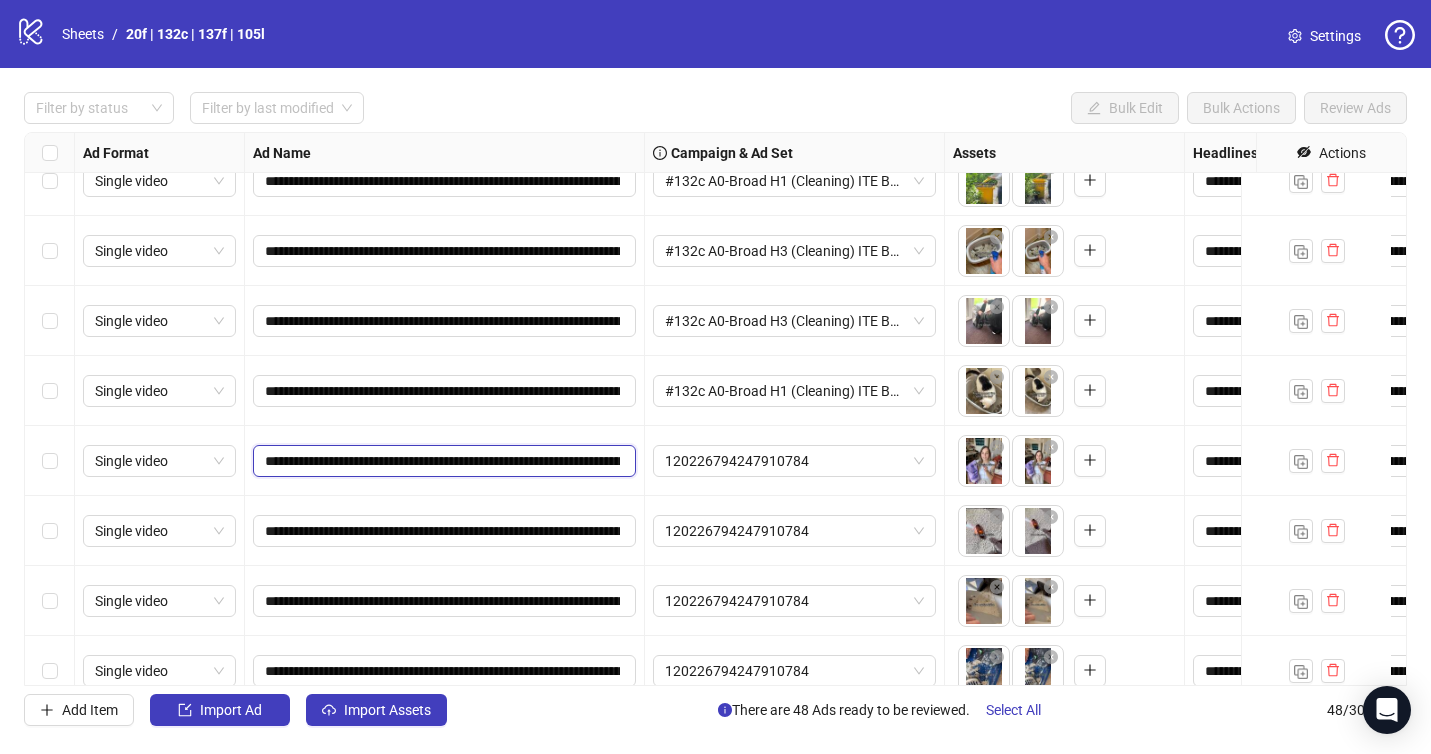 click on "**********" at bounding box center [442, 461] 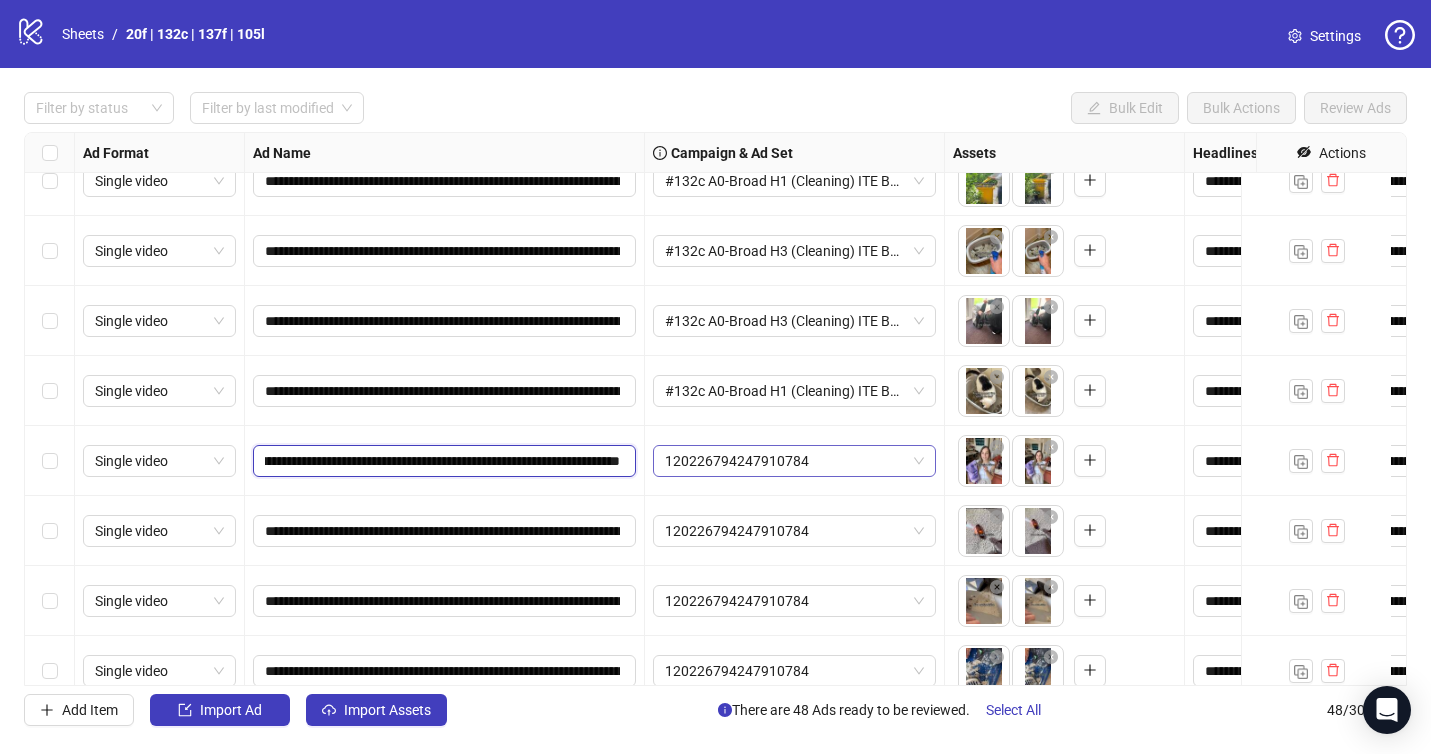 click on "120226794247910784" at bounding box center (794, 461) 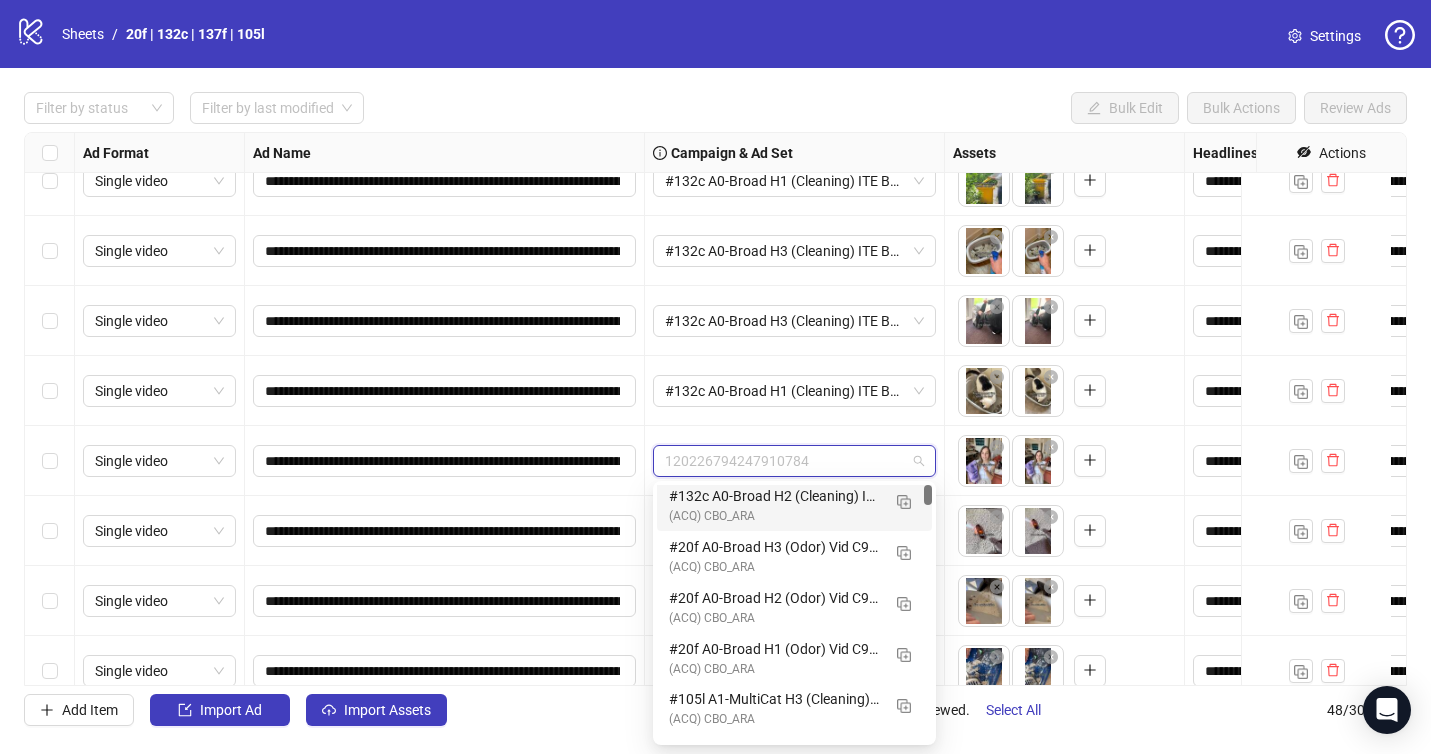 click on "(ACQ) CBO_ARA" at bounding box center (774, 516) 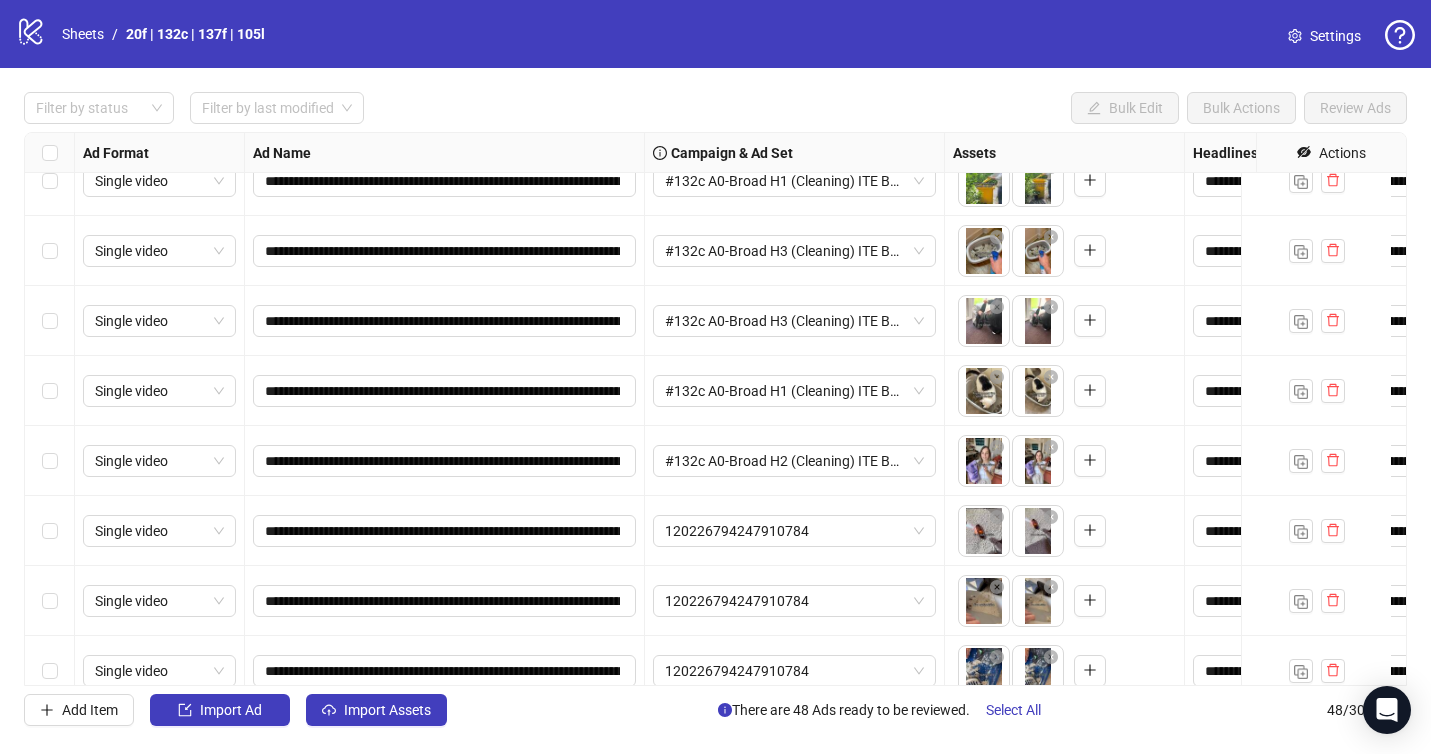 click on "#132c A0-Broad H2 (Cleaning) ITE Bunker Vid C96 [PERSON_NAME] - 071225 M20" at bounding box center (795, 461) 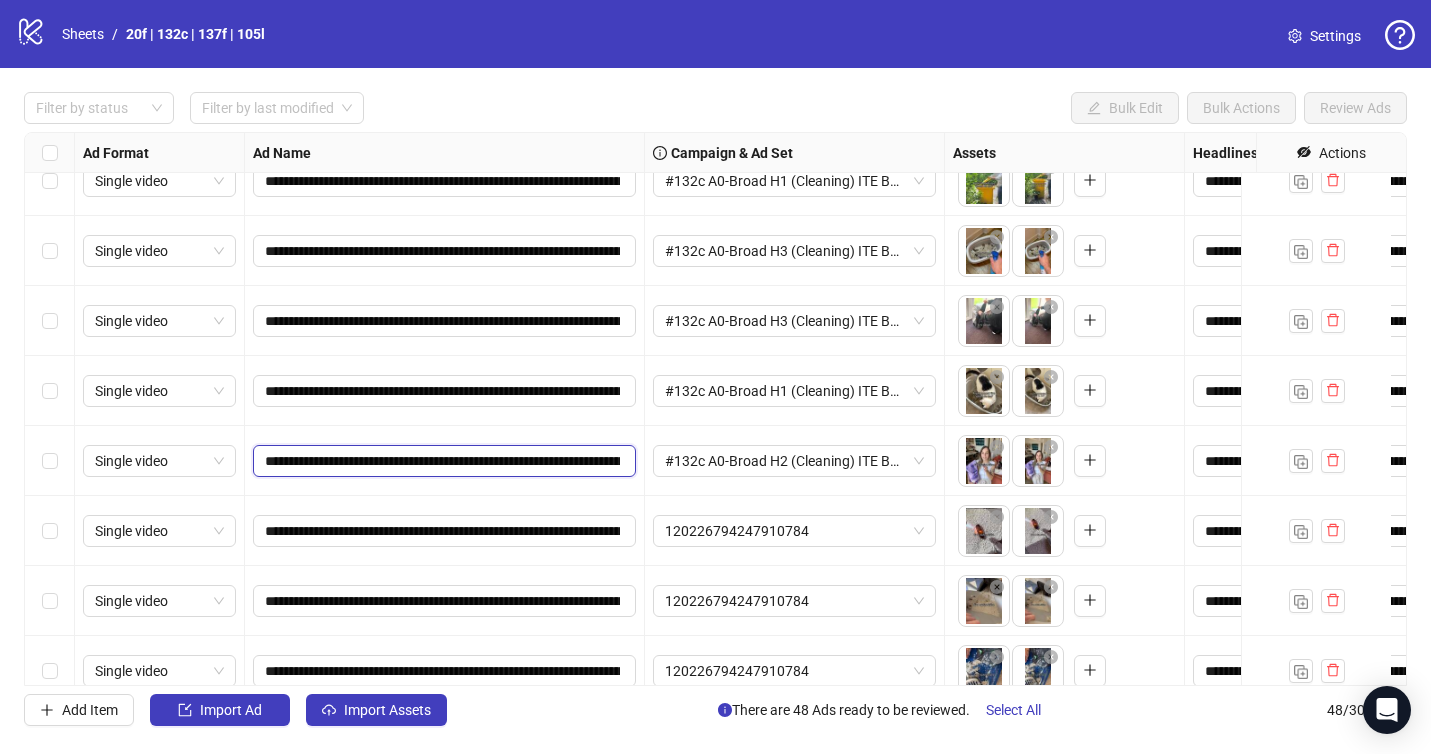 click on "**********" at bounding box center [442, 461] 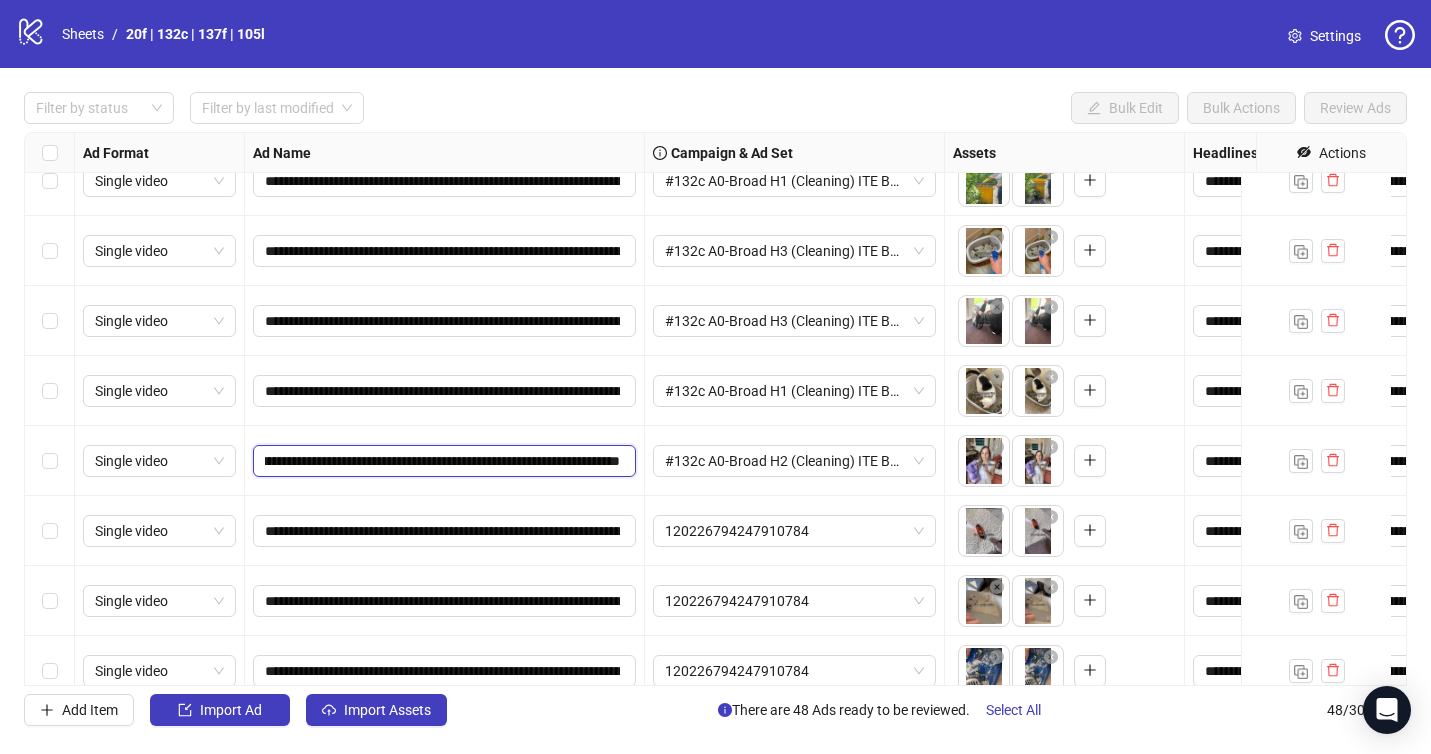 drag, startPoint x: 586, startPoint y: 459, endPoint x: 620, endPoint y: 457, distance: 34.058773 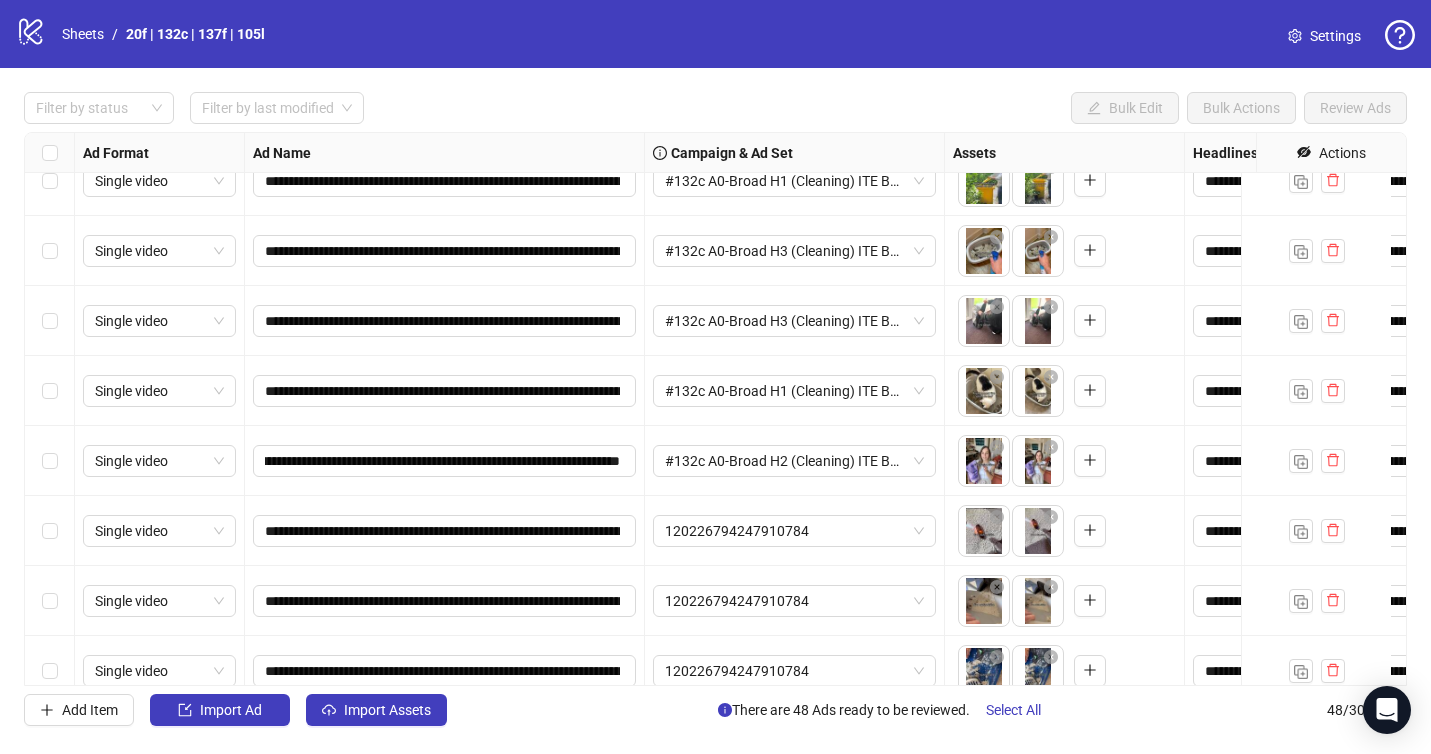click on "120226794247910784" at bounding box center [795, 531] 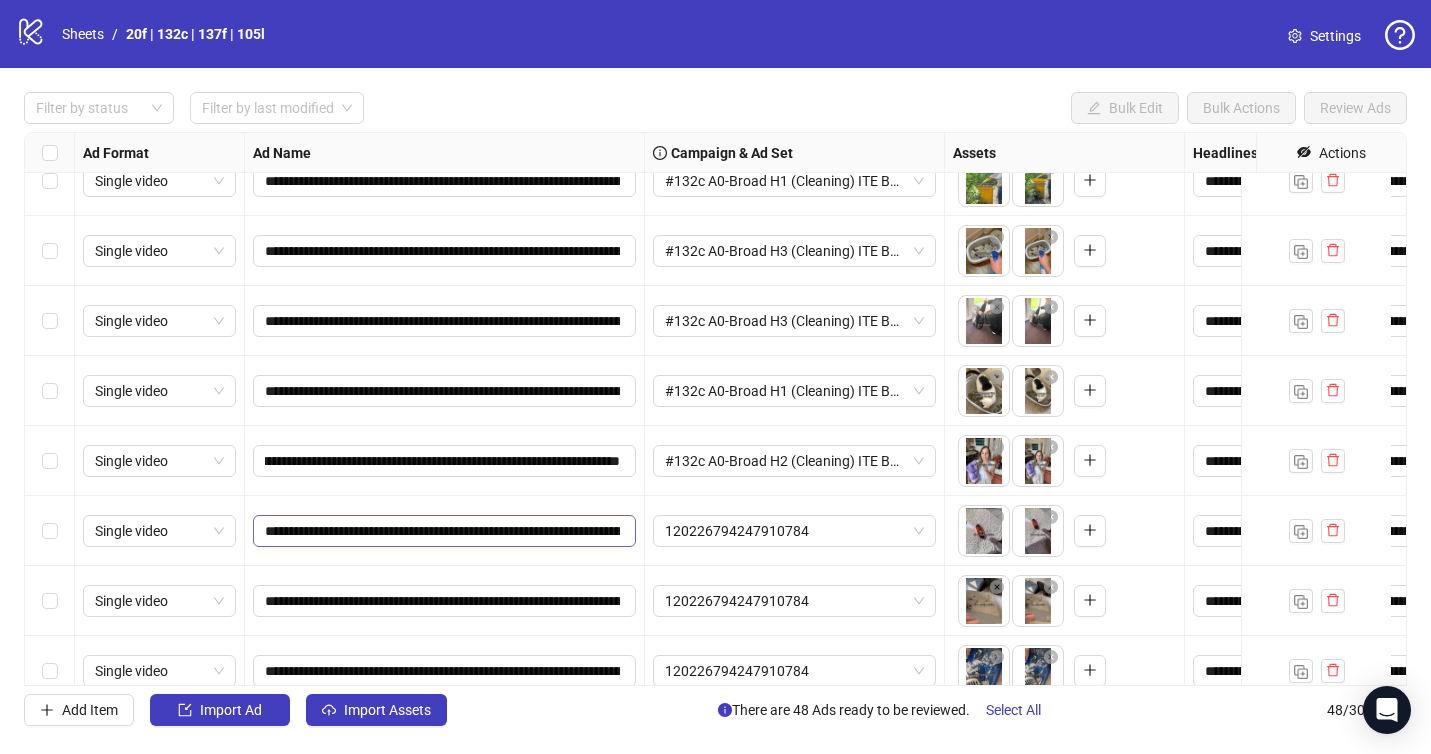 scroll, scrollTop: 0, scrollLeft: 0, axis: both 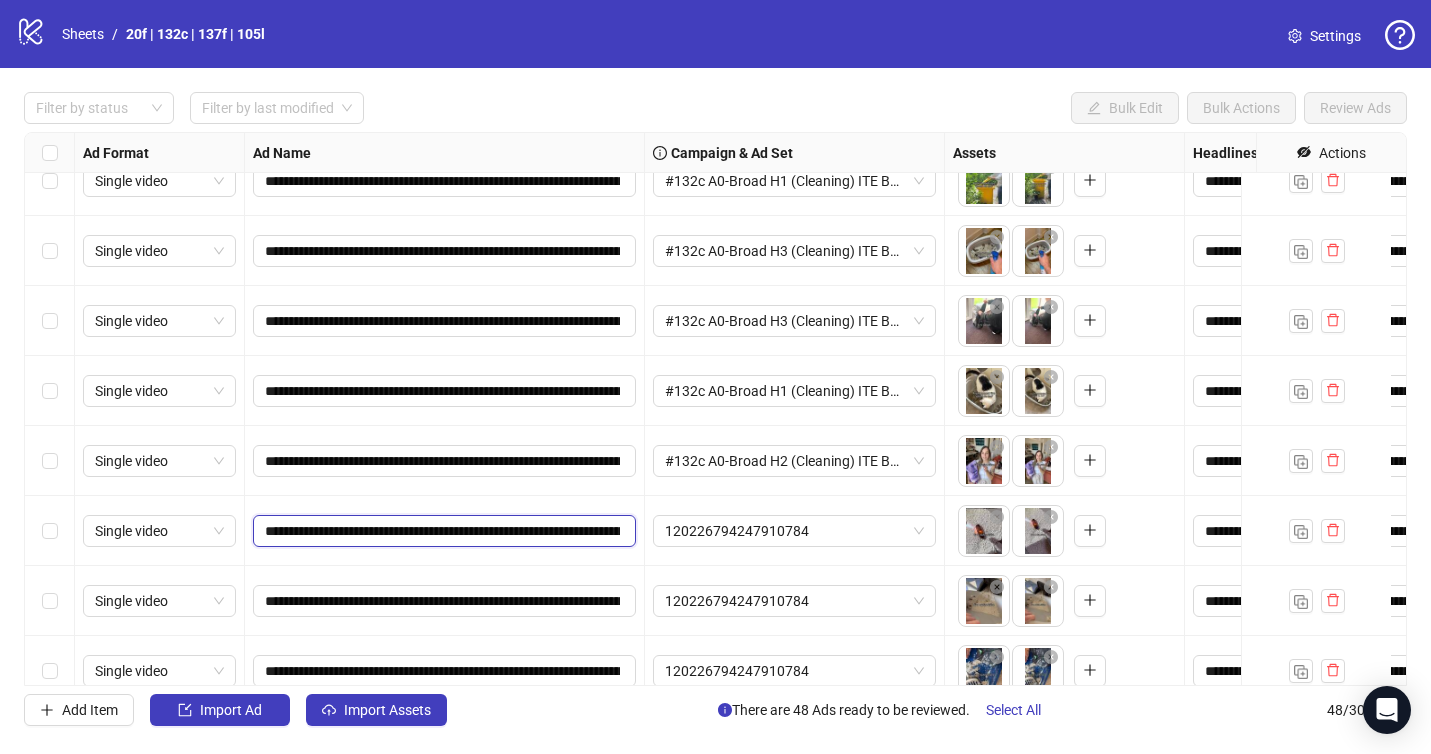 click on "**********" at bounding box center [442, 531] 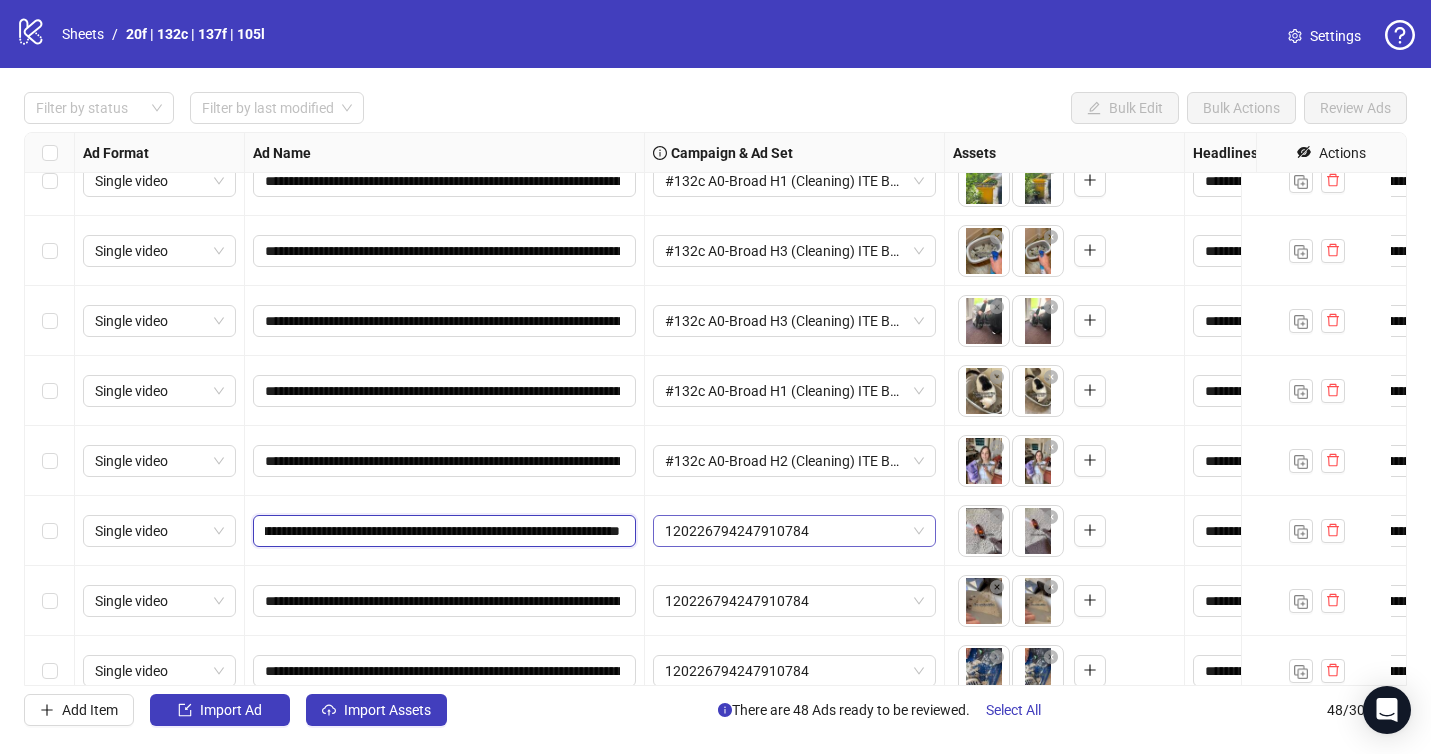 click on "120226794247910784" at bounding box center [794, 531] 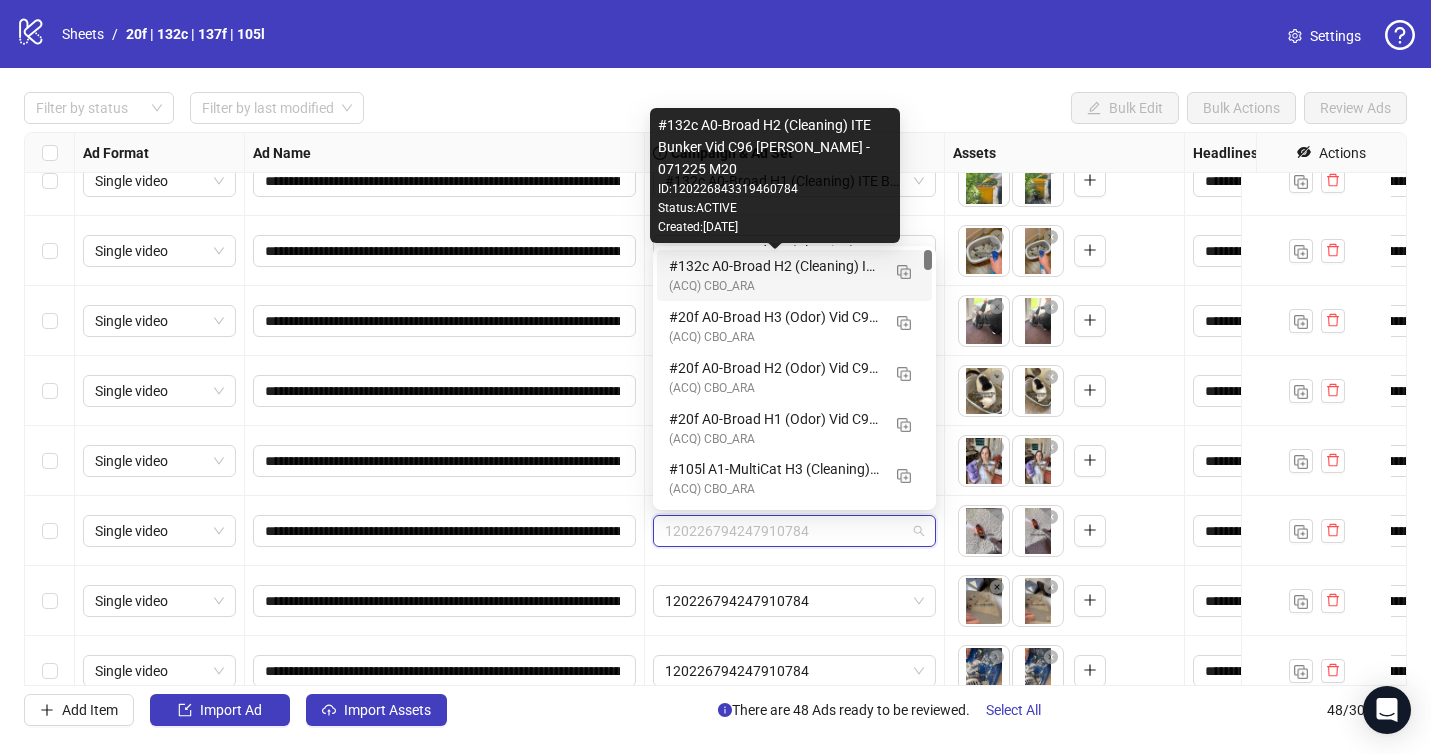 click on "#132c A0-Broad H2 (Cleaning) ITE Bunker Vid C96 [PERSON_NAME] - 071225 M20" at bounding box center (774, 266) 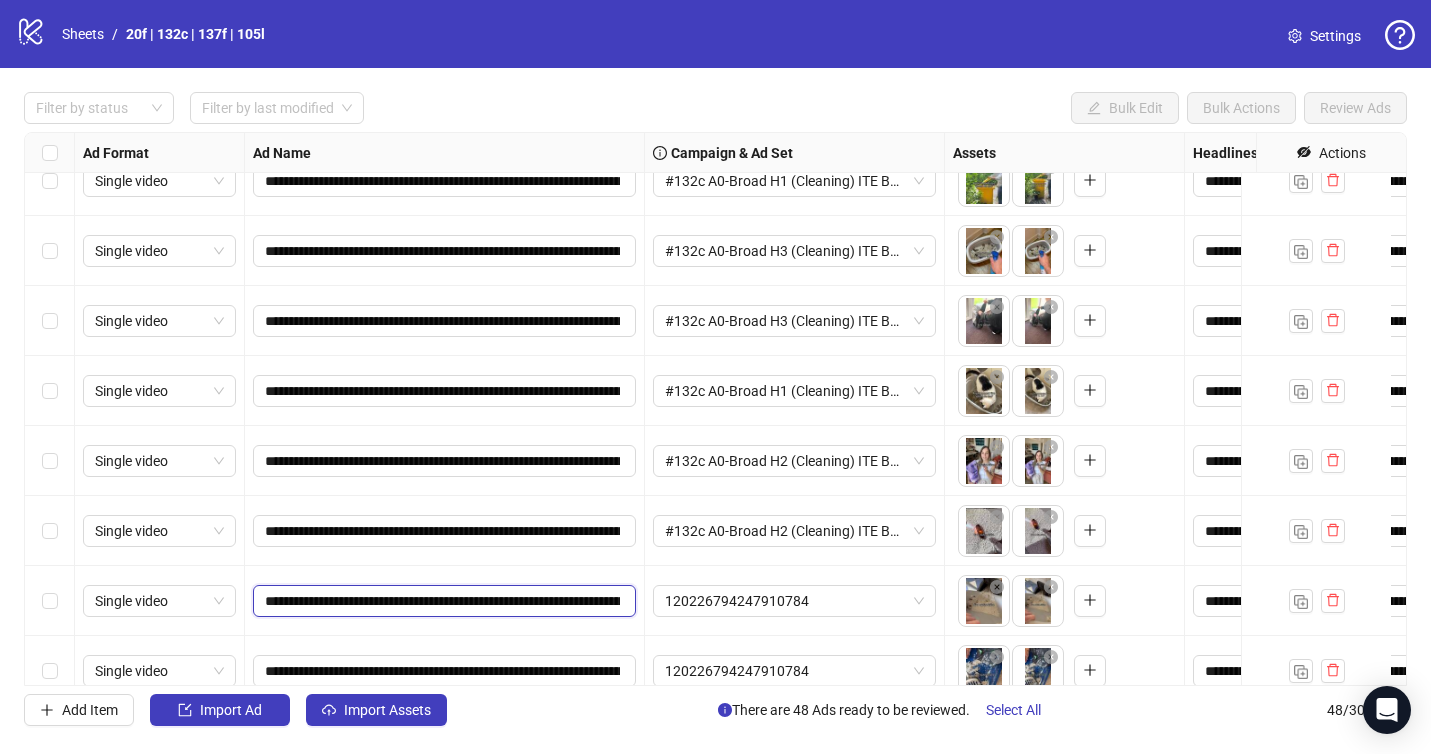 click on "**********" at bounding box center [442, 601] 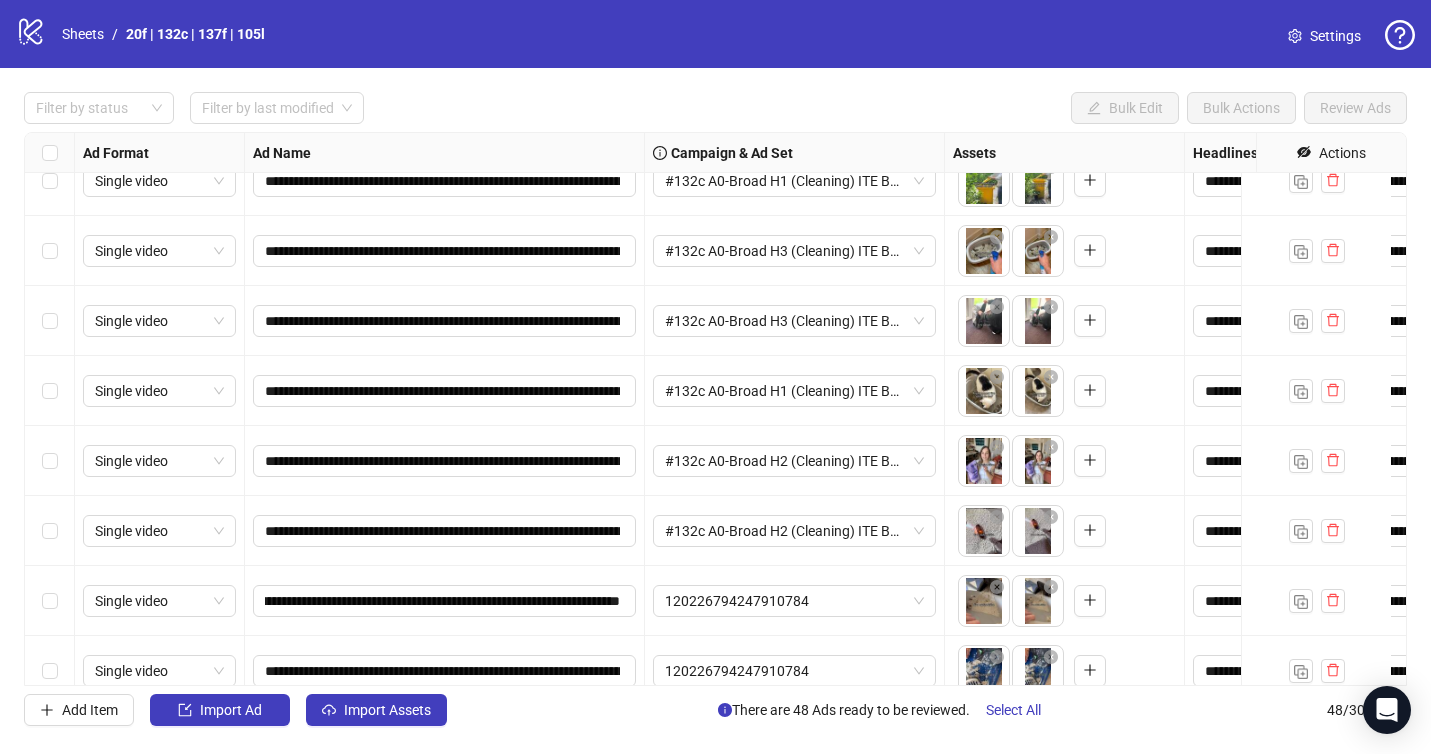 click on "#132c A0-Broad H2 (Cleaning) ITE Bunker Vid C96 [PERSON_NAME] - 071225 M20" at bounding box center [795, 531] 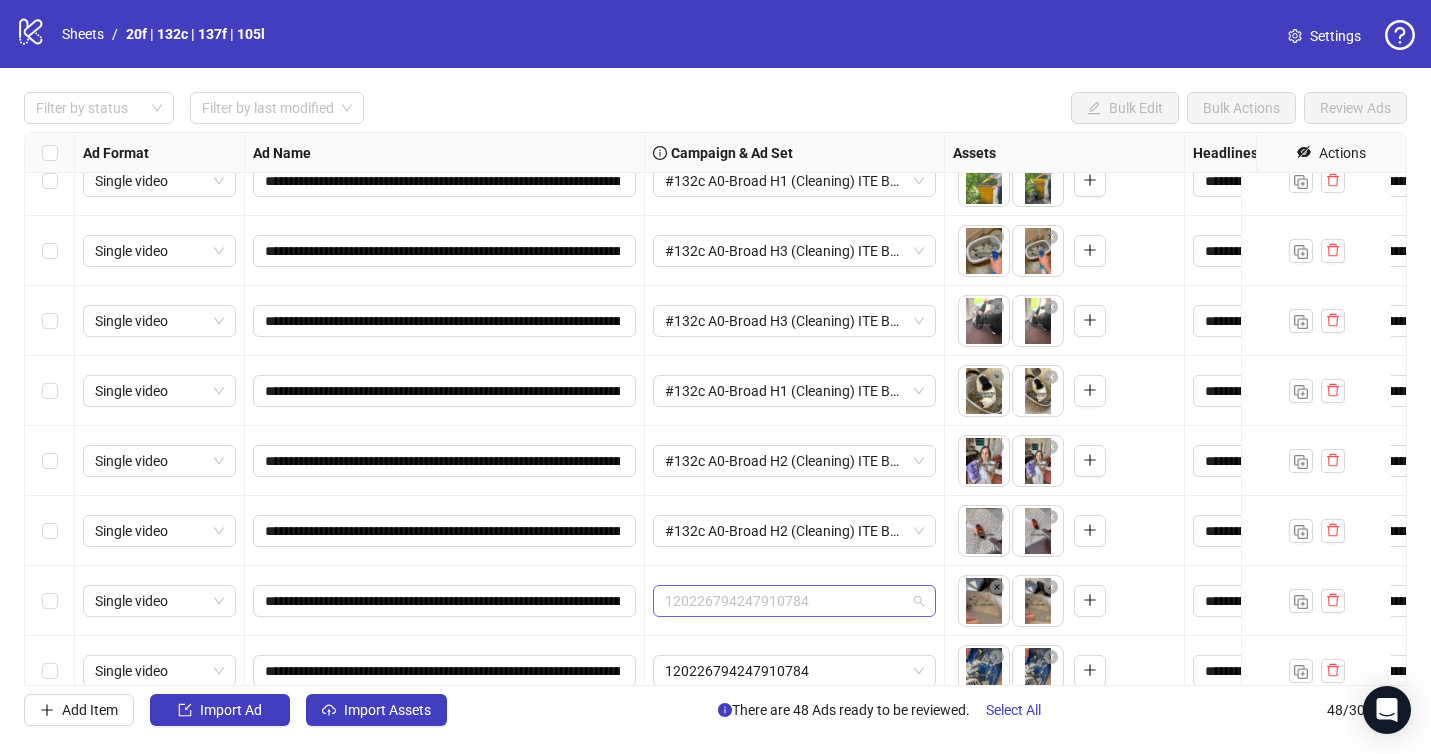 click on "120226794247910784" at bounding box center (794, 601) 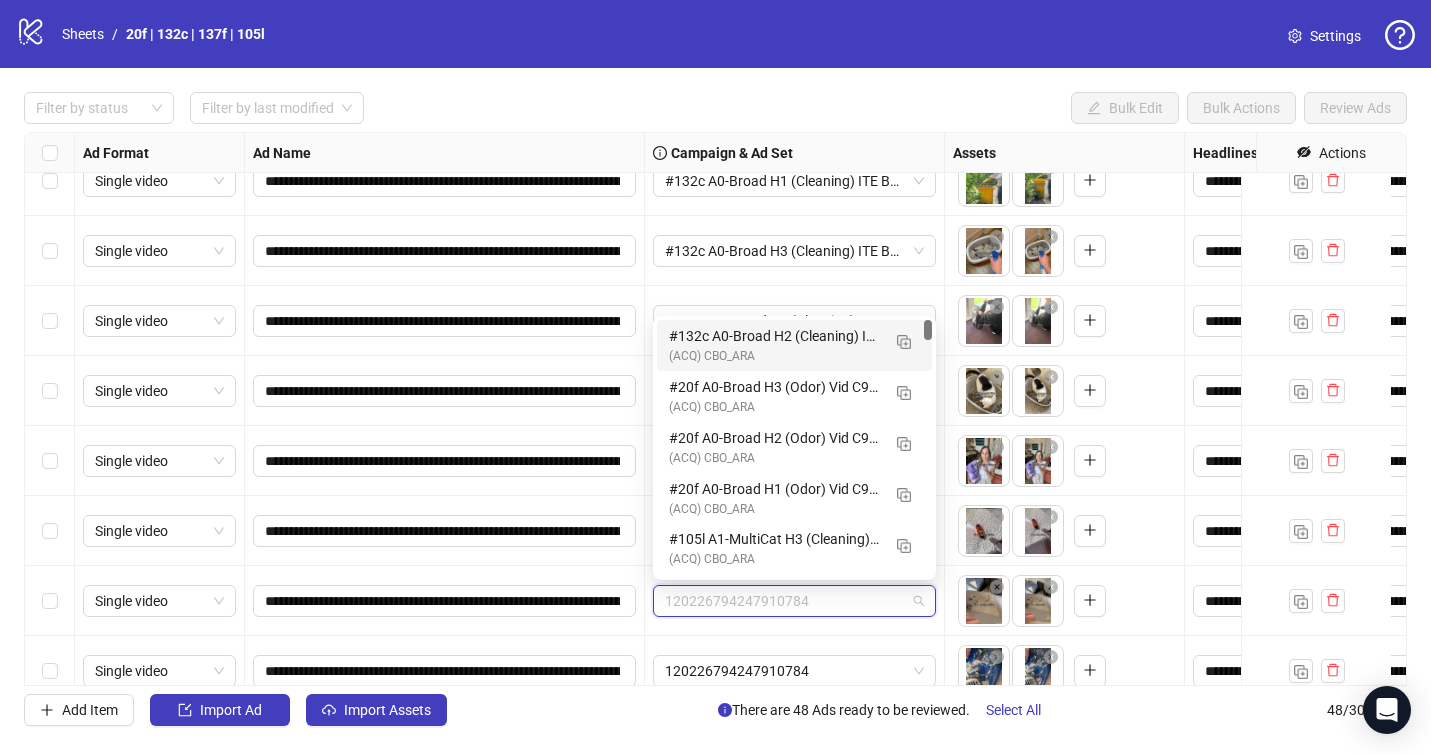 click on "#132c A0-Broad H2 (Cleaning) ITE Bunker Vid C96 [PERSON_NAME] - 071225 M20" at bounding box center (774, 336) 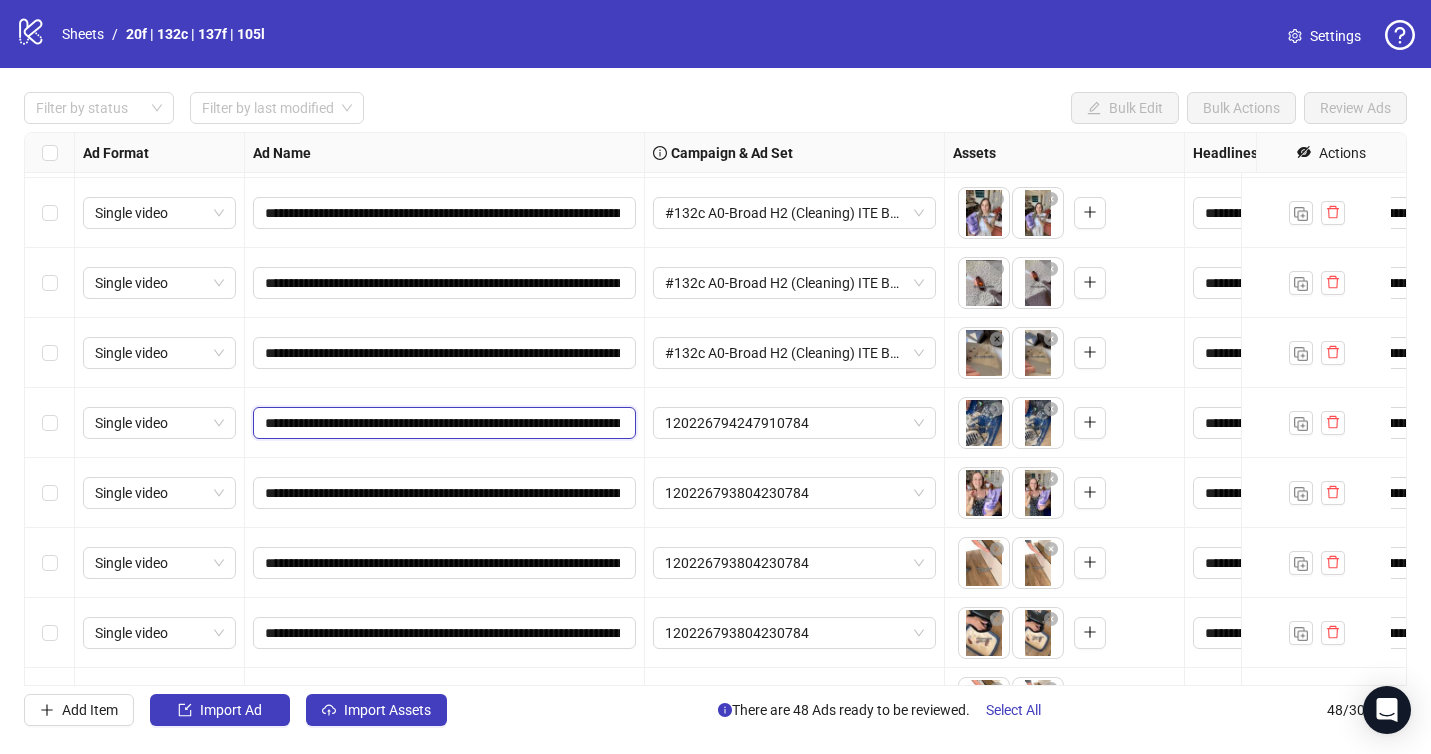 click on "**********" at bounding box center [442, 423] 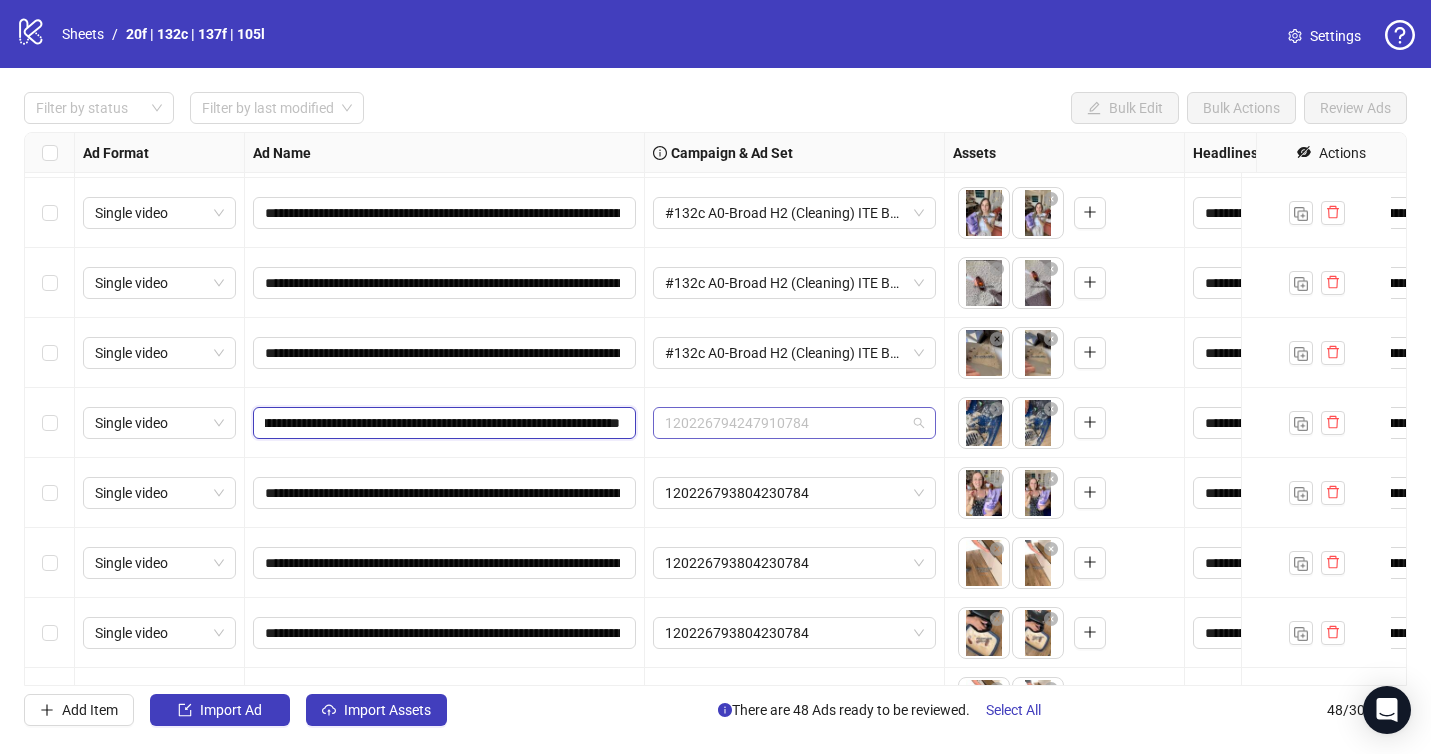 click on "120226794247910784" at bounding box center (794, 423) 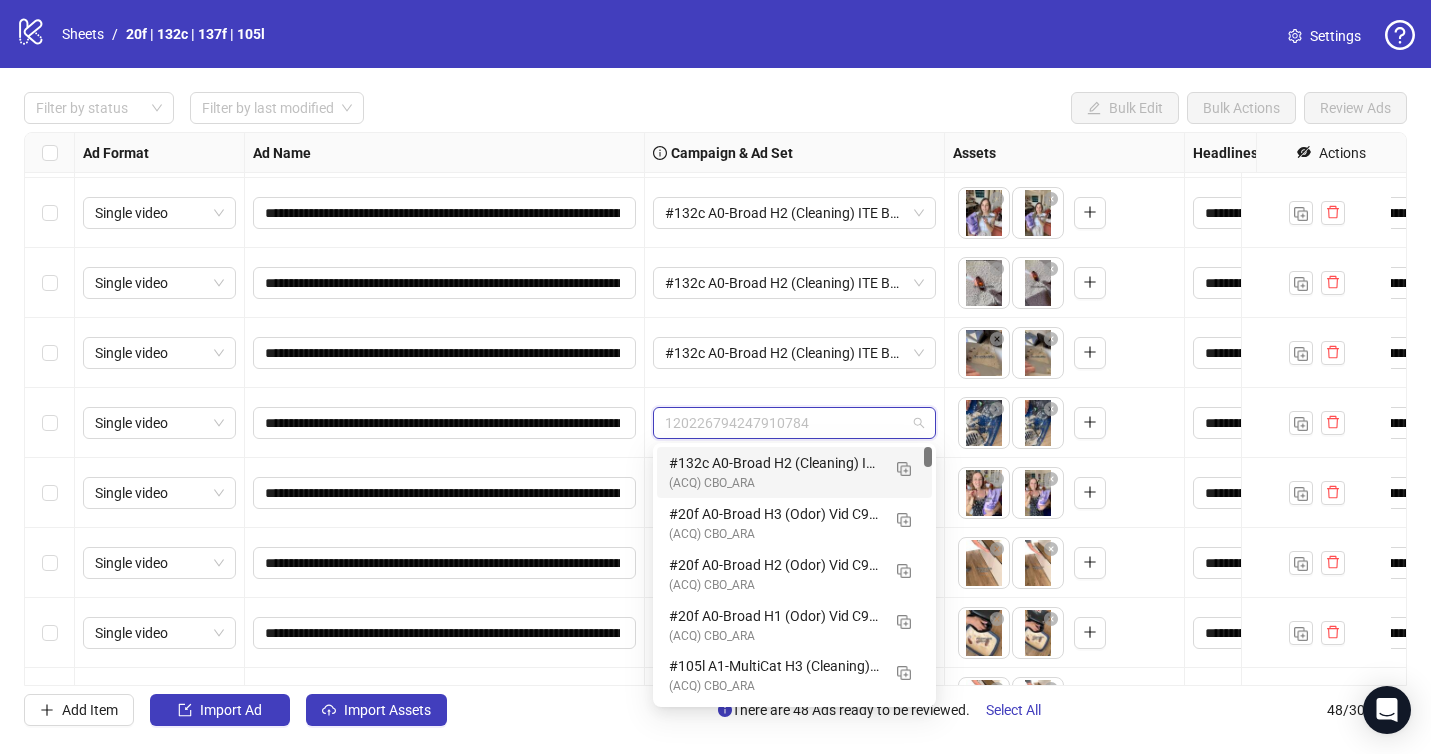 click on "#132c A0-Broad H2 (Cleaning) ITE Bunker Vid C96 [PERSON_NAME] - 071225 M20" at bounding box center (774, 463) 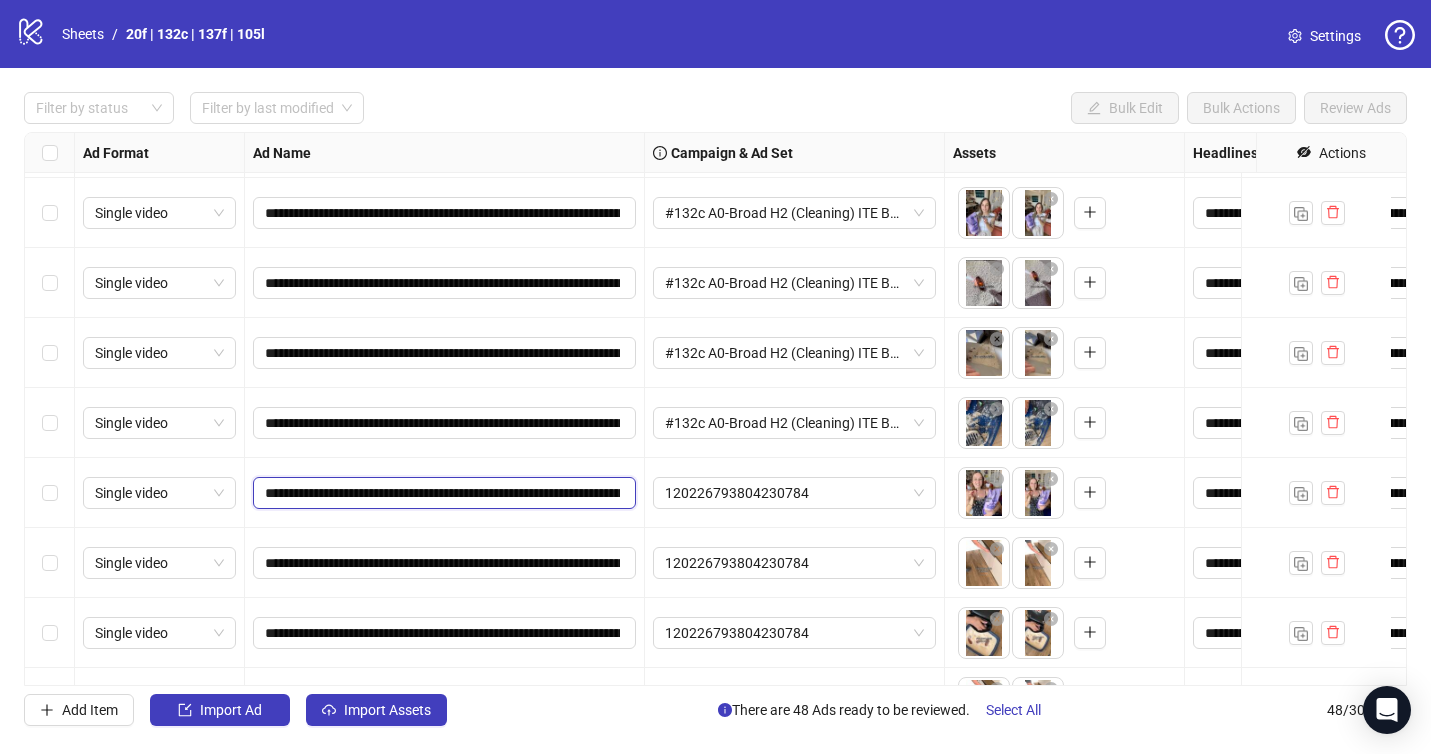 click on "**********" at bounding box center [442, 493] 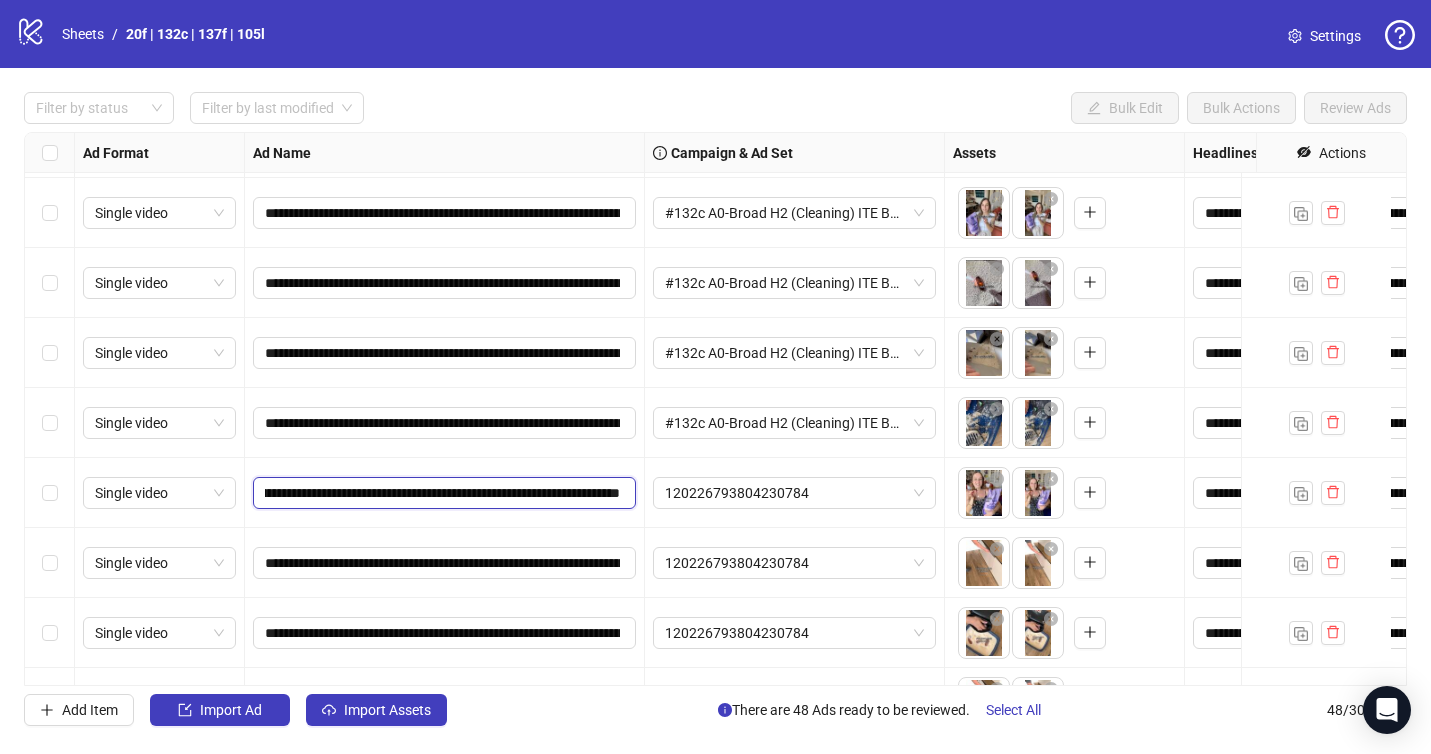 drag, startPoint x: 620, startPoint y: 495, endPoint x: 635, endPoint y: 492, distance: 15.297058 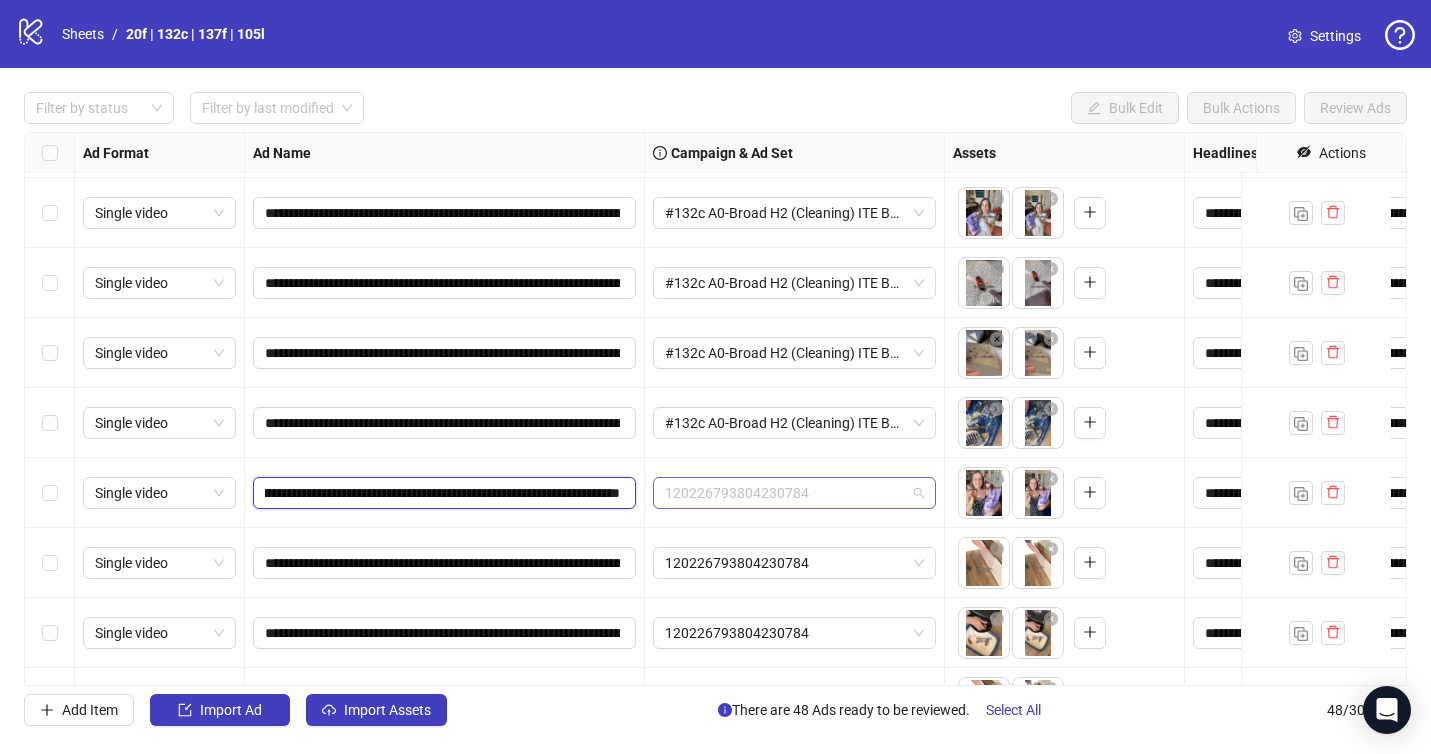 click on "120226793804230784" at bounding box center [794, 493] 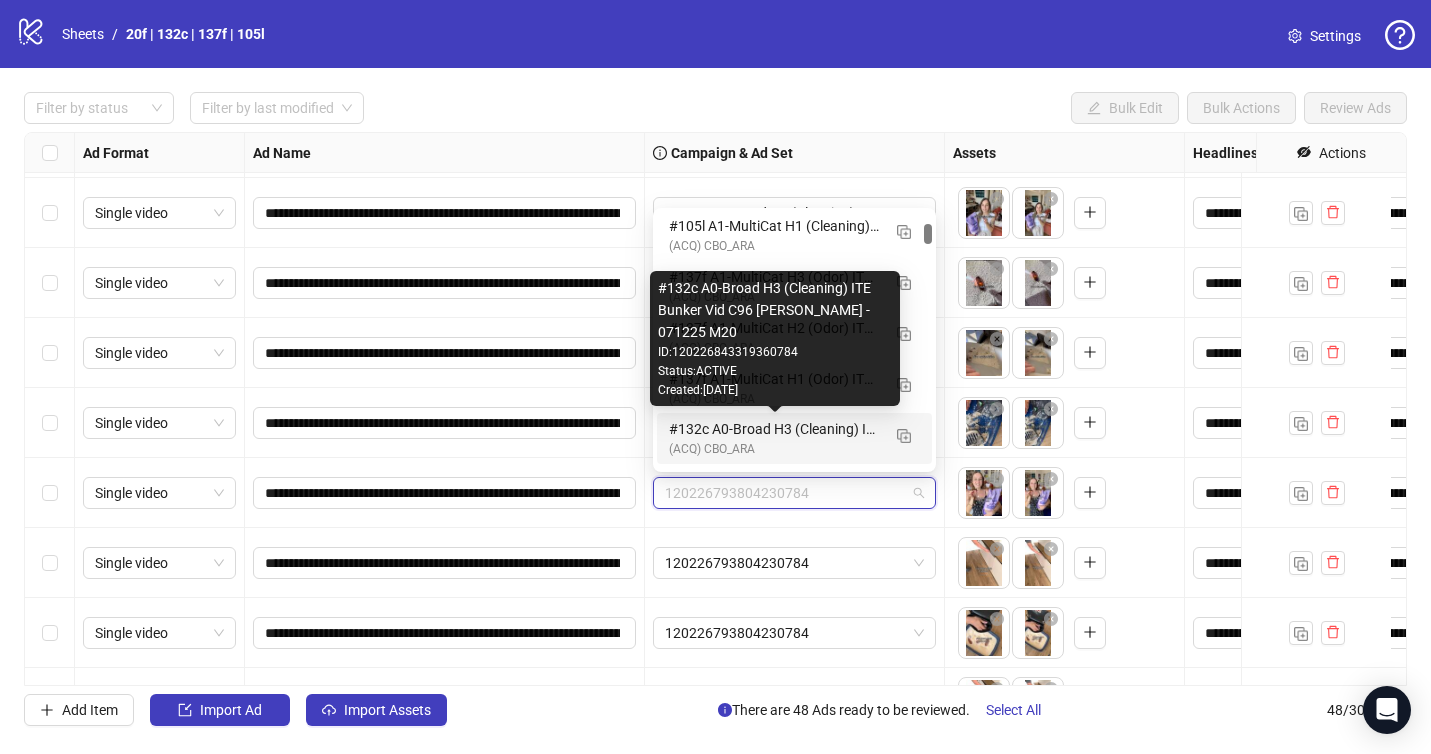 click on "#132c A0-Broad H3 (Cleaning) ITE Bunker Vid C96 [PERSON_NAME] - 071225 M20" at bounding box center [774, 429] 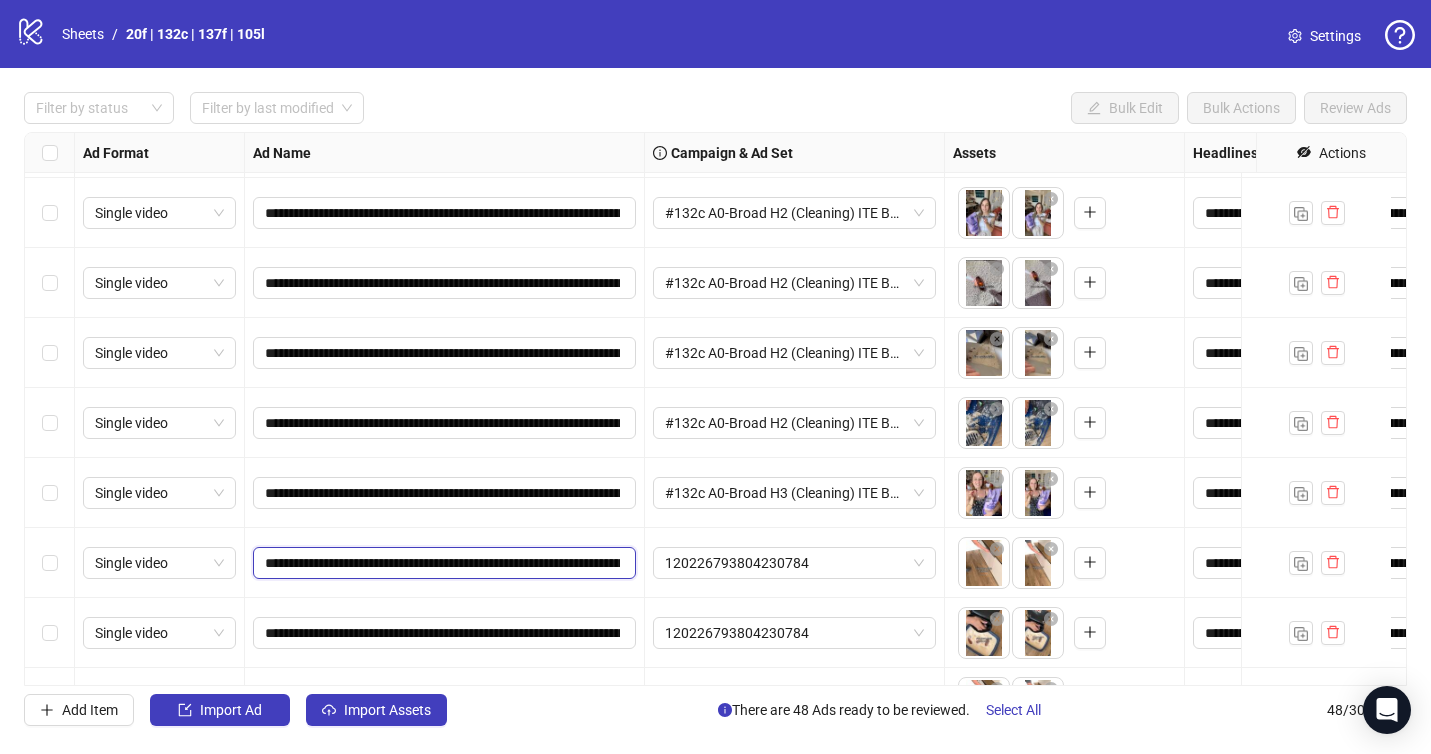 drag, startPoint x: 605, startPoint y: 567, endPoint x: 584, endPoint y: 564, distance: 21.213203 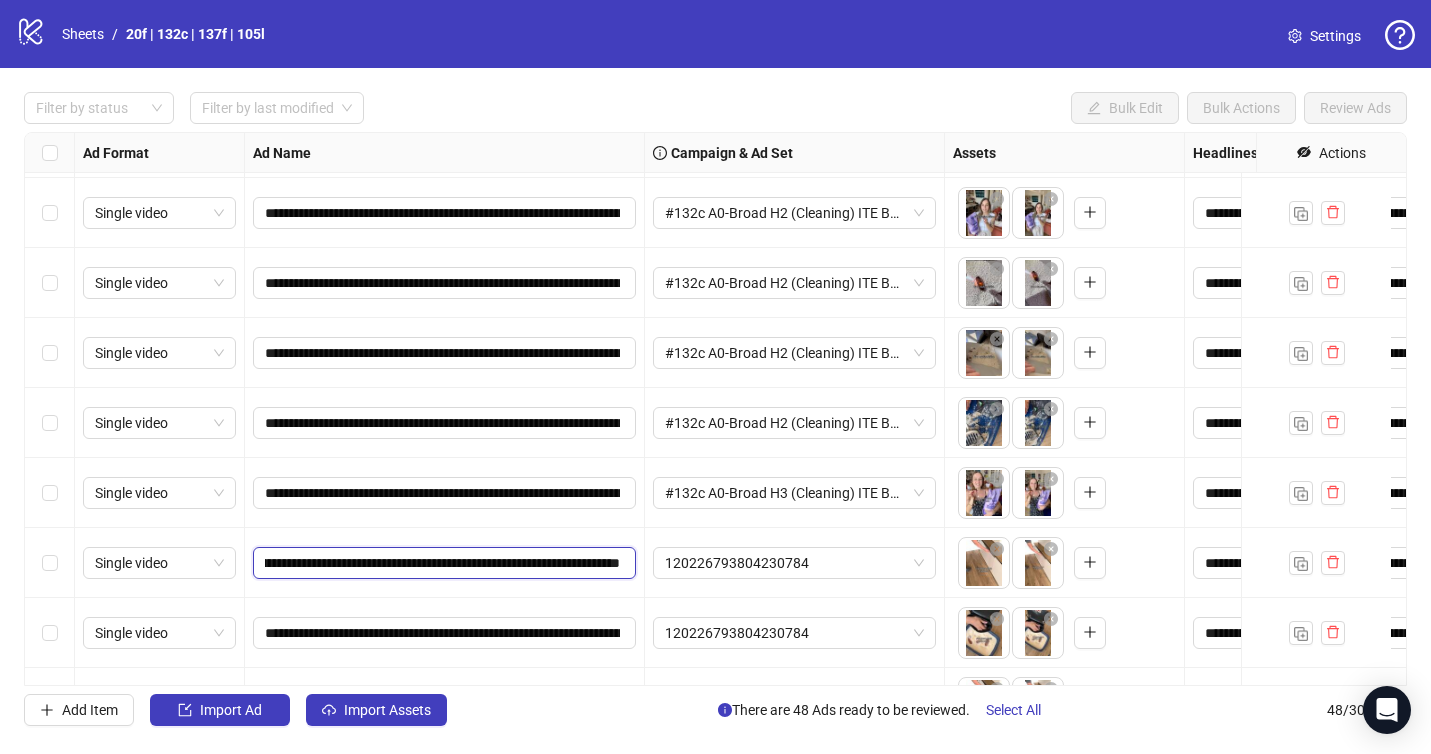 drag, startPoint x: 610, startPoint y: 563, endPoint x: 620, endPoint y: 562, distance: 10.049875 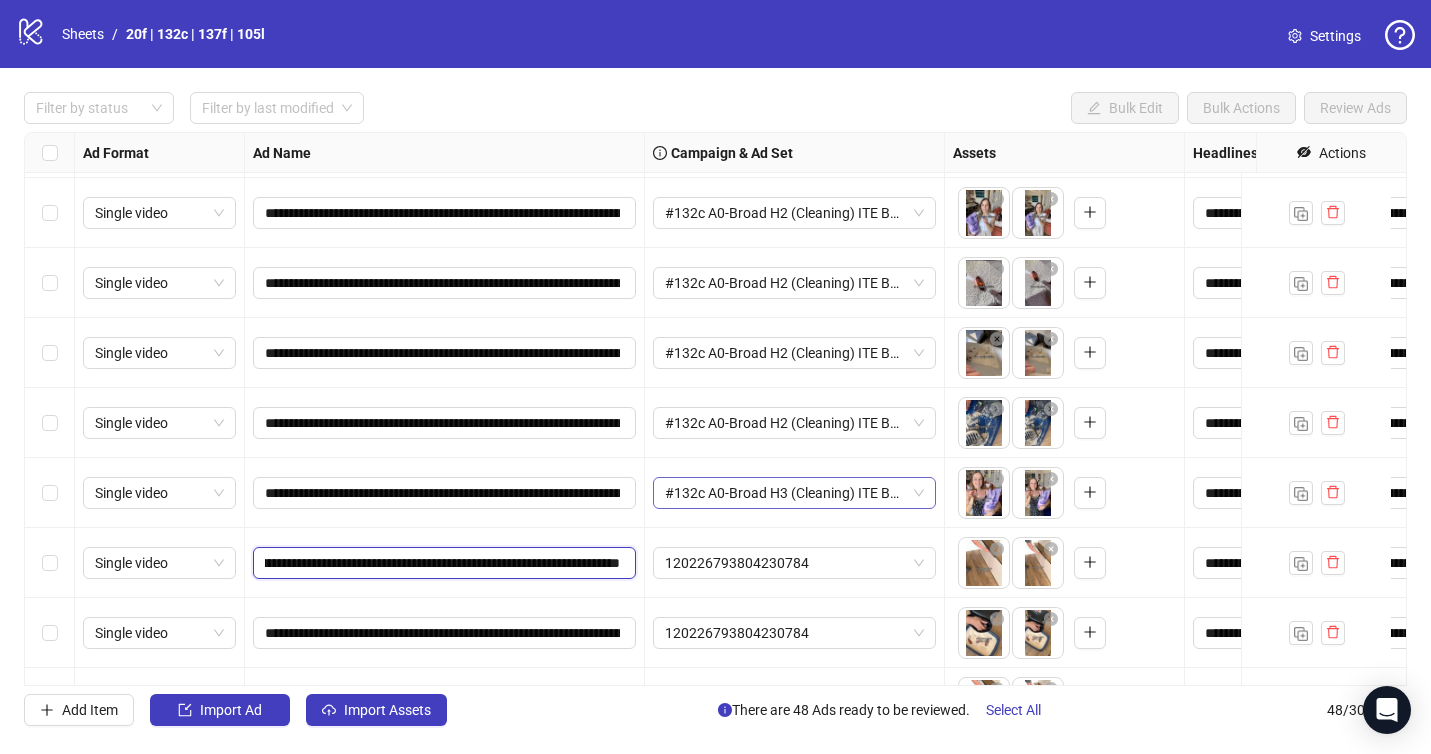 click on "#132c A0-Broad H3 (Cleaning) ITE Bunker Vid C96 [PERSON_NAME] - 071225 M20" at bounding box center (794, 493) 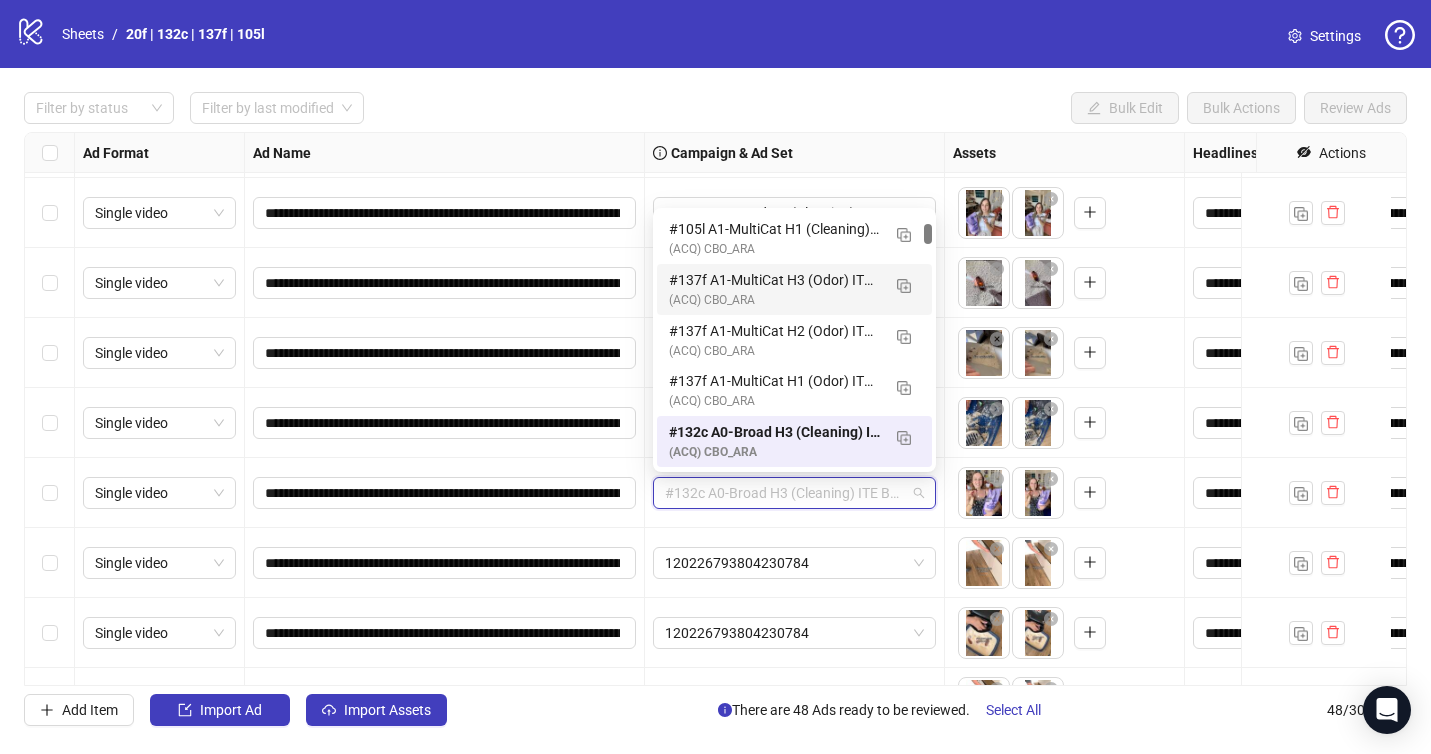 click on "#137f A1-MultiCat H3 (Odor) ITE Bunker Vid C171 Elisa - 071225 M20" at bounding box center [774, 280] 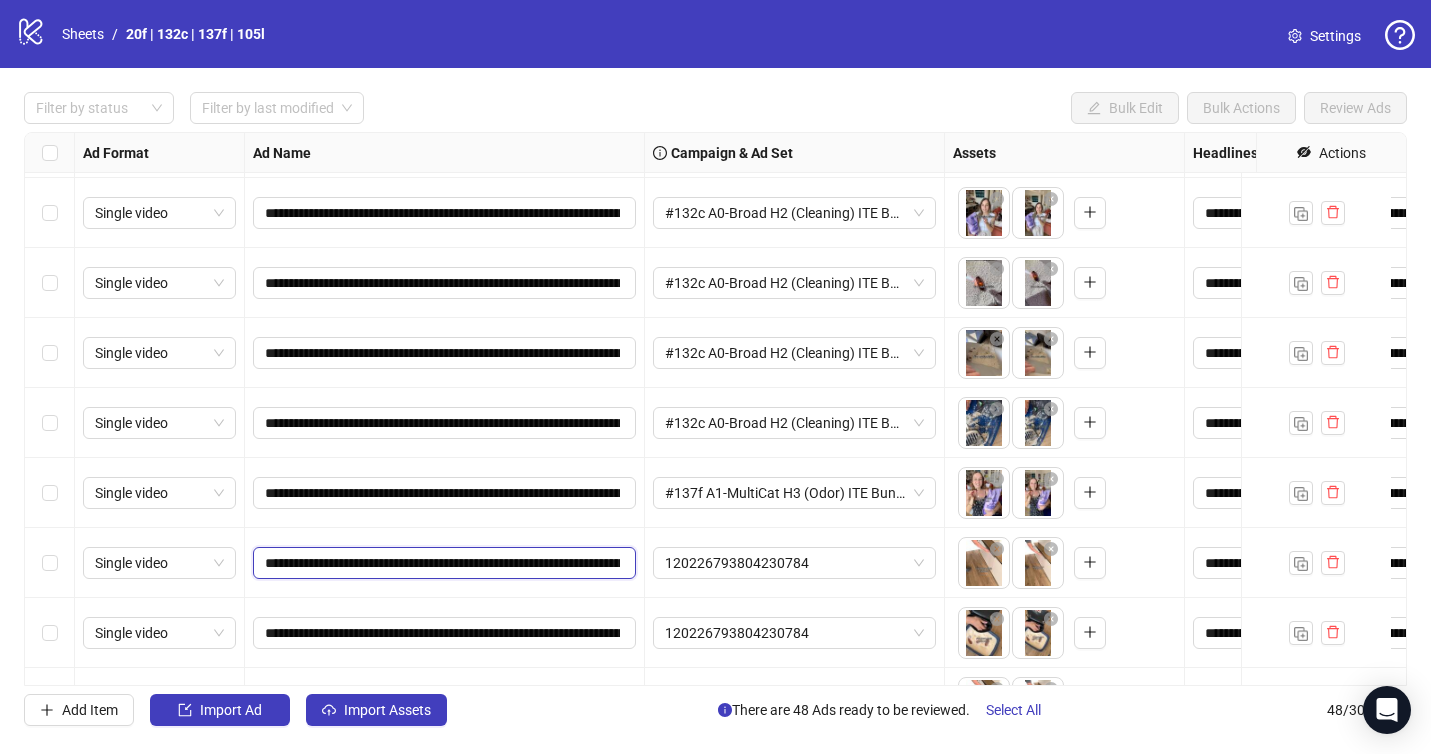 click on "**********" at bounding box center [442, 563] 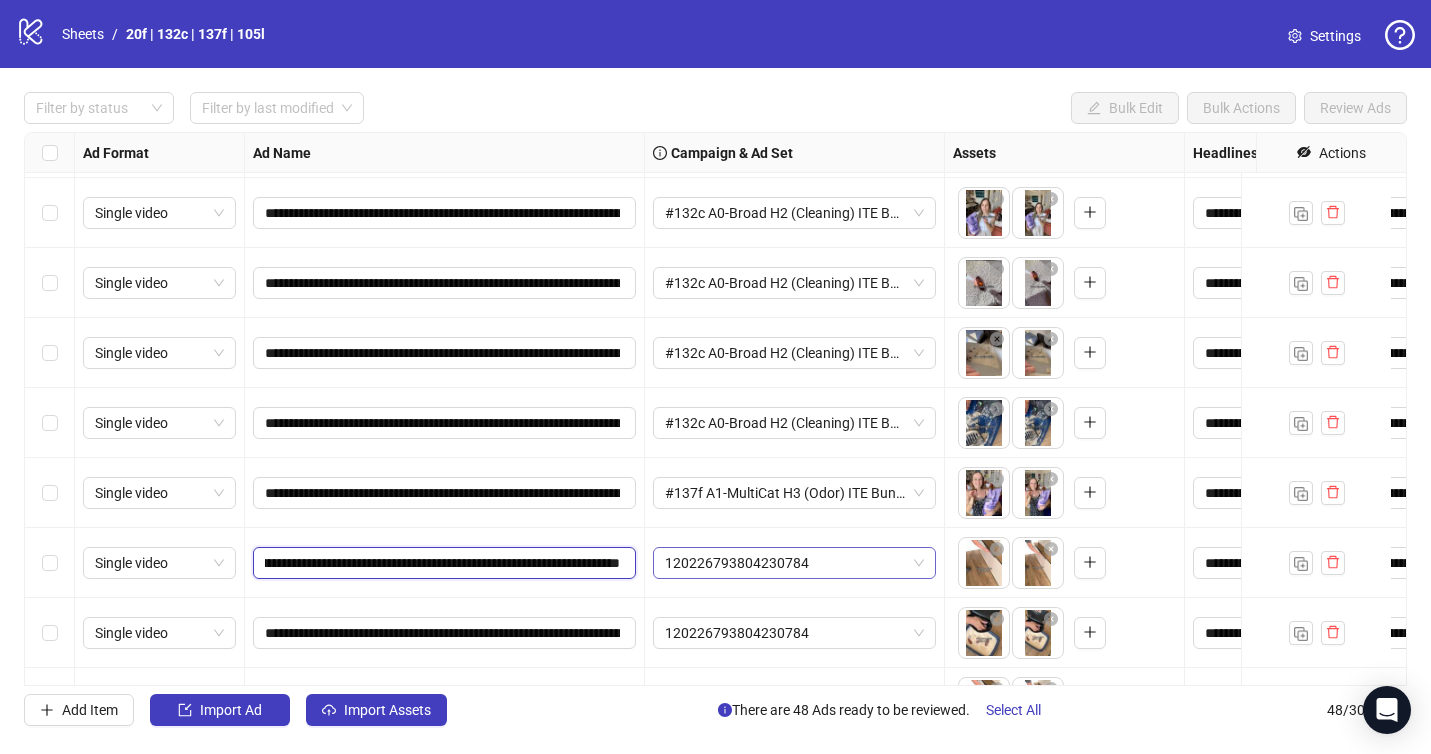 click on "120226793804230784" at bounding box center [794, 563] 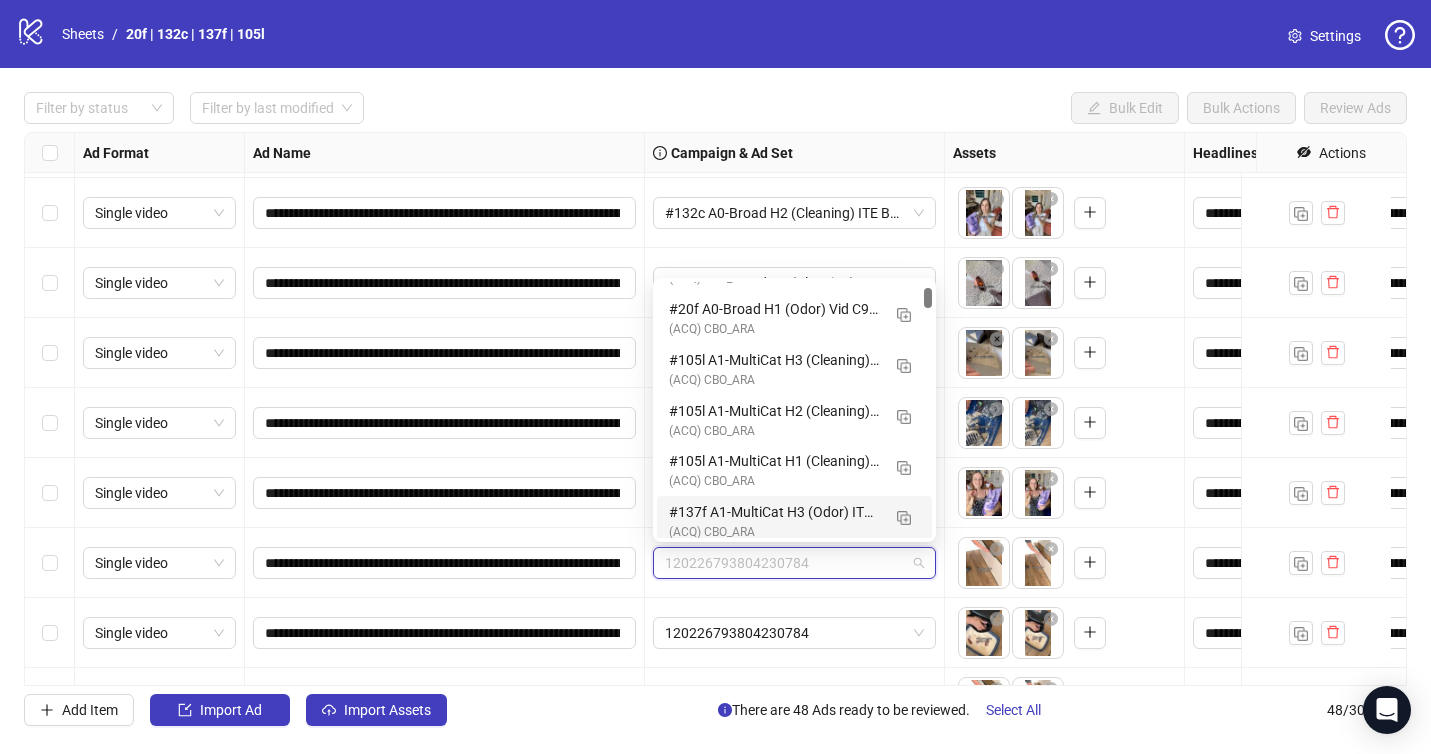 click on "#137f A1-MultiCat H3 (Odor) ITE Bunker Vid C171 Elisa - 071225 M20" at bounding box center (774, 512) 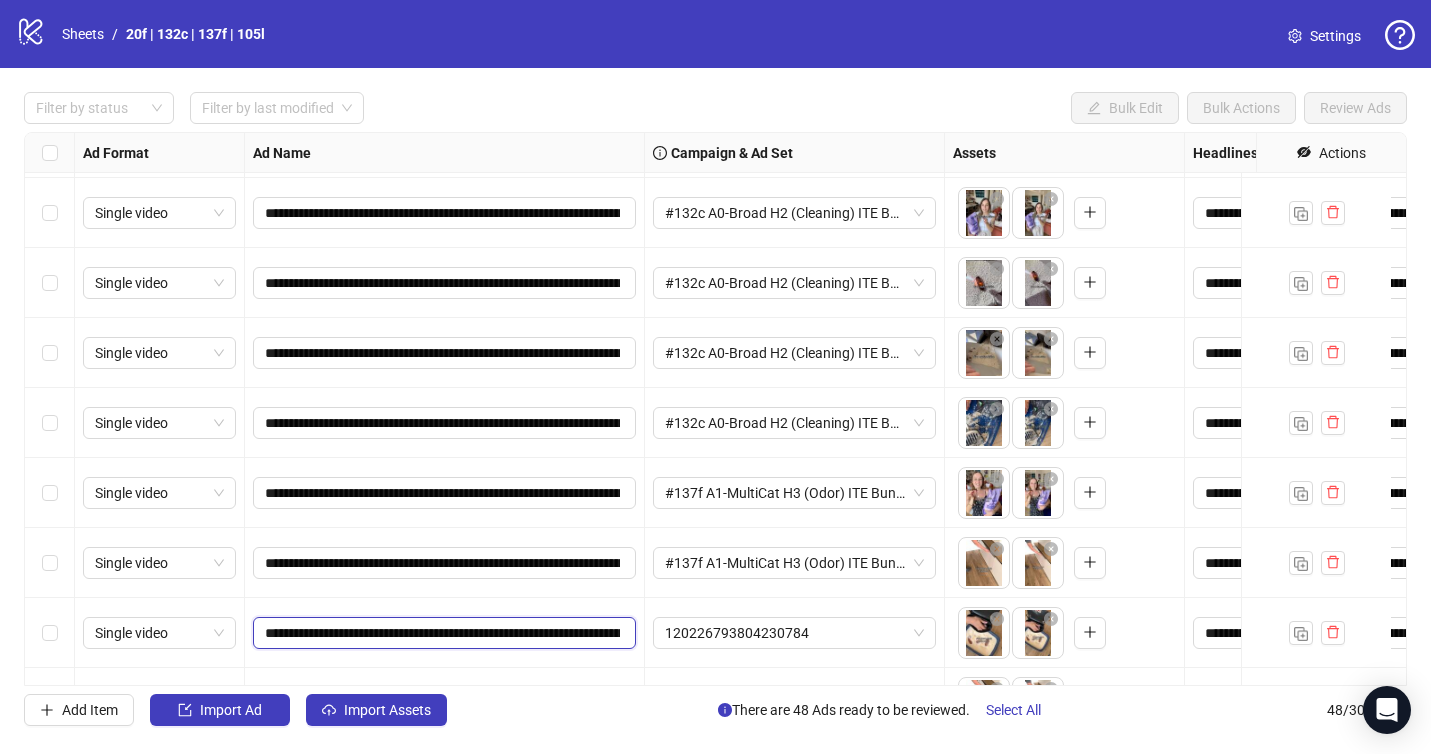 click on "**********" at bounding box center [442, 633] 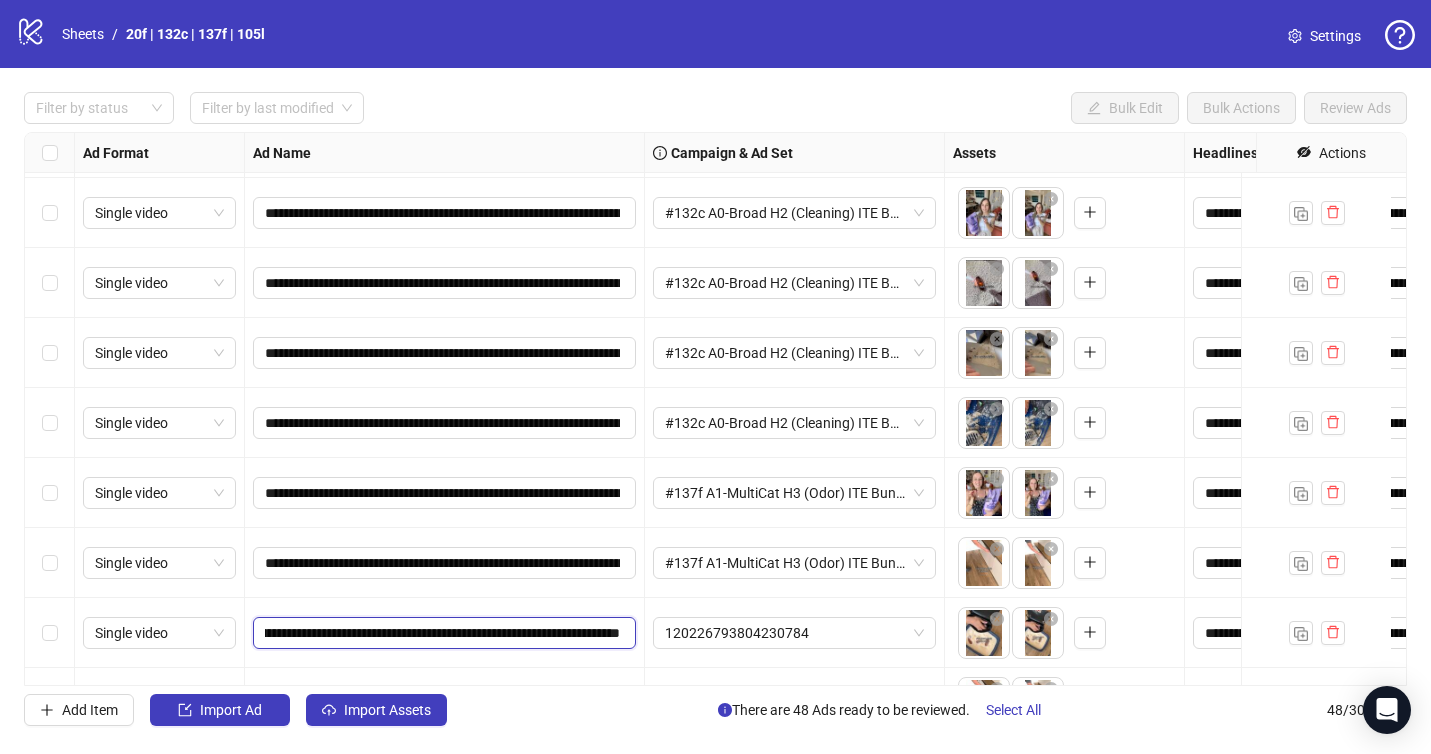 drag, startPoint x: 619, startPoint y: 636, endPoint x: 633, endPoint y: 635, distance: 14.035668 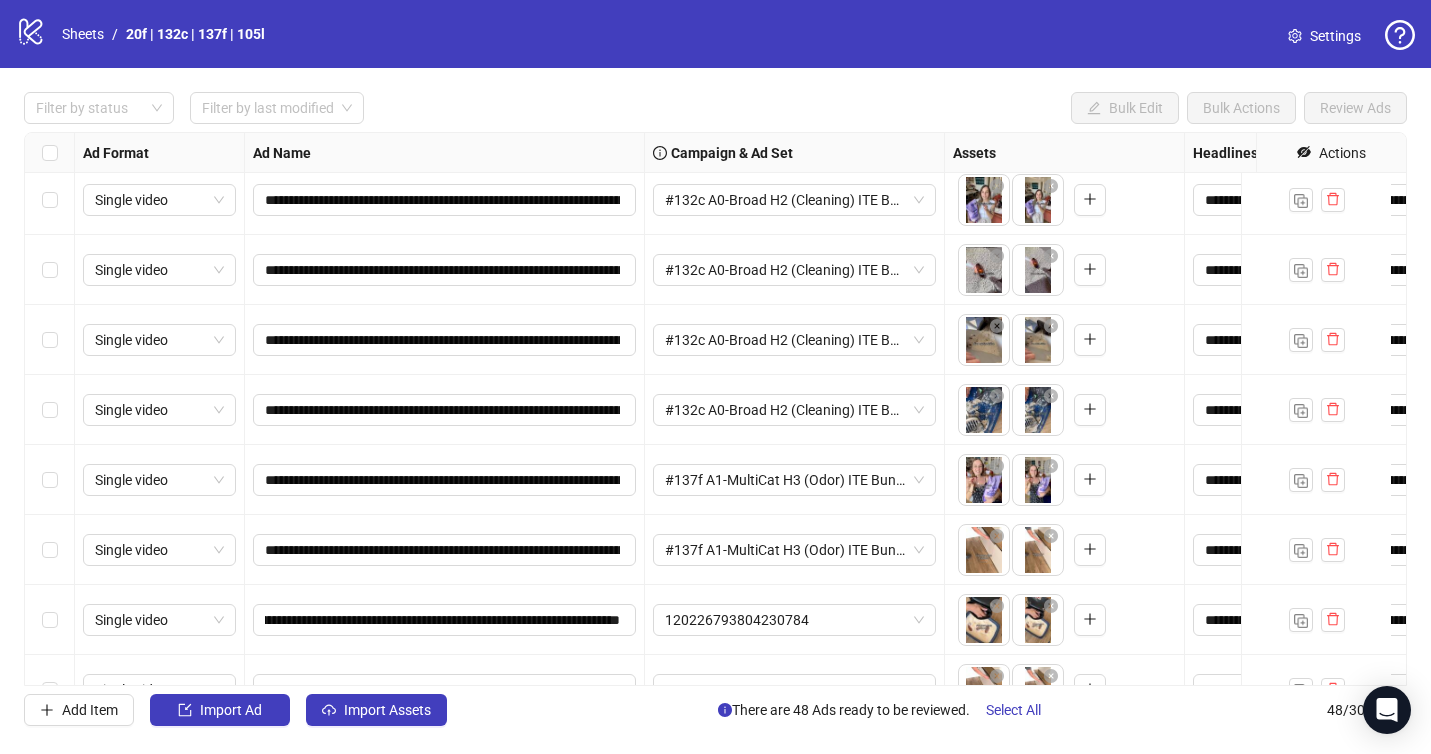 drag, startPoint x: 655, startPoint y: 587, endPoint x: 696, endPoint y: 600, distance: 43.011627 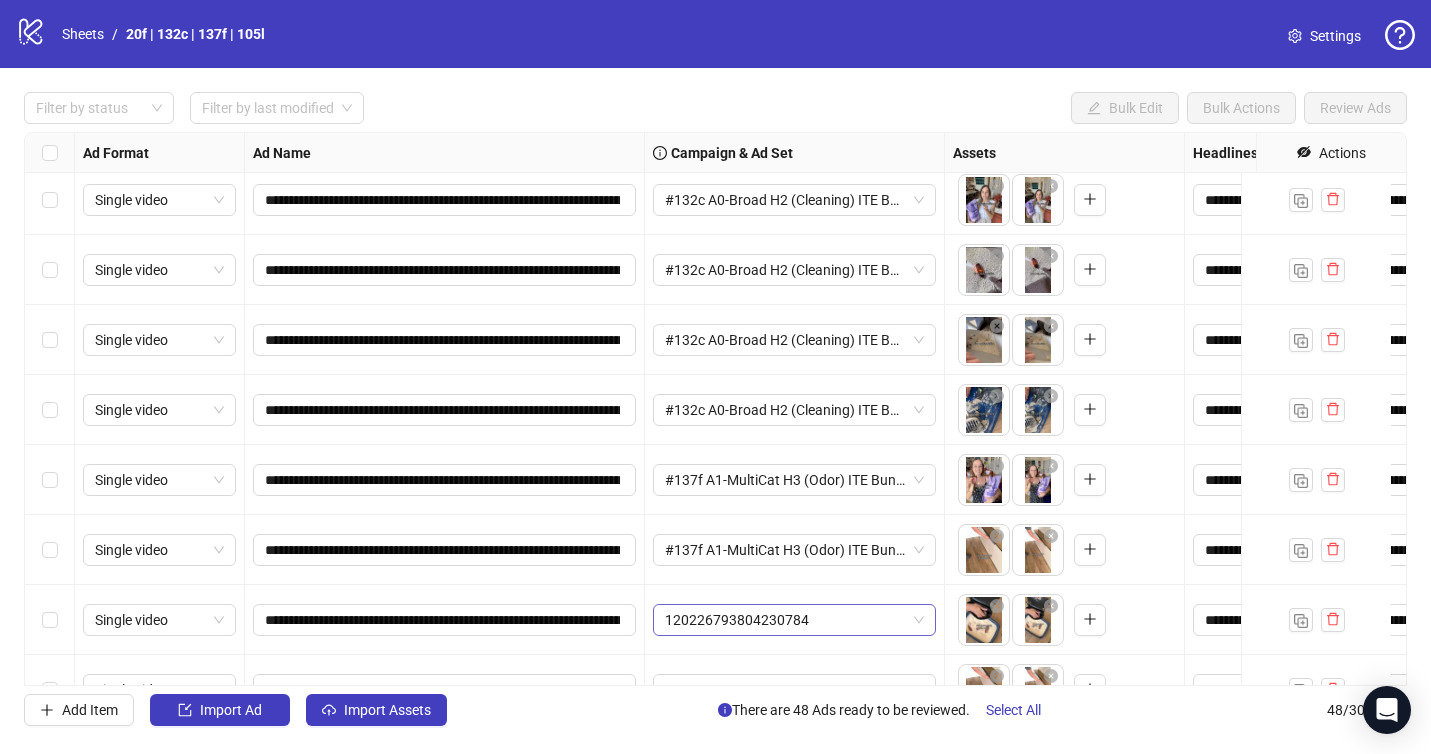 click on "120226793804230784" at bounding box center (794, 620) 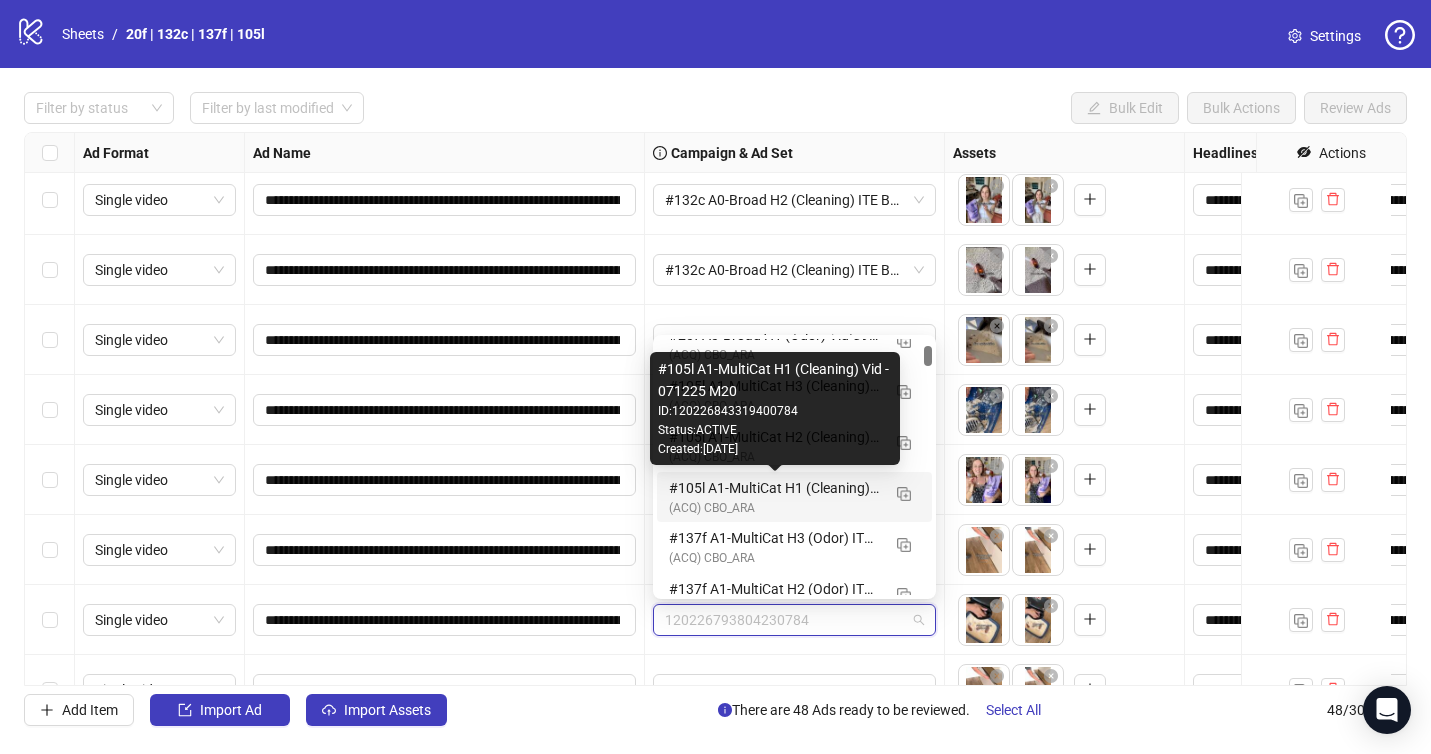scroll, scrollTop: 177, scrollLeft: 0, axis: vertical 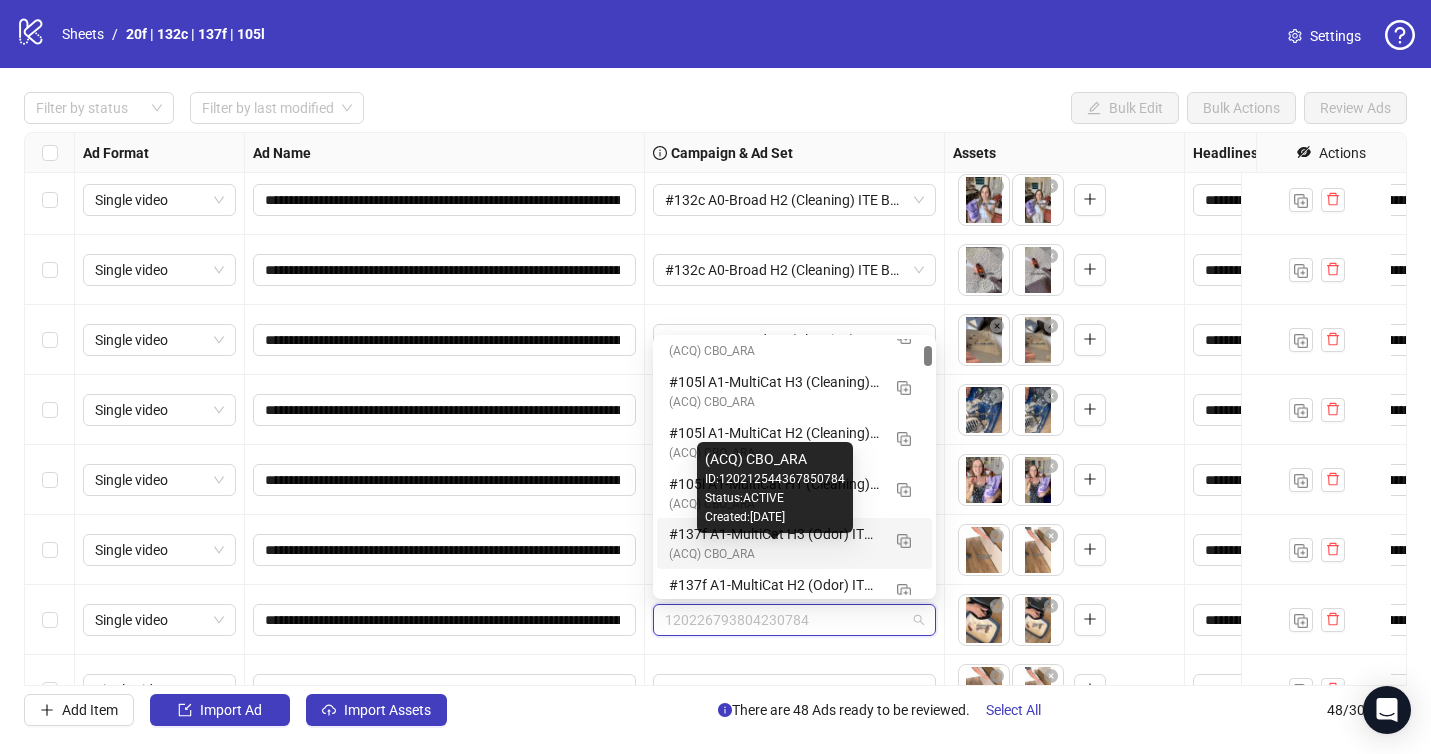 click on "#137f A1-MultiCat H3 (Odor) ITE Bunker Vid C171 Elisa - 071225 M20" at bounding box center (774, 534) 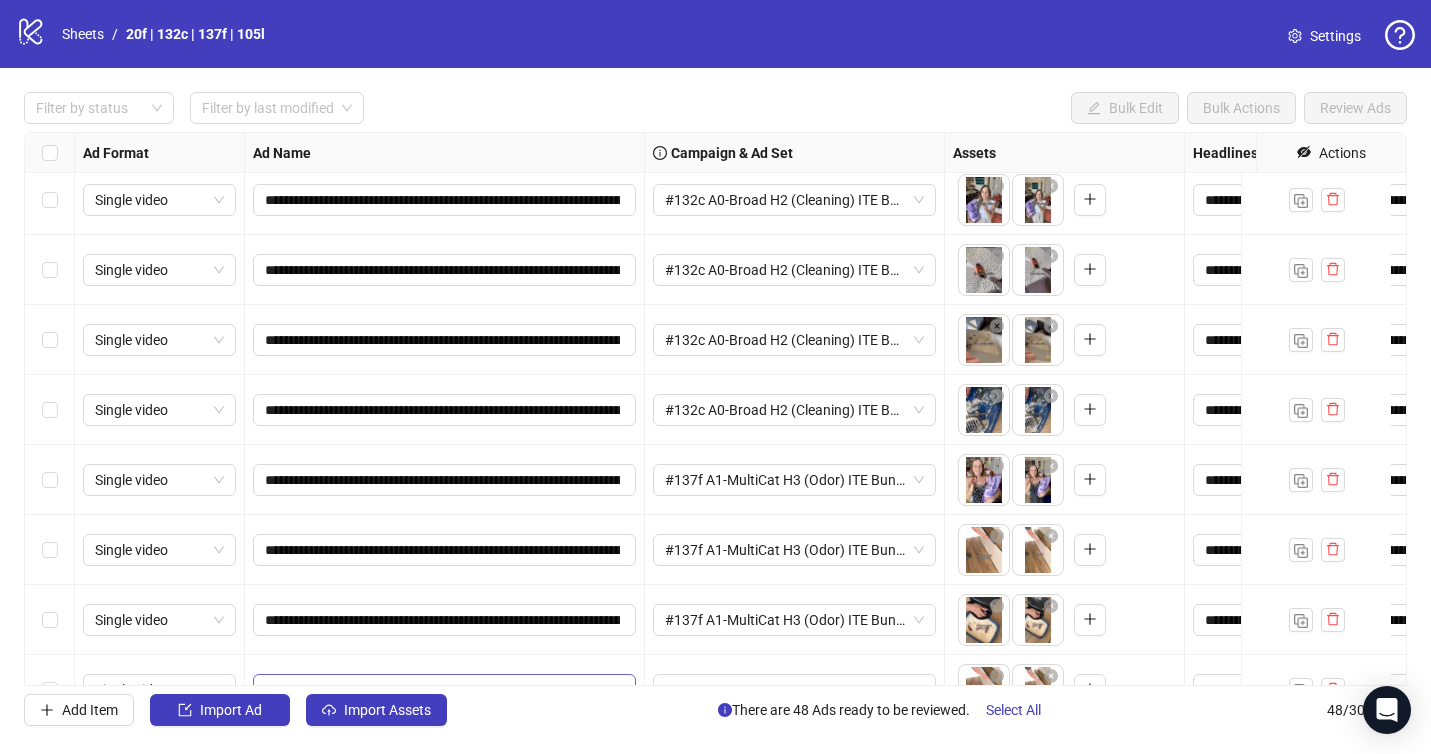 scroll, scrollTop: 2402, scrollLeft: 0, axis: vertical 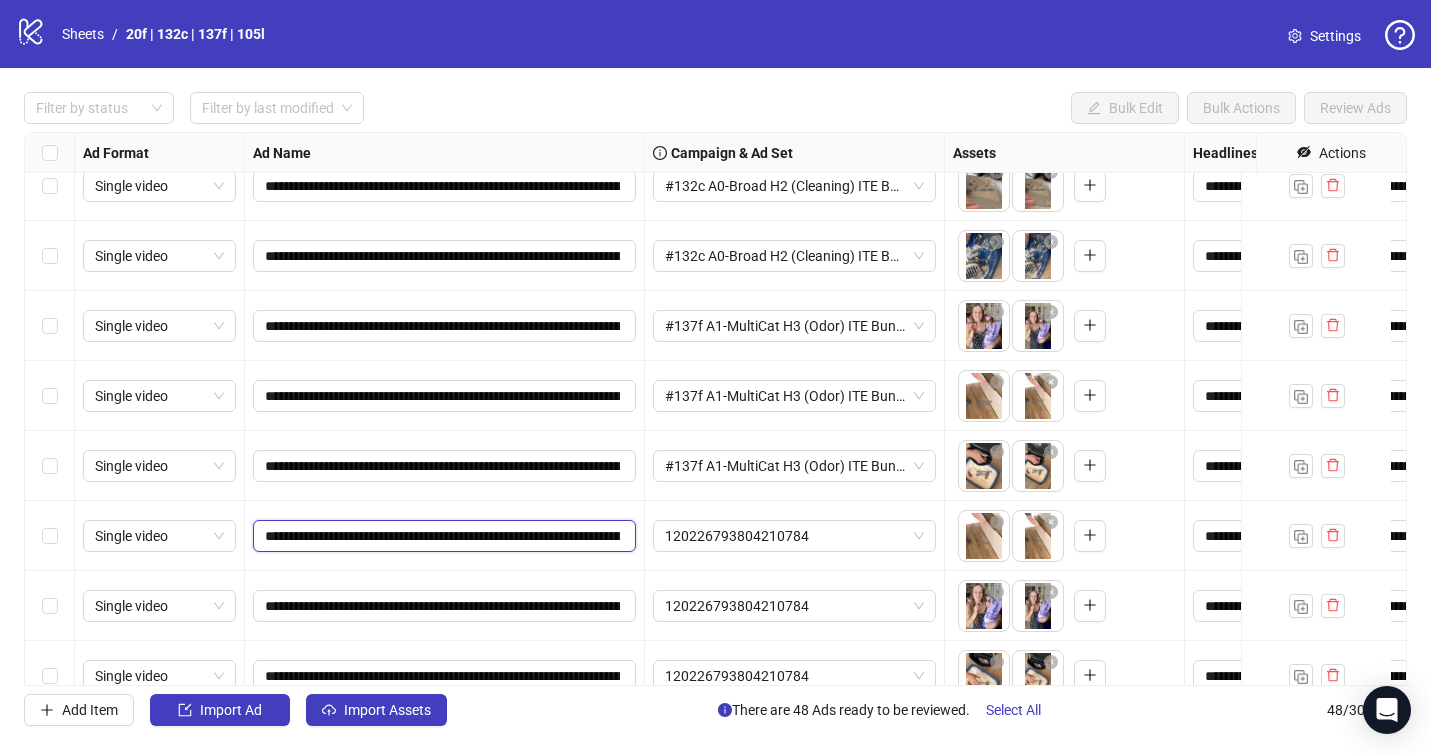 click on "**********" at bounding box center (442, 536) 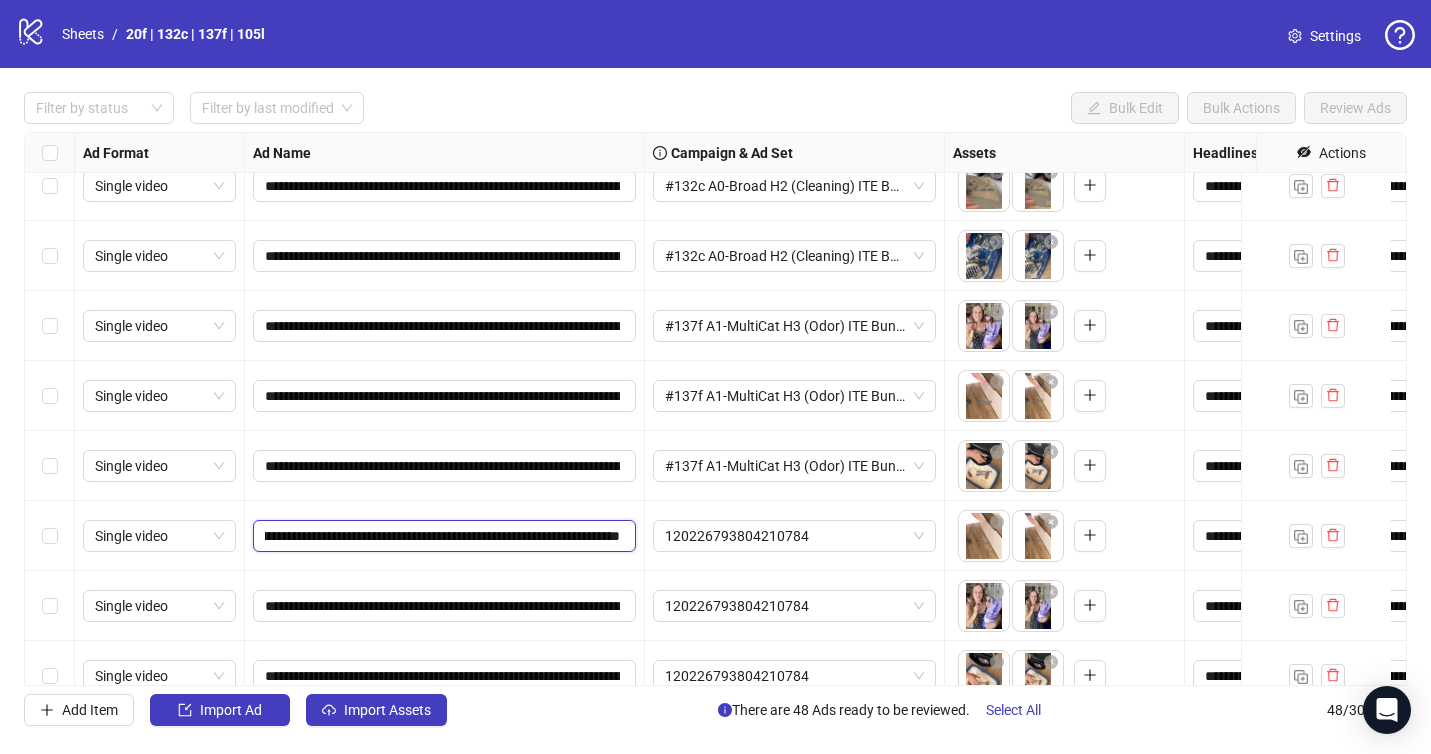 drag, startPoint x: 623, startPoint y: 539, endPoint x: 636, endPoint y: 538, distance: 13.038404 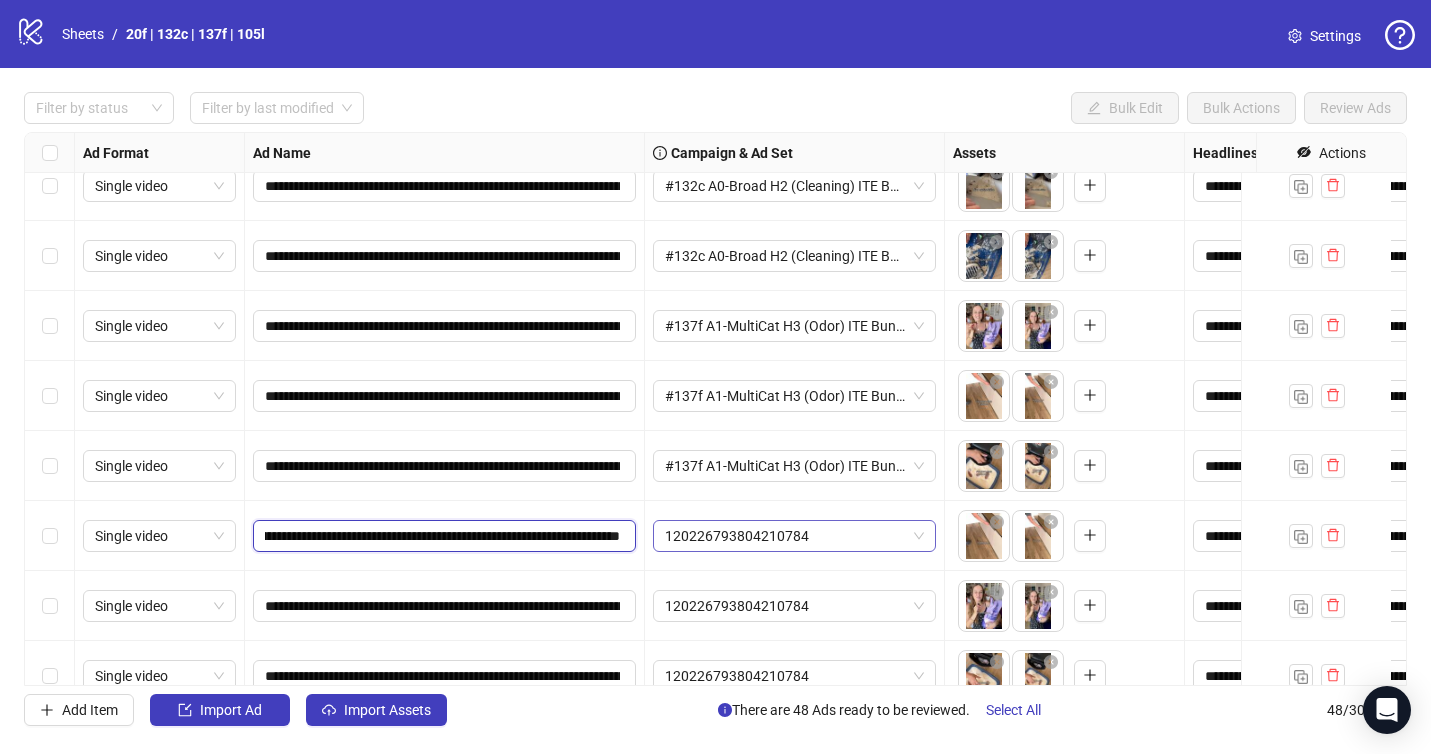 drag, startPoint x: 735, startPoint y: 546, endPoint x: 751, endPoint y: 537, distance: 18.35756 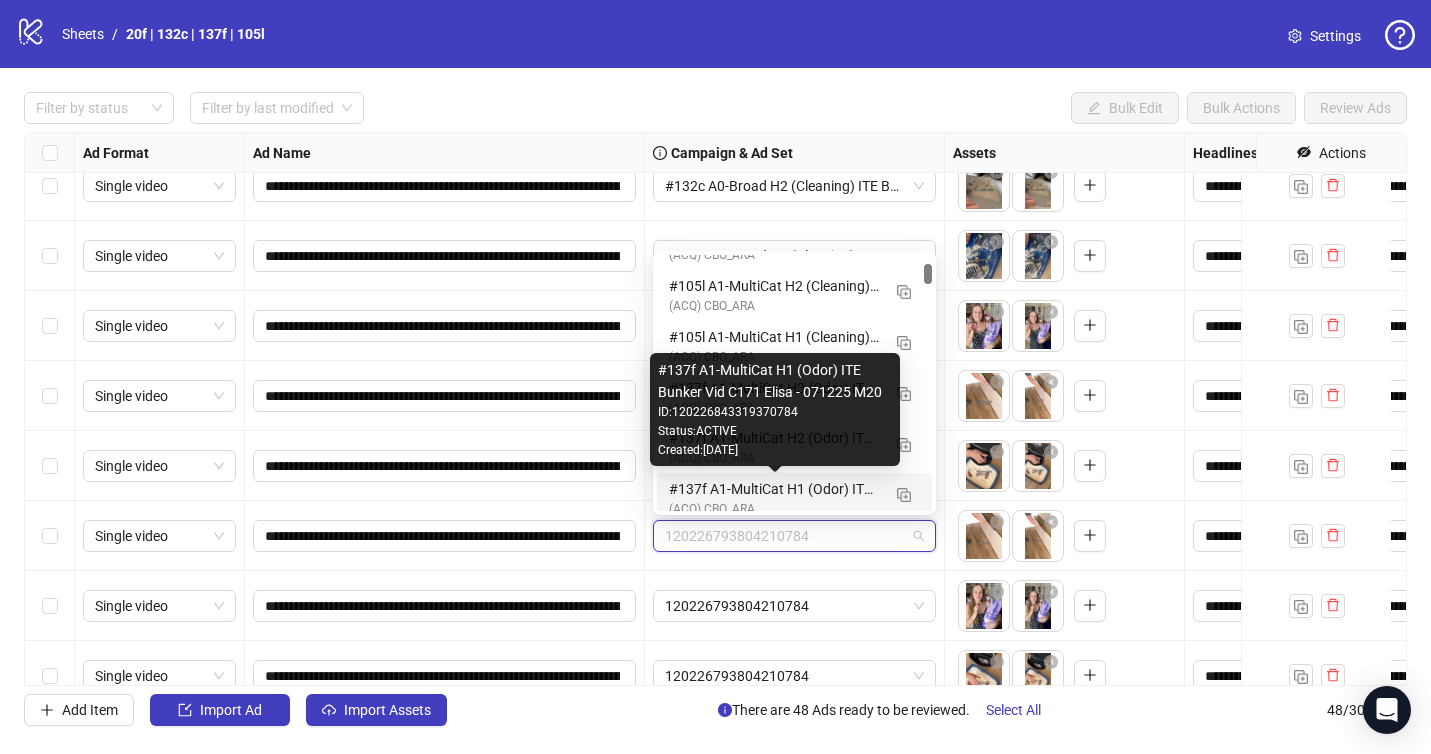 click on "#137f A1-MultiCat H1 (Odor) ITE Bunker Vid C171 Elisa - 071225 M20" at bounding box center (774, 489) 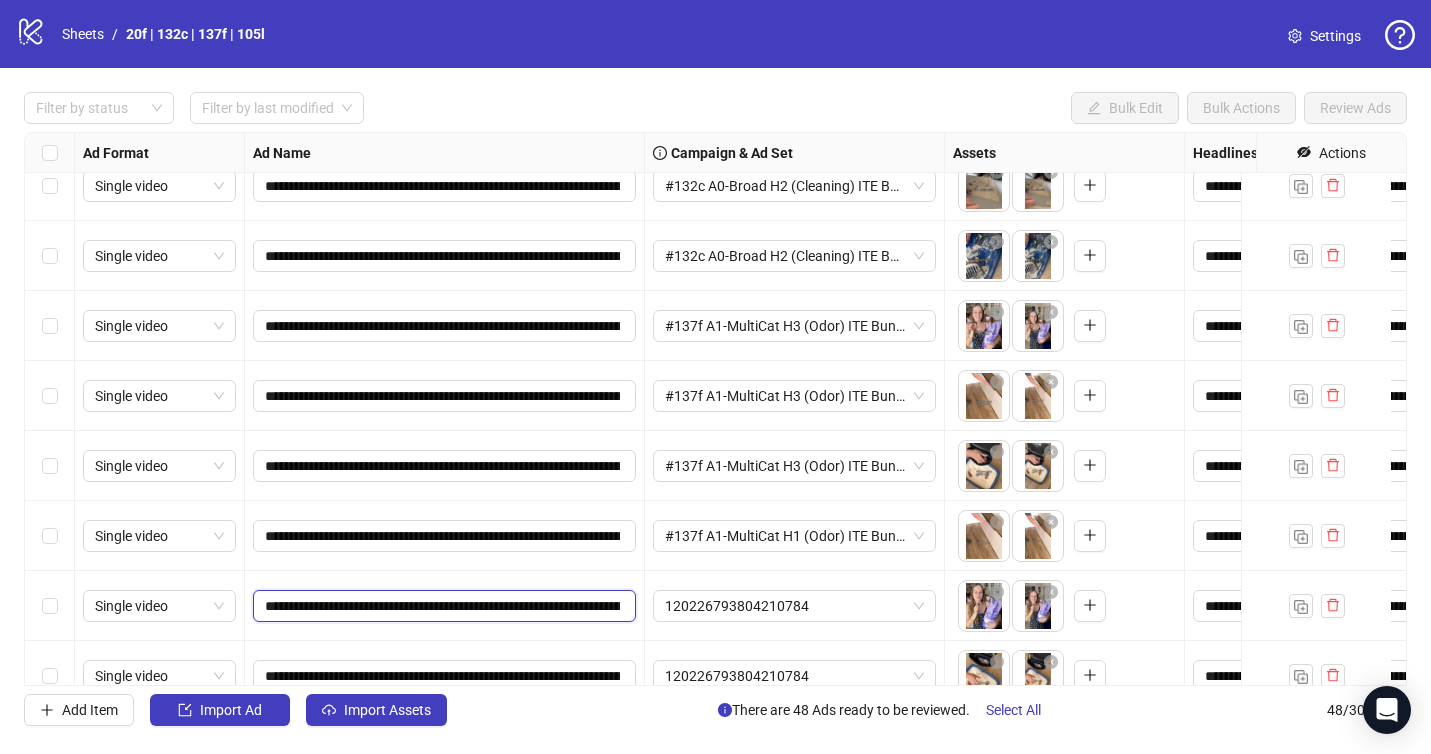 click on "**********" at bounding box center [442, 606] 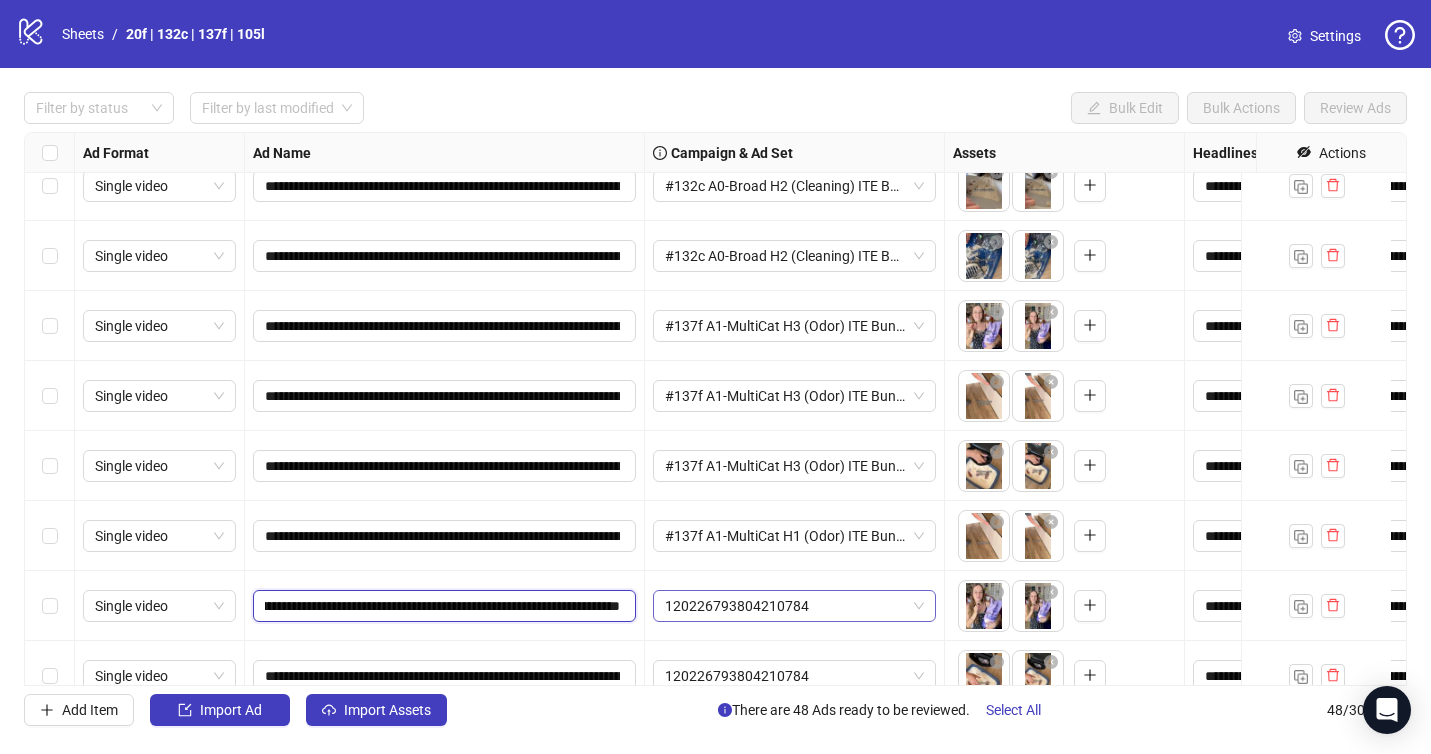 drag, startPoint x: 633, startPoint y: 608, endPoint x: 661, endPoint y: 609, distance: 28.01785 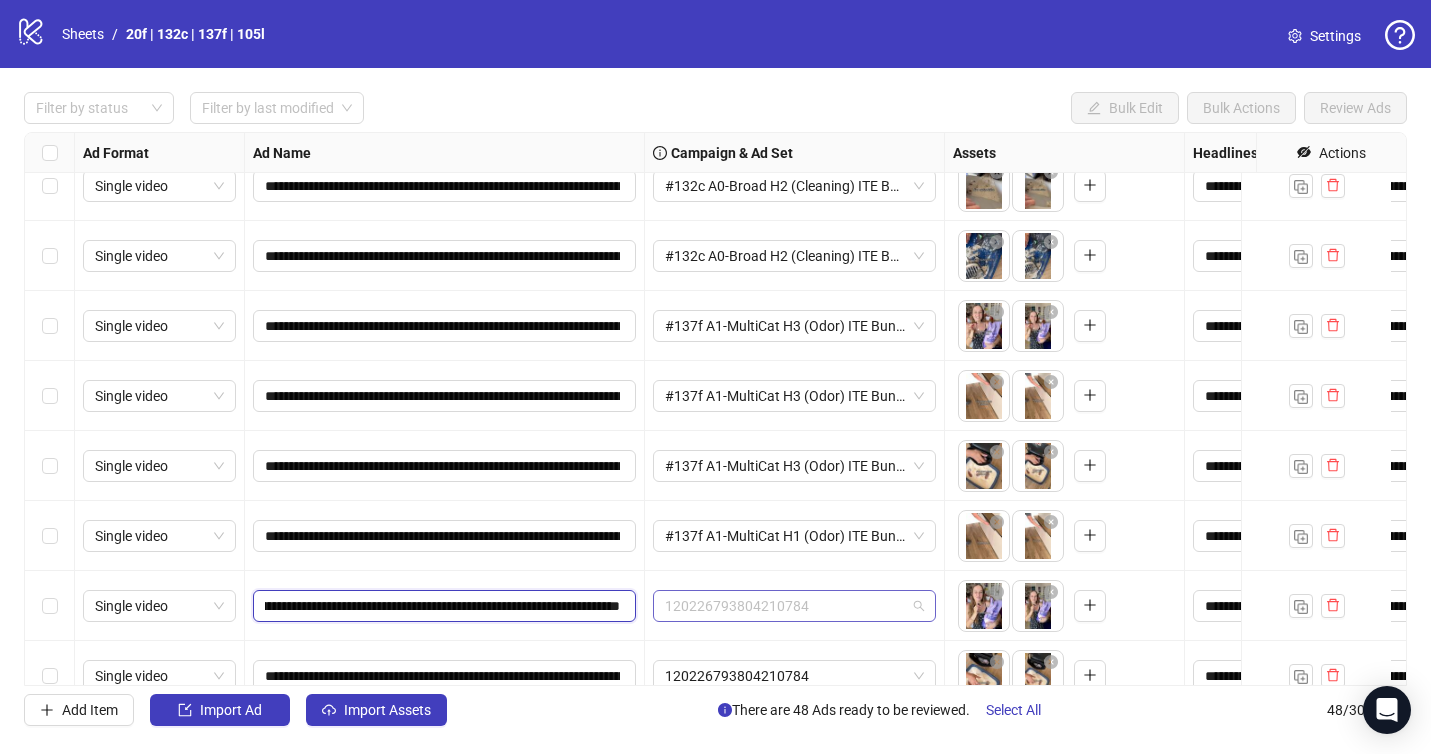 click on "120226793804210784" at bounding box center (794, 606) 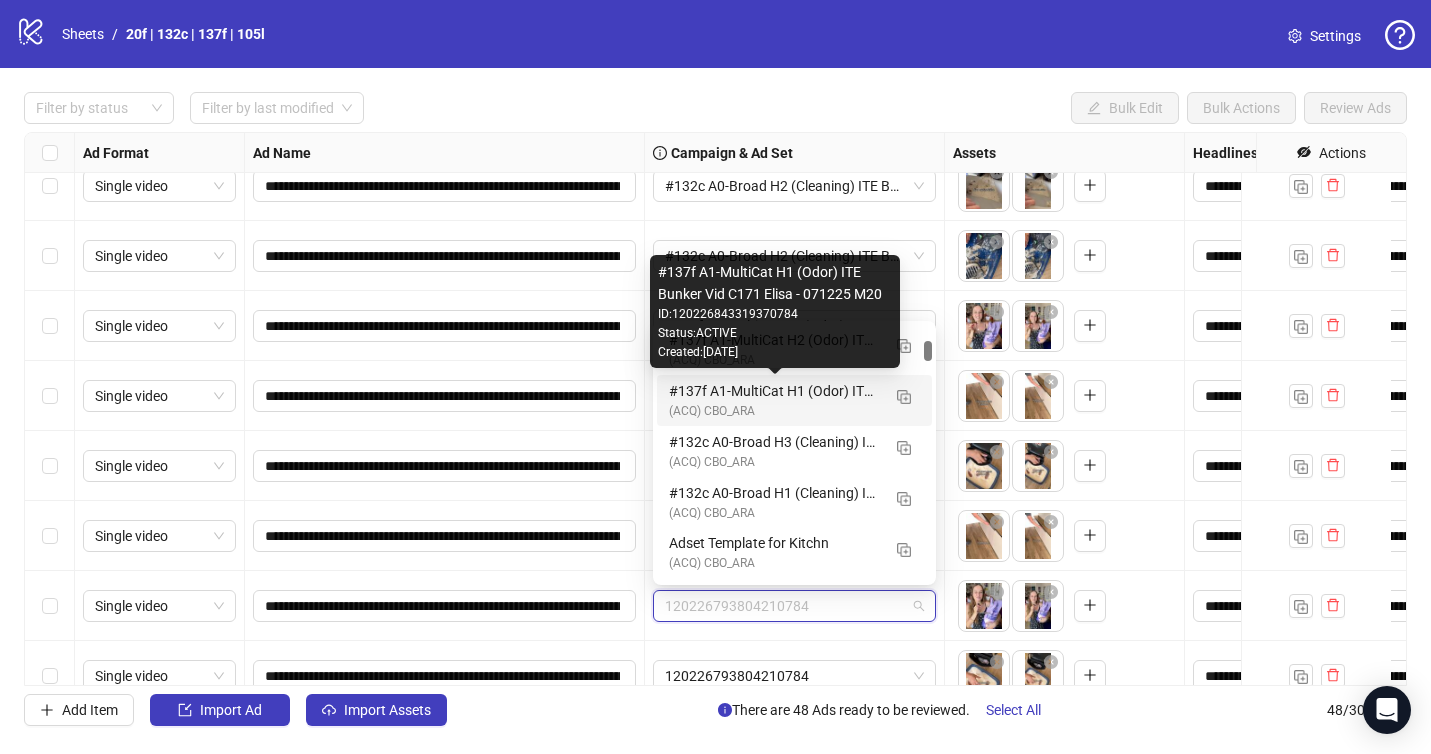 click on "#137f A1-MultiCat H1 (Odor) ITE Bunker Vid C171 Elisa - 071225 M20" at bounding box center [774, 391] 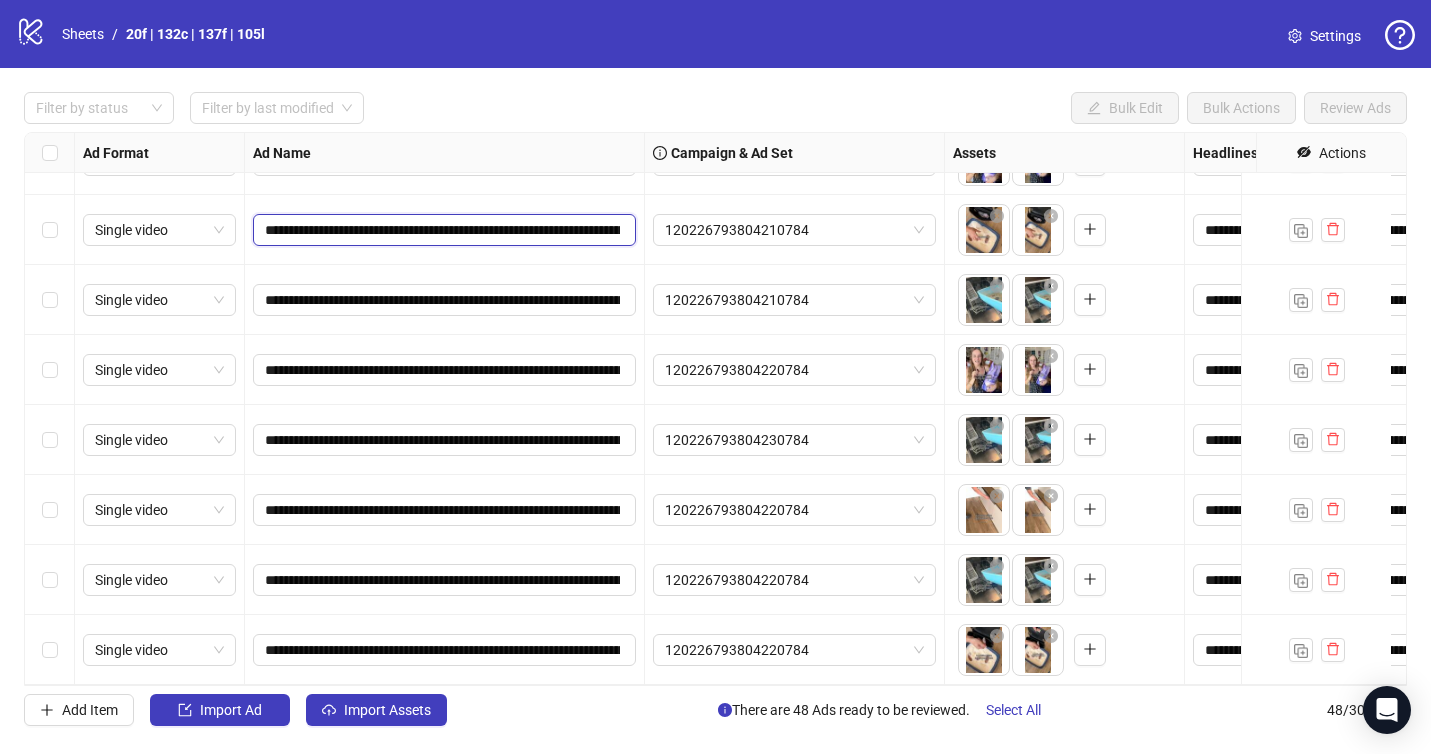 click on "**********" at bounding box center [442, 230] 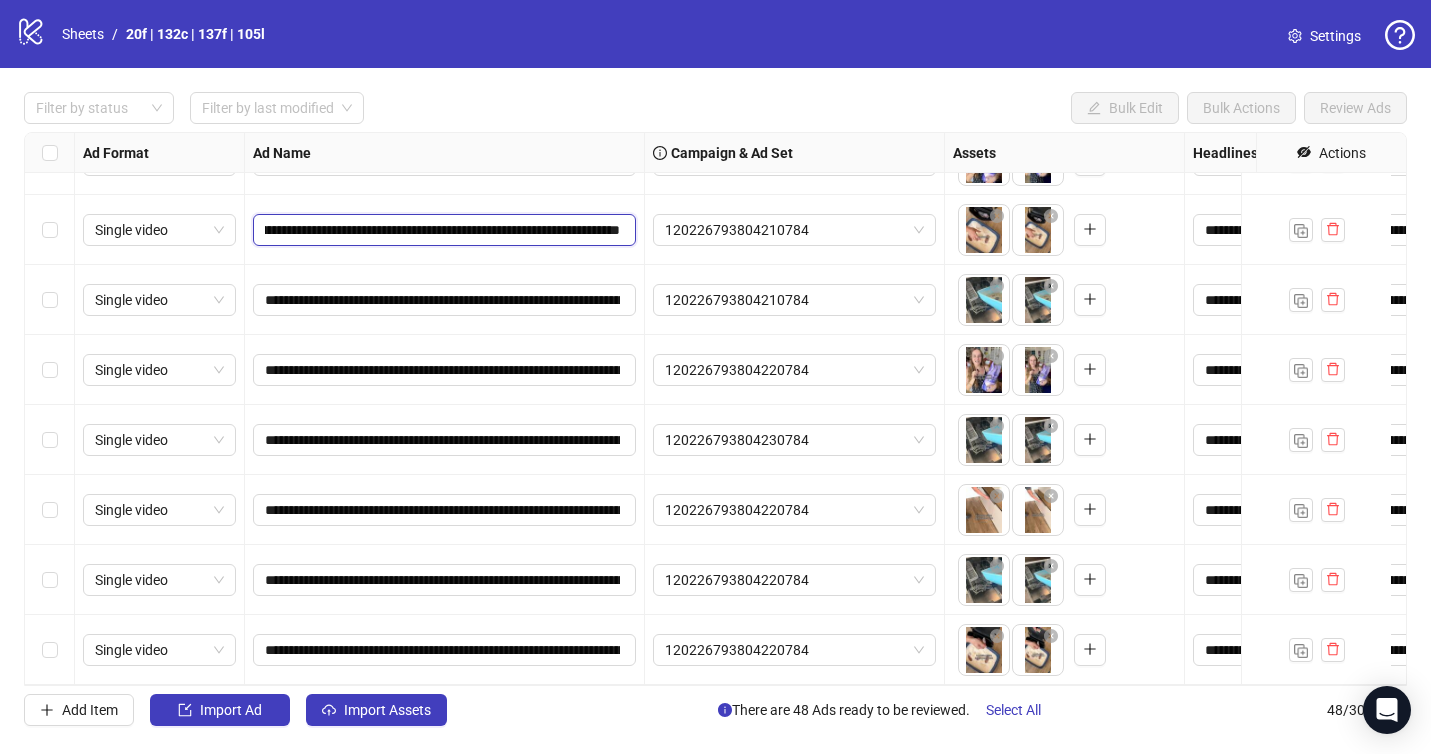 drag, startPoint x: 599, startPoint y: 225, endPoint x: 619, endPoint y: 228, distance: 20.22375 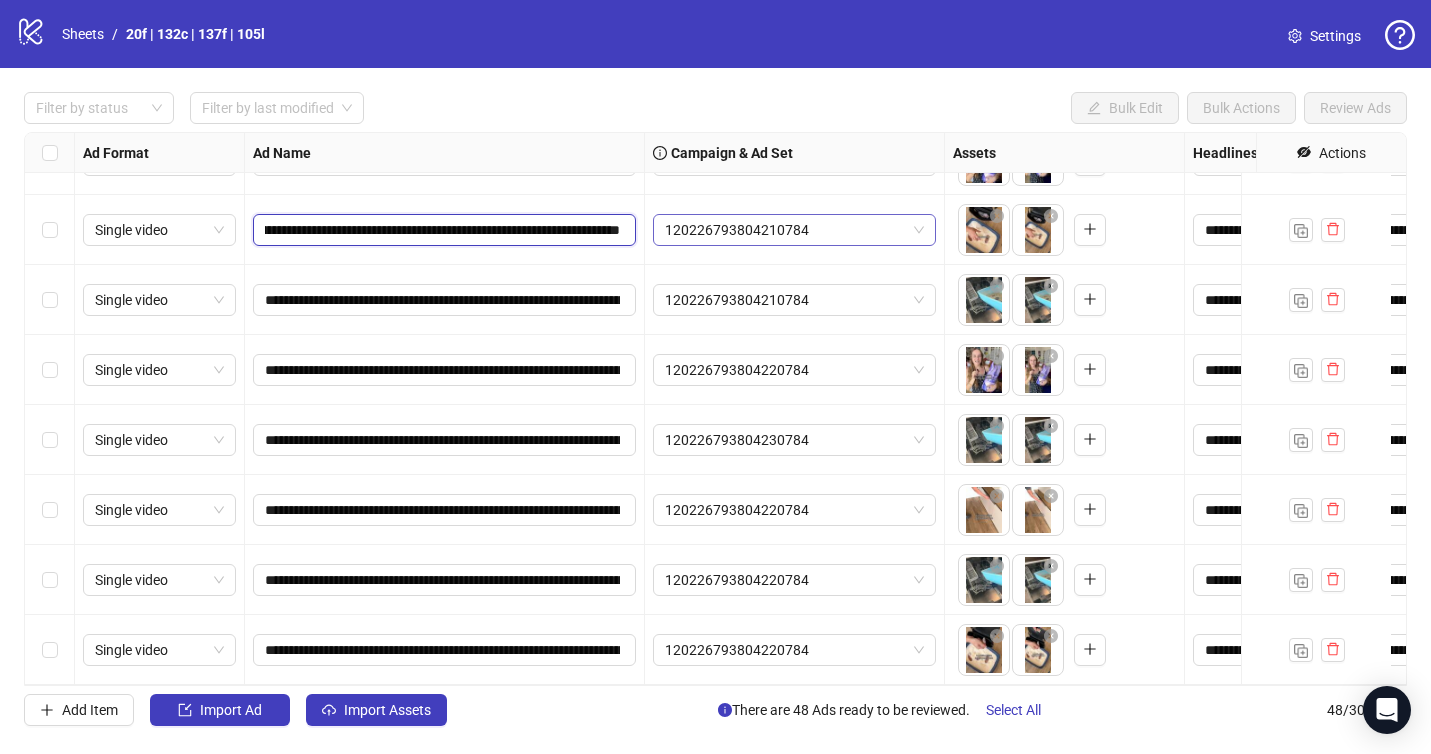 click on "120226793804210784" at bounding box center [794, 230] 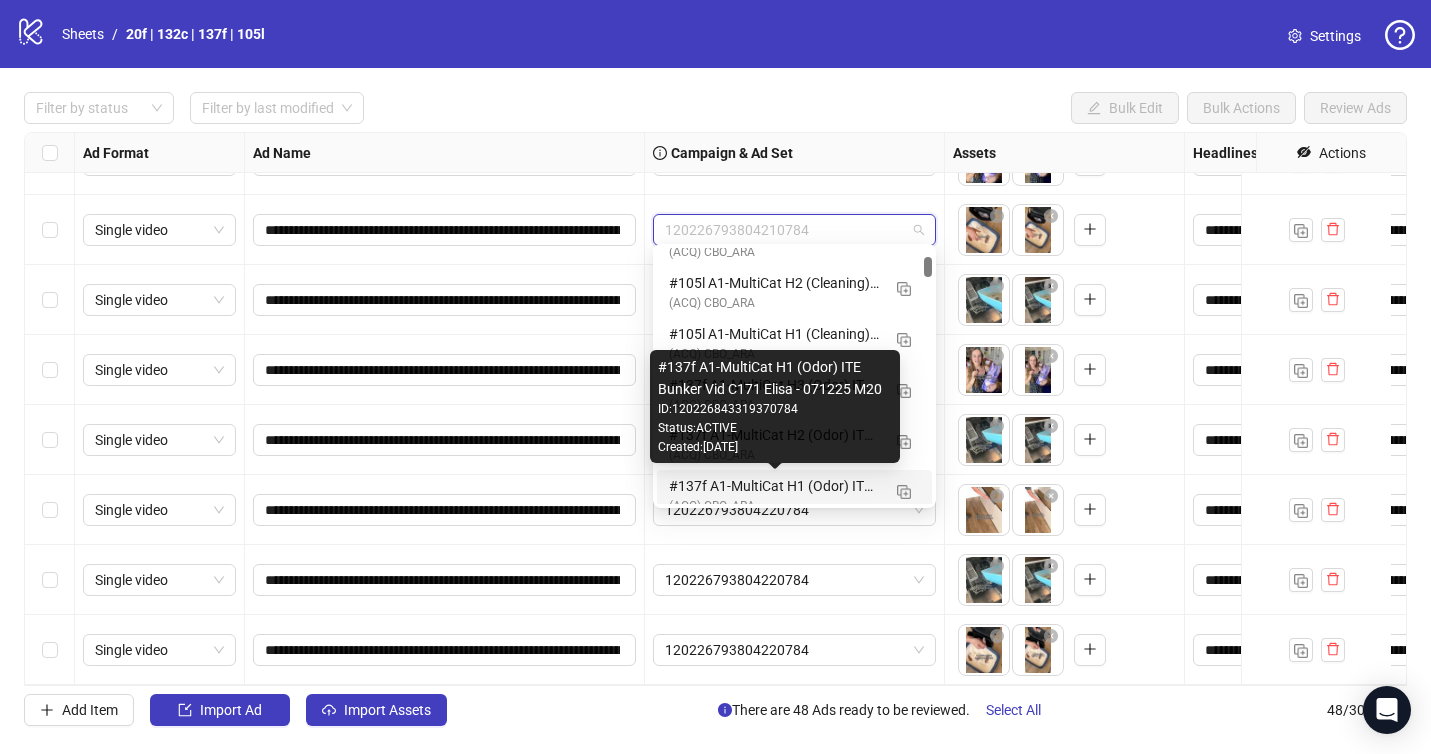 click on "#137f A1-MultiCat H1 (Odor) ITE Bunker Vid C171 Elisa - 071225 M20" at bounding box center [774, 486] 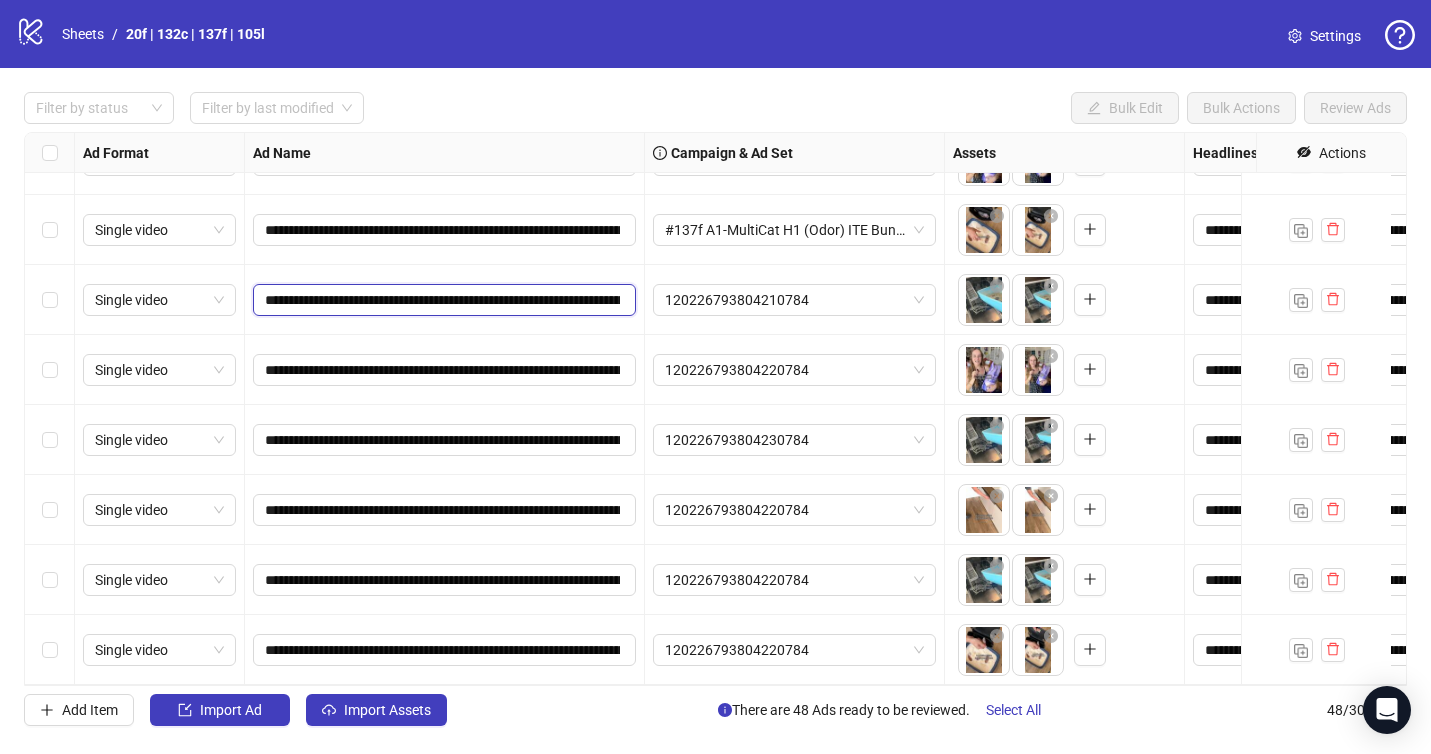 click on "**********" at bounding box center (442, 300) 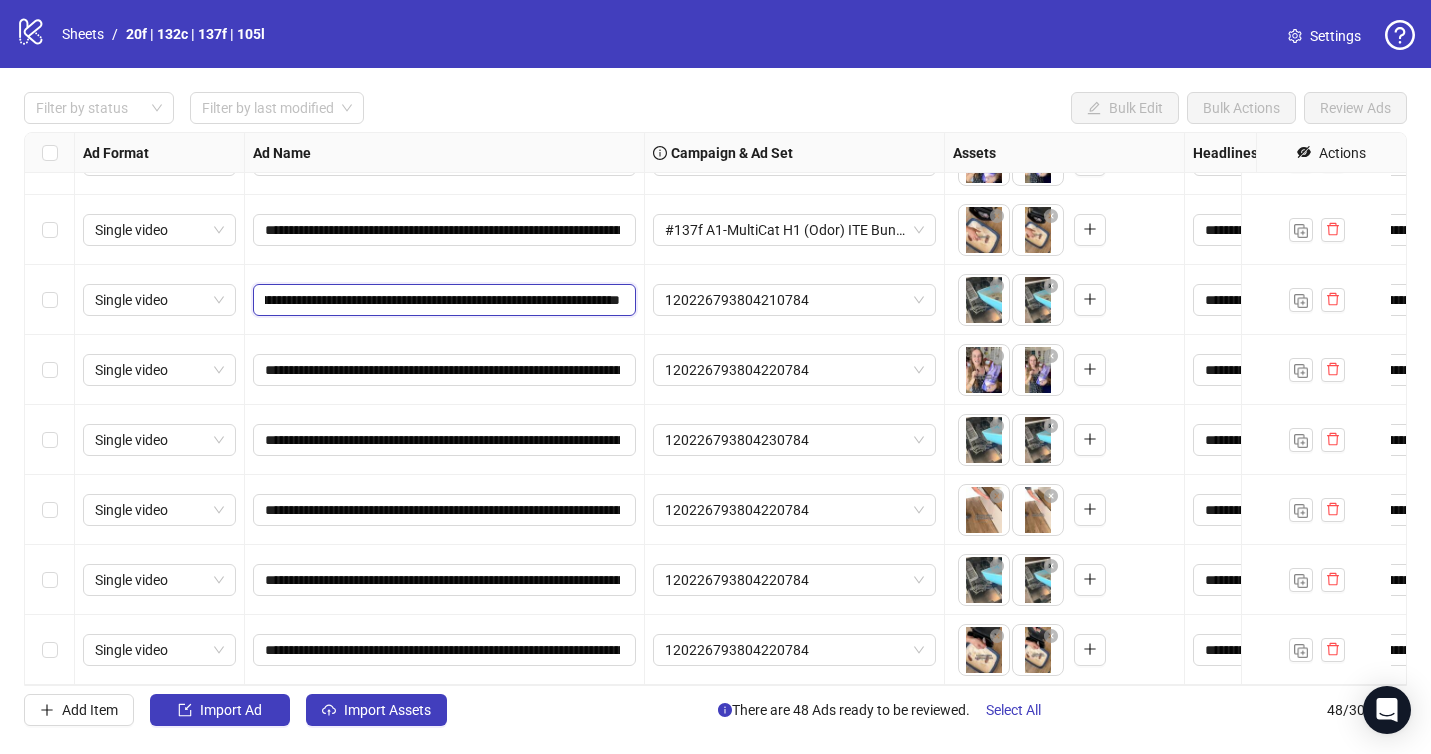 drag, startPoint x: 618, startPoint y: 296, endPoint x: 631, endPoint y: 294, distance: 13.152946 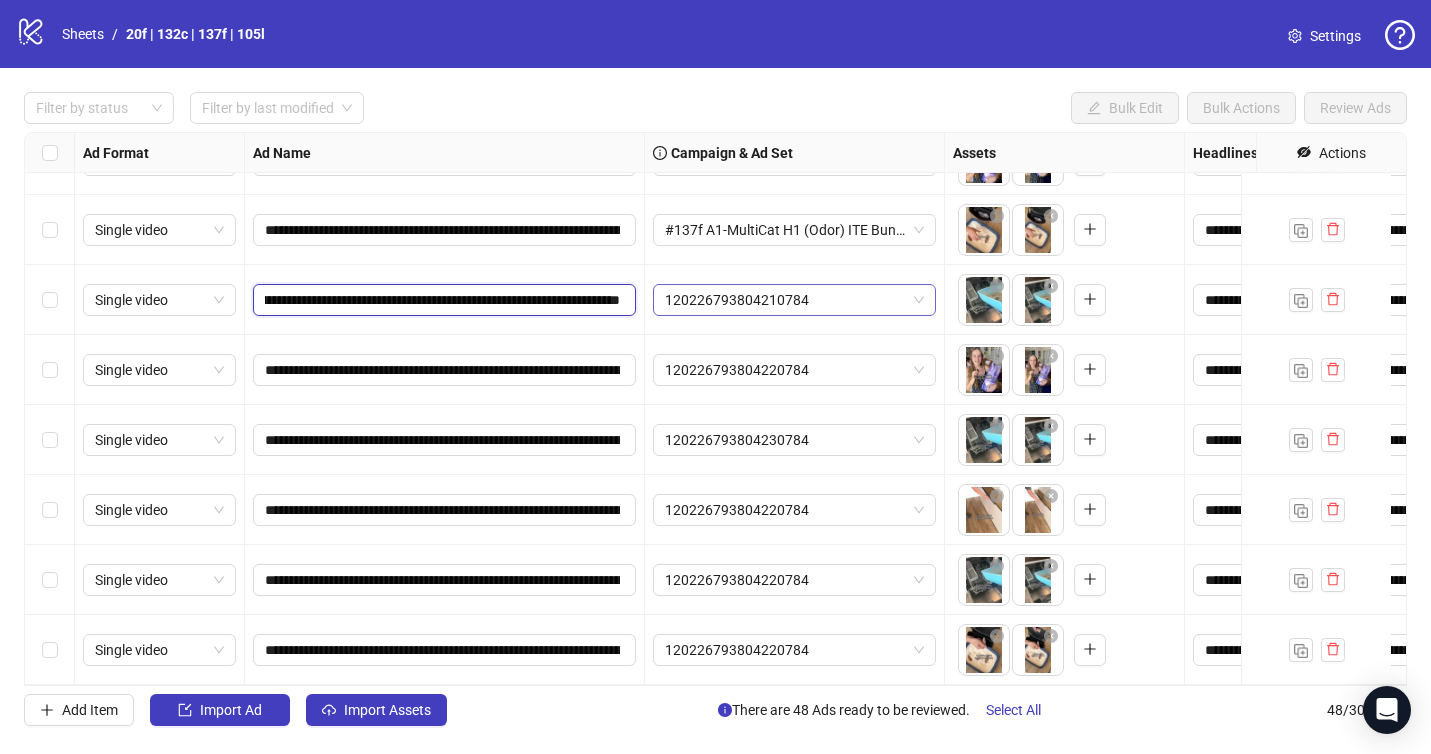 click on "120226793804210784" at bounding box center [794, 300] 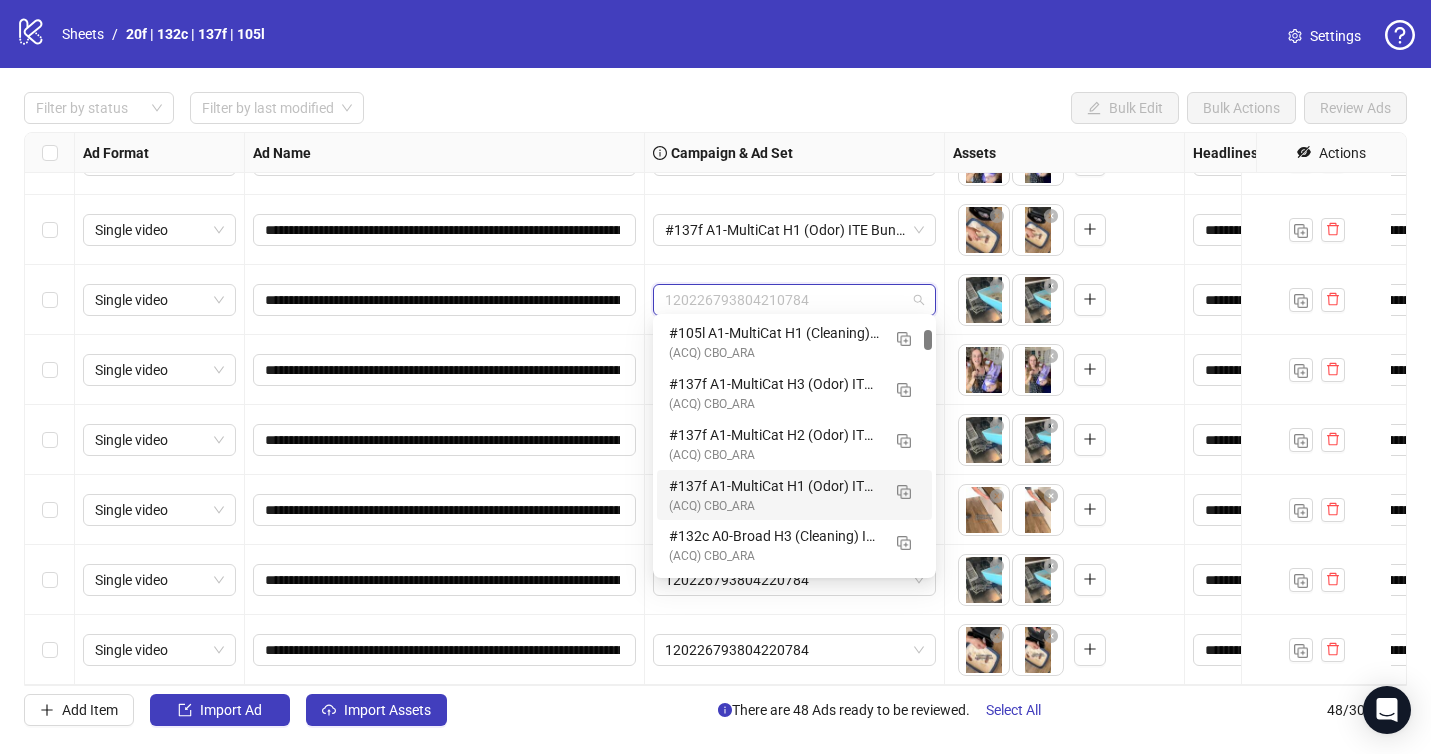 click on "(ACQ) CBO_ARA" at bounding box center (774, 506) 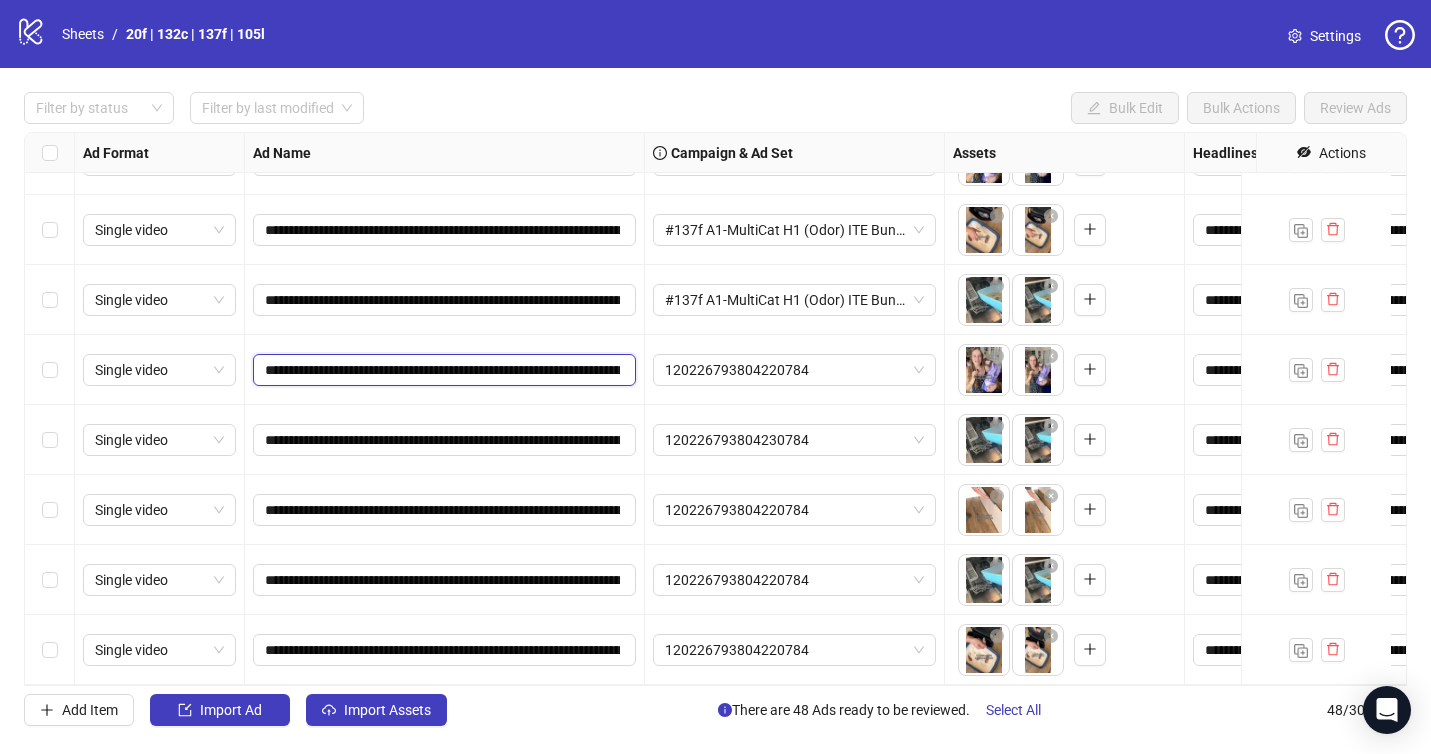 click on "**********" at bounding box center [442, 370] 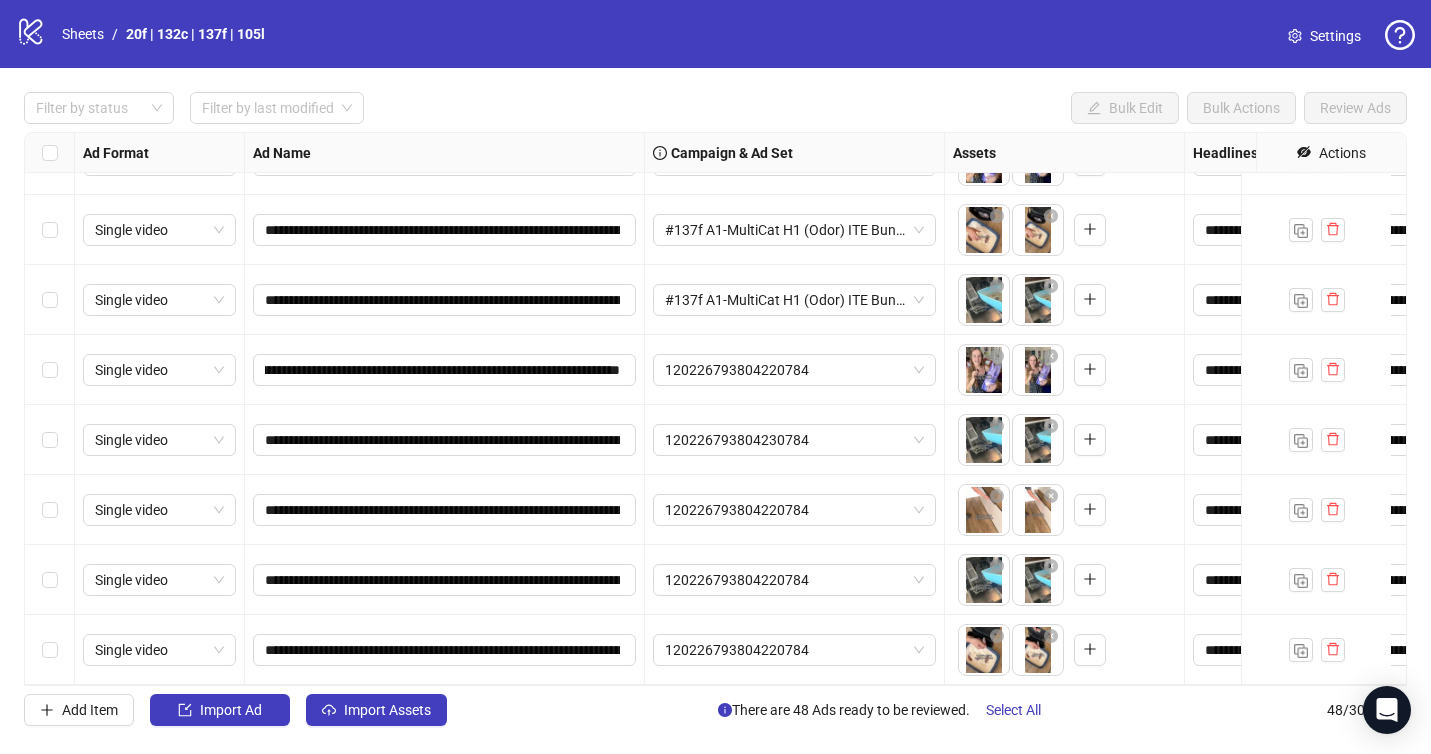 click on "**********" at bounding box center (445, 370) 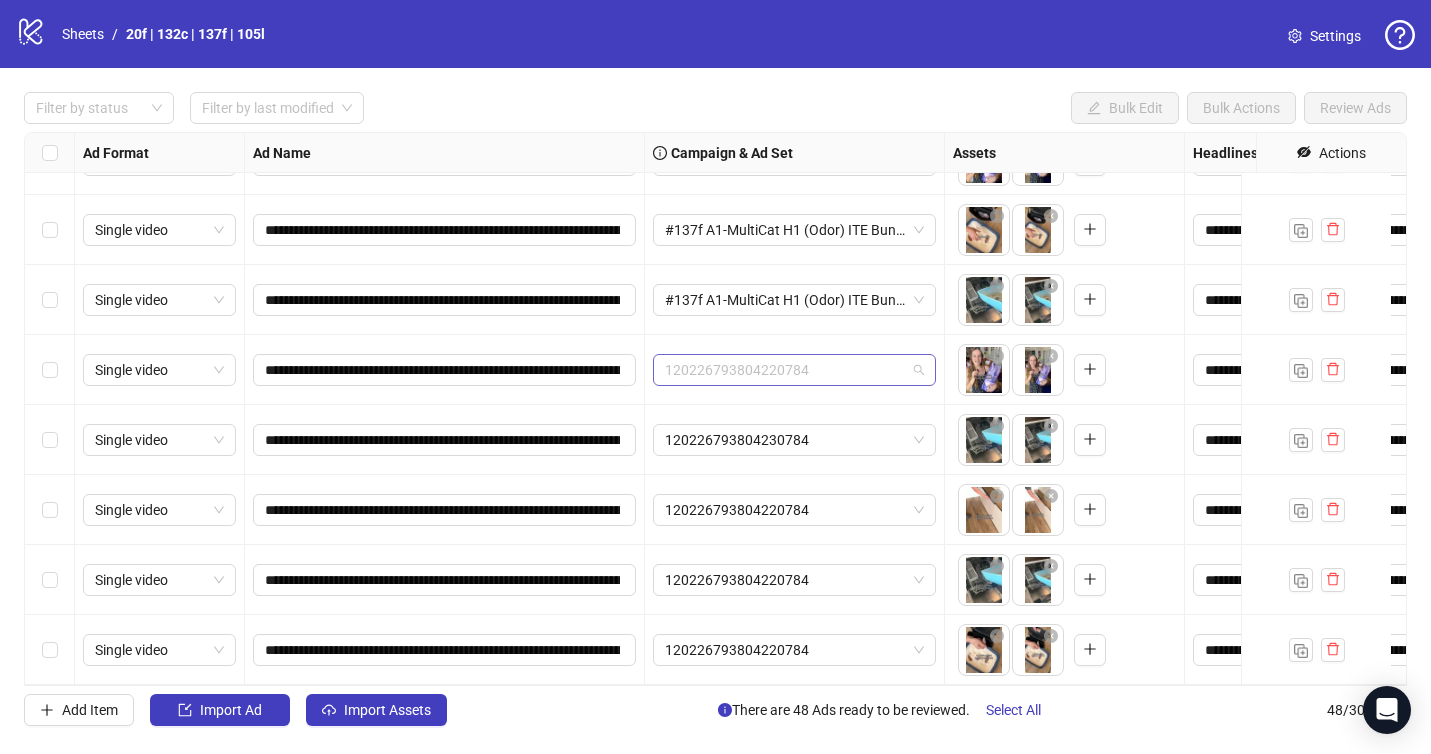 click on "120226793804220784" at bounding box center [794, 370] 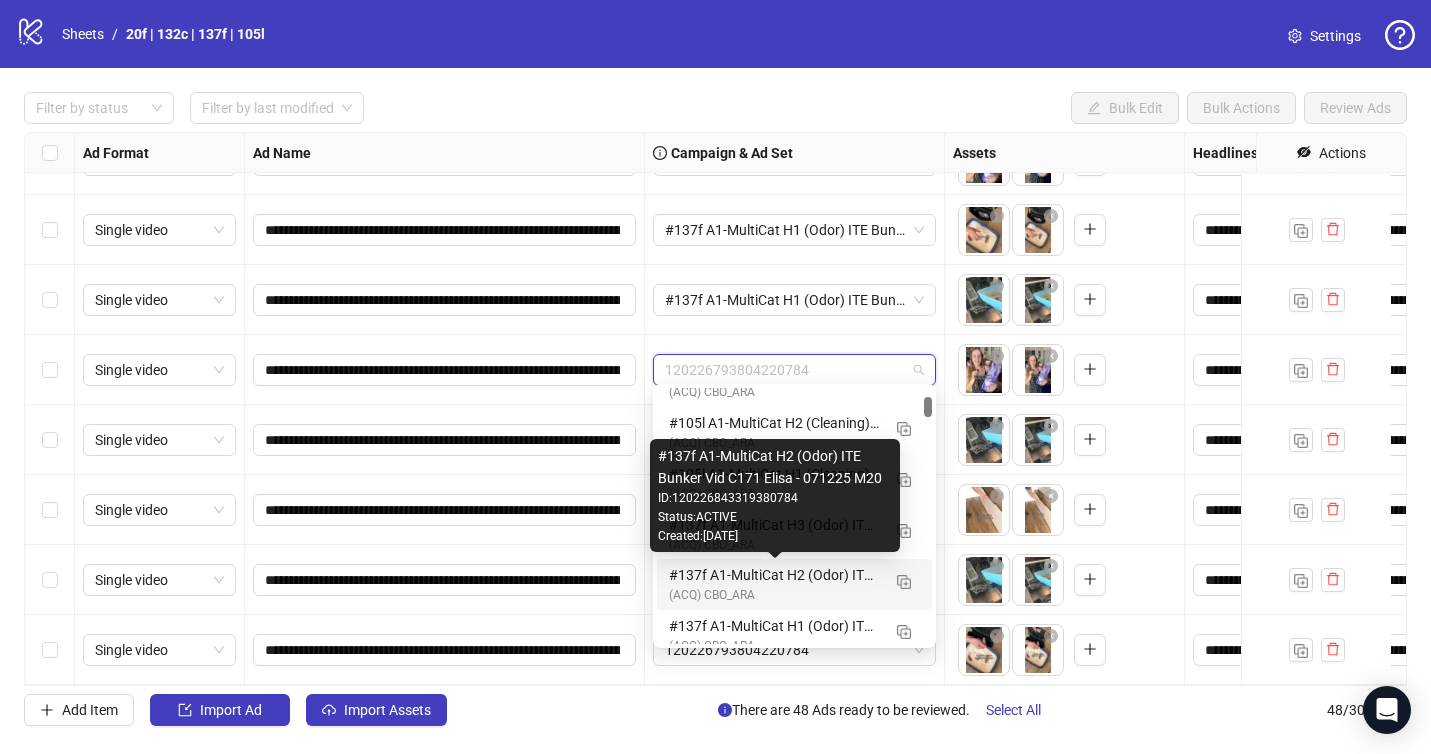 click on "#137f A1-MultiCat H2 (Odor) ITE Bunker Vid C171 Elisa - 071225 M20" at bounding box center [774, 575] 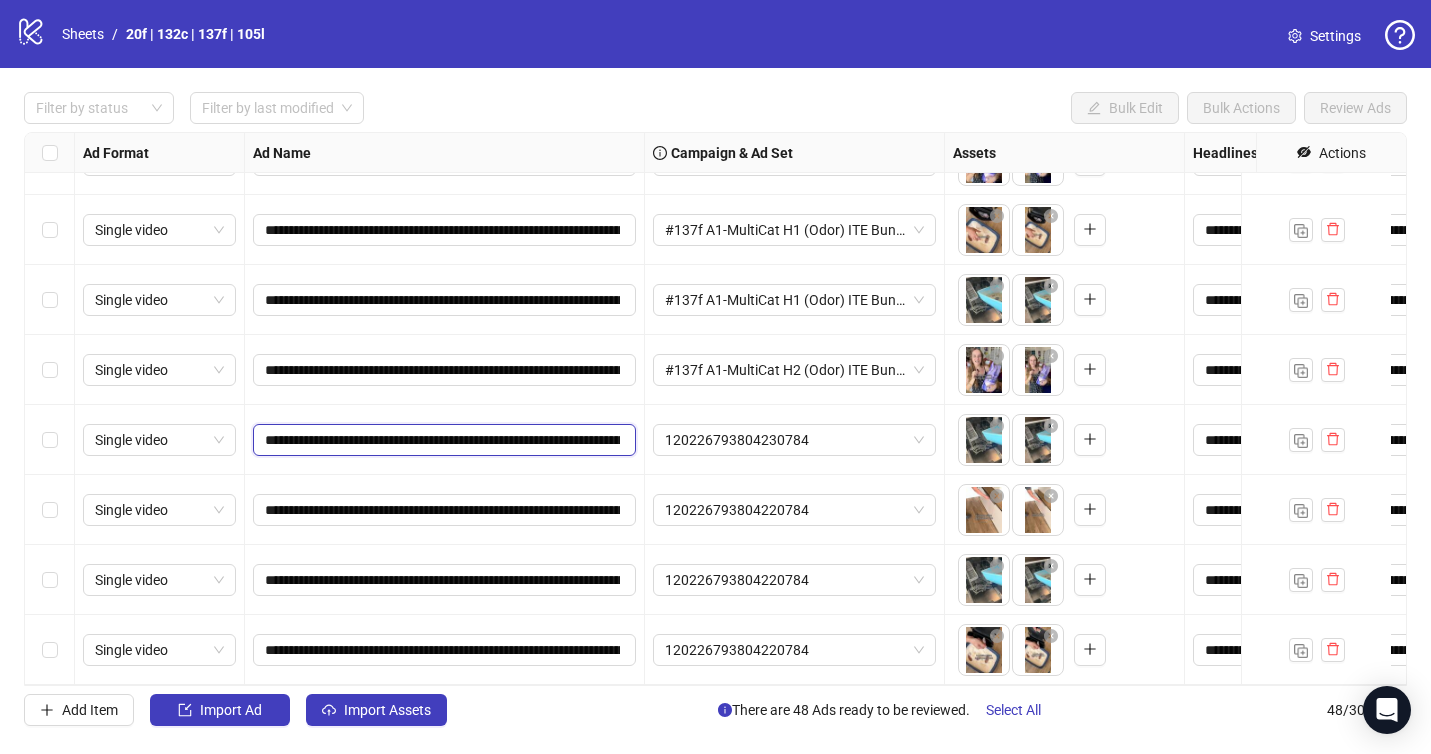 click on "**********" at bounding box center [442, 440] 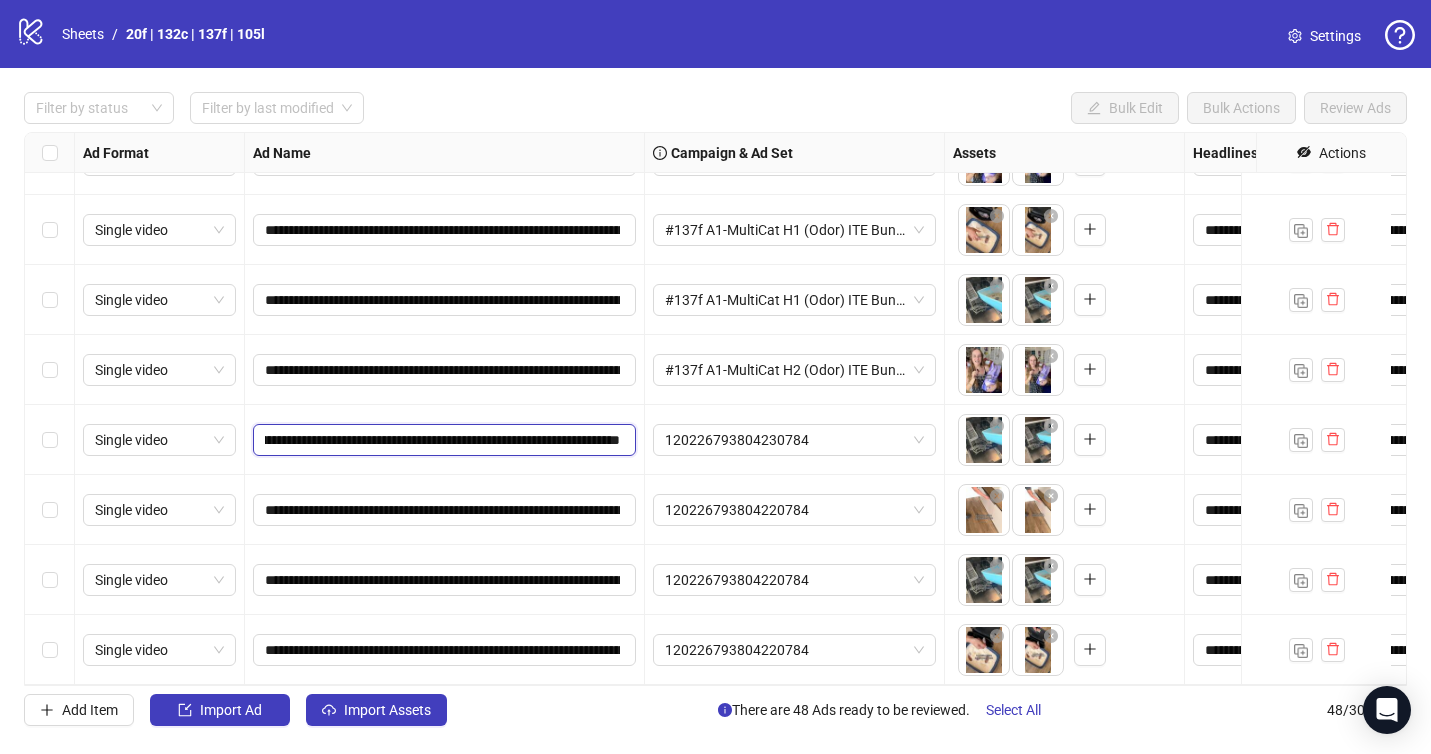 click on "**********" at bounding box center [444, 440] 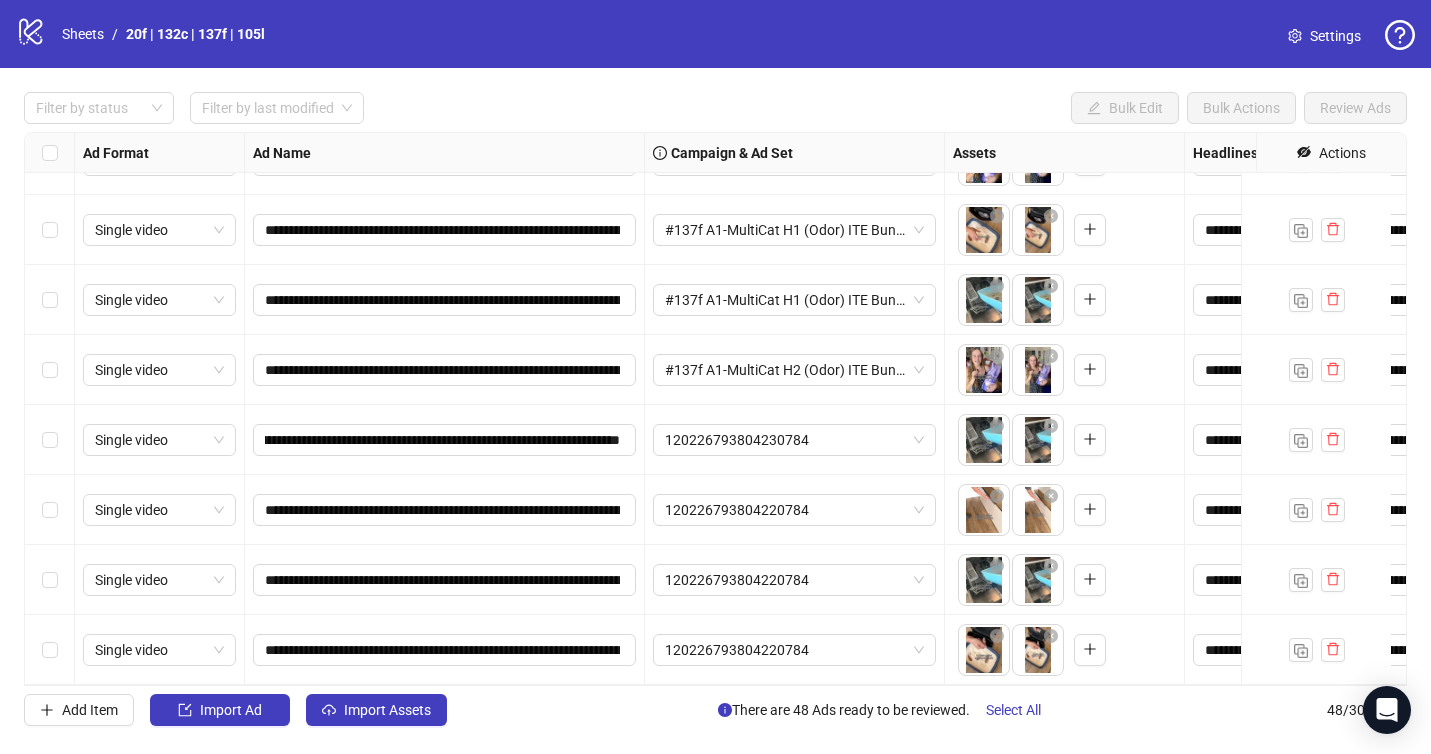 click on "120226793804220784" at bounding box center [795, 510] 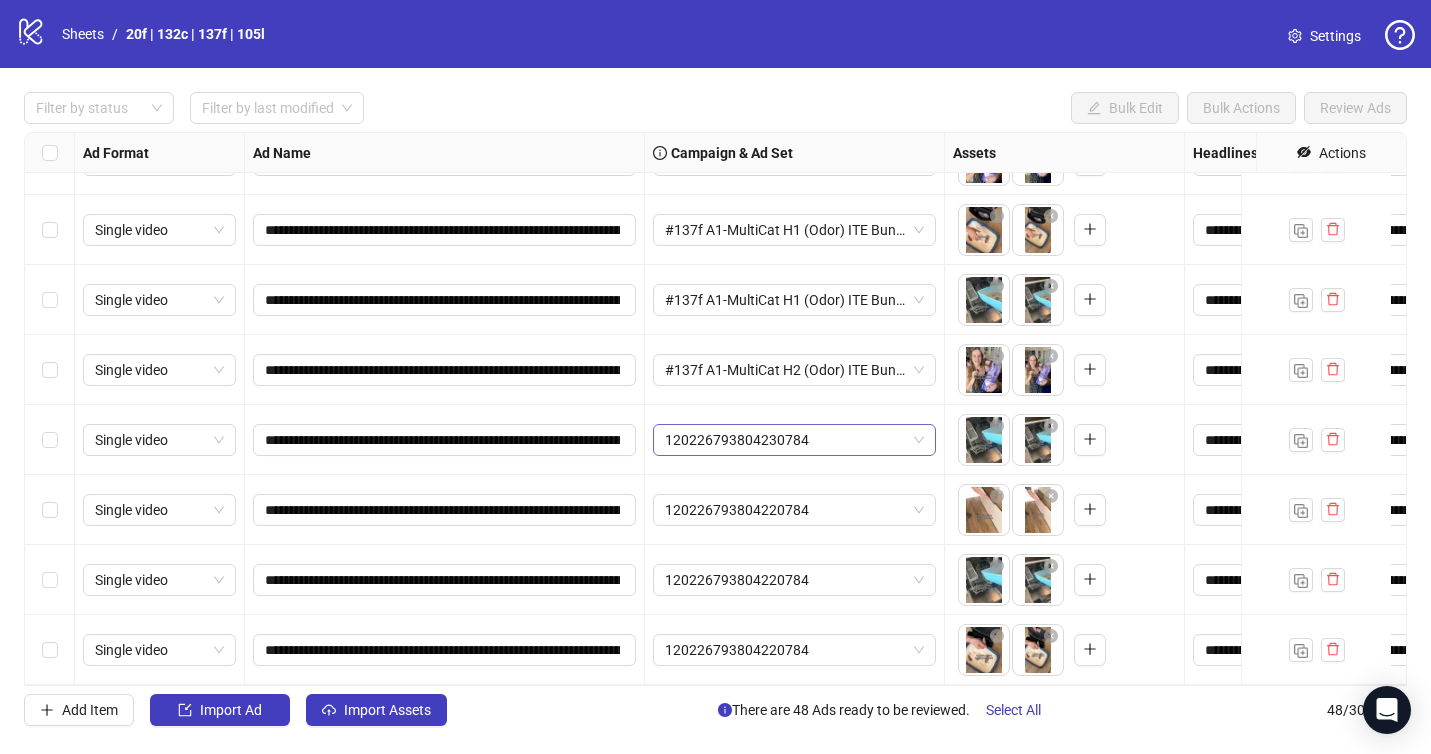 click on "120226793804230784" at bounding box center (794, 440) 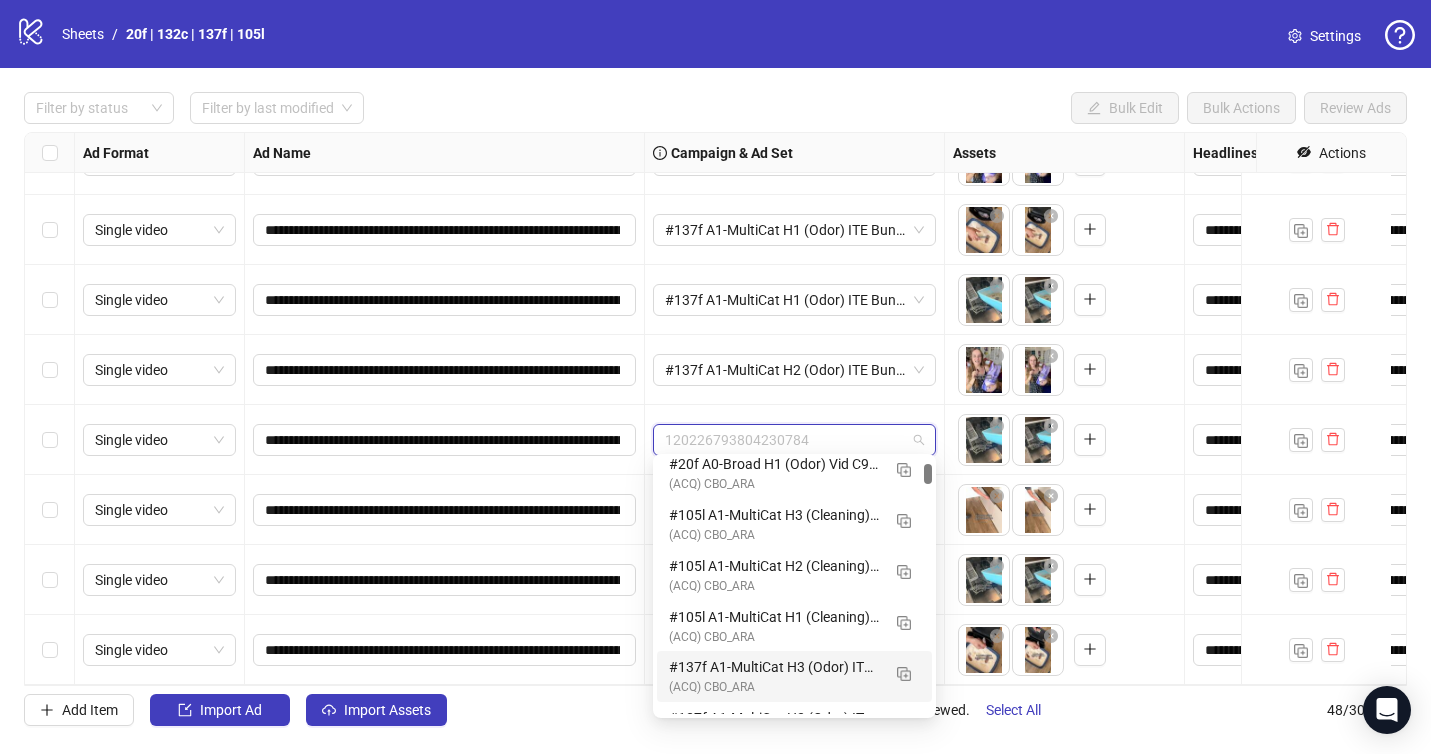click on "#137f A1-MultiCat H3 (Odor) ITE Bunker Vid C171 Elisa - 071225 M20" at bounding box center (774, 667) 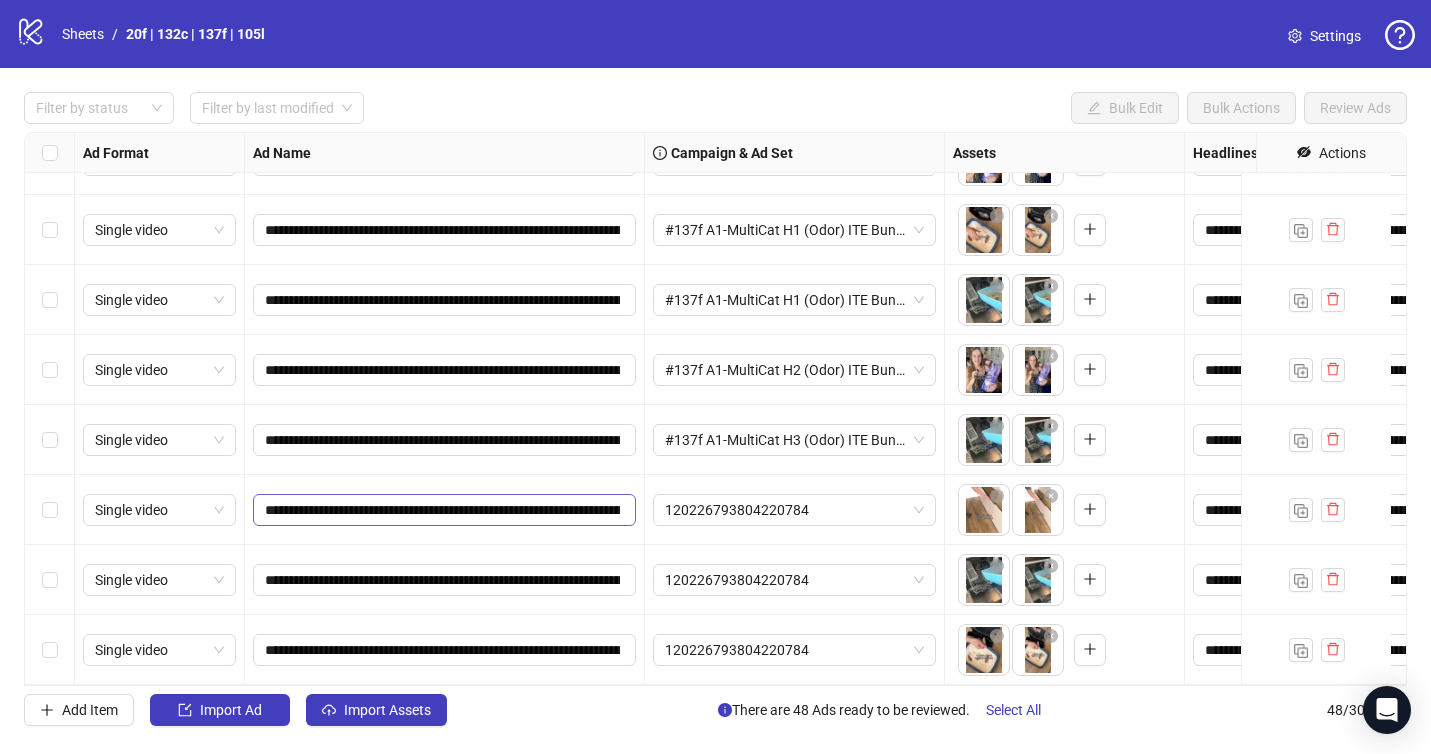 click on "**********" at bounding box center (444, 510) 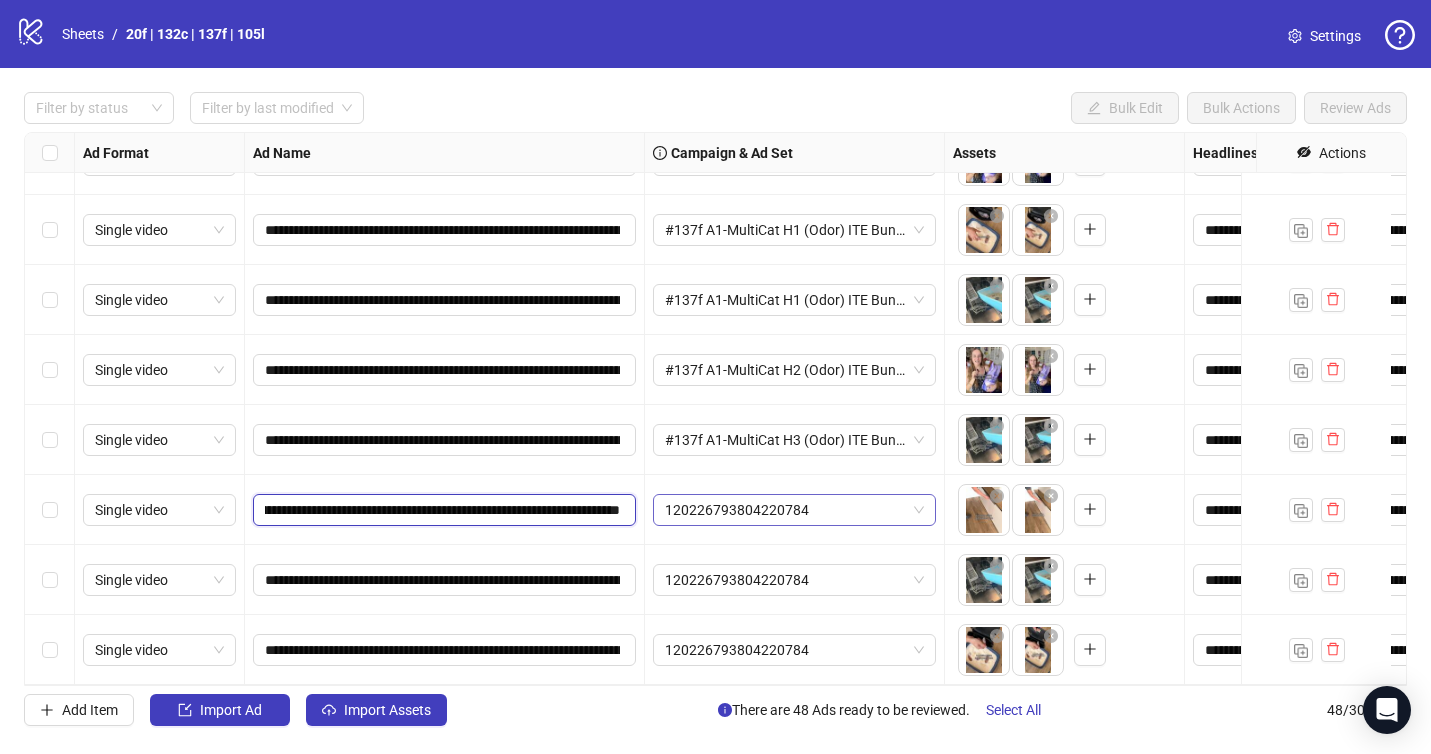 click on "120226793804220784" at bounding box center (794, 510) 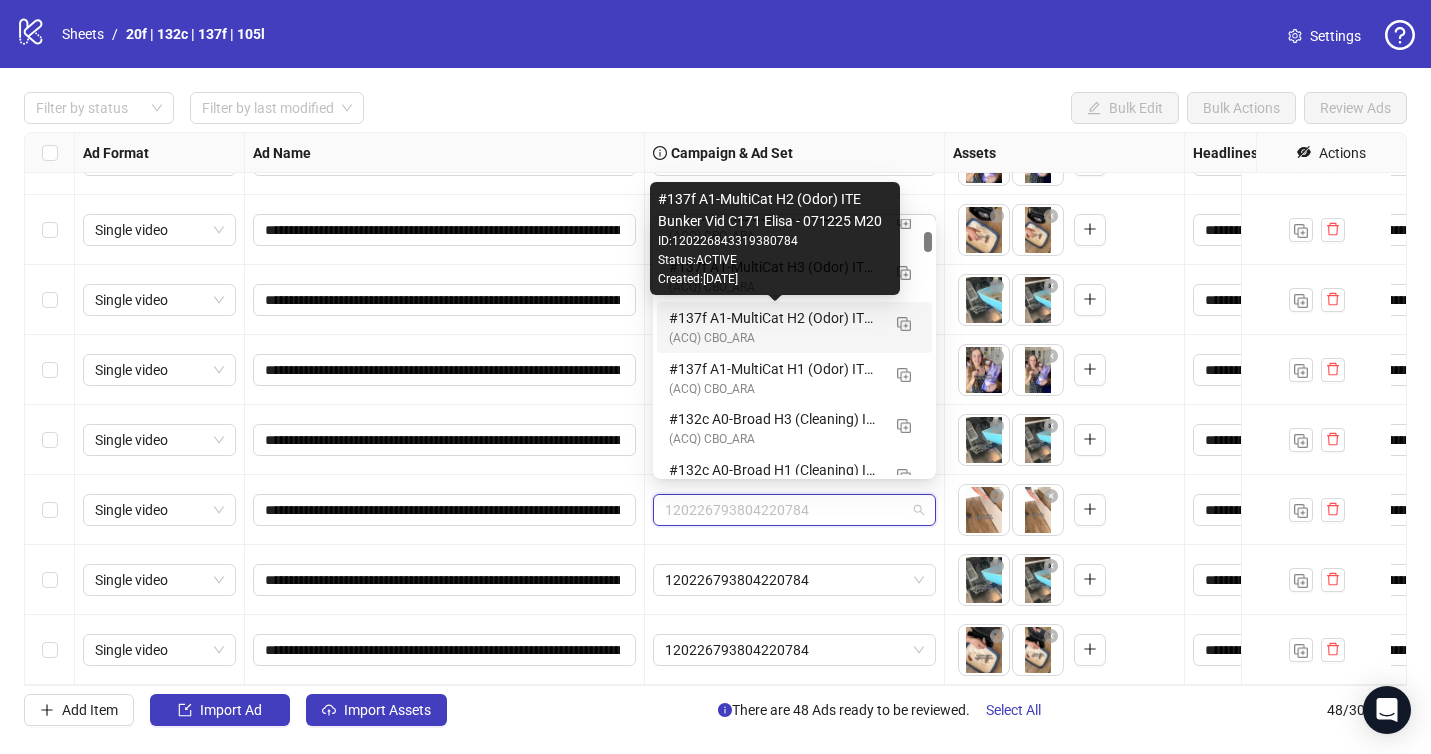 click on "#137f A1-MultiCat H2 (Odor) ITE Bunker Vid C171 Elisa - 071225 M20" at bounding box center (774, 318) 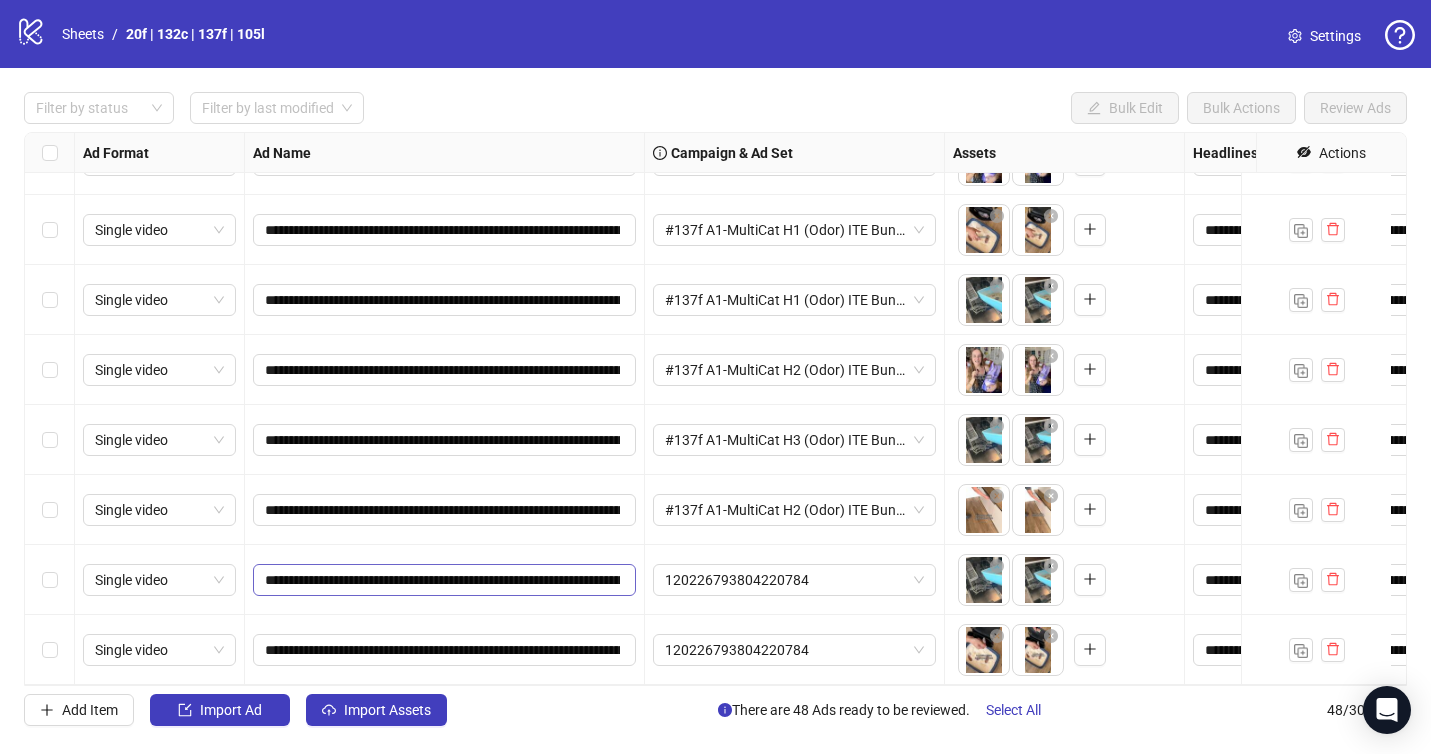 click on "**********" at bounding box center [444, 580] 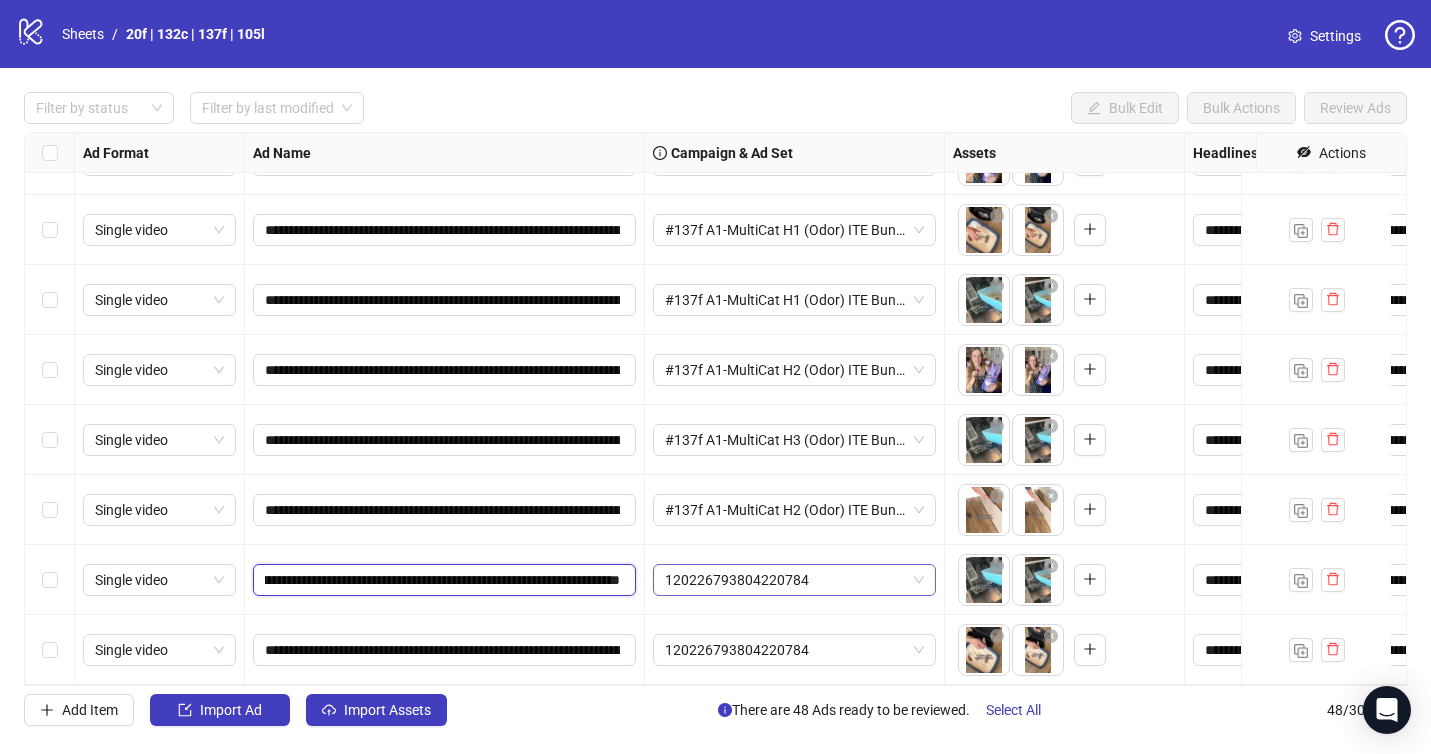 click on "120226793804220784" at bounding box center (794, 580) 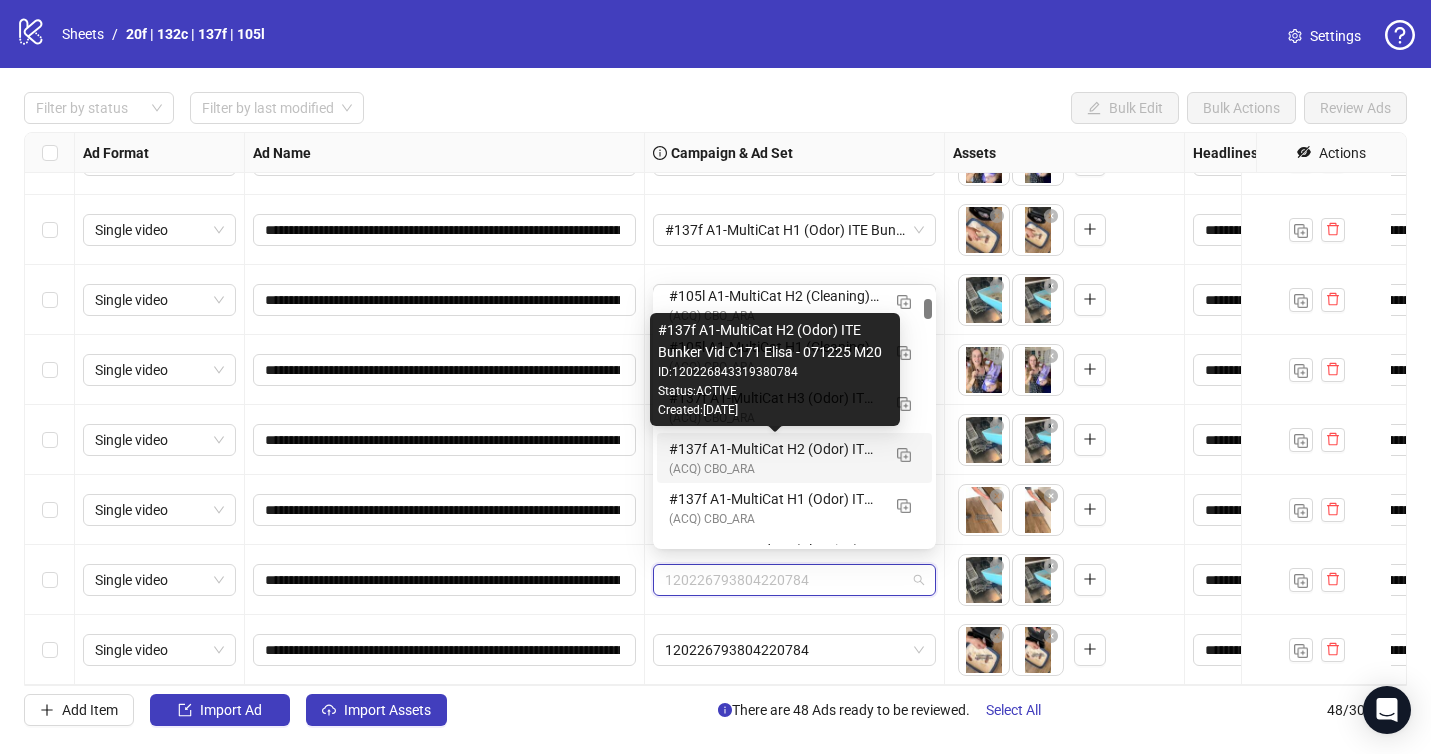 click on "#137f A1-MultiCat H2 (Odor) ITE Bunker Vid C171 Elisa - 071225 M20" at bounding box center [774, 449] 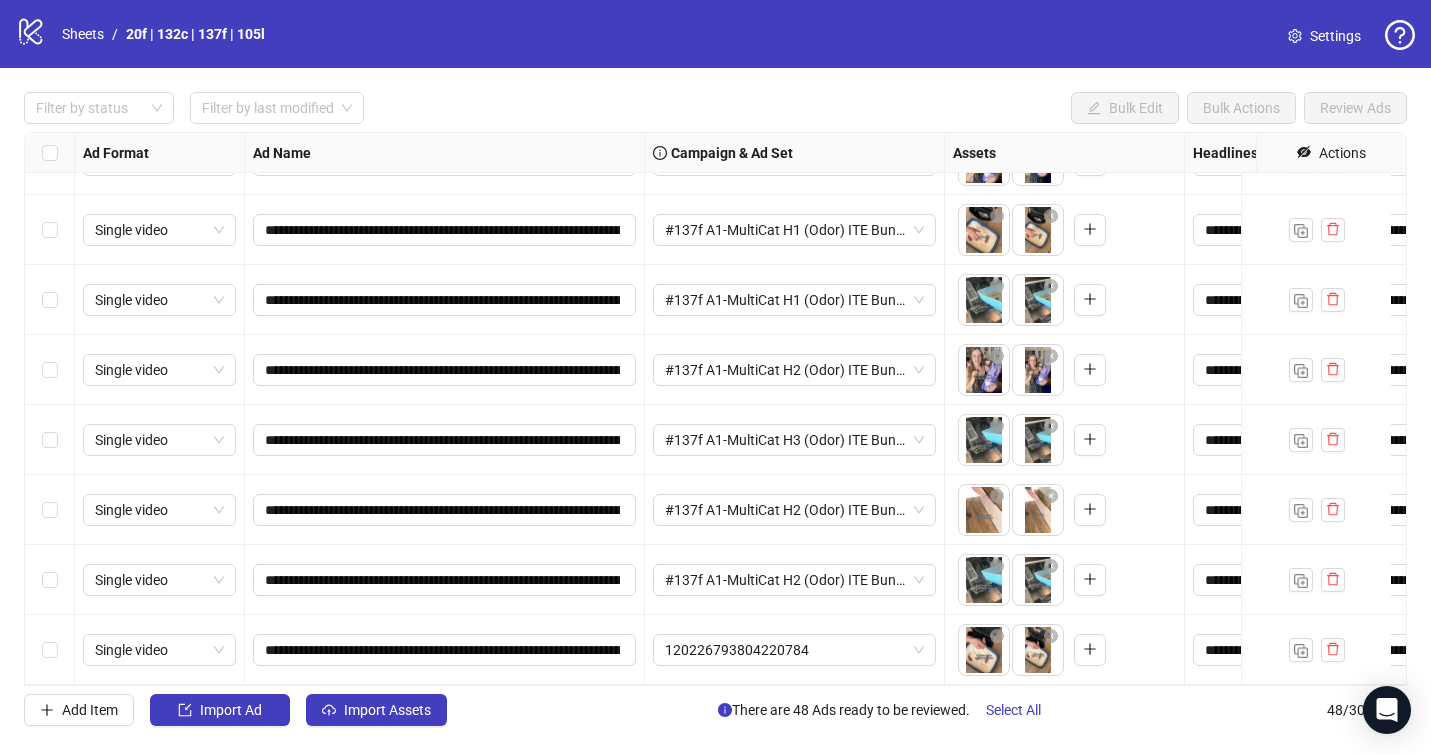 click on "**********" at bounding box center [715, 409] 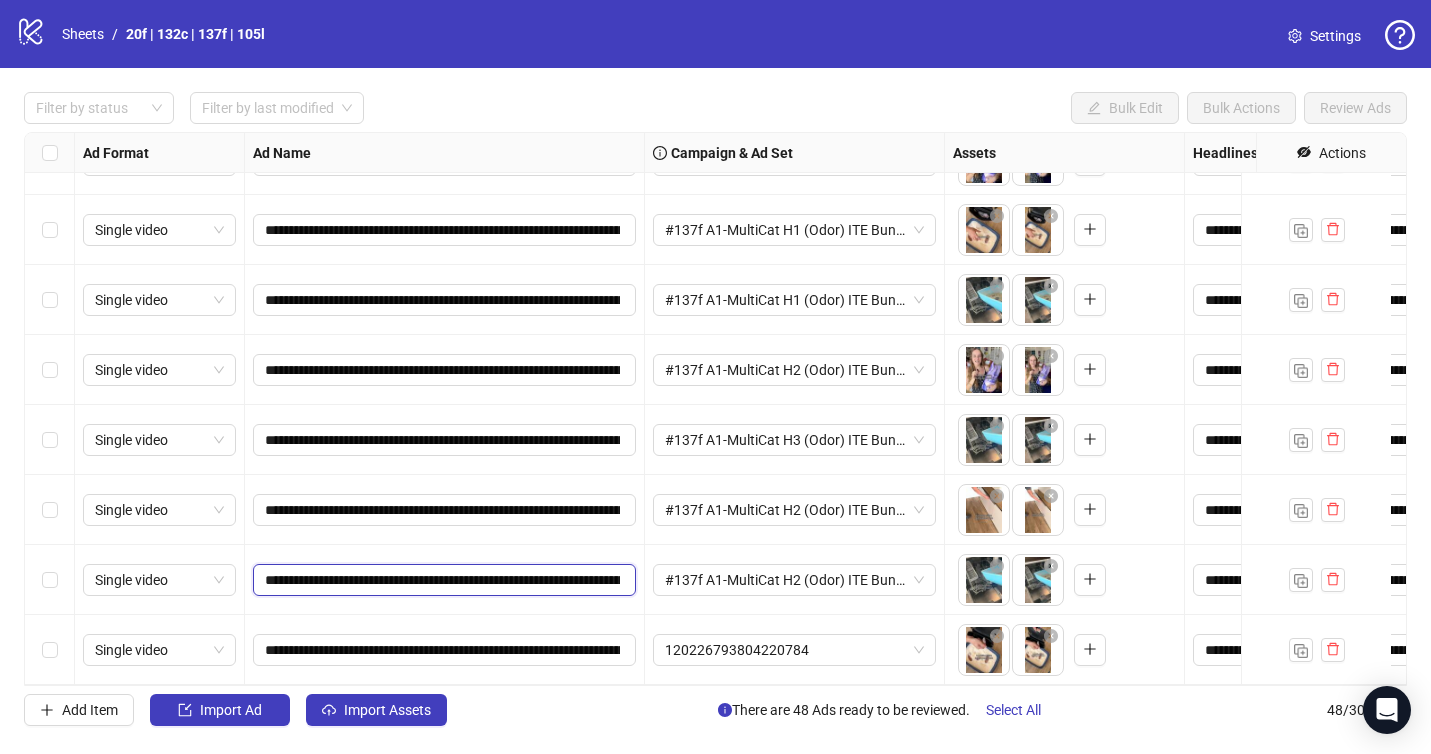 click on "**********" at bounding box center (442, 580) 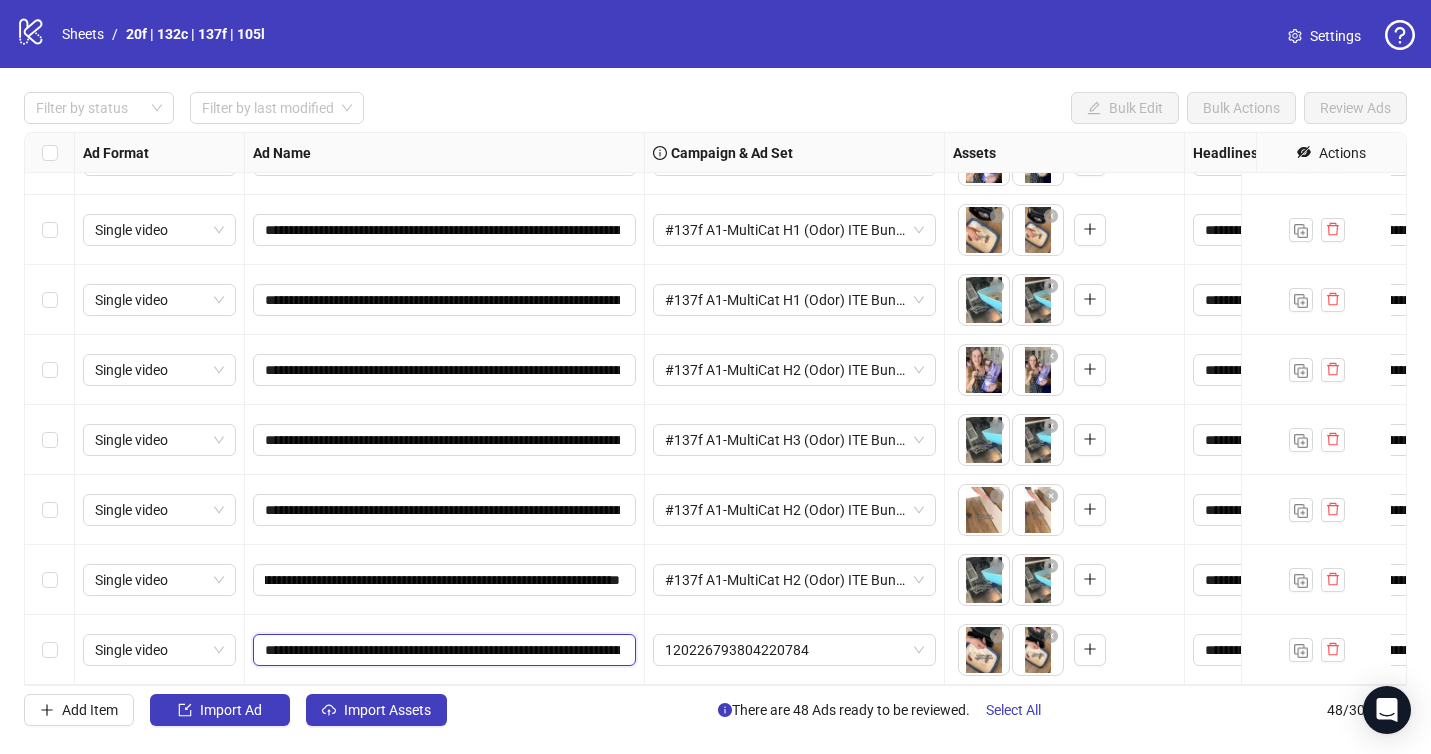 click on "**********" at bounding box center [442, 650] 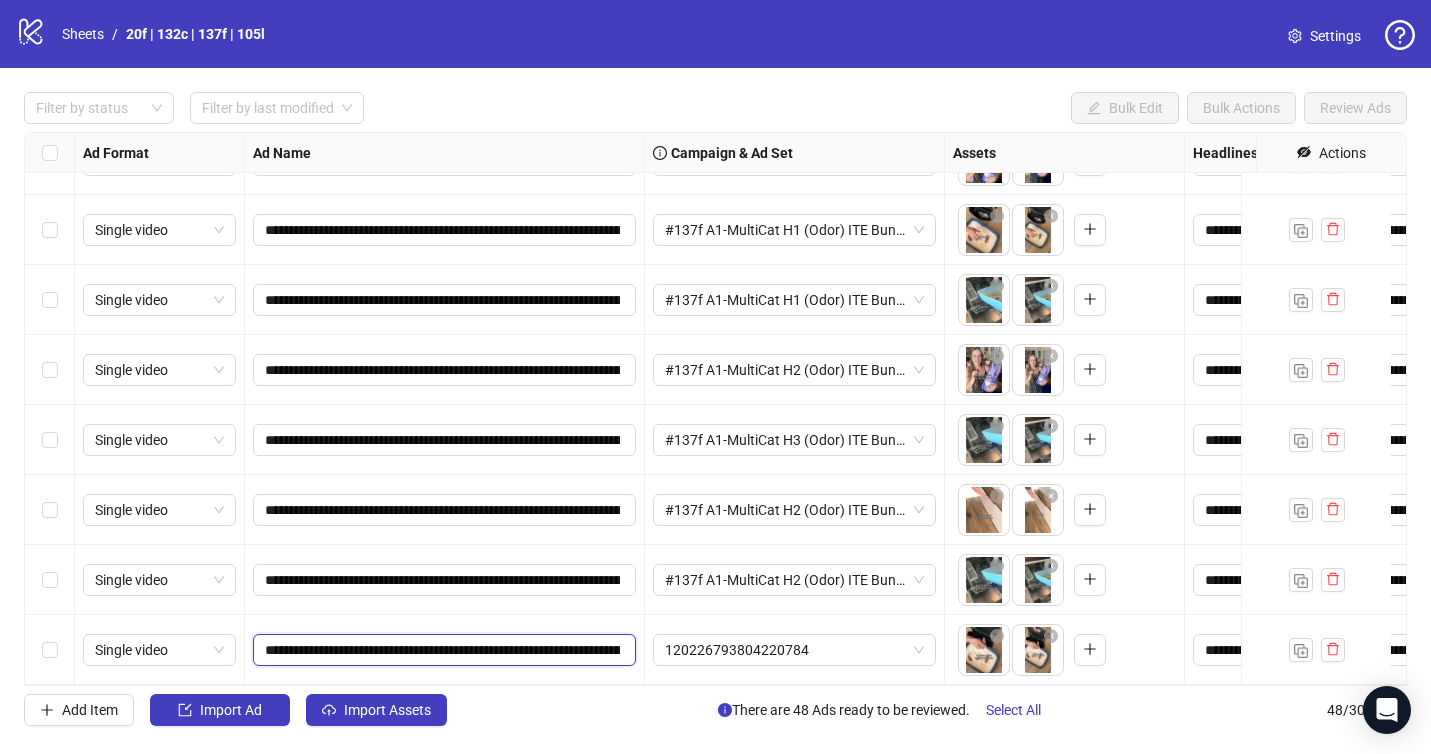 click on "**********" at bounding box center [442, 650] 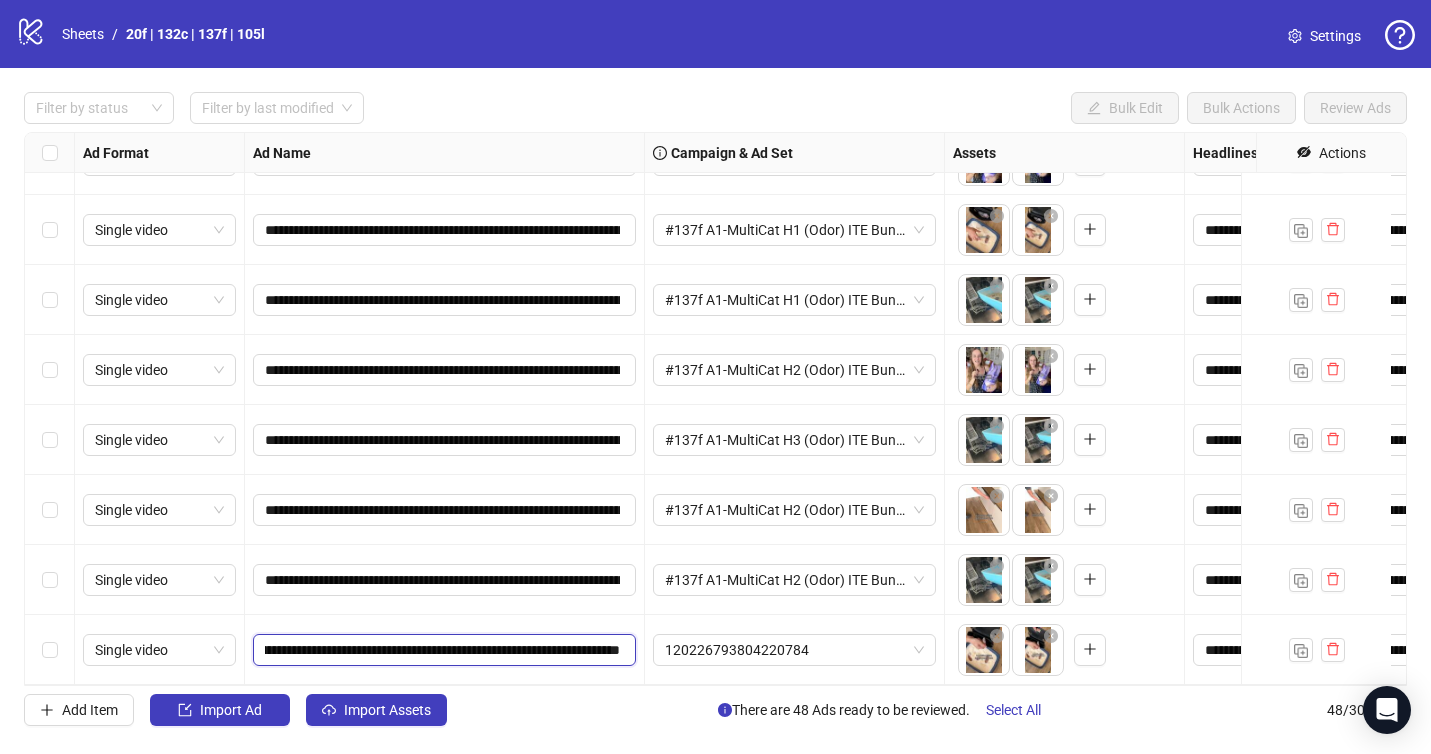 drag, startPoint x: 611, startPoint y: 635, endPoint x: 636, endPoint y: 633, distance: 25.079872 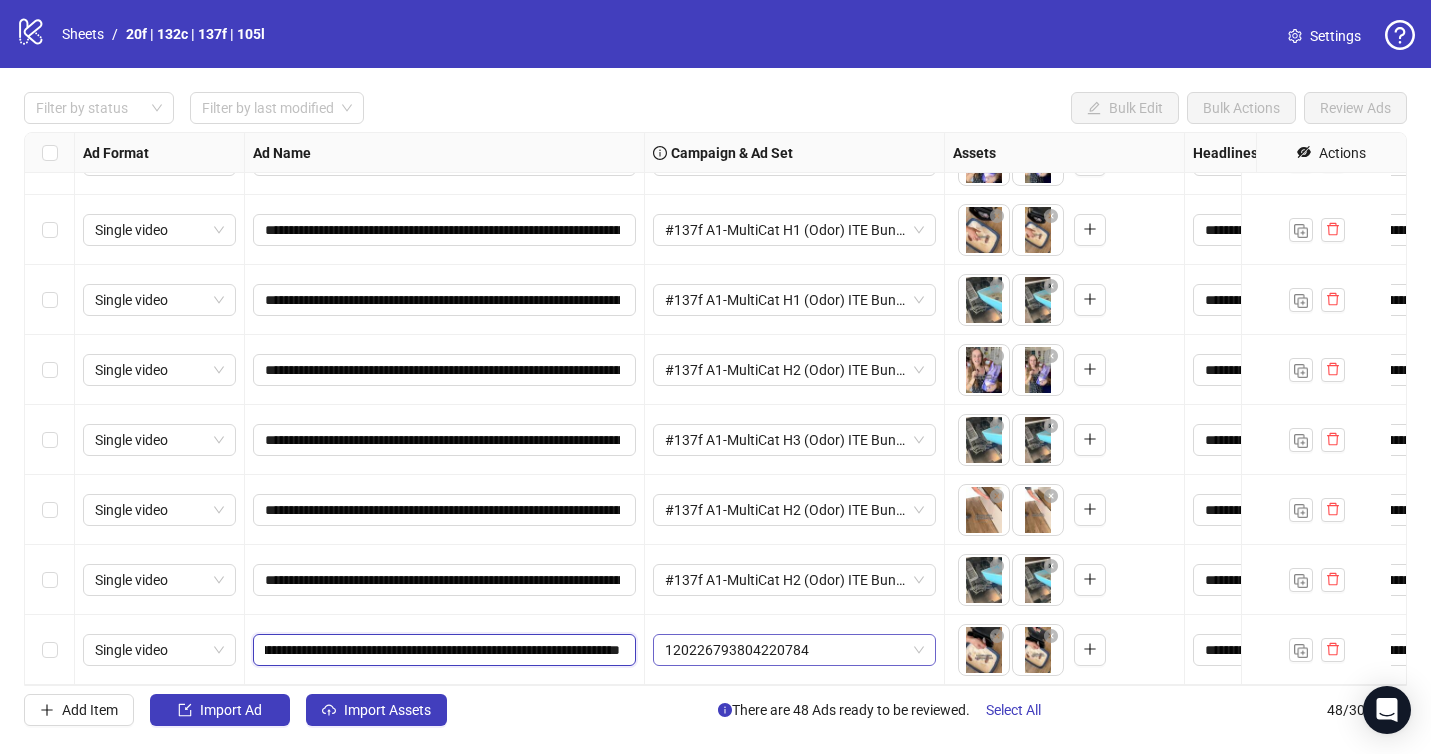 click on "120226793804220784" at bounding box center (794, 650) 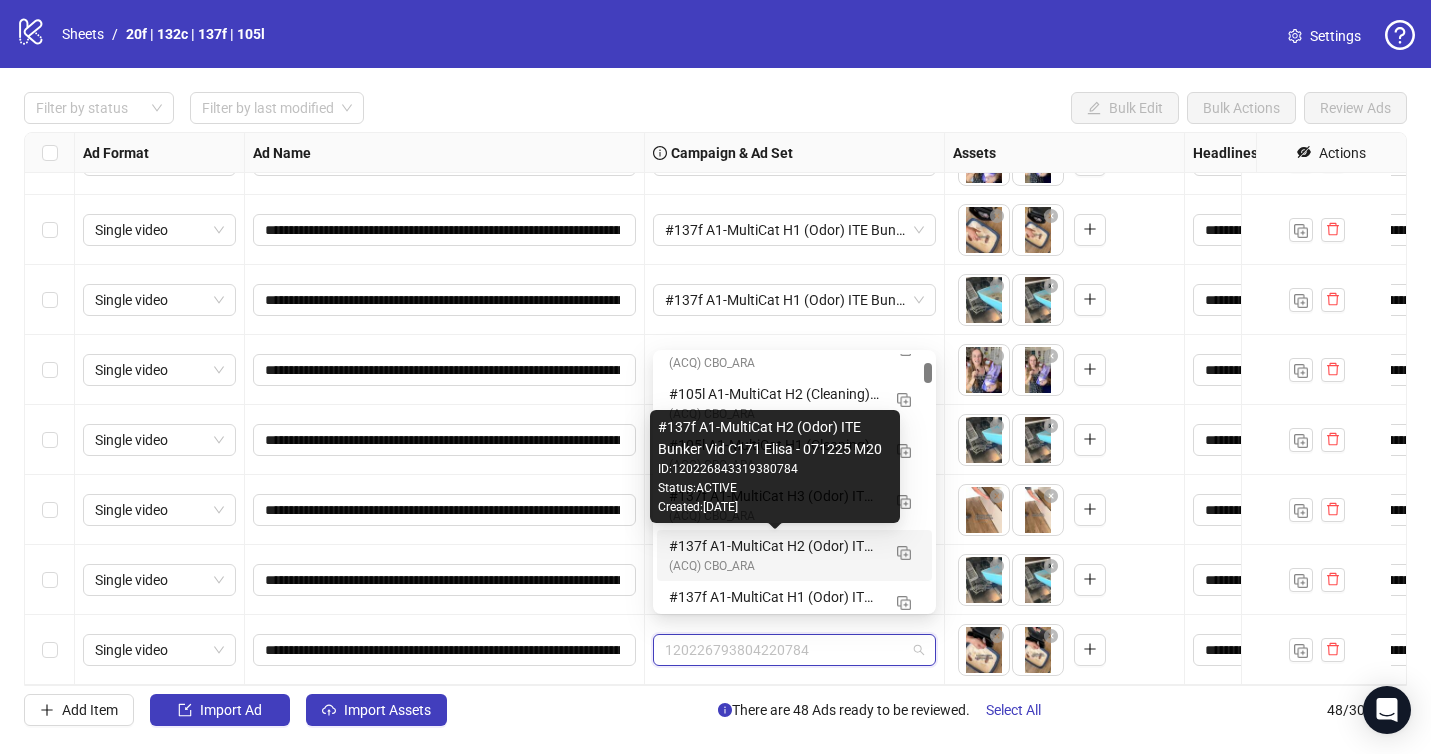 click on "#137f A1-MultiCat H2 (Odor) ITE Bunker Vid C171 Elisa - 071225 M20" at bounding box center (774, 546) 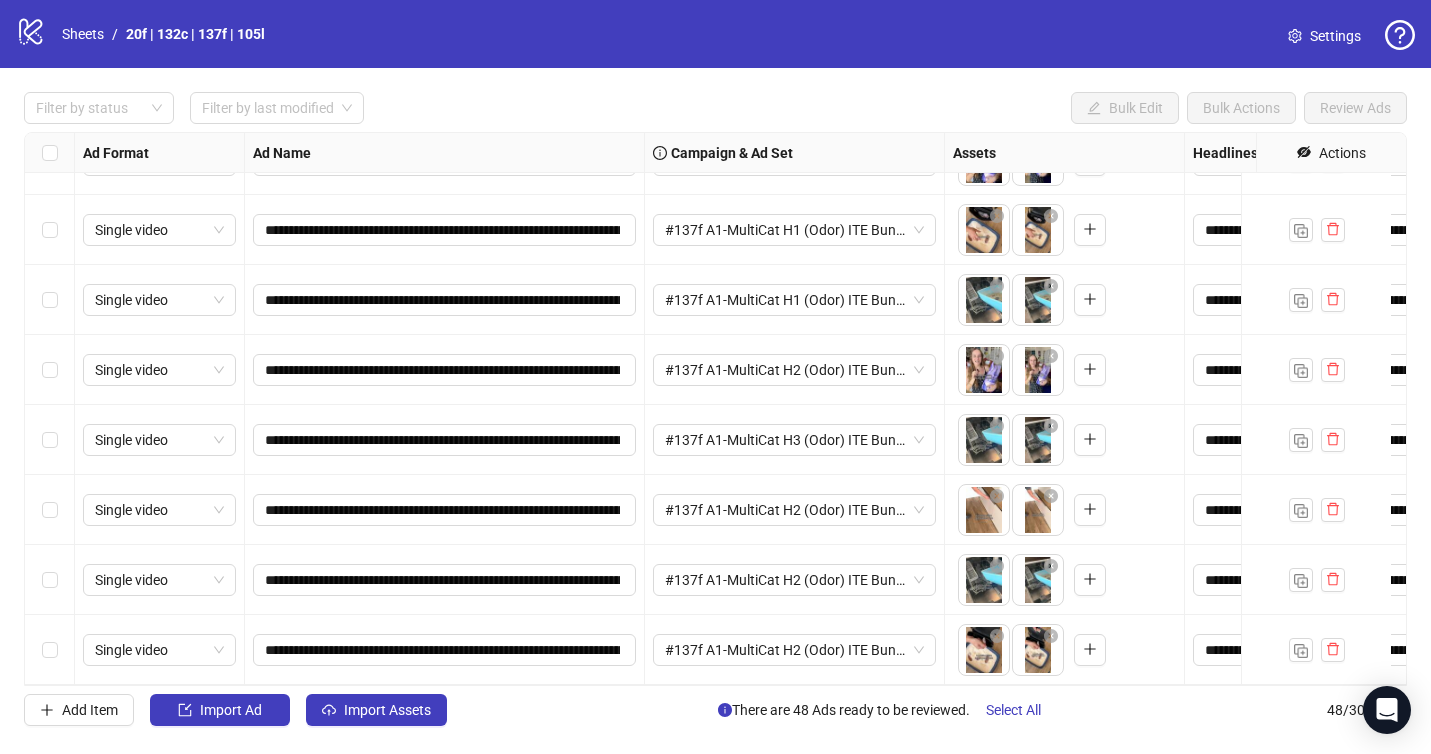 click on "#137f A1-MultiCat H2 (Odor) ITE Bunker Vid C171 Elisa - 071225 M20" at bounding box center [795, 650] 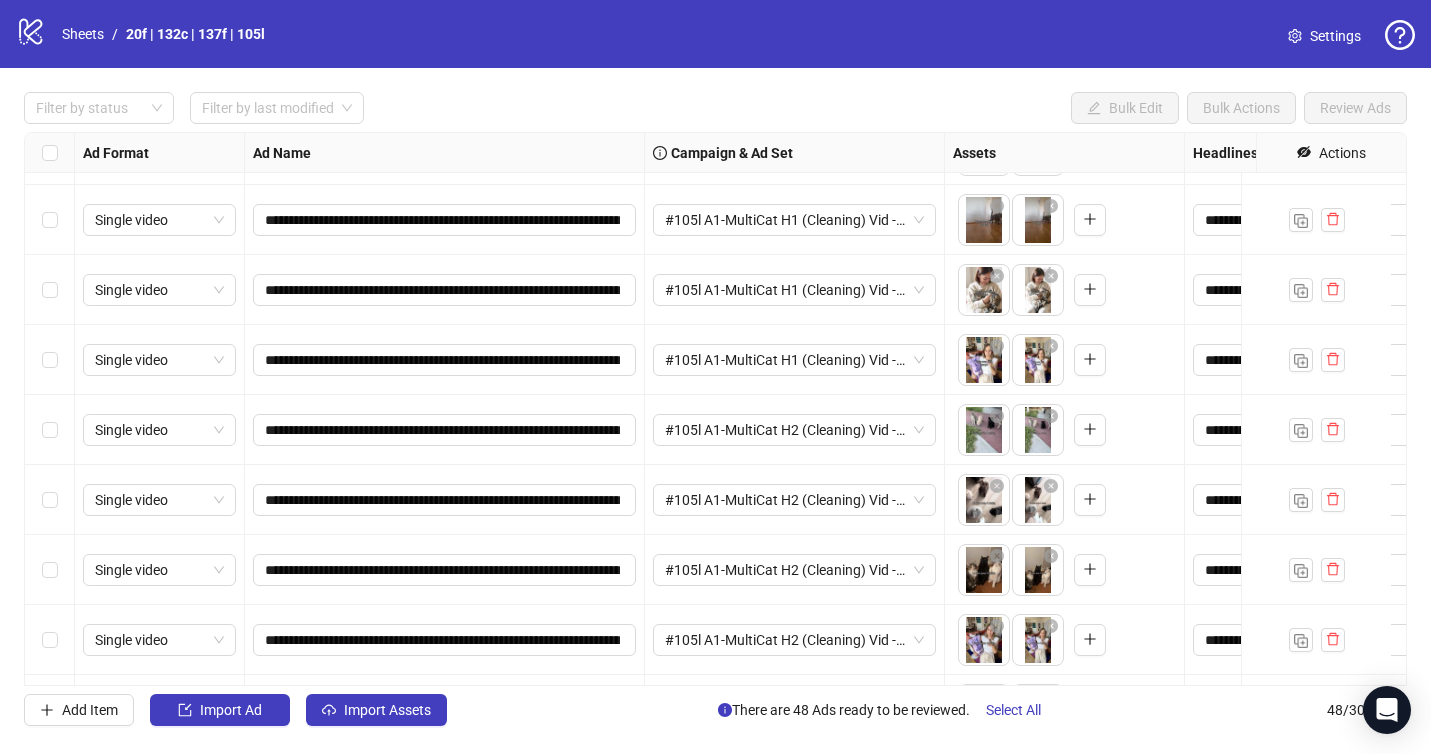 scroll, scrollTop: 0, scrollLeft: 0, axis: both 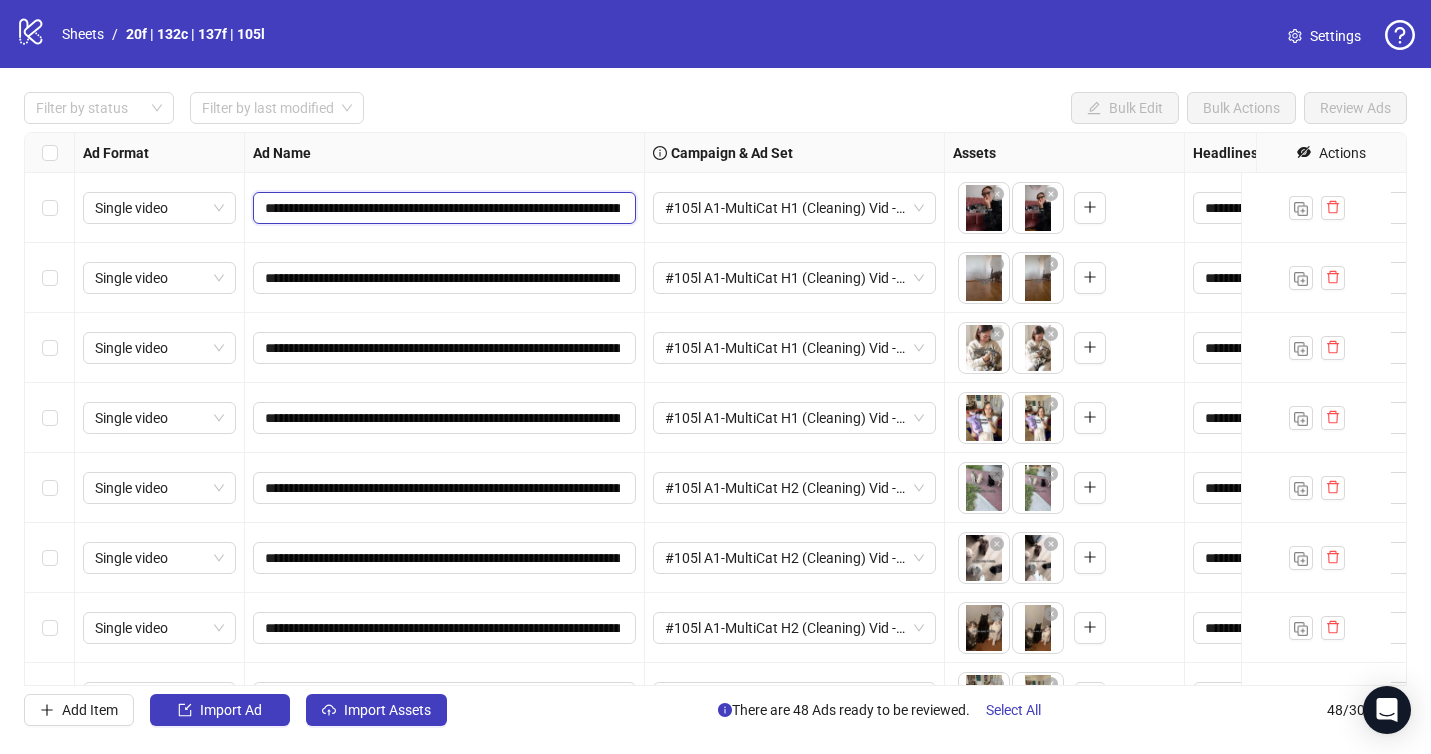 click on "**********" at bounding box center [442, 208] 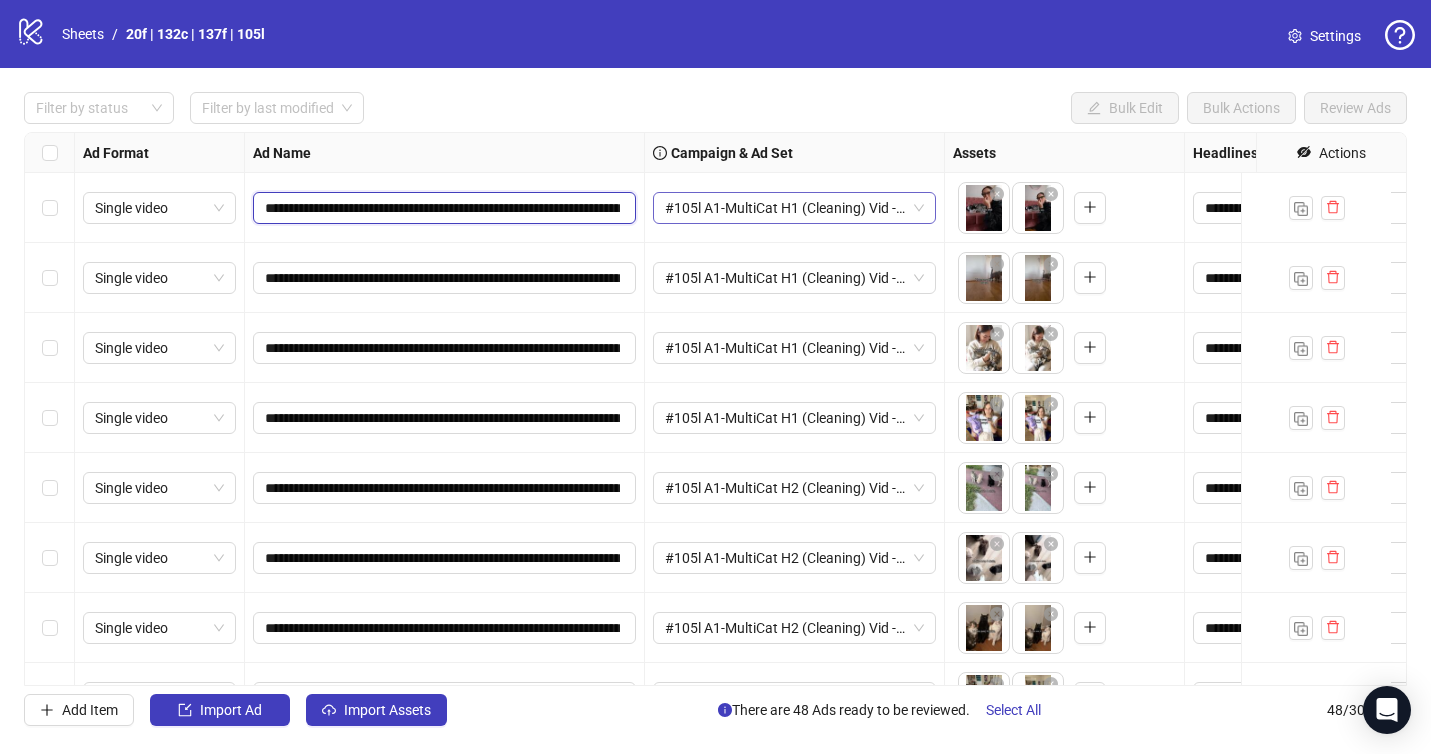 scroll, scrollTop: 0, scrollLeft: 126, axis: horizontal 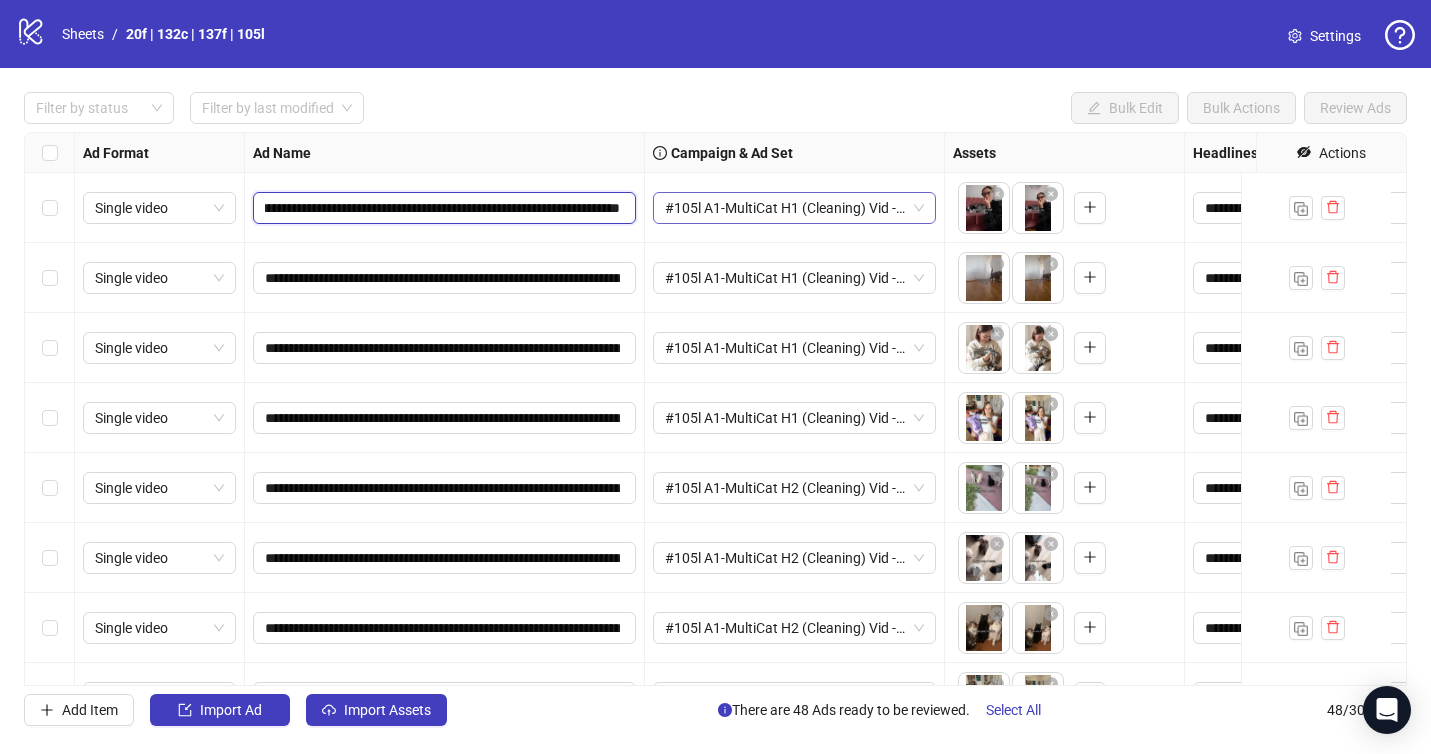click on "**********" at bounding box center (1030, 133) 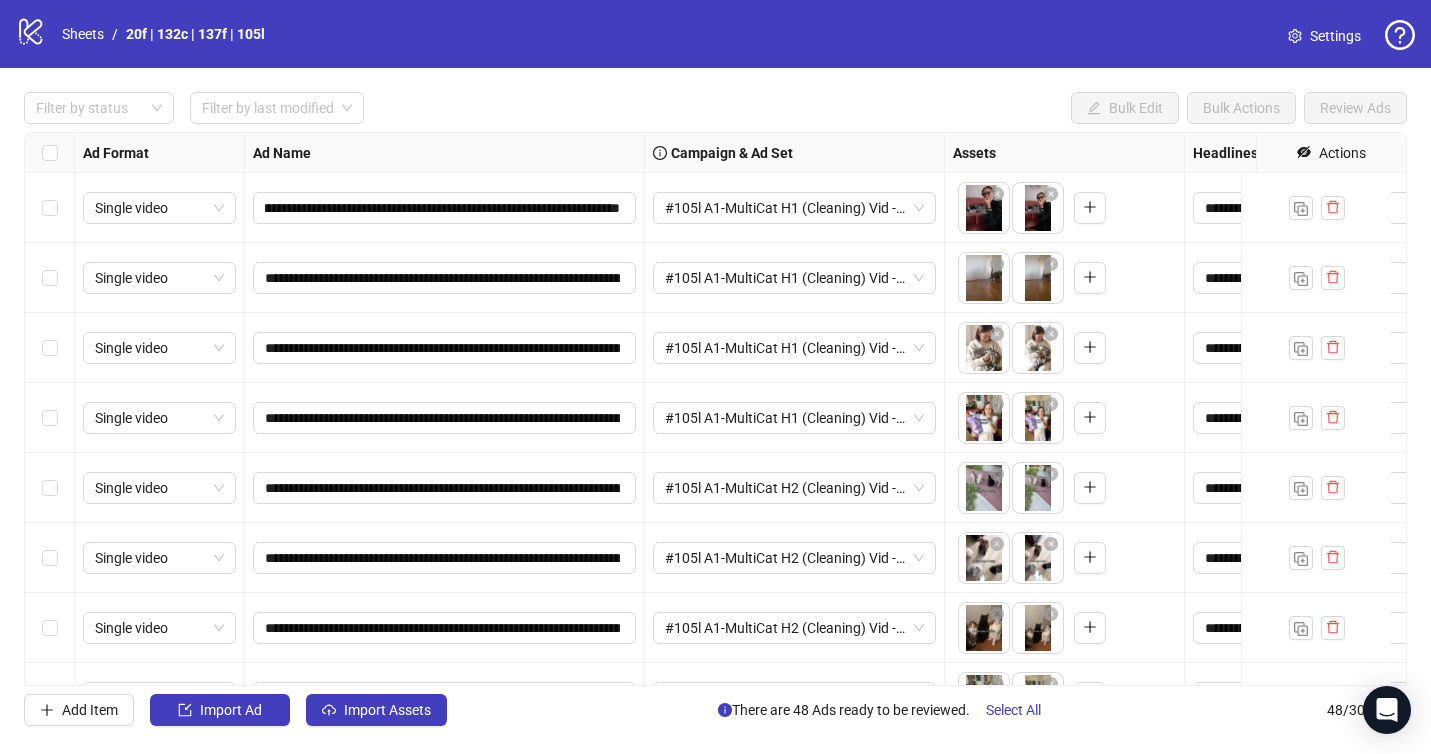 click on "#105l A1-MultiCat H1 (Cleaning) Vid  - 071225 M20" at bounding box center [795, 278] 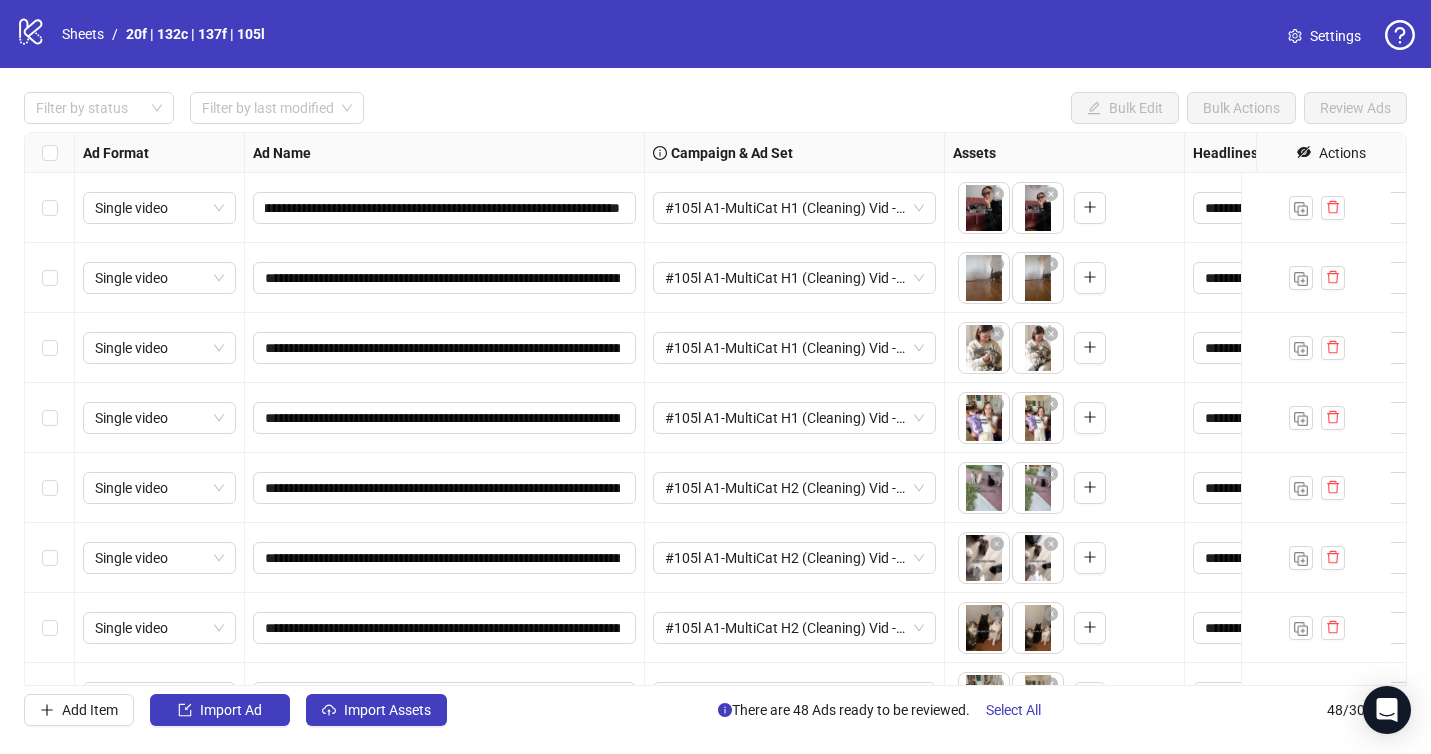 scroll, scrollTop: 0, scrollLeft: 0, axis: both 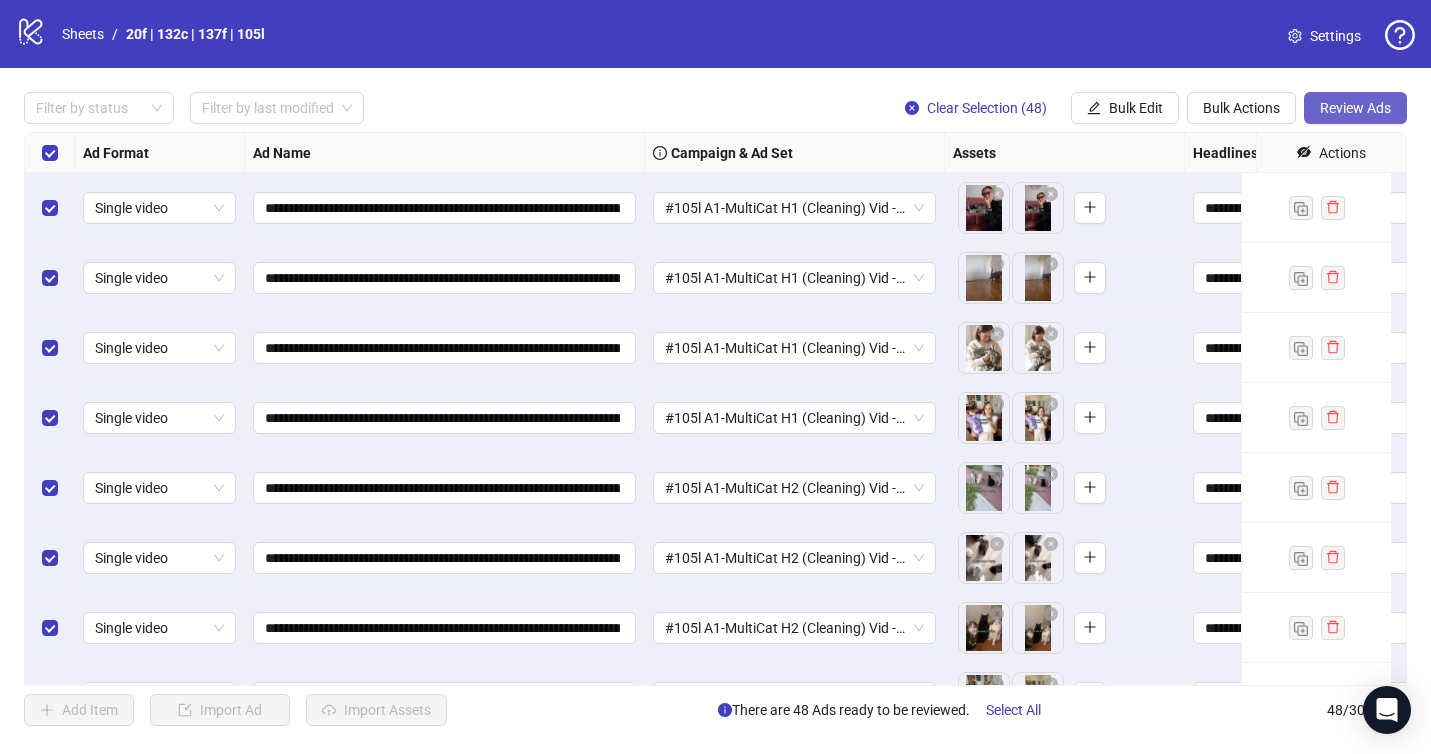 click on "Review Ads" at bounding box center (1355, 108) 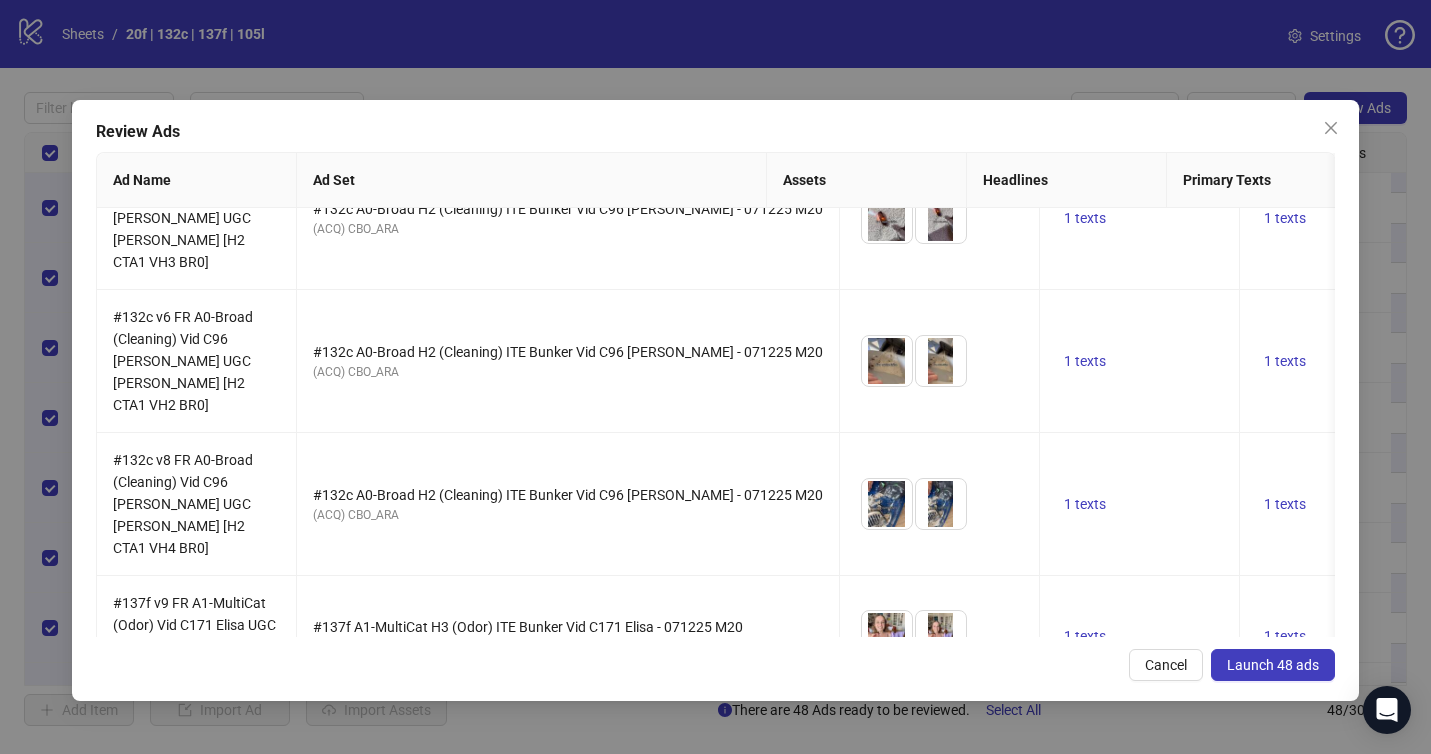 scroll, scrollTop: 4866, scrollLeft: 0, axis: vertical 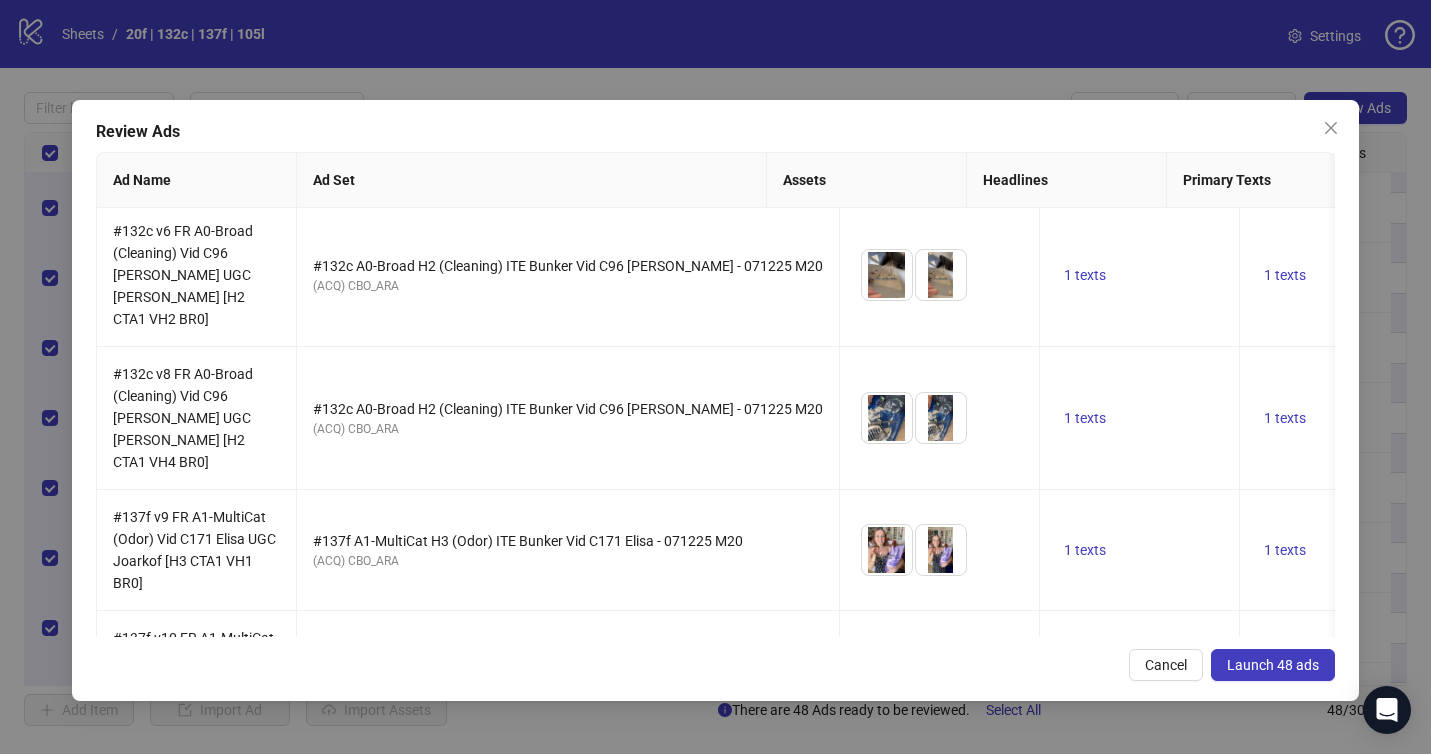 click on "Launch 48 ads" at bounding box center [1273, 665] 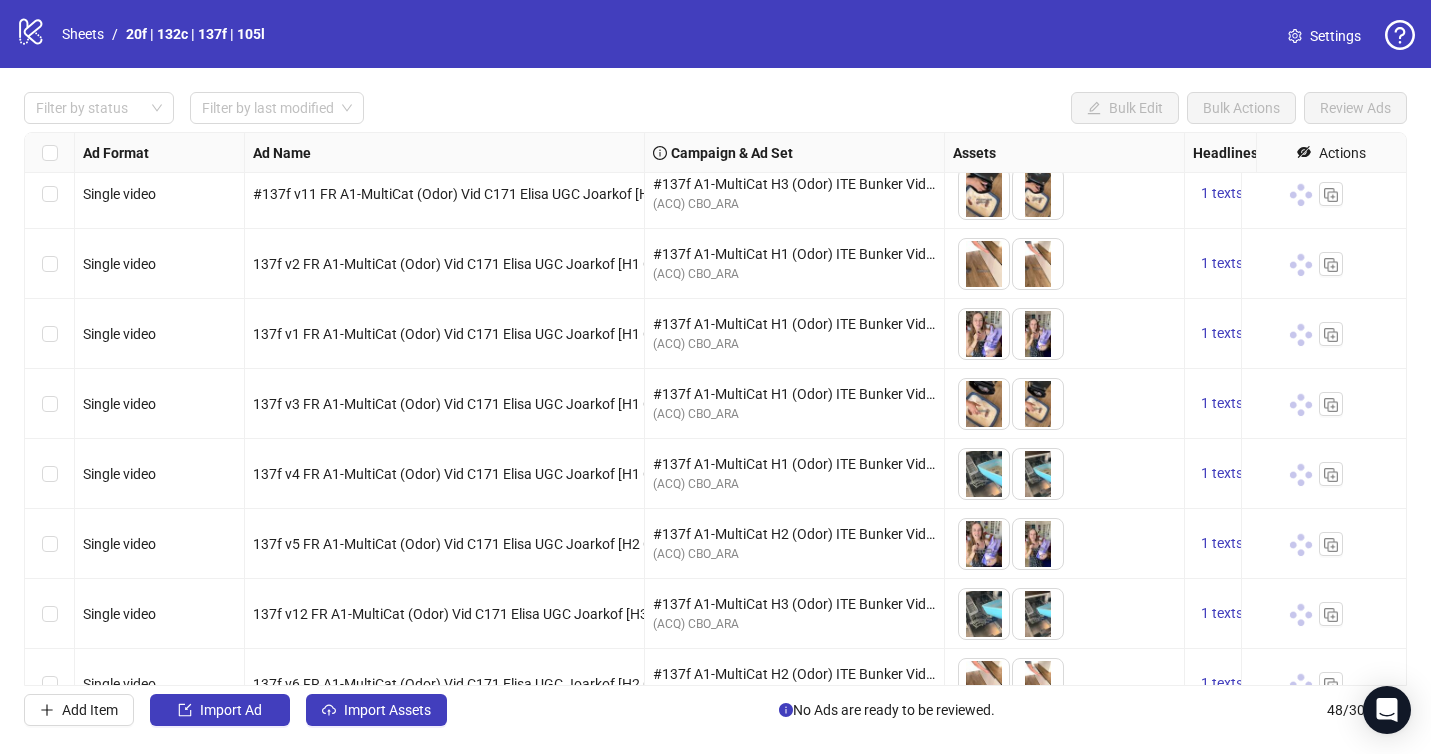 scroll, scrollTop: 2863, scrollLeft: 0, axis: vertical 